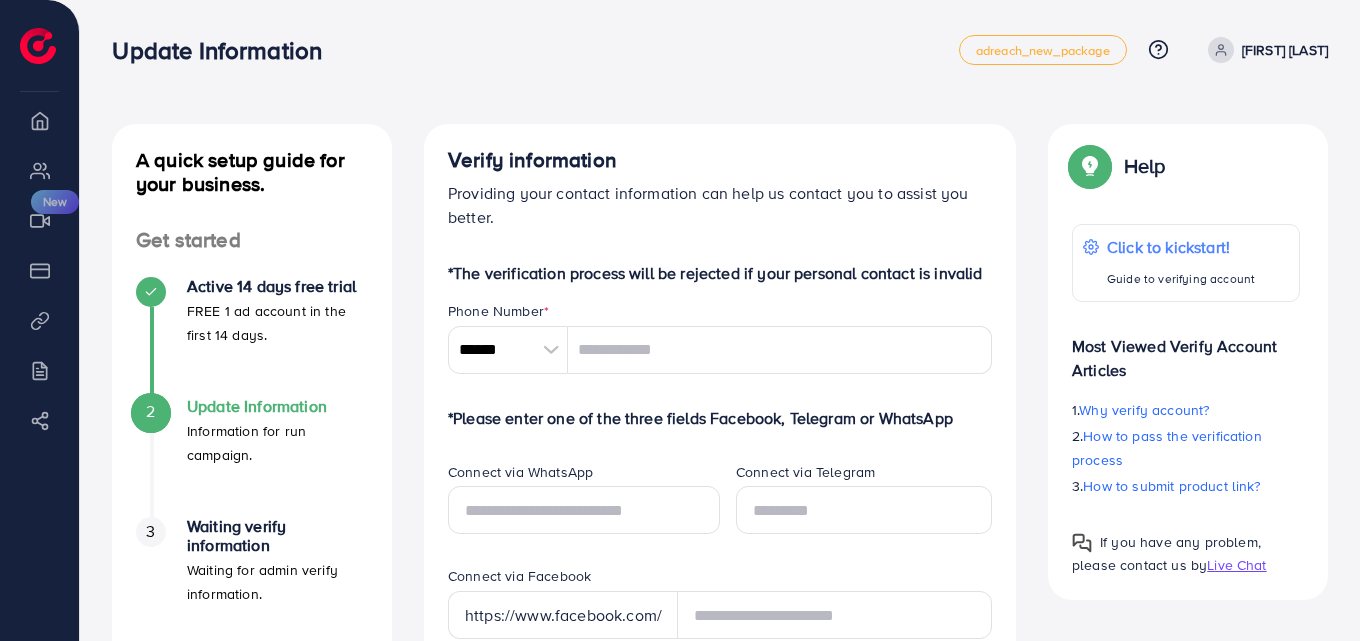 scroll, scrollTop: 0, scrollLeft: 0, axis: both 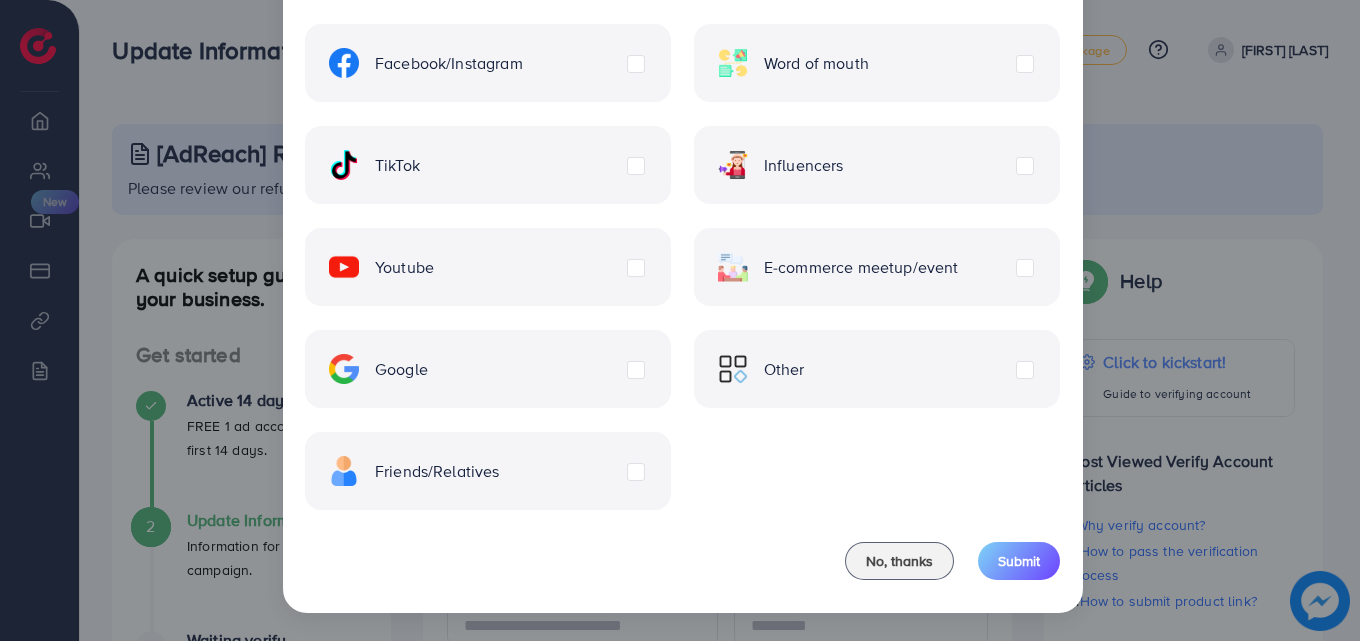 click on "Friends/Relatives" at bounding box center [414, 471] 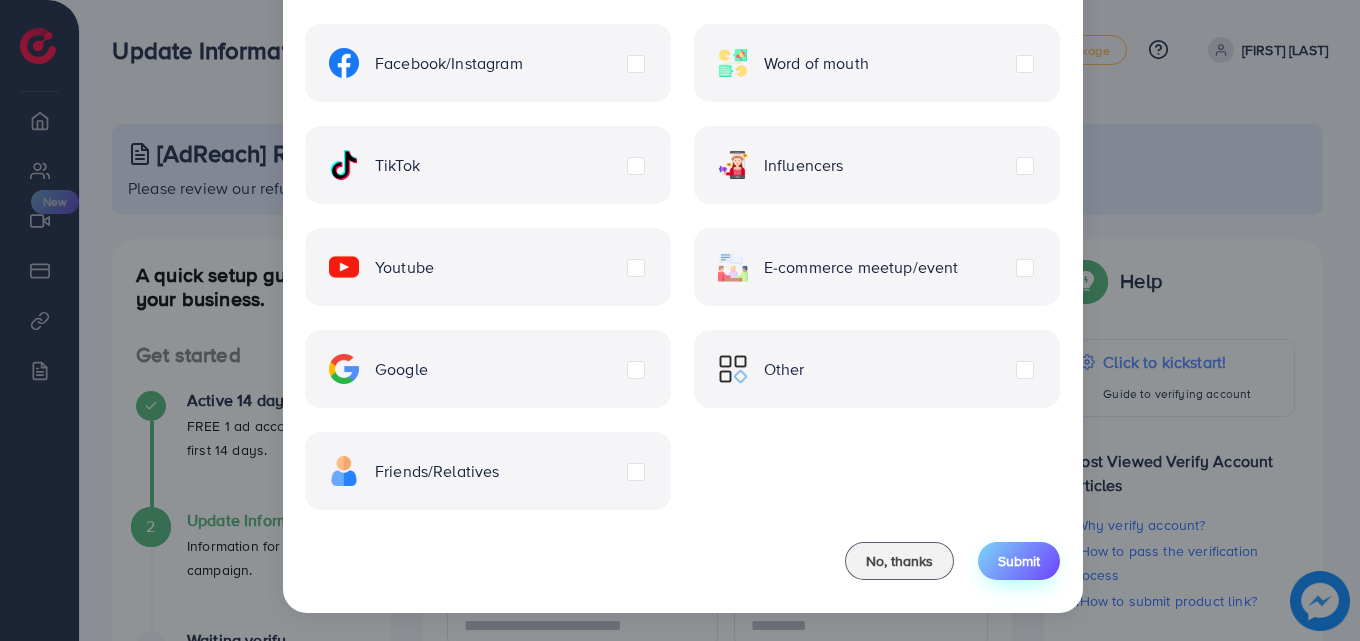 click on "Submit" at bounding box center (1019, 561) 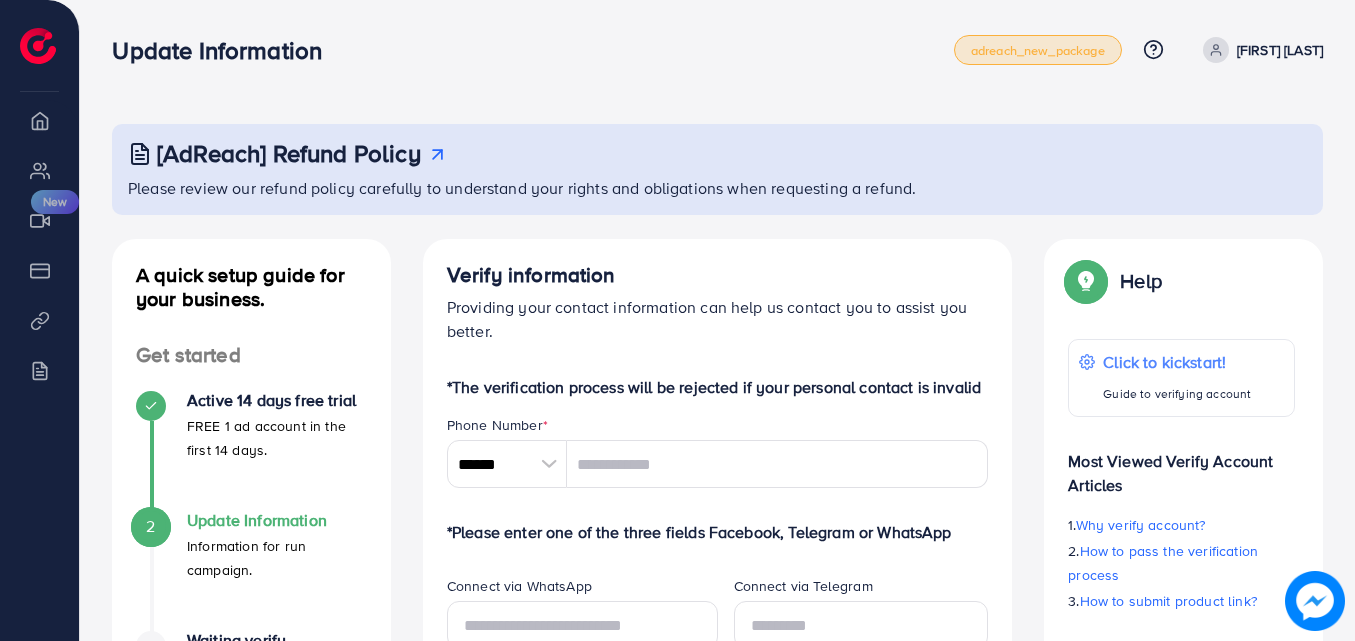 click on "adreach_new_package" at bounding box center (1038, 50) 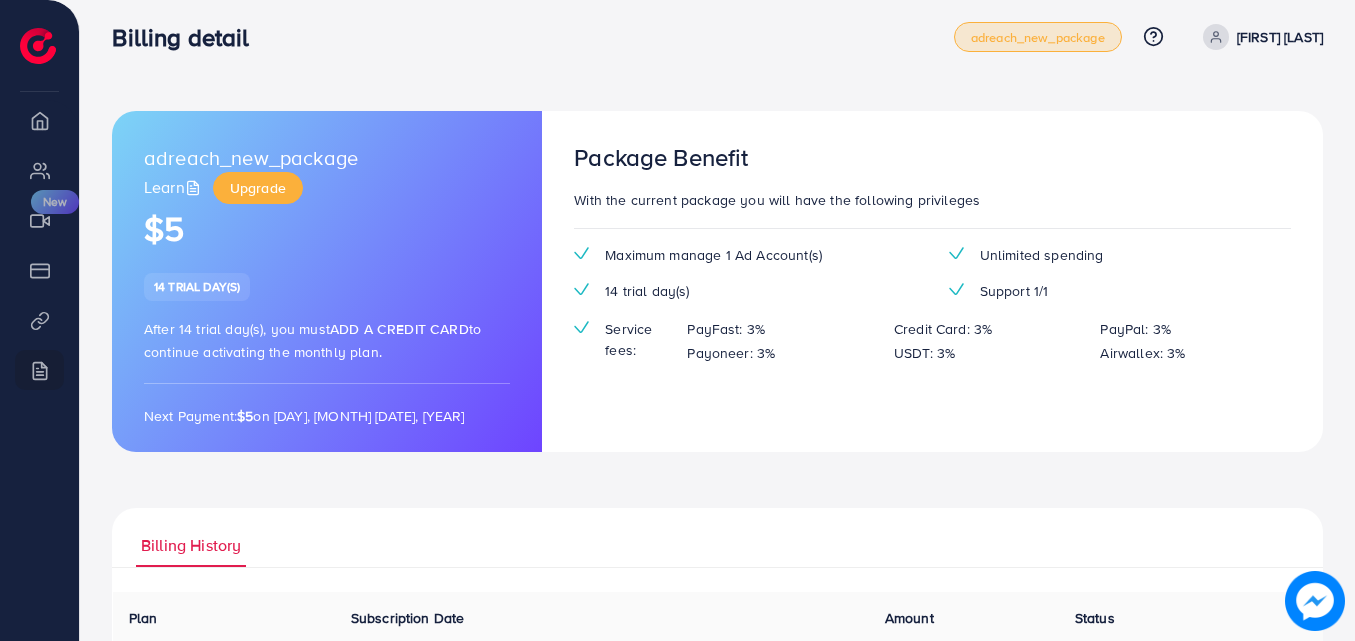 scroll, scrollTop: 0, scrollLeft: 0, axis: both 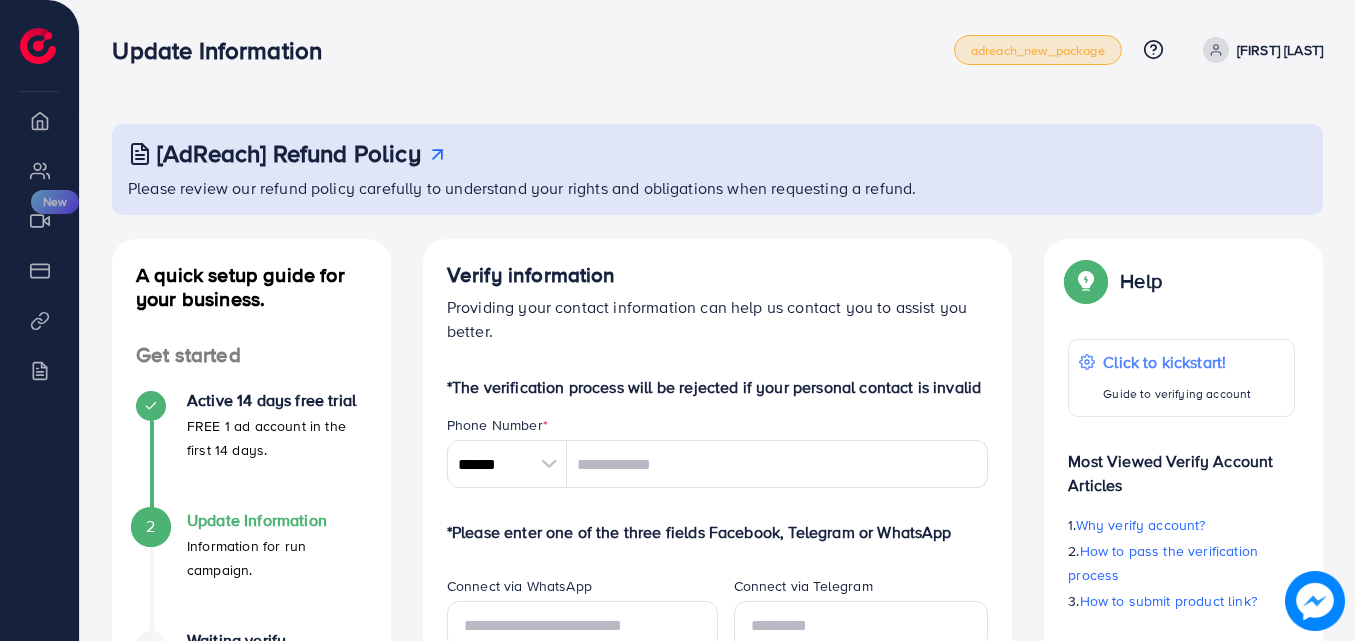 click on "adreach_new_package" at bounding box center [1038, 50] 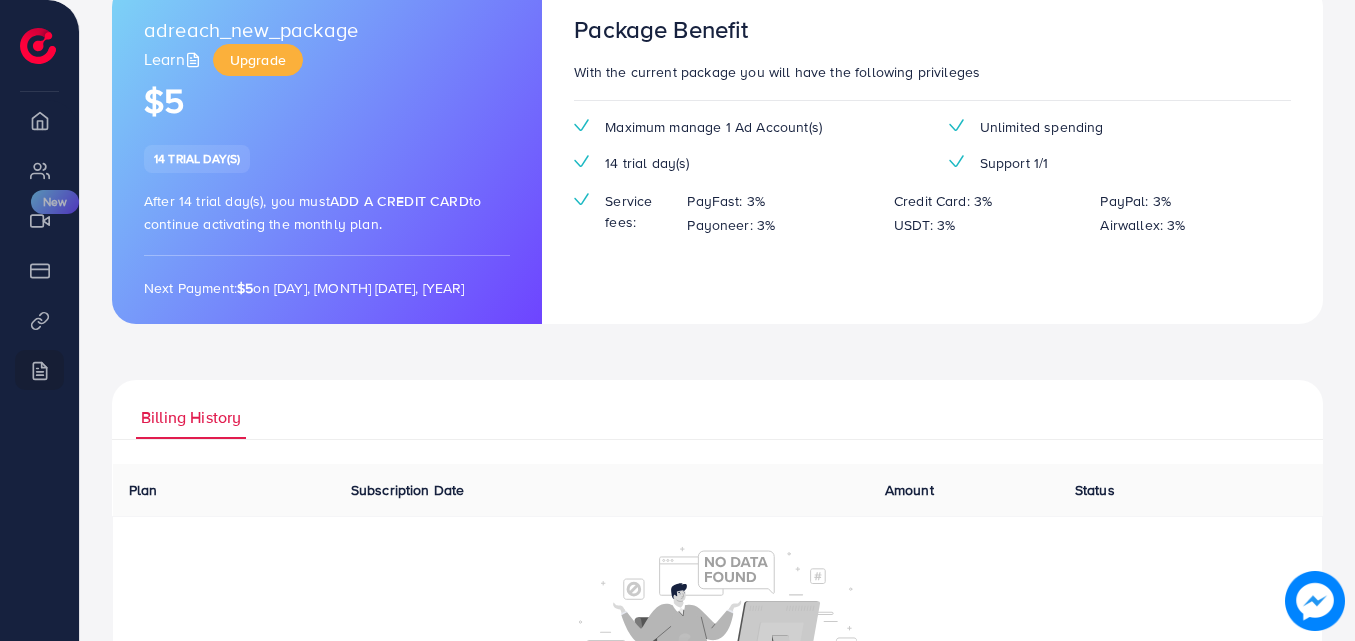 scroll, scrollTop: 123, scrollLeft: 0, axis: vertical 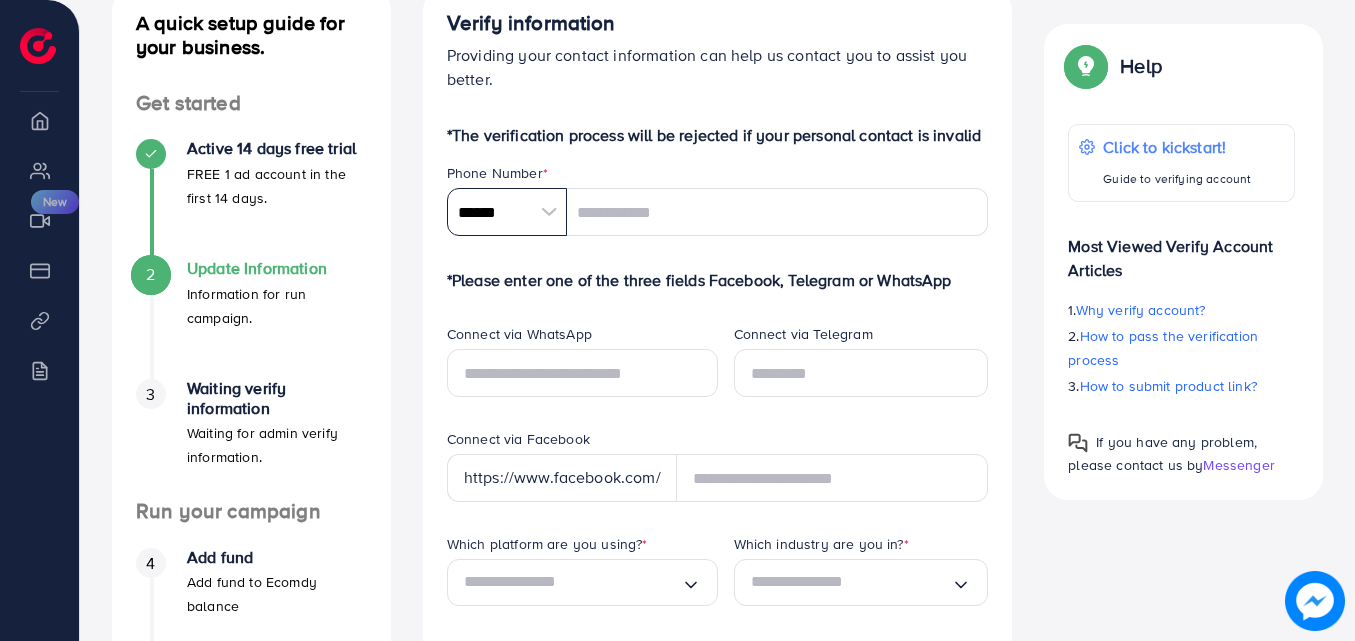 click on "******" at bounding box center [507, 212] 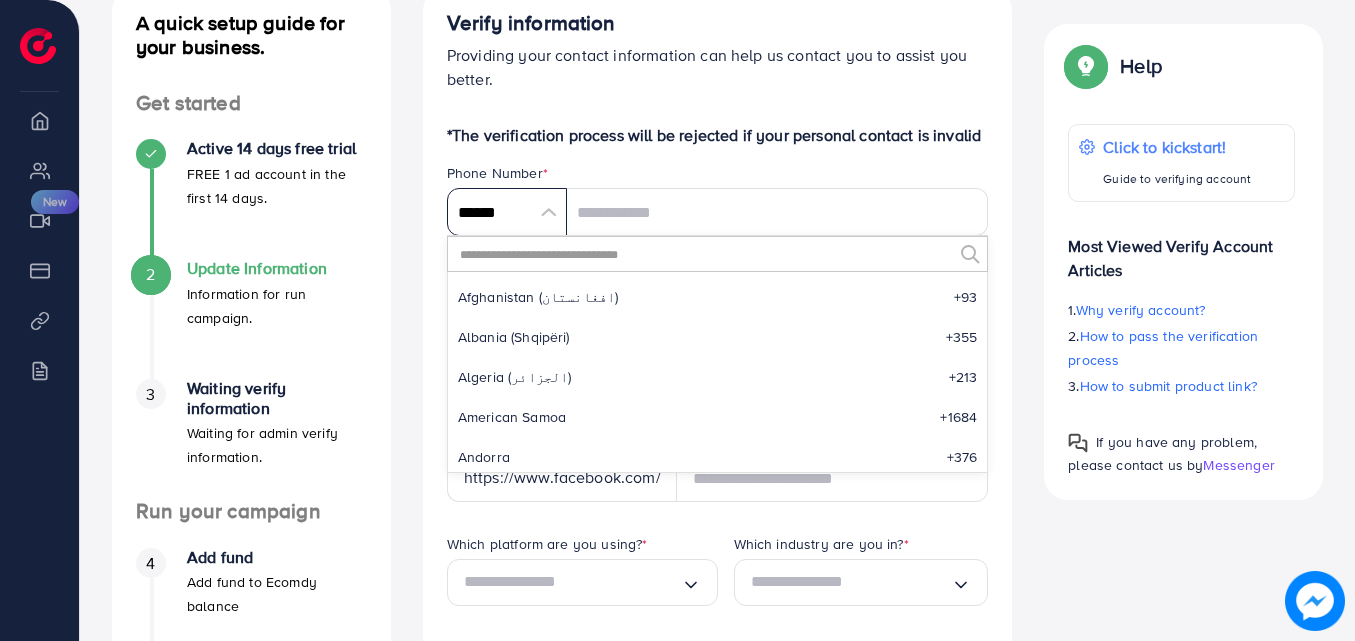 scroll, scrollTop: 9285, scrollLeft: 0, axis: vertical 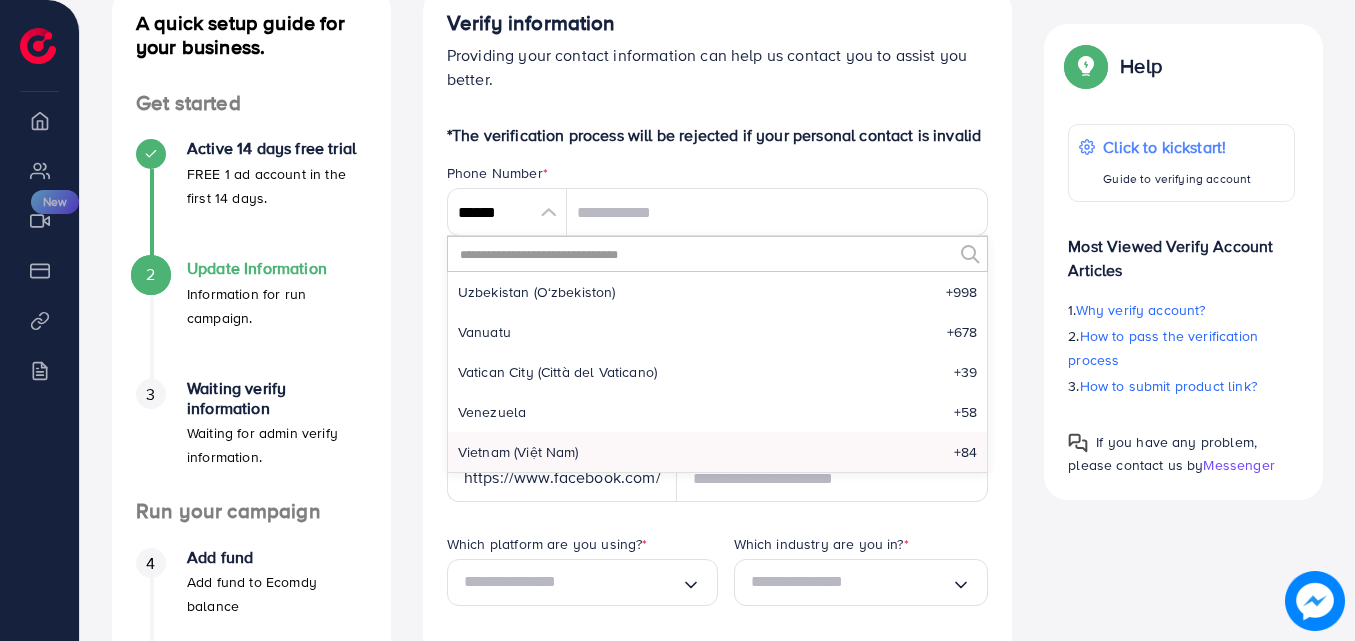 click at bounding box center [705, 254] 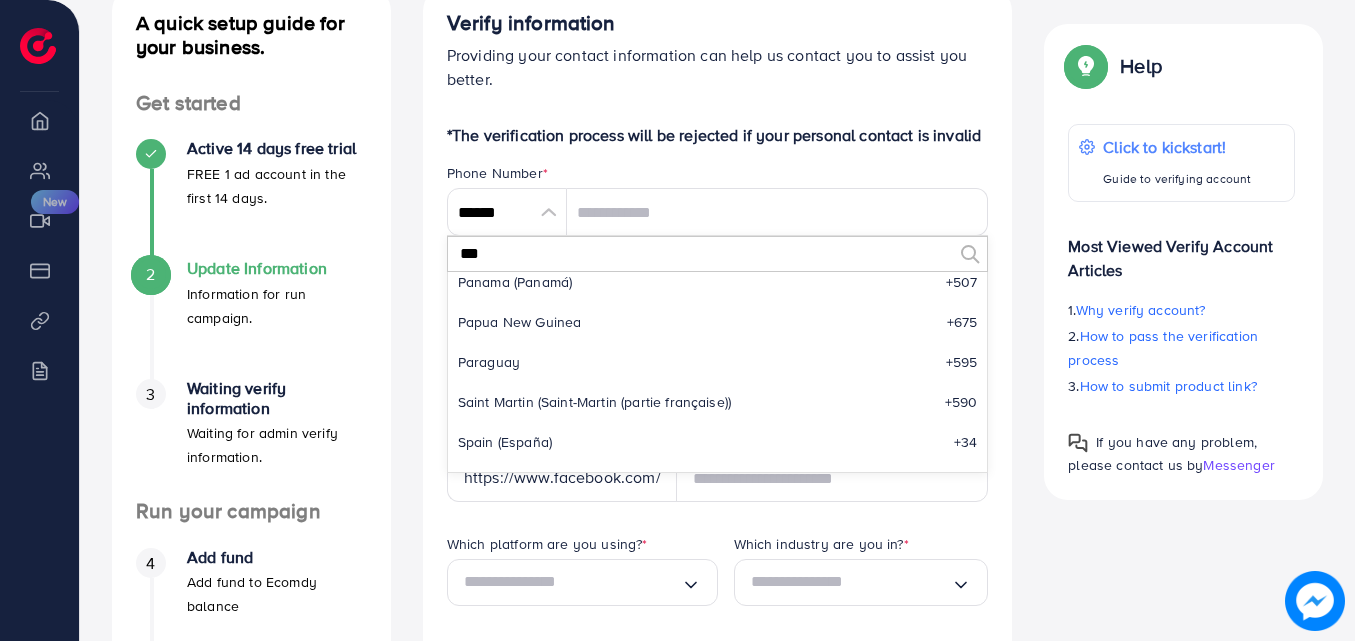 scroll, scrollTop: 0, scrollLeft: 0, axis: both 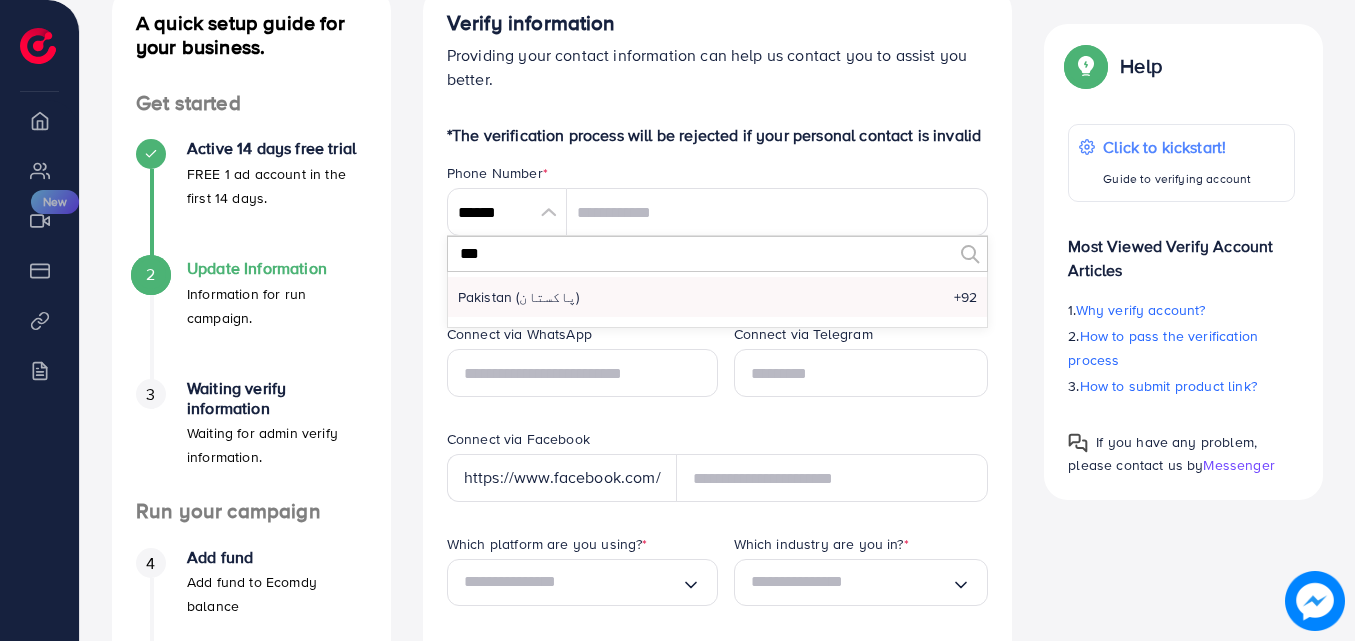 type on "***" 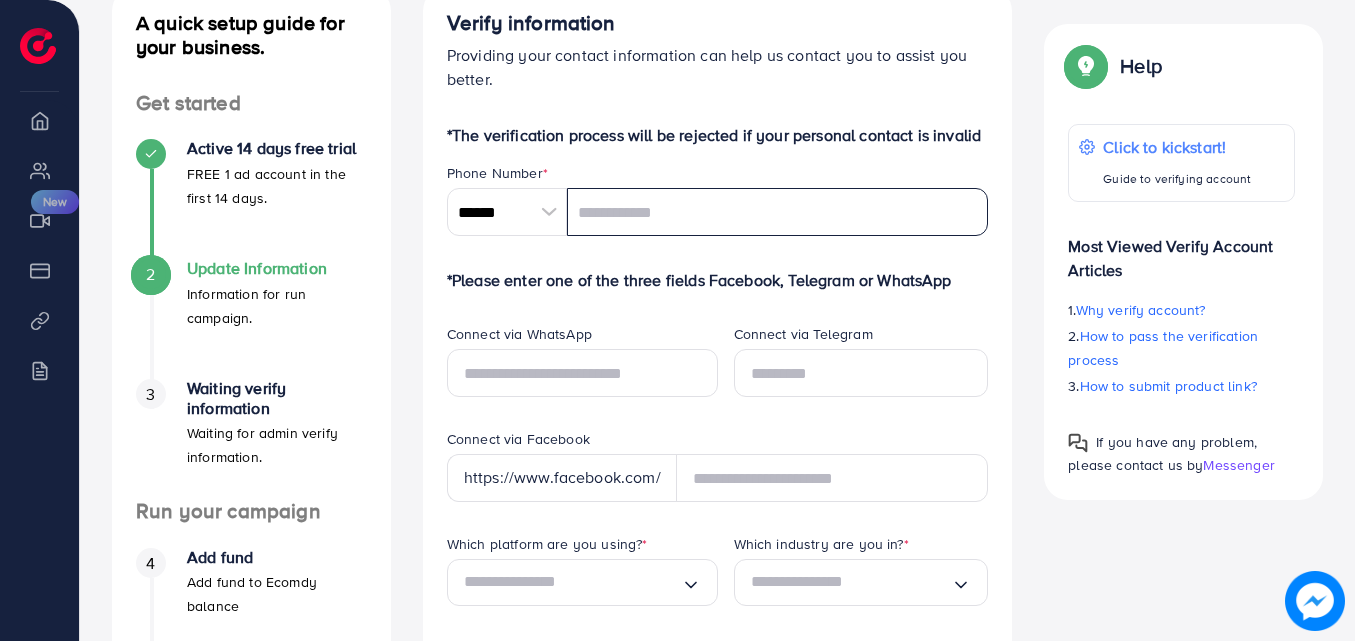 click at bounding box center [778, 212] 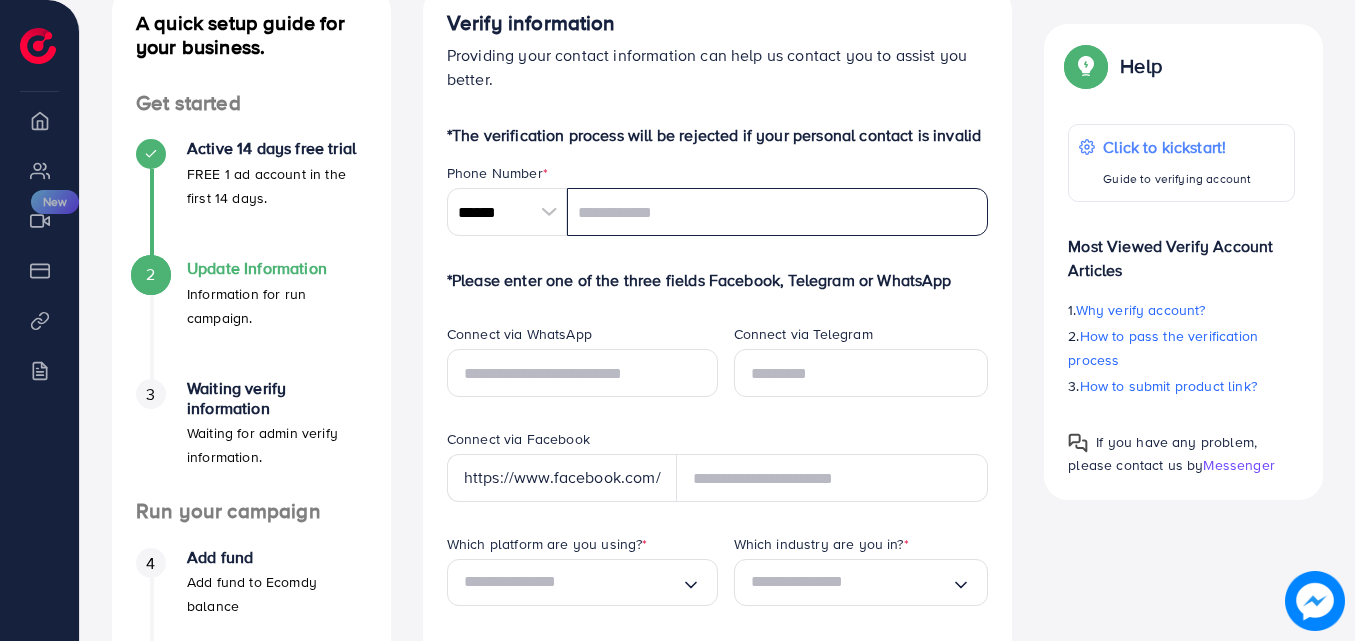 click at bounding box center (778, 212) 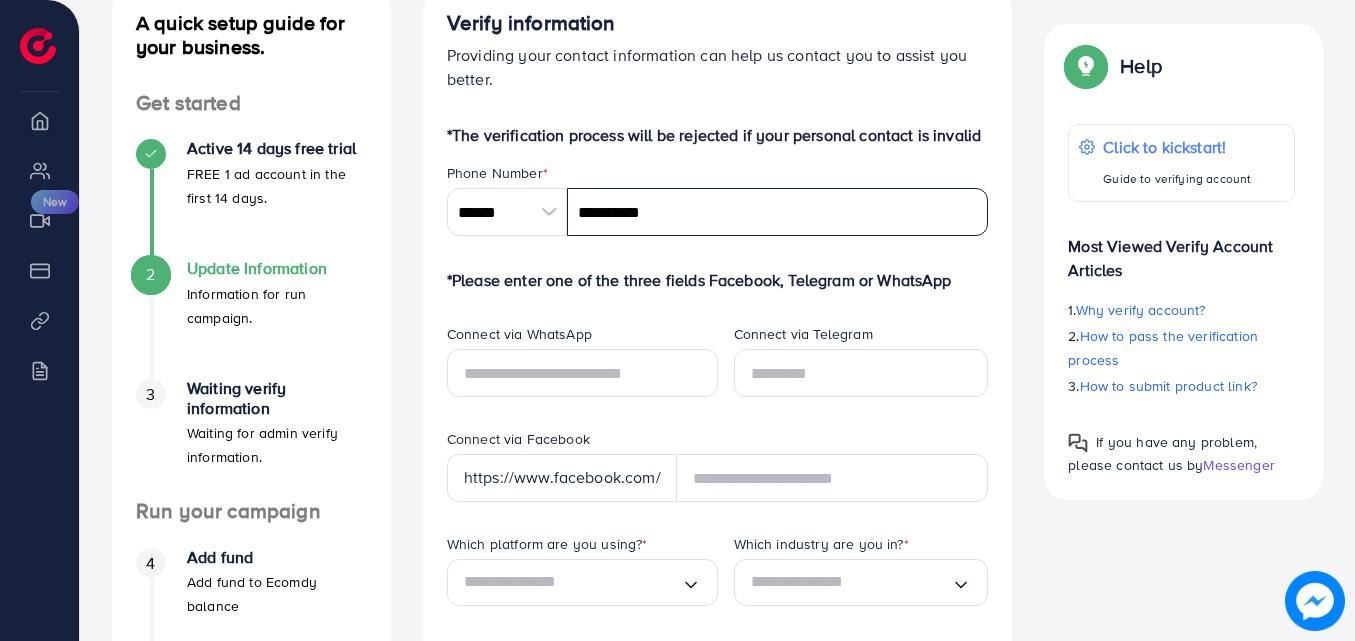 type on "**********" 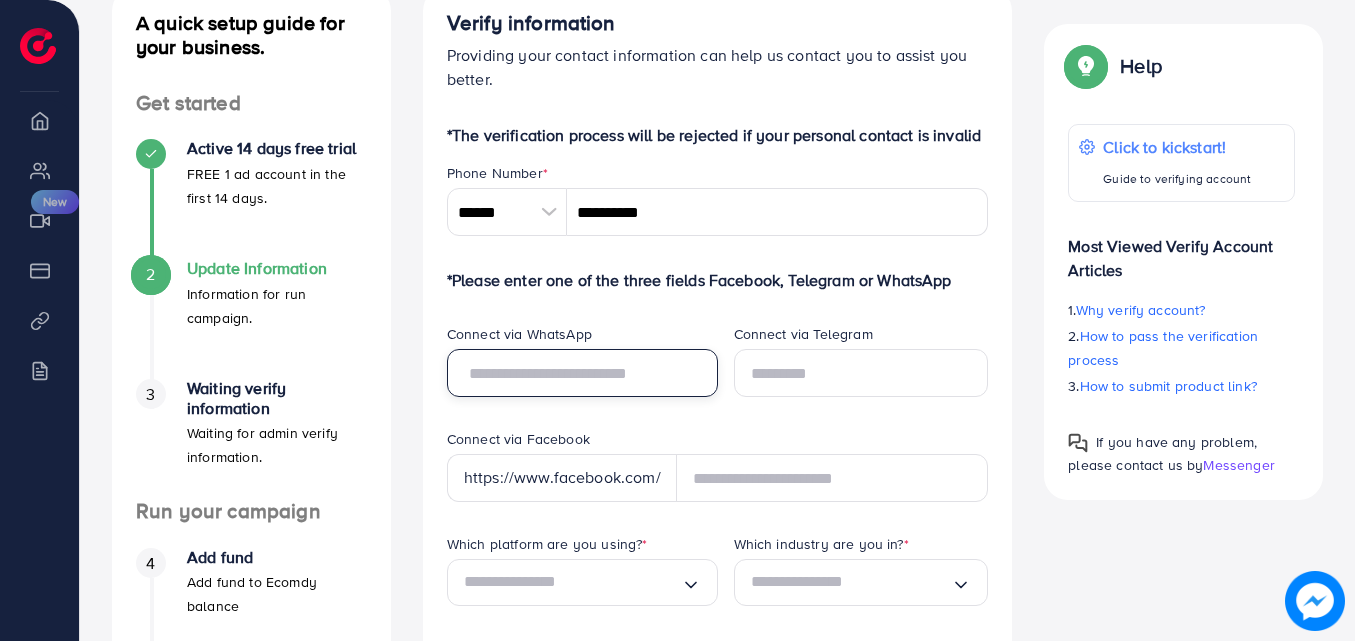 click at bounding box center [582, 373] 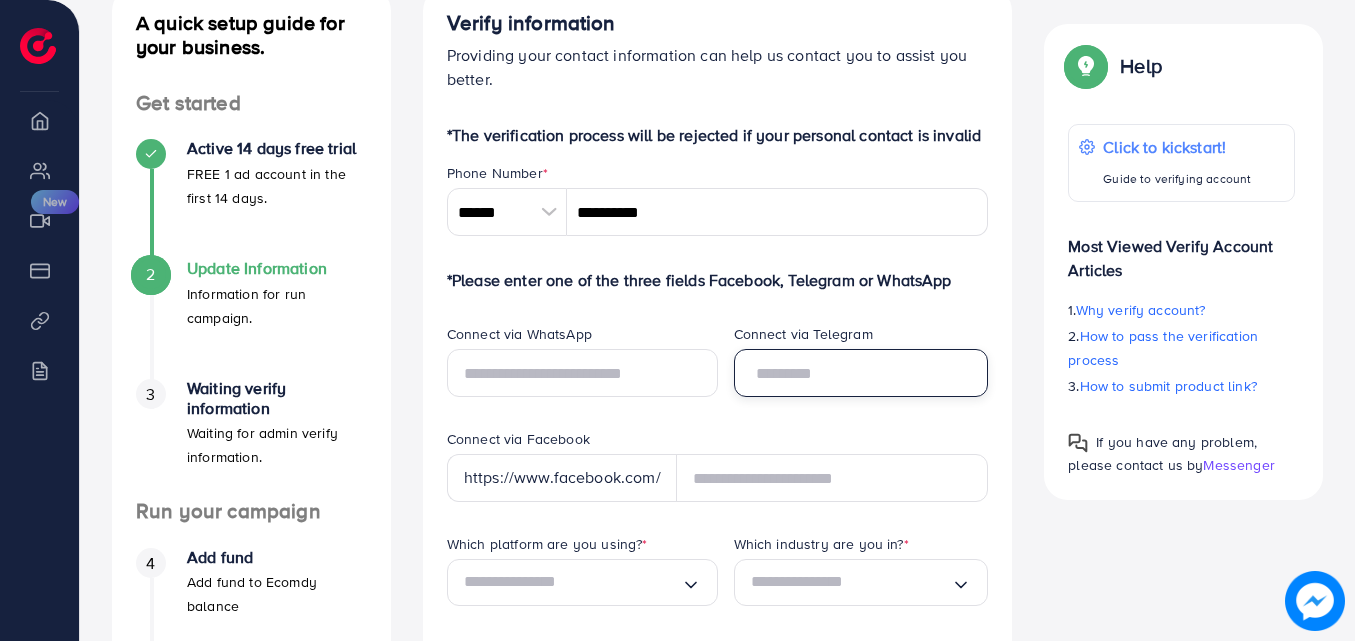 click at bounding box center (861, 373) 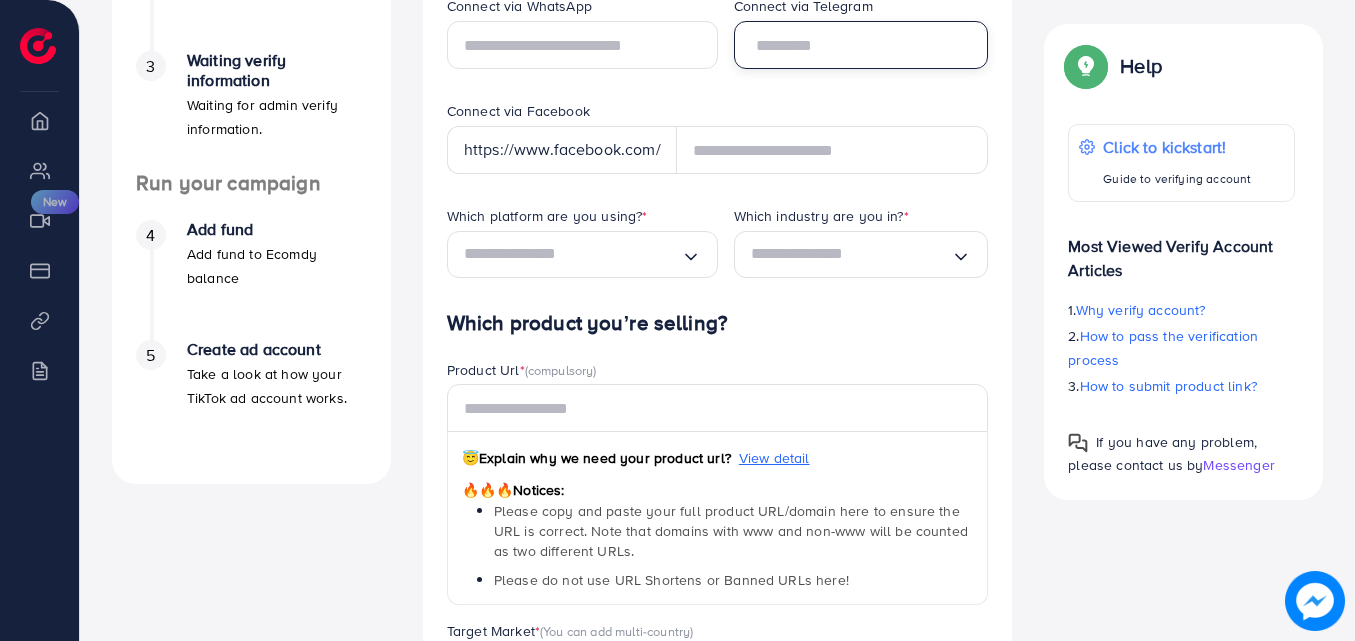 scroll, scrollTop: 595, scrollLeft: 0, axis: vertical 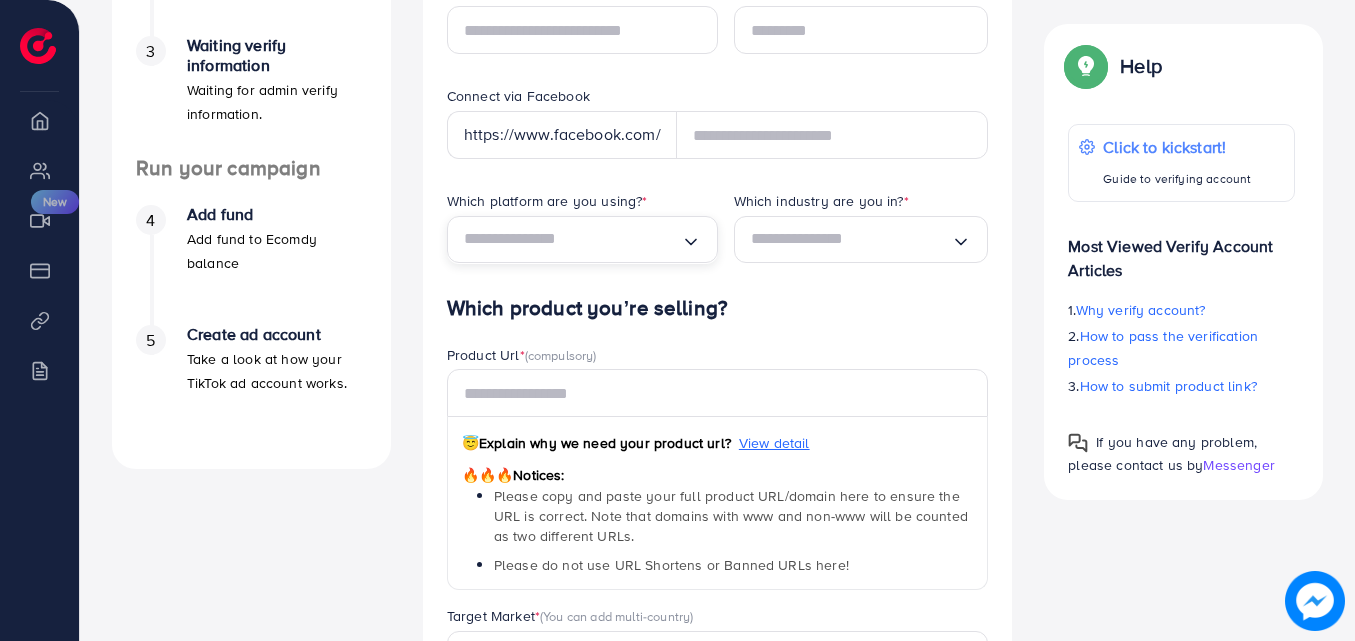 click on "Loading..." at bounding box center (582, 239) 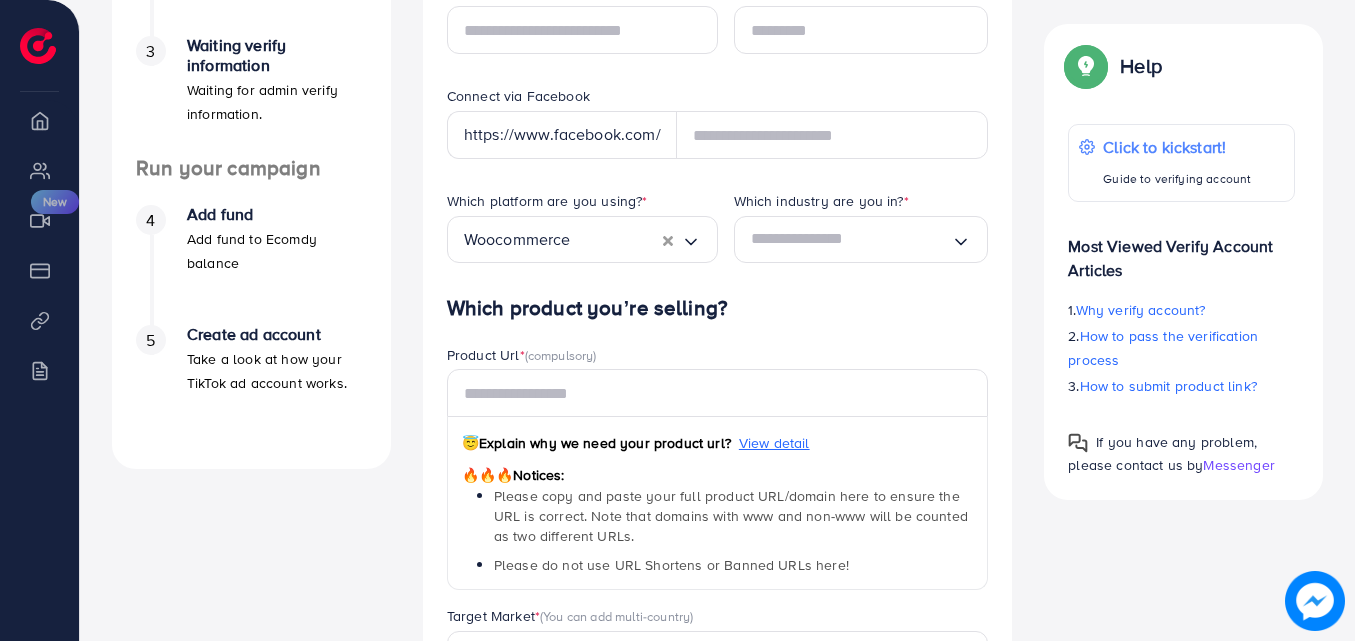 click on "**********" at bounding box center [718, 308] 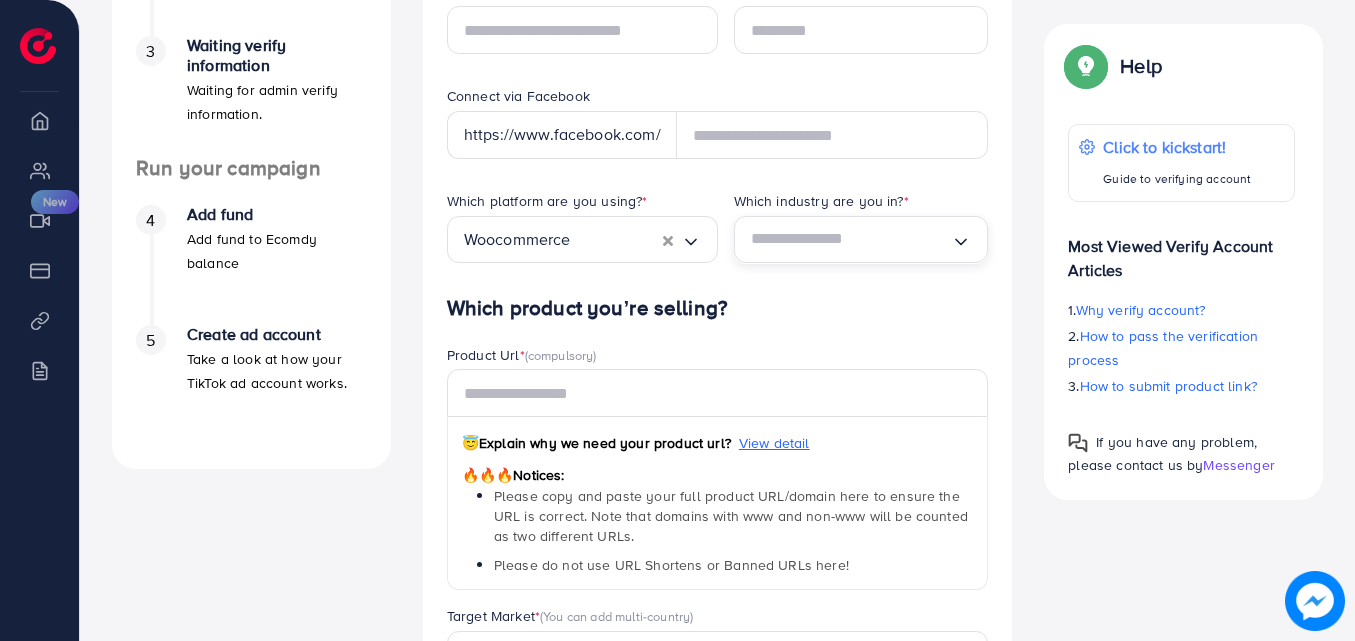 click at bounding box center (851, 239) 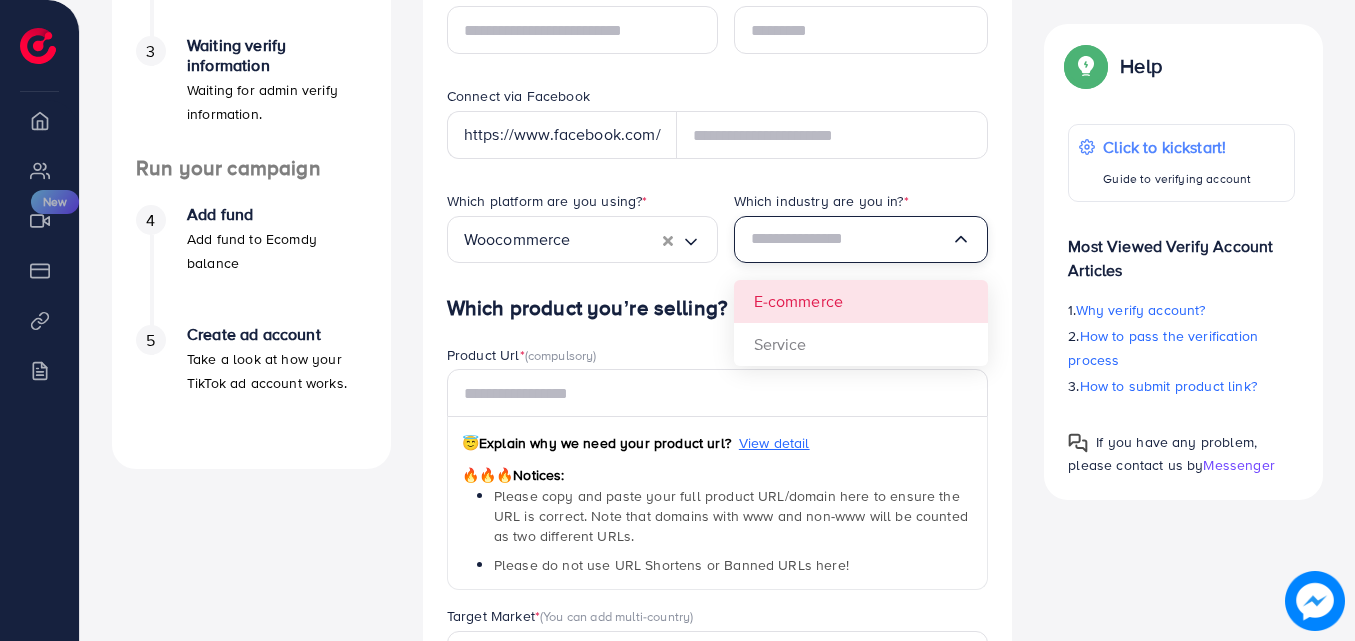 click on "Which platform are you using?  *
Woocommerce
Loading...      Which industry are you in?  *           Loading...
E-commerce
Service" at bounding box center (718, 243) 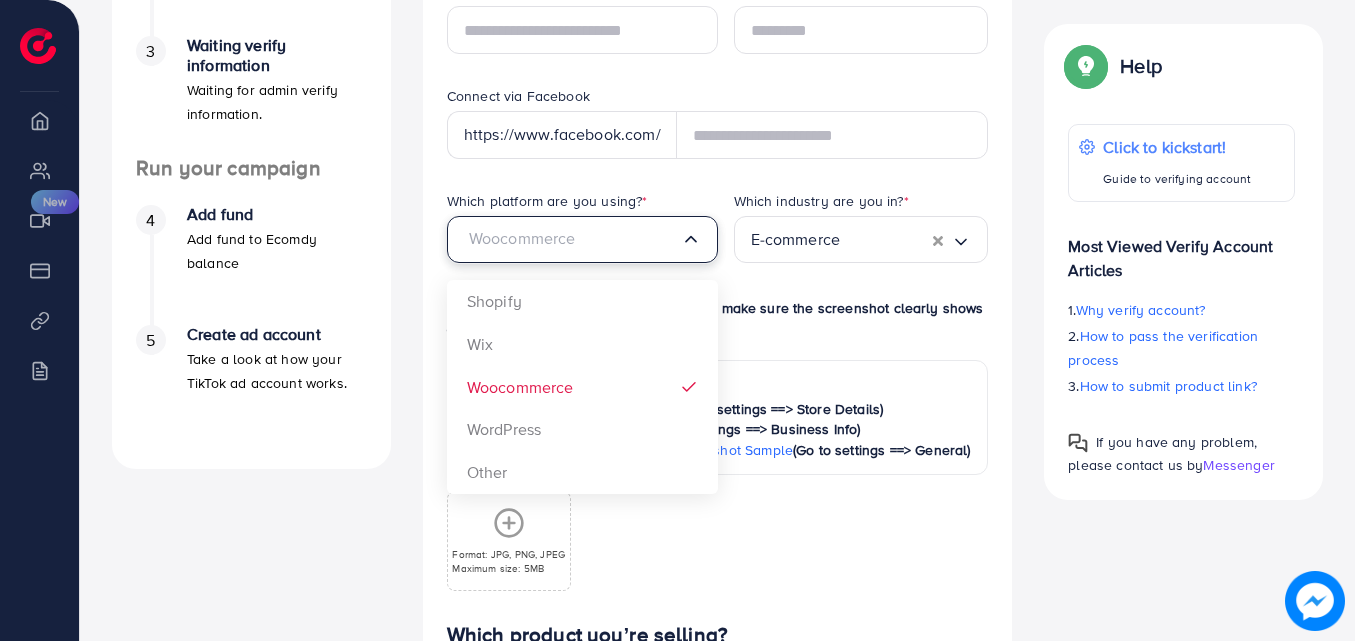 click at bounding box center (572, 239) 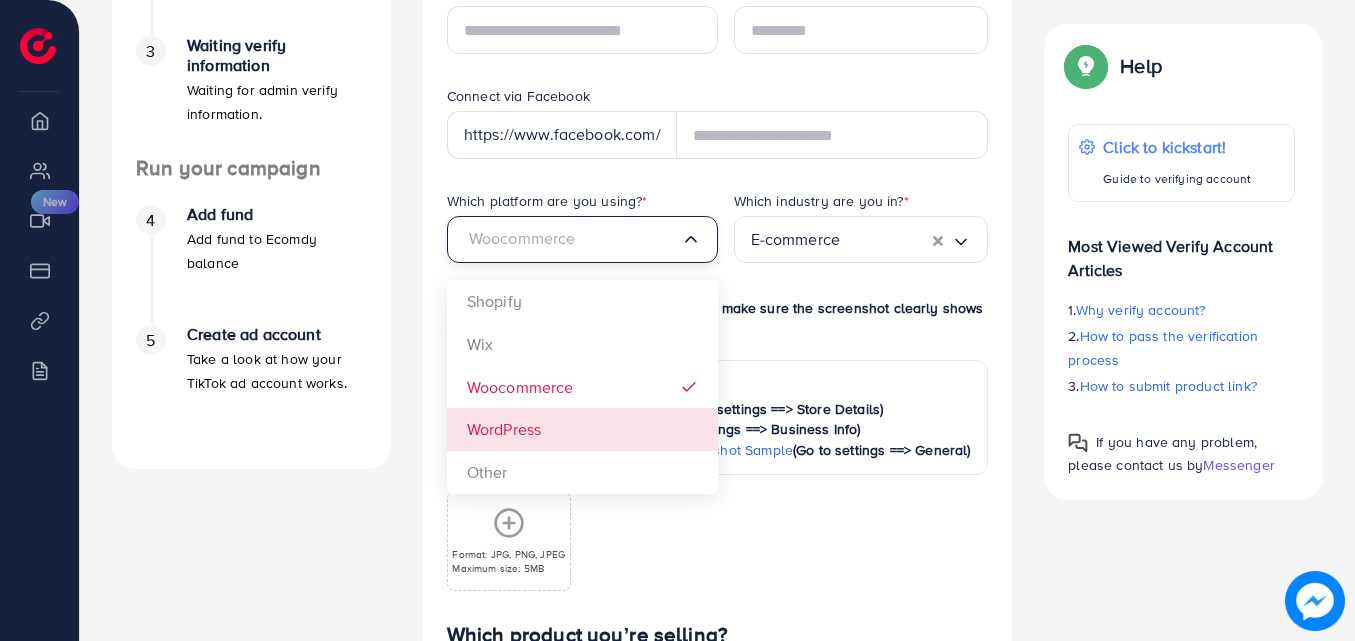 click on "Which platform are you using?  *
Woocommerce
Loading...
Shopify
Wix
Woocommerce
WordPress
Other
Which industry are you in?  *
E-commerce
Loading...     Attach Dashboard Screenshot (Please make sure the screenshot clearly shows the brand name).  Sample screenshots are as below:   Shopify Screenshot Sample   (Go to settings ==> Store Details)   Wix Screenshot Sample   (Go to settings ==> Business Info)   Woocommerce/WordPress Screenshot Sample   (Go to settings ==> General)   Format: JPG, PNG, JPEG   Maximum size: 5MB" at bounding box center [718, 407] 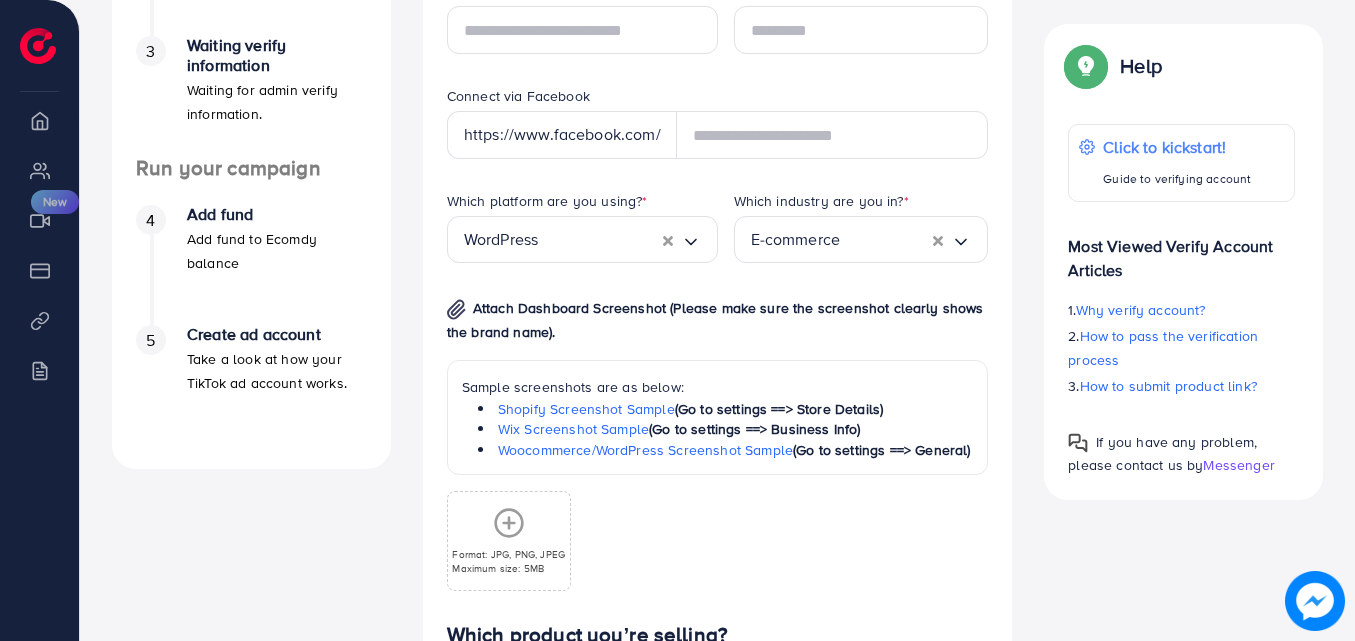 scroll, scrollTop: 34, scrollLeft: 0, axis: vertical 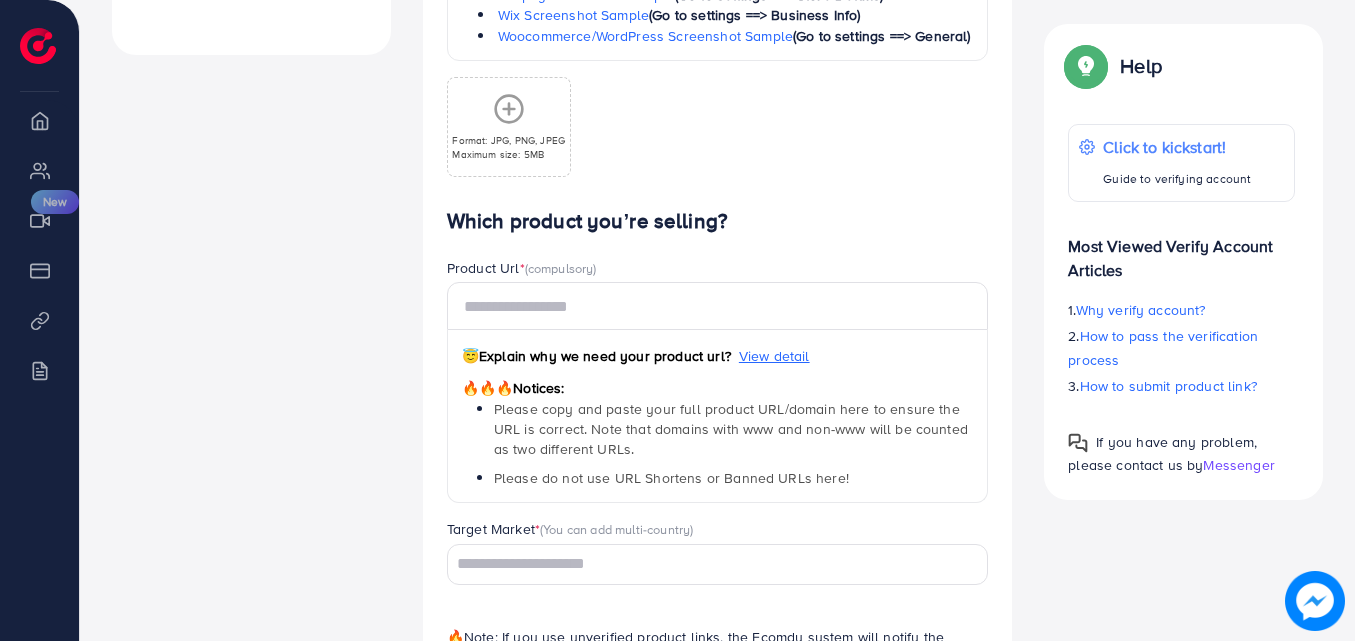 click on "Loading..." at bounding box center [718, 564] 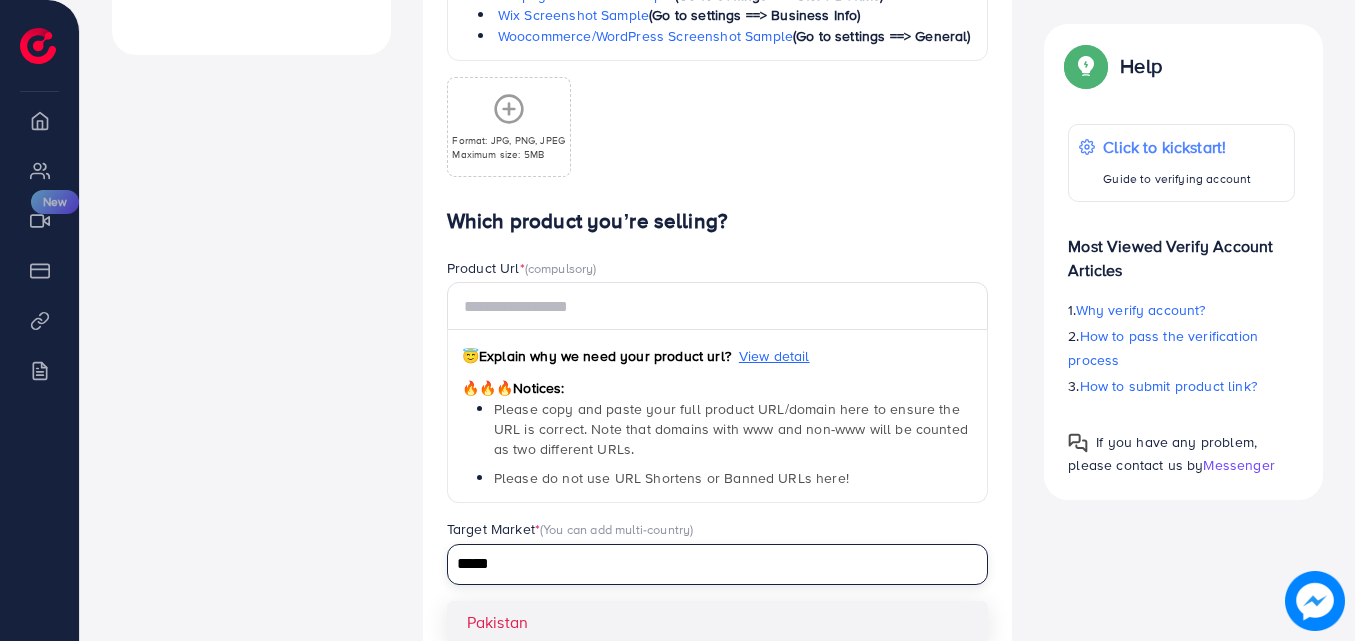 type on "*****" 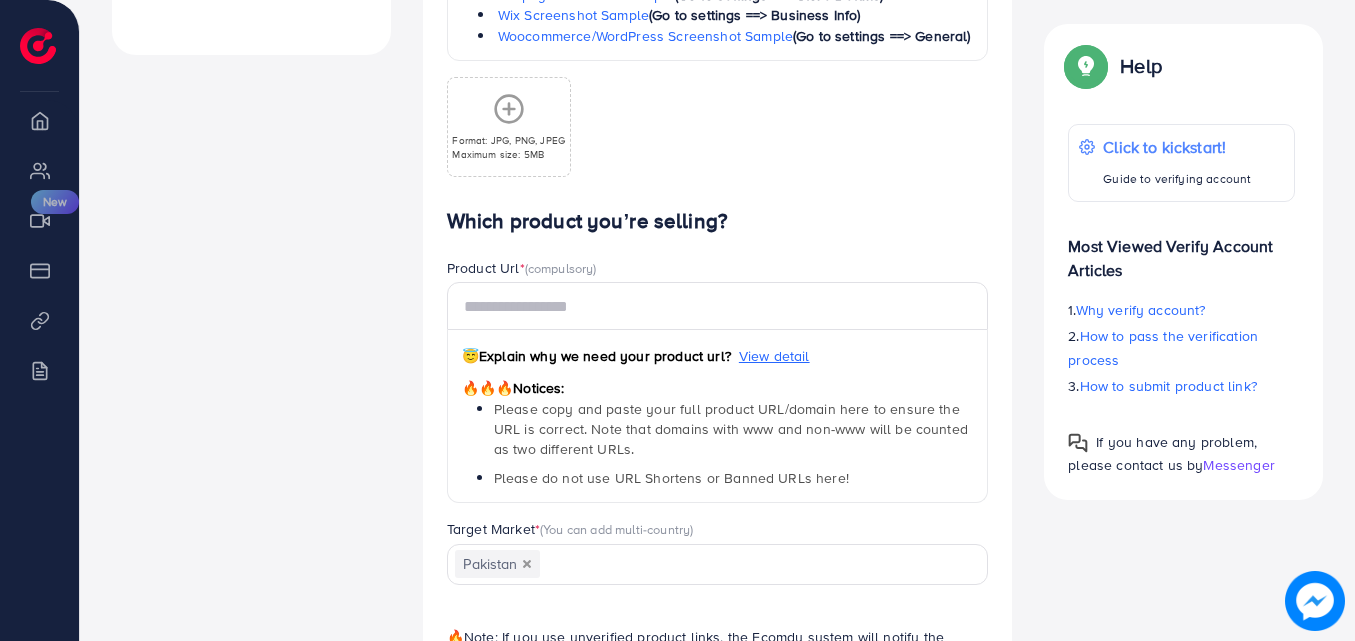 click on "Which product you’re selling?   Product Url  *  (compulsory)  😇  Explain why we need your product url?  View detail  🔥🔥🔥  Notices: Please copy and paste your full product URL/domain here to ensure the URL is correct. Note that domains with www and non-www will be counted as two different URLs. Please do not use URL Shortens or Banned URLs here!  Target Market  *  (You can add multi-country)
Pakistan
Loading...
Pakistan
🔥  Note: If you use unverified product links, the Ecomdy system will notify the support team to review your ad campaign to limit violations. Please send the exact product links you want to promote. Thank you!" at bounding box center [718, 461] 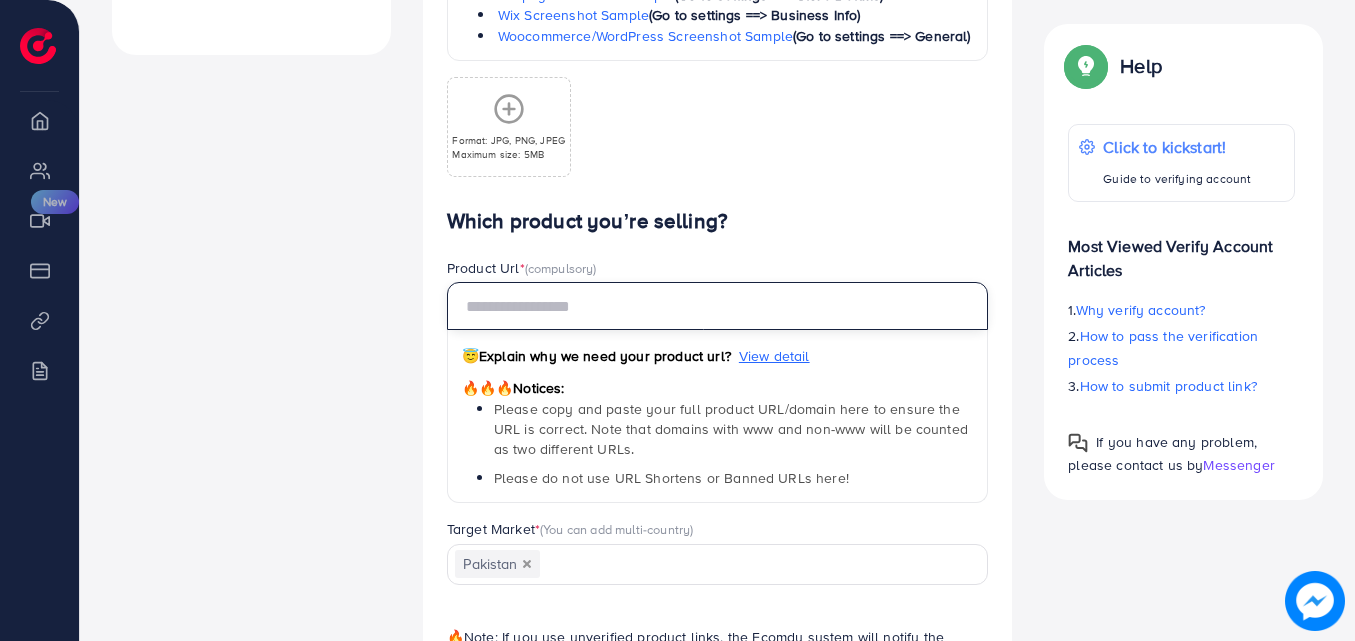 click at bounding box center (718, 306) 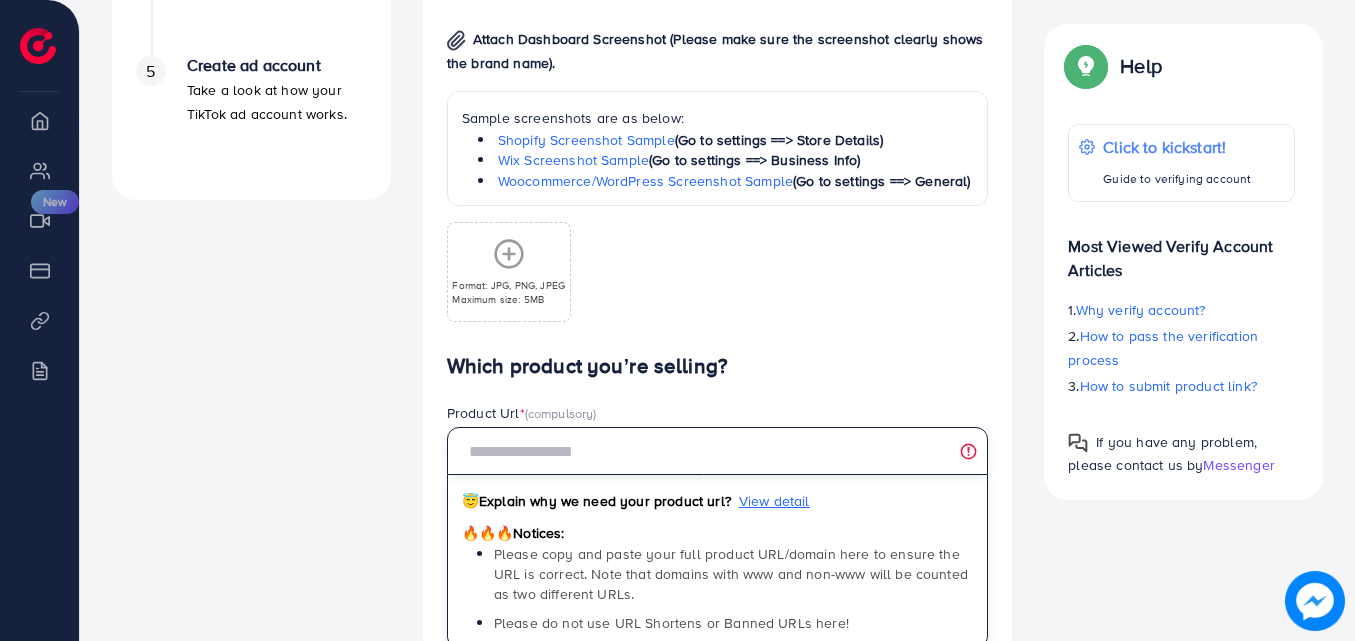 scroll, scrollTop: 857, scrollLeft: 0, axis: vertical 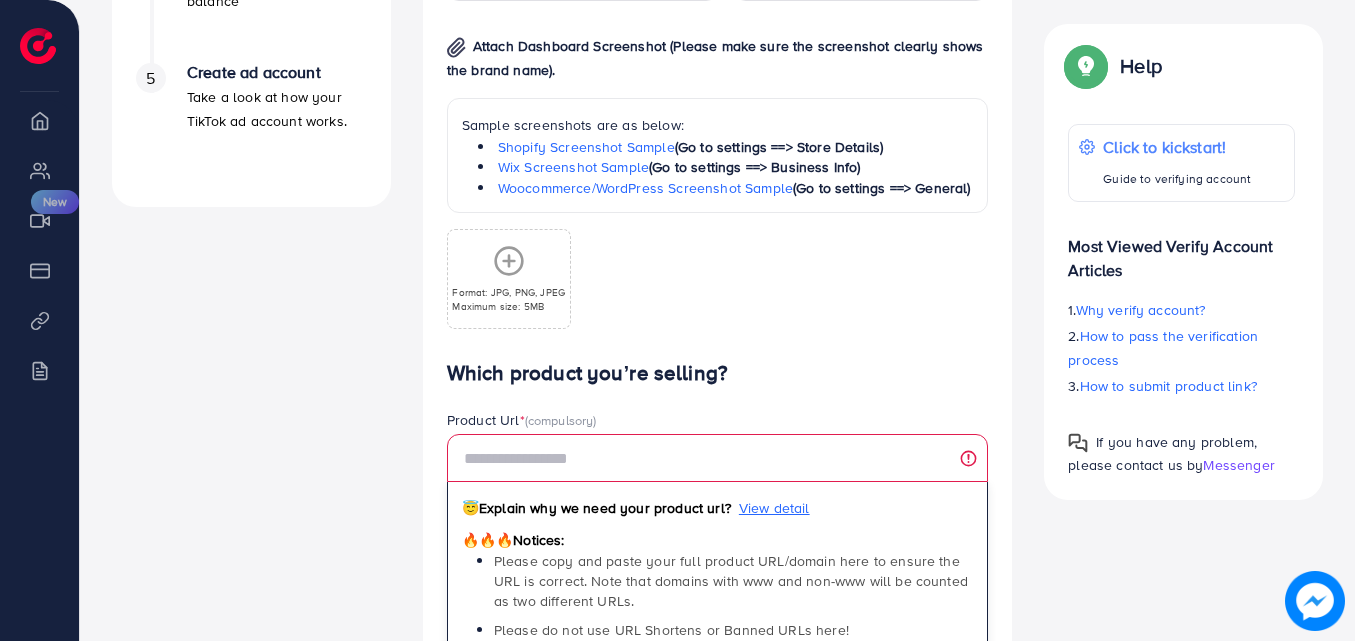 click 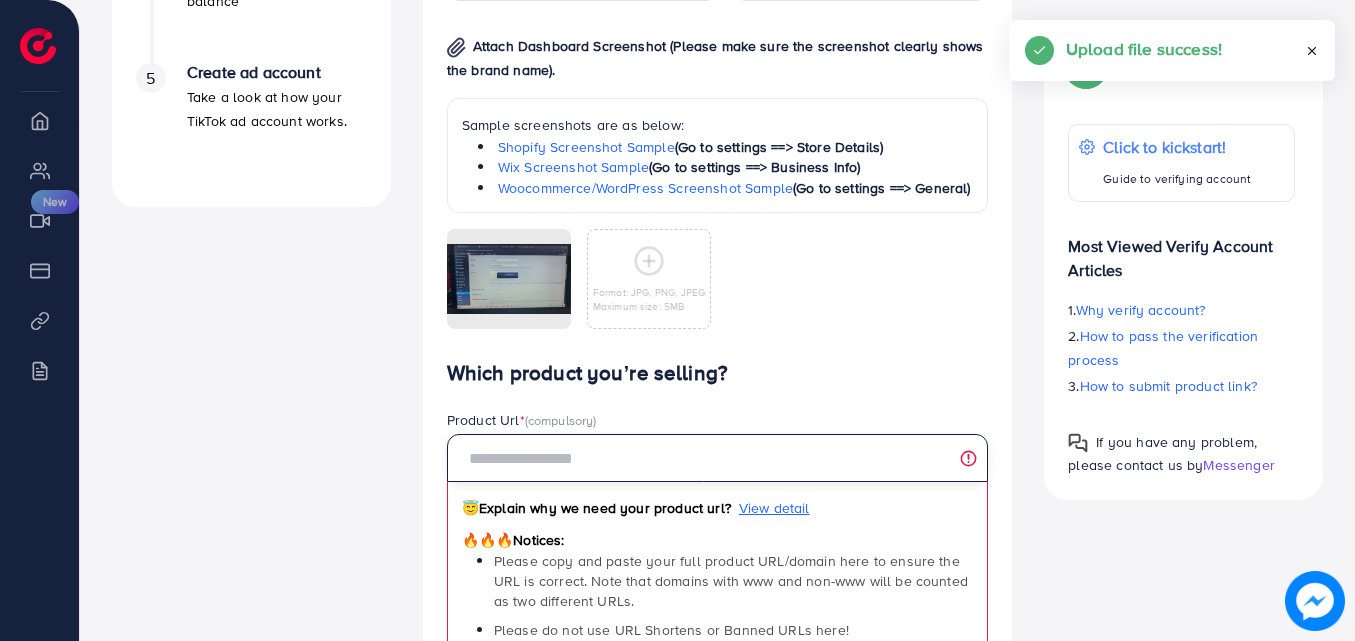 click at bounding box center (718, 458) 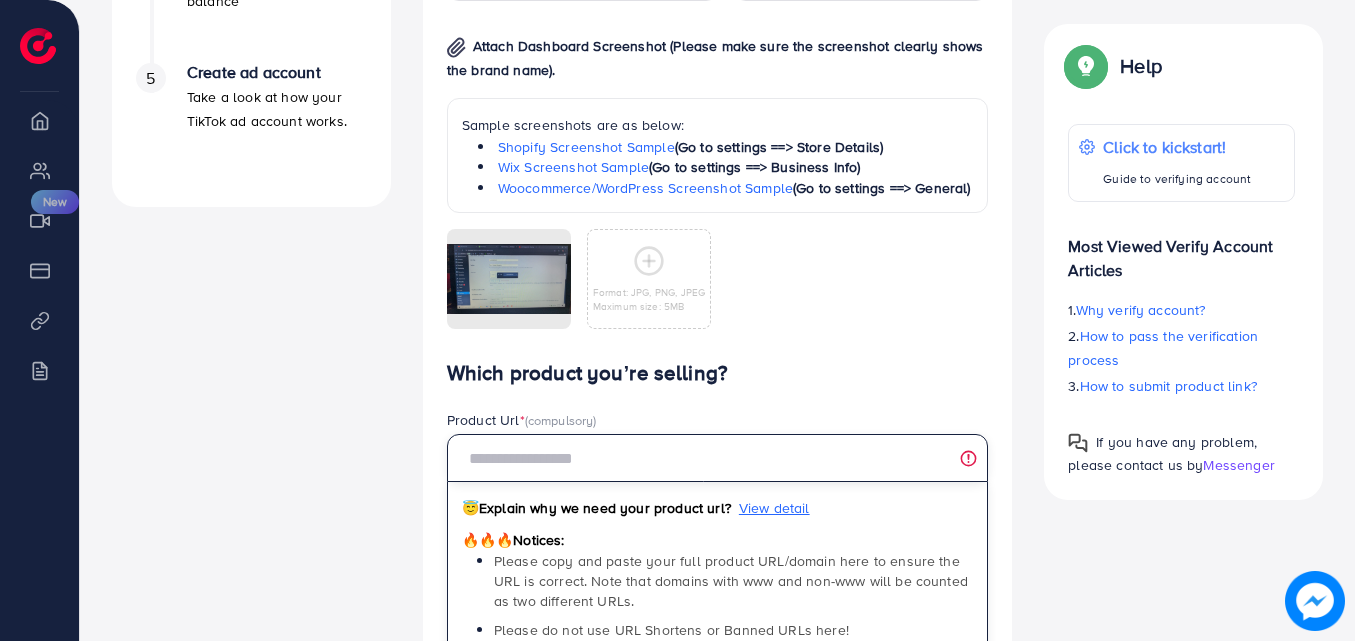 paste on "**********" 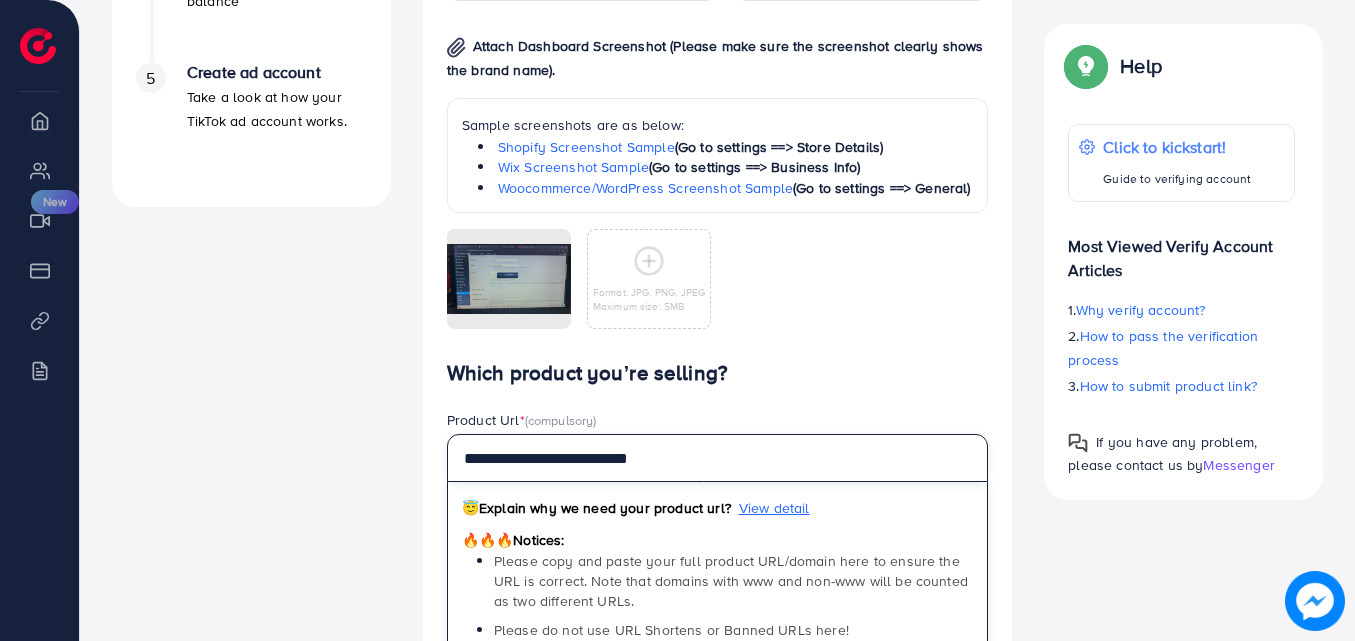 scroll, scrollTop: 1173, scrollLeft: 0, axis: vertical 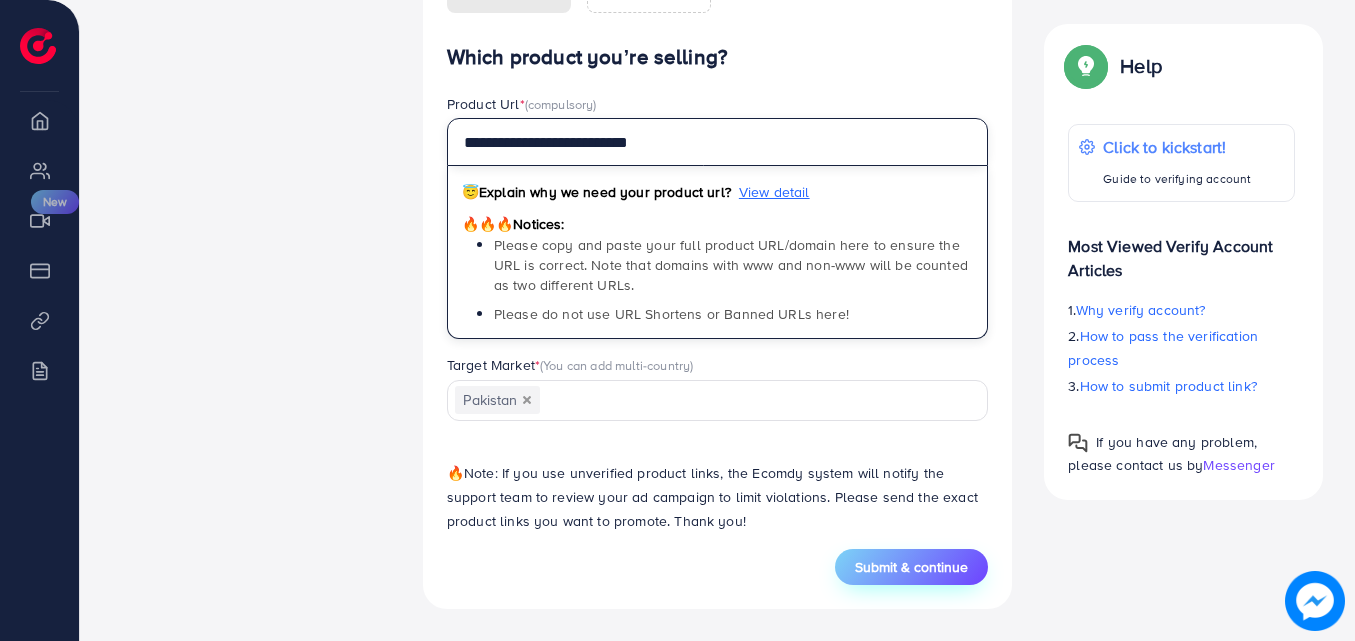 type on "**********" 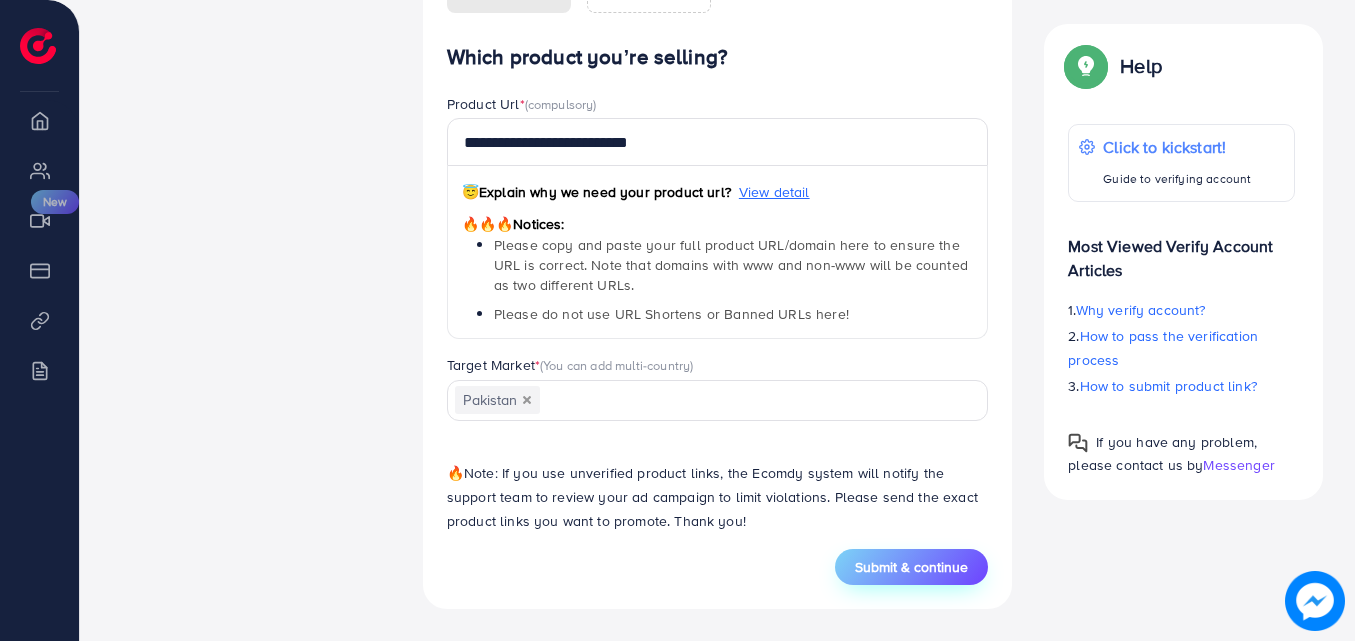 click on "Submit & continue" at bounding box center [911, 567] 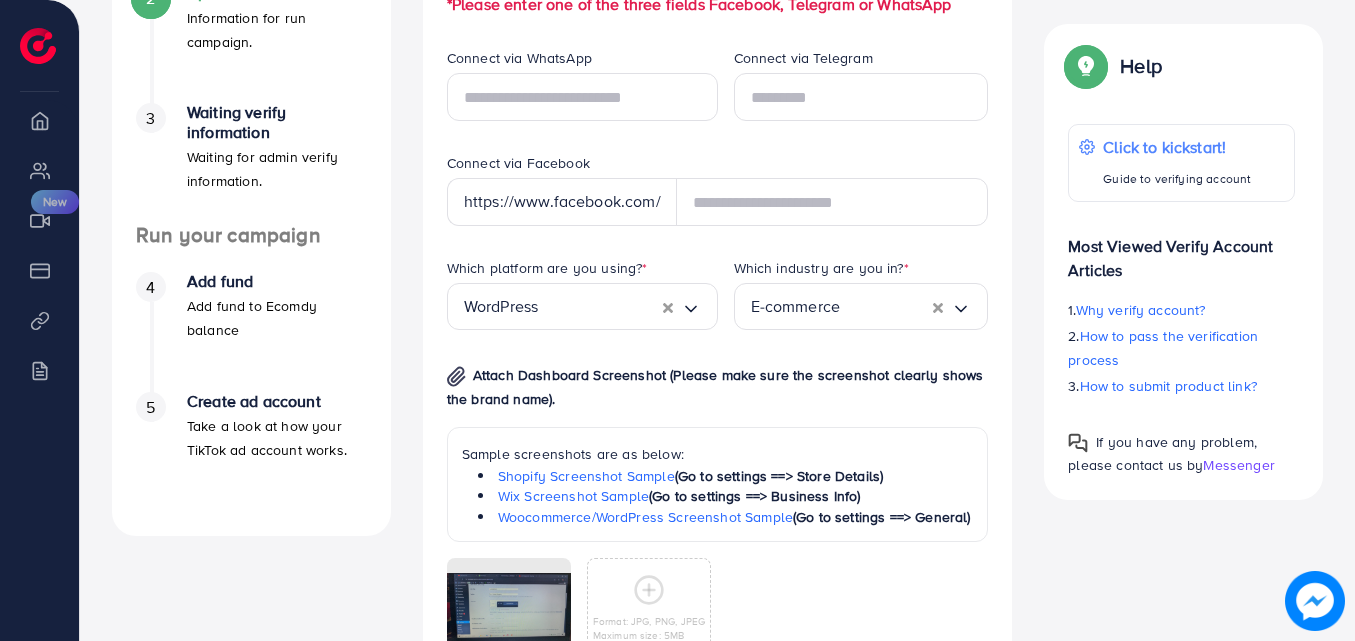 scroll, scrollTop: 520, scrollLeft: 0, axis: vertical 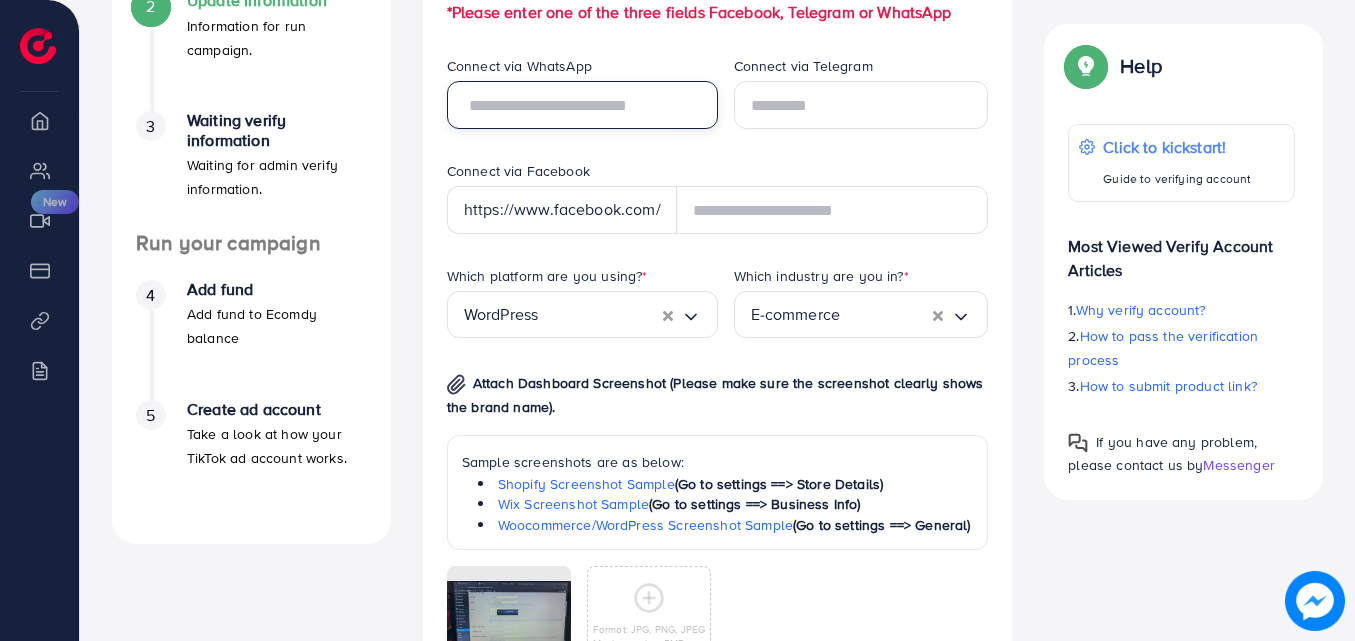 click at bounding box center [582, 105] 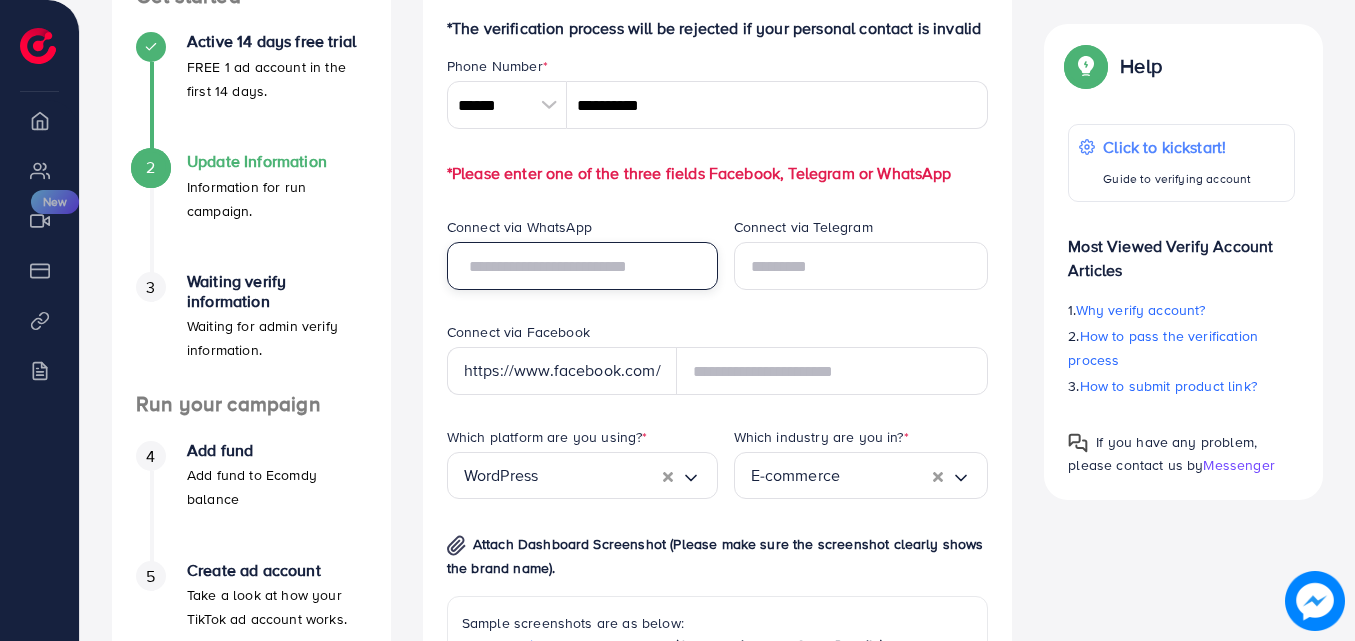 scroll, scrollTop: 332, scrollLeft: 0, axis: vertical 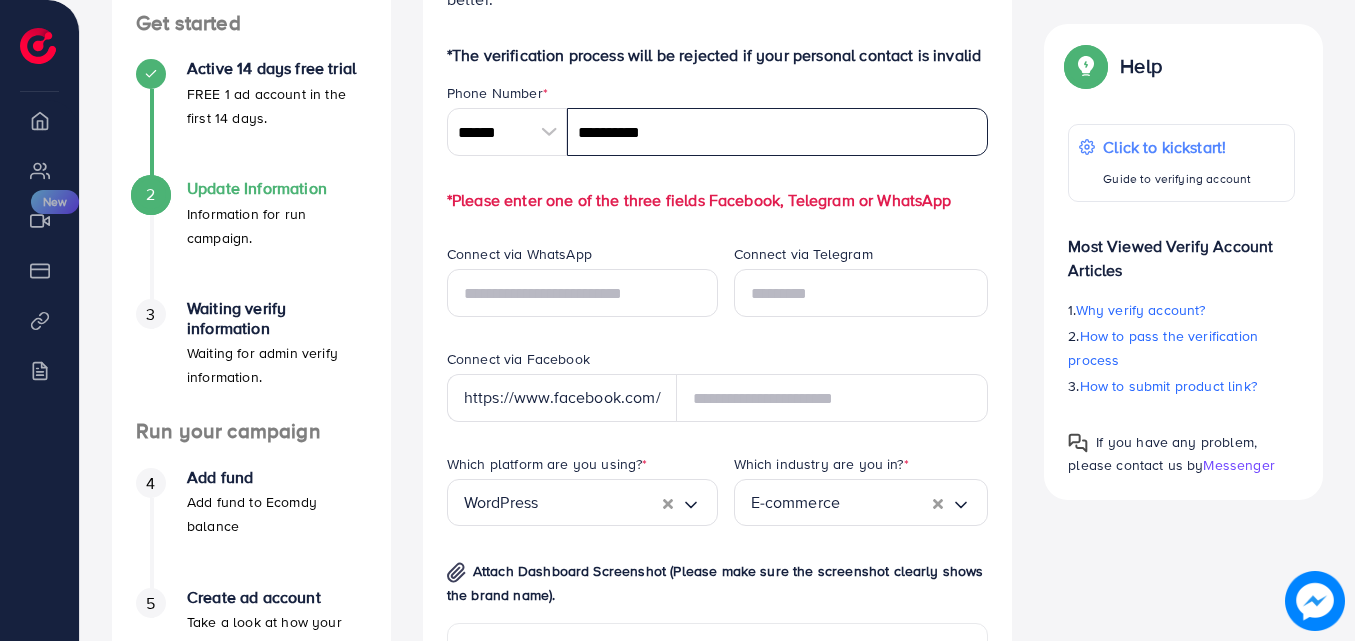 click on "**********" at bounding box center (778, 132) 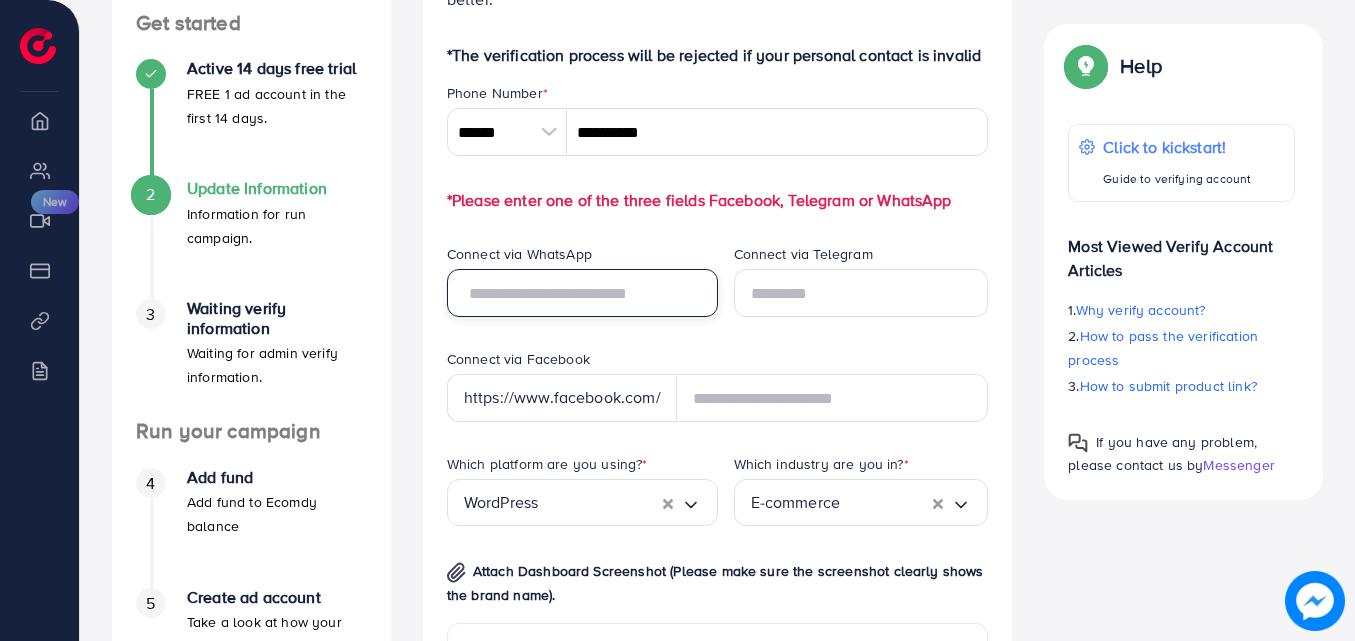 click at bounding box center (582, 293) 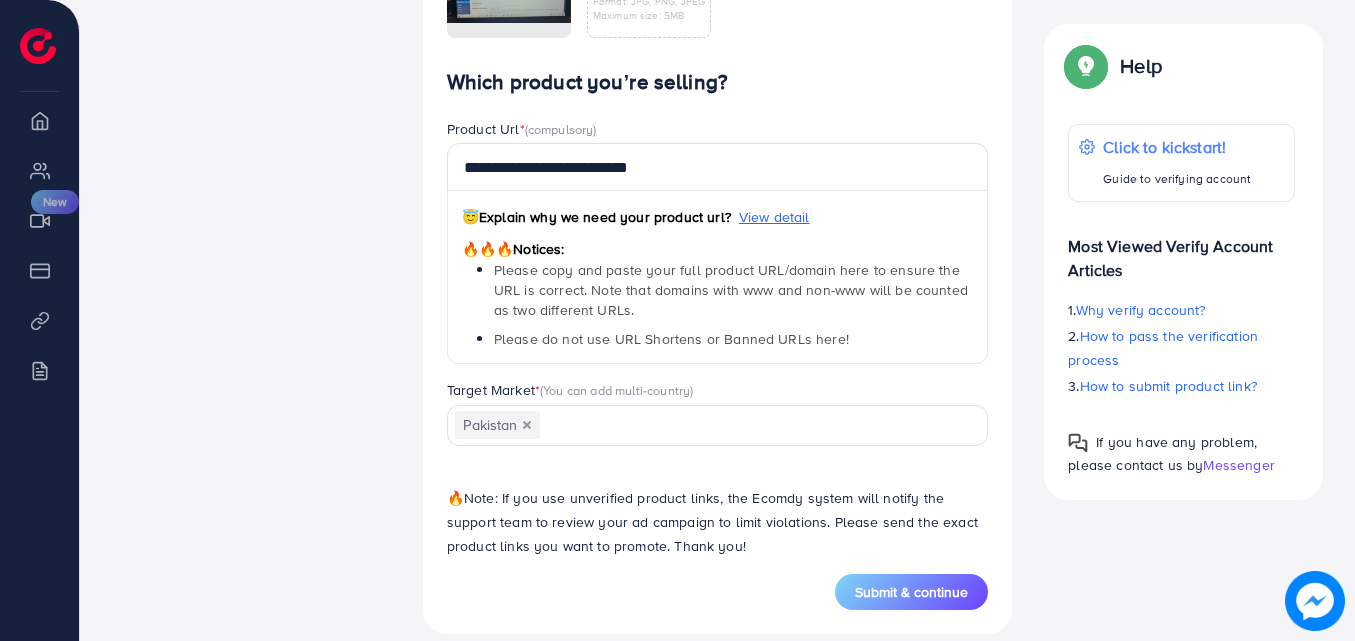 scroll, scrollTop: 1173, scrollLeft: 0, axis: vertical 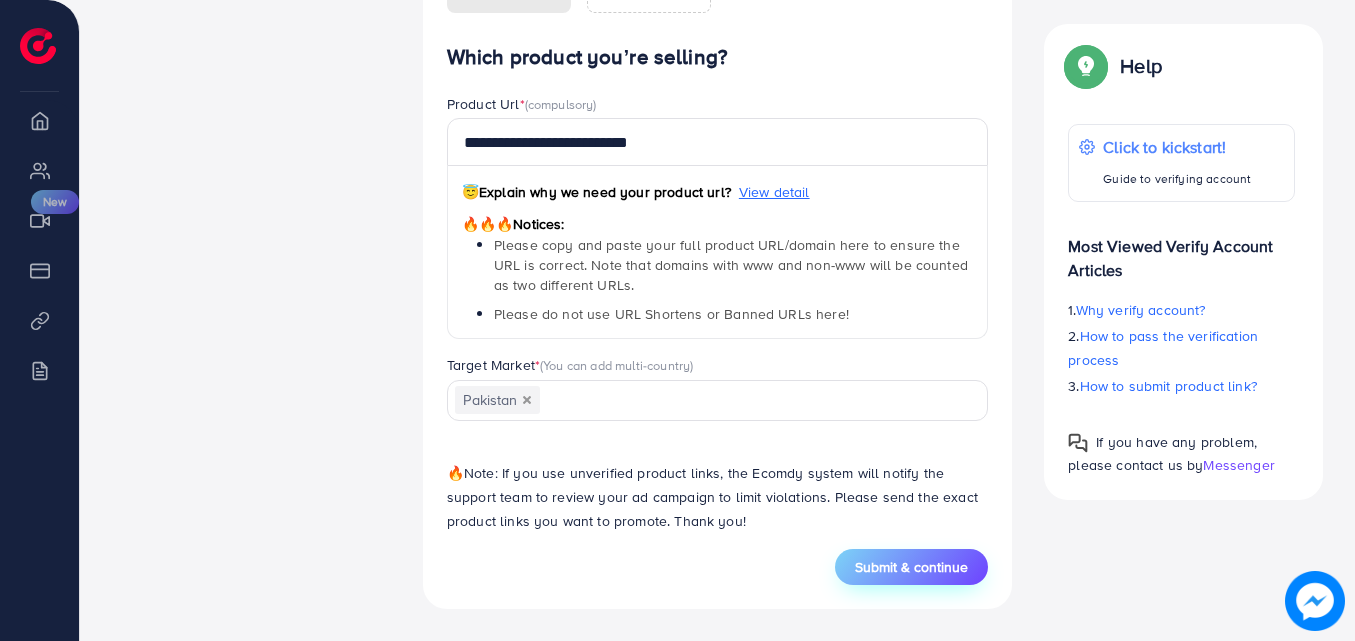 type on "**********" 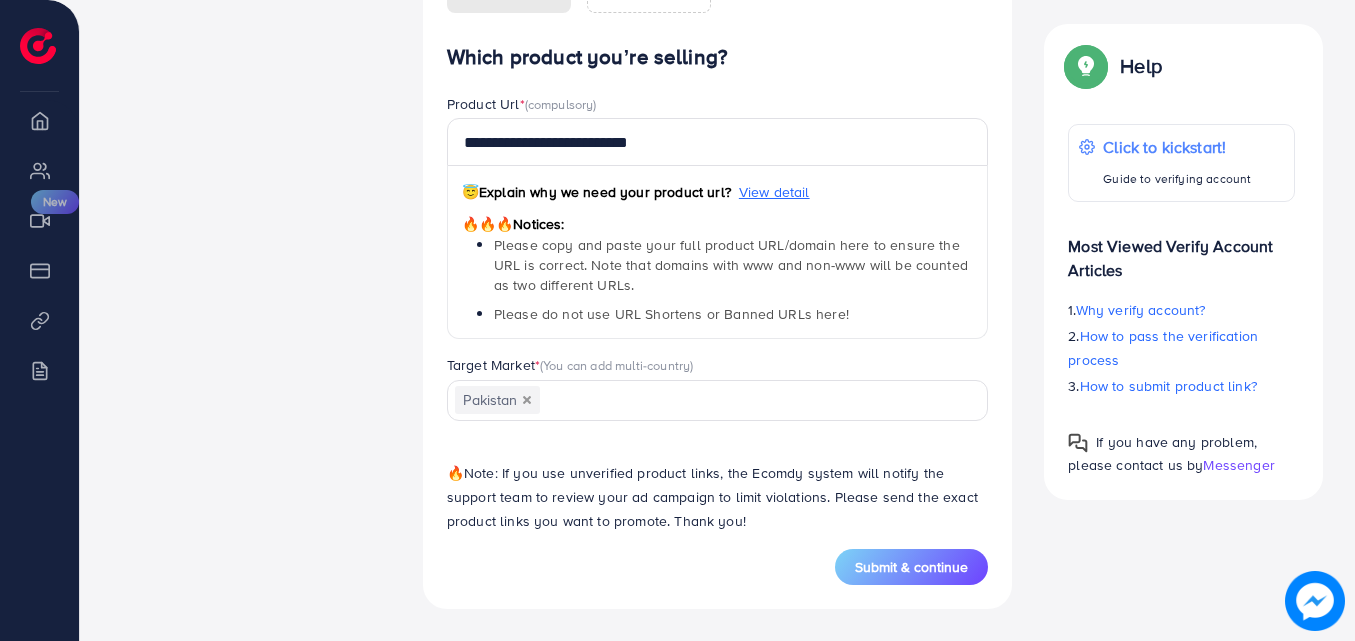 click on "Submit & continue" at bounding box center [911, 567] 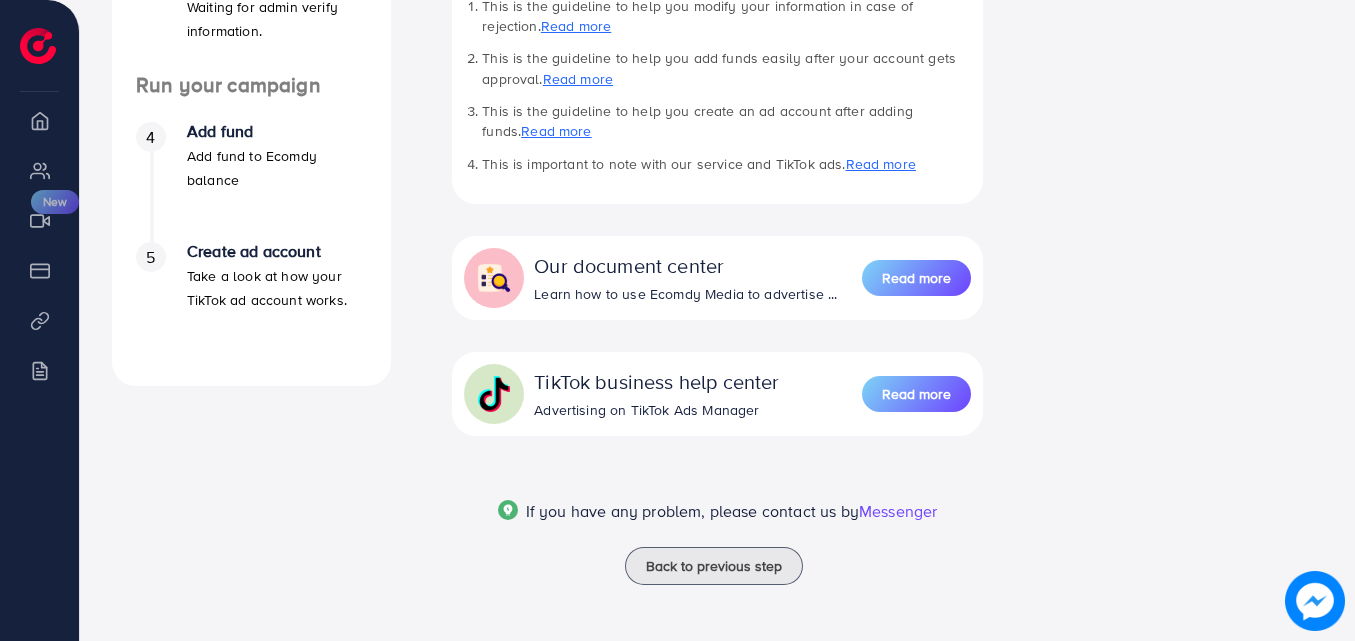 scroll, scrollTop: 0, scrollLeft: 0, axis: both 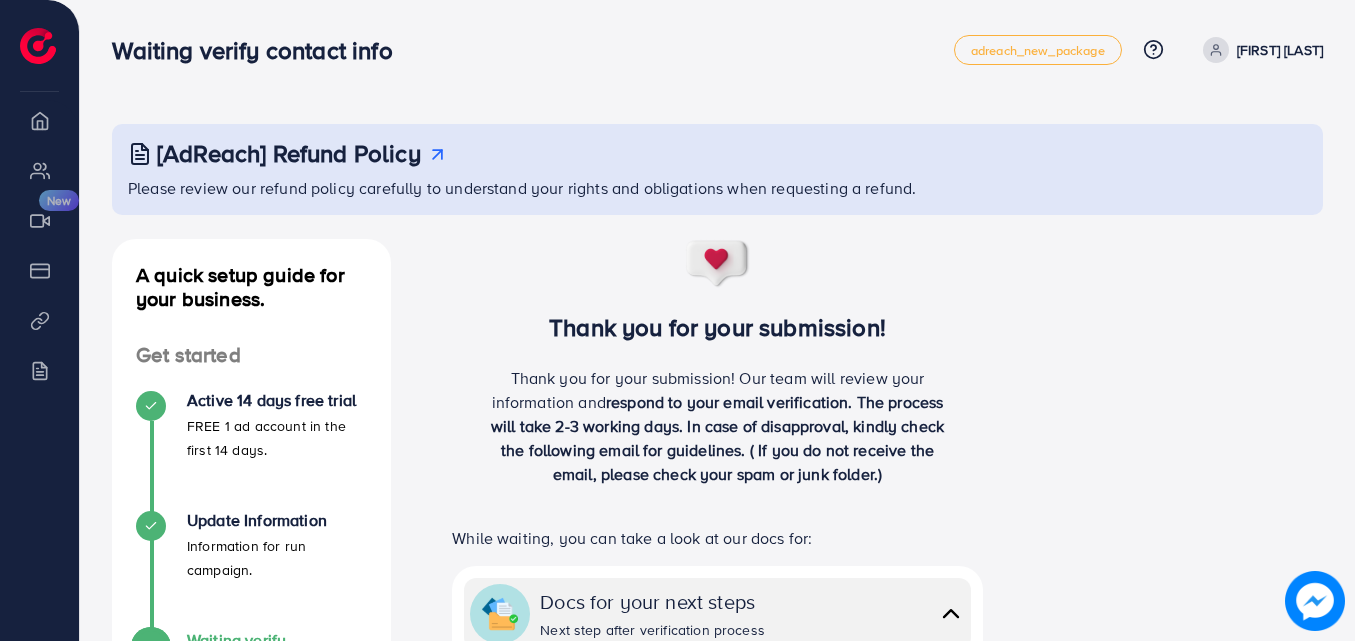 click on "[FIRST] [LAST]" at bounding box center [1259, 50] 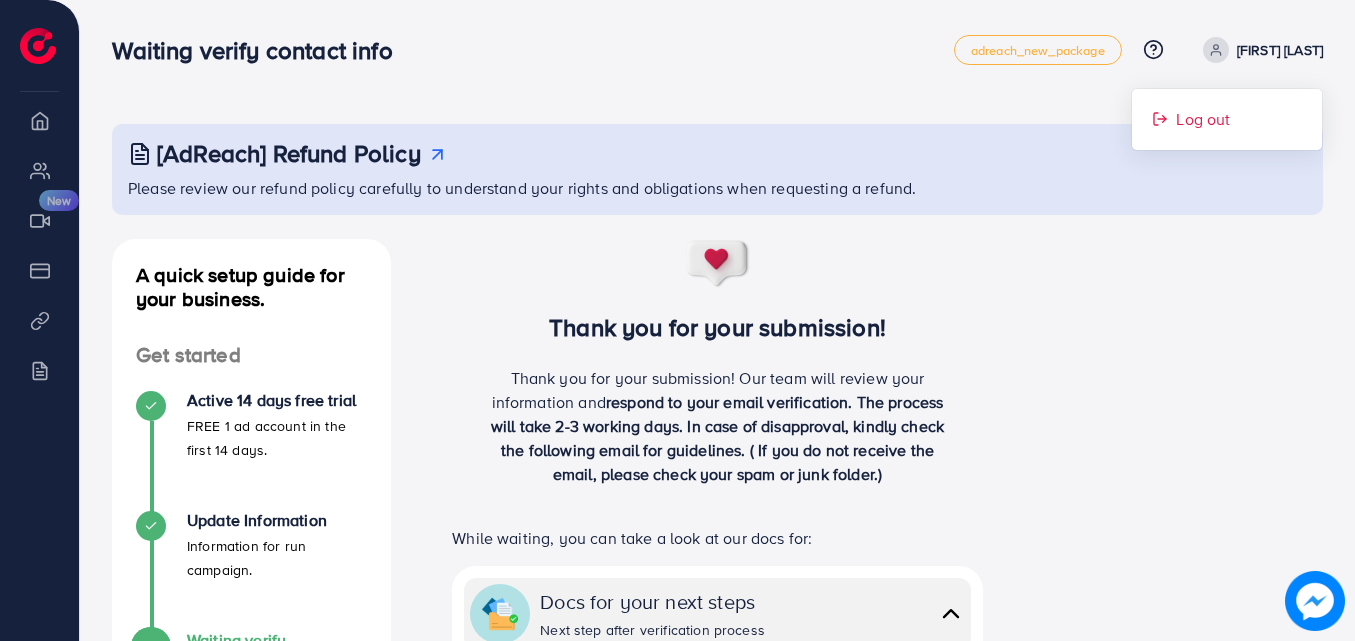 click on "Log out" at bounding box center [1203, 119] 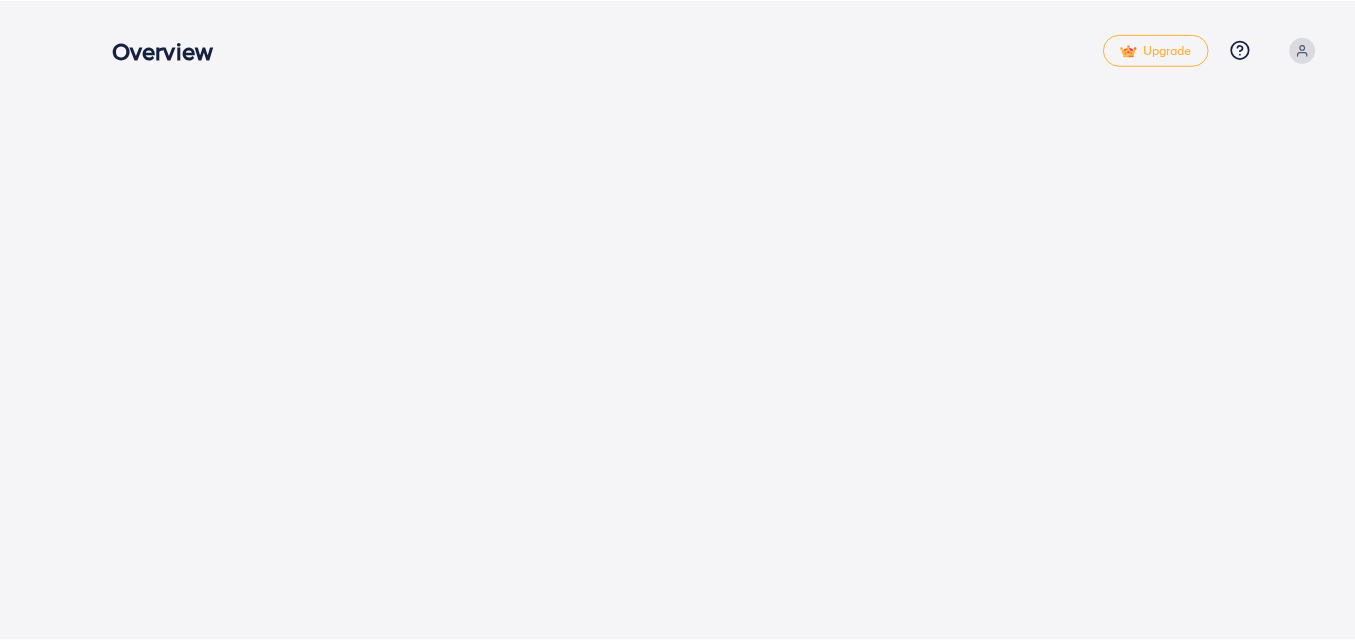 scroll, scrollTop: 0, scrollLeft: 0, axis: both 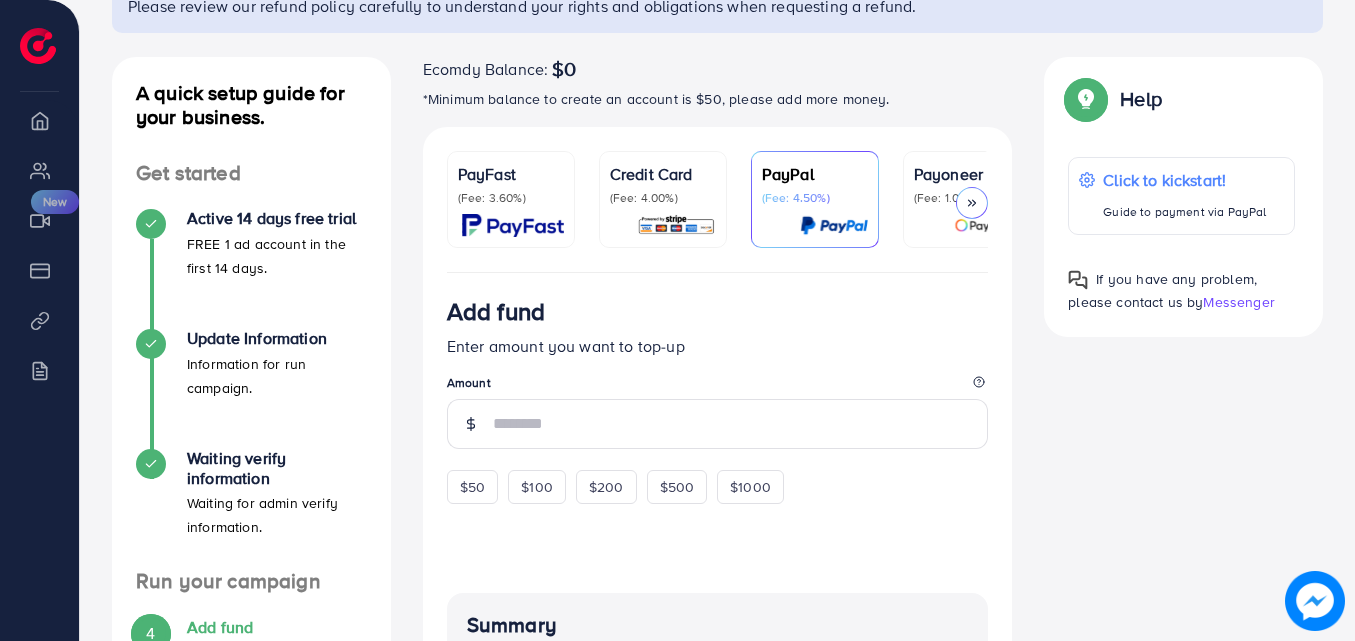 click at bounding box center [676, 225] 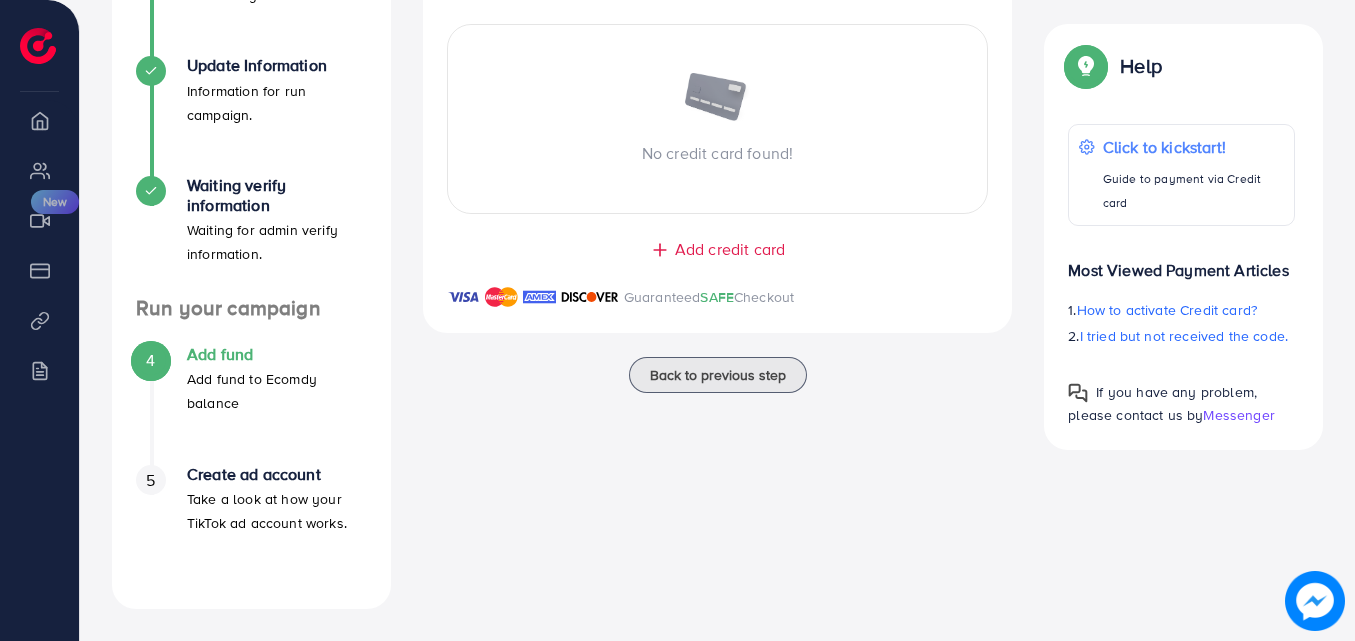 scroll, scrollTop: 390, scrollLeft: 0, axis: vertical 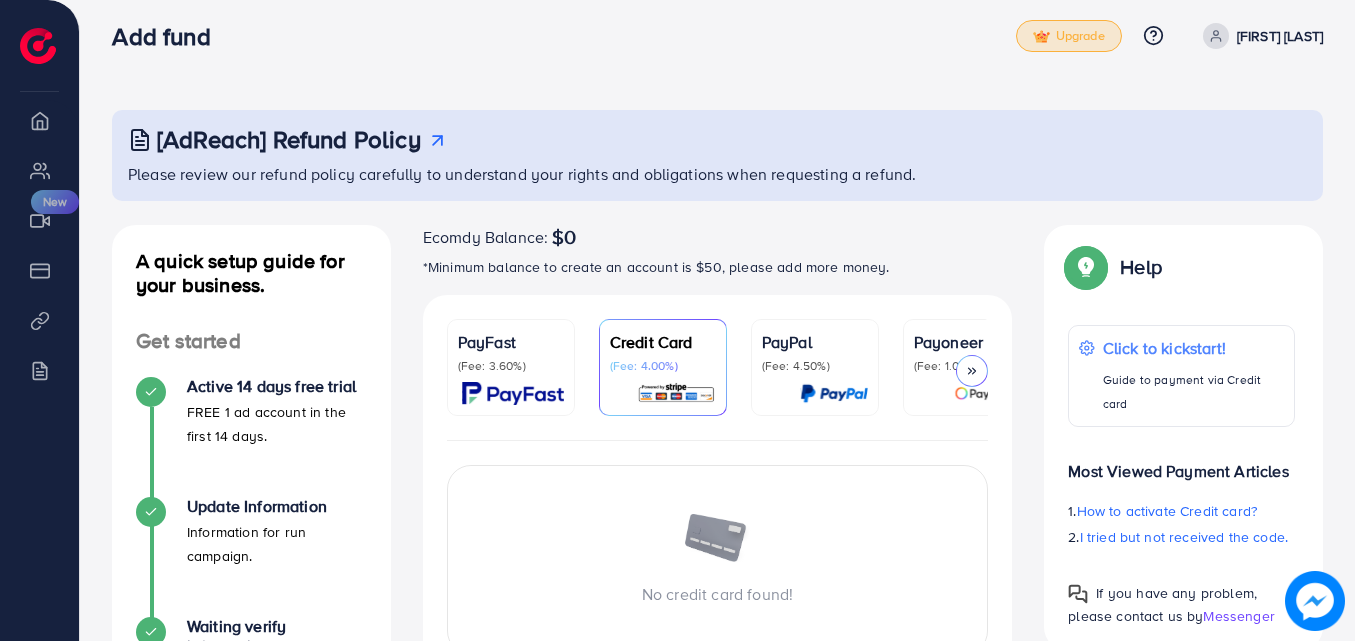 click on "Upgrade" at bounding box center [1069, 36] 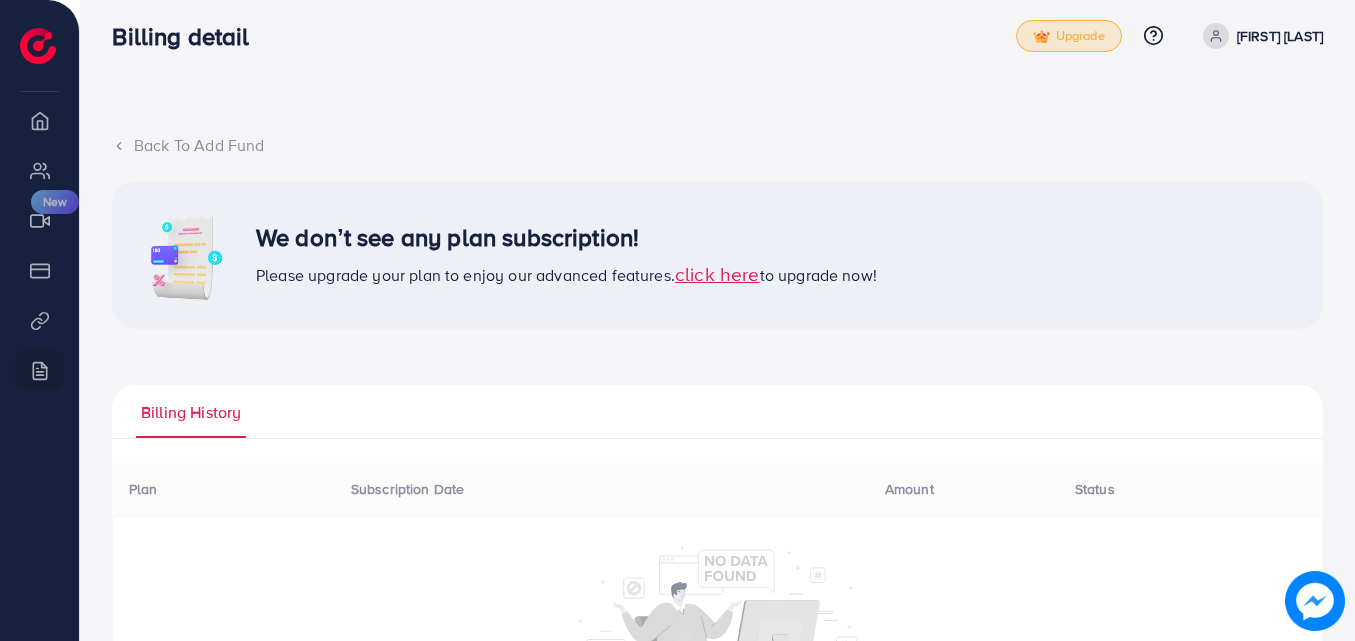 scroll, scrollTop: 0, scrollLeft: 0, axis: both 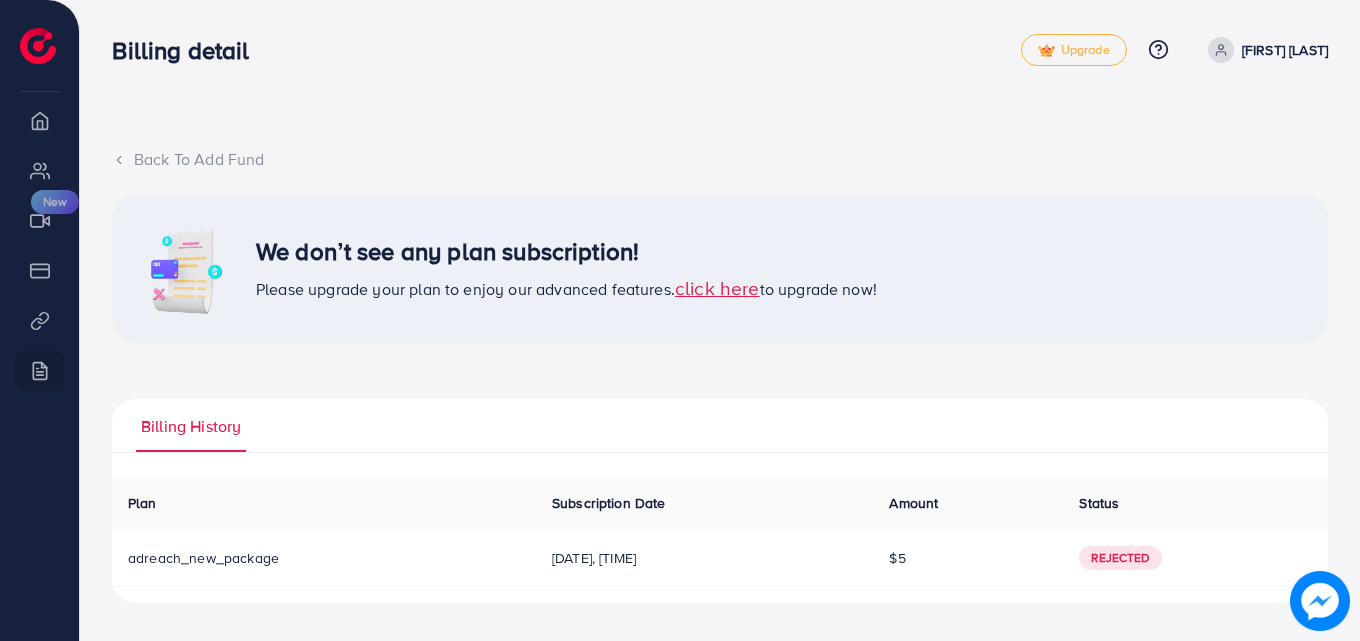 drag, startPoint x: 1359, startPoint y: 215, endPoint x: 1359, endPoint y: 359, distance: 144 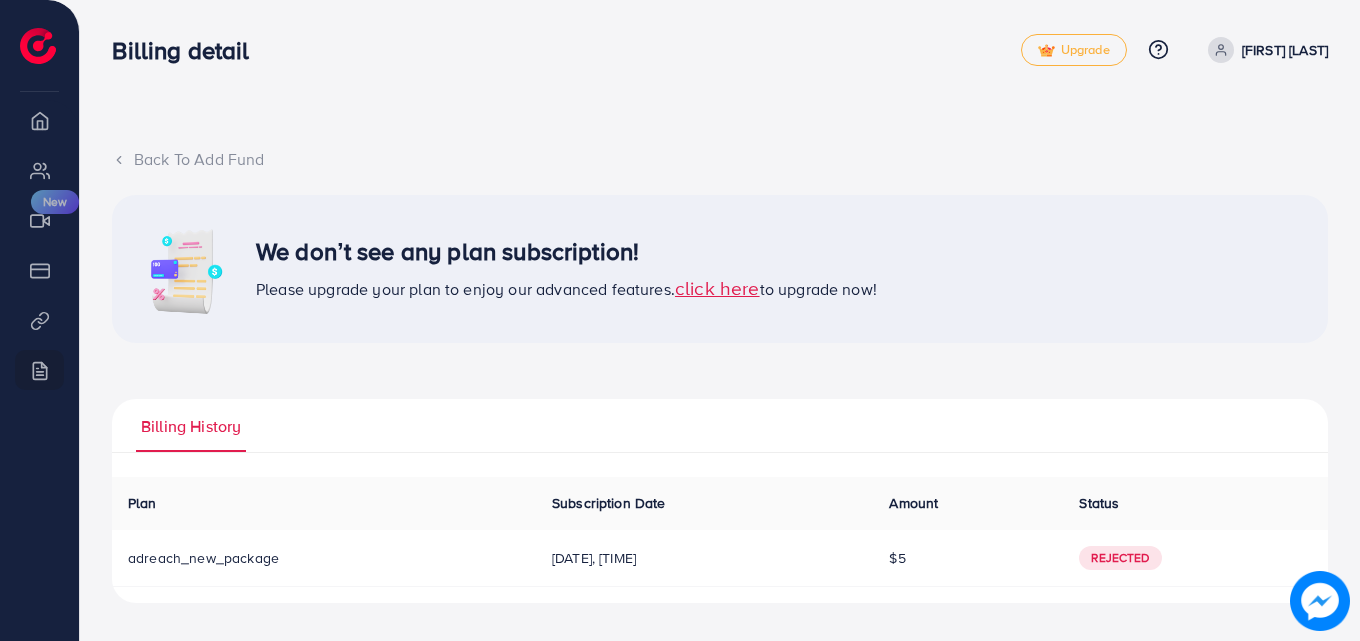 click on "Back To Add Fund   We don’t see any plan subscription!   Please upgrade your plan to enjoy our advanced features.   click here   to upgrade now!  Billing History               Plan Subscription Date Amount Status Download Invoice            adreach_new_package  30/07/2025, 19:59:25  $5   Rejected              Ecomdy Media  Business Number  202113175W   68 CIRCULAR ROAD #02-01   Singapore   049422   +84944399996   support@ecomdymedia.com   Invoice   N/A   Date   Invalid Date   Due   On Receipt   balance due   USD $0   BILL TO      Zipcode:    (+)      Description   Rate   qty   amount   Subscription Plan    $0   1   $0   subtotal   $0   service charge   $0   tax   $0   Total   $0   balance due   USD $0     Ecomdy Media  Business Number  202113175W   68 CIRCULAR ROAD #02-01   Singapore   049422   +84944399996   support@ecomdymedia.com   Invoice   N/A   Date   Invalid Date   Due   On Receipt   balance due   USD $0   BILL TO      Zipcode:    (+)      Description   Rate   qty   amount   Subscription Plan    $0" at bounding box center [720, 317] 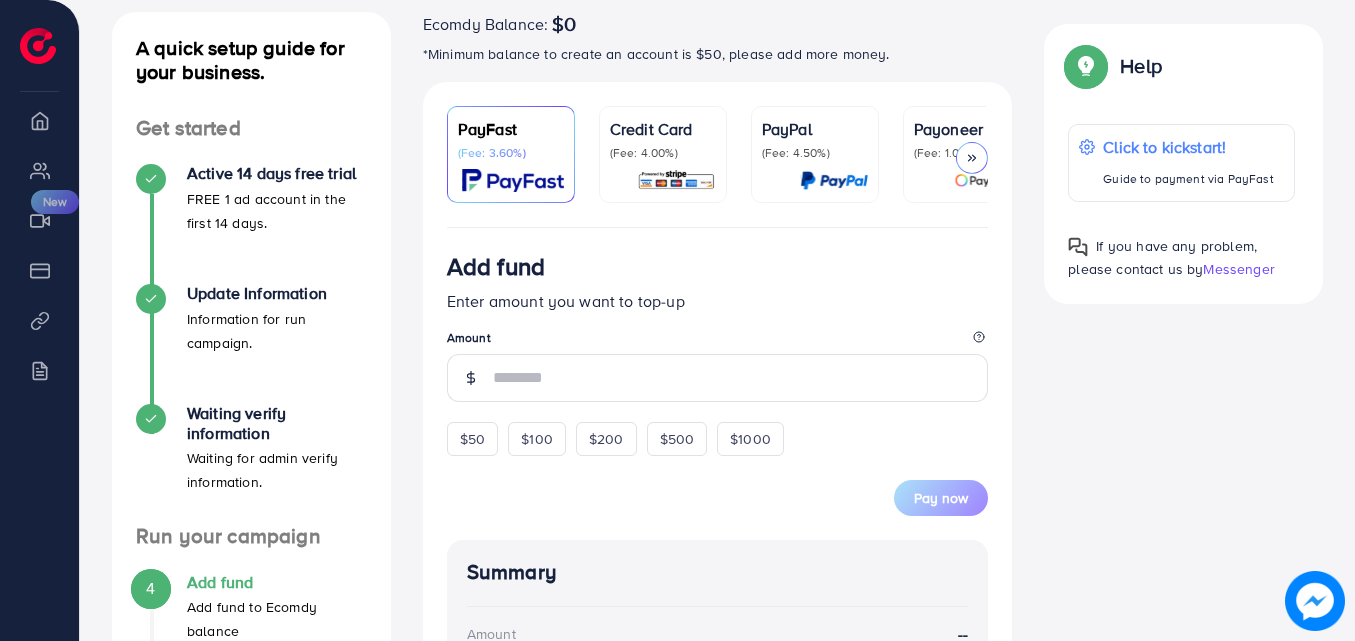 scroll, scrollTop: 124, scrollLeft: 0, axis: vertical 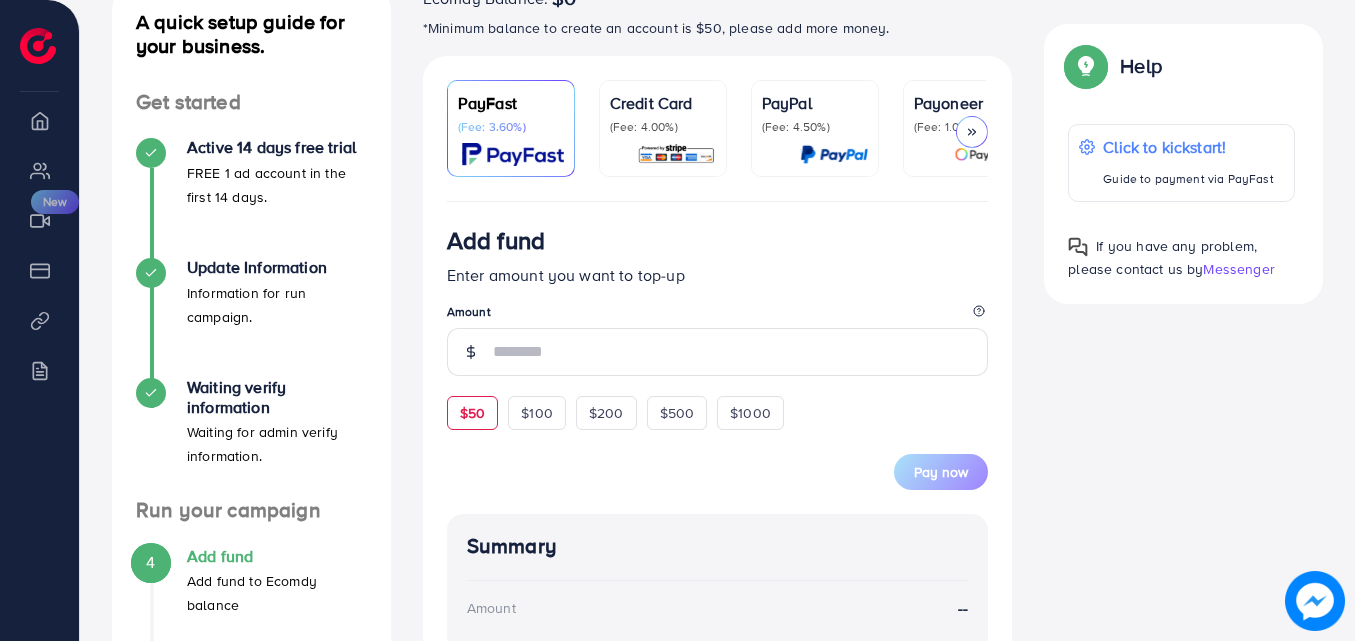 click on "$50" at bounding box center (472, 413) 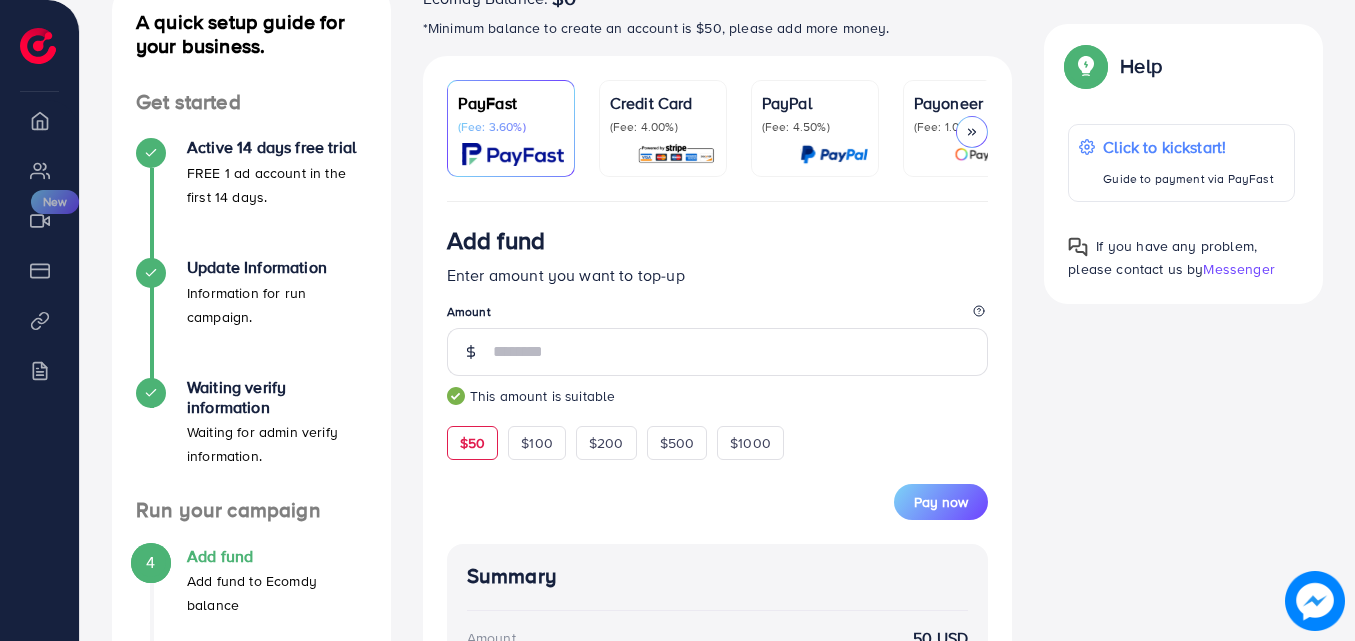 type on "**" 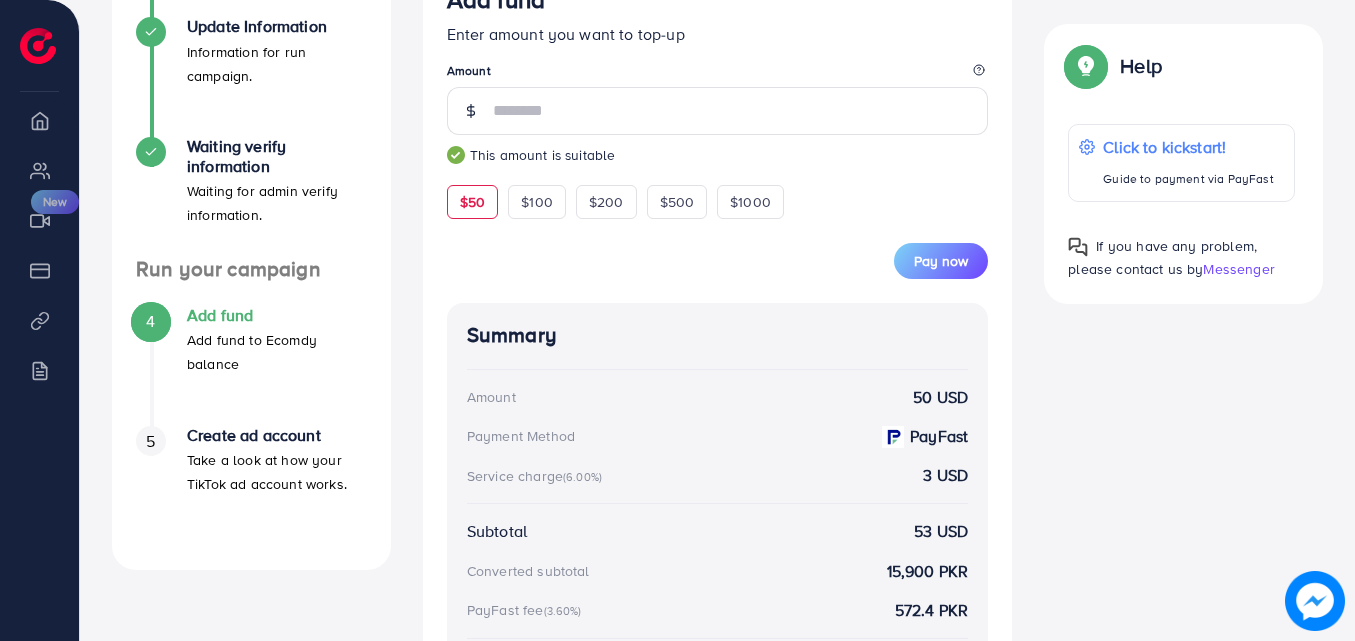 scroll, scrollTop: 516, scrollLeft: 0, axis: vertical 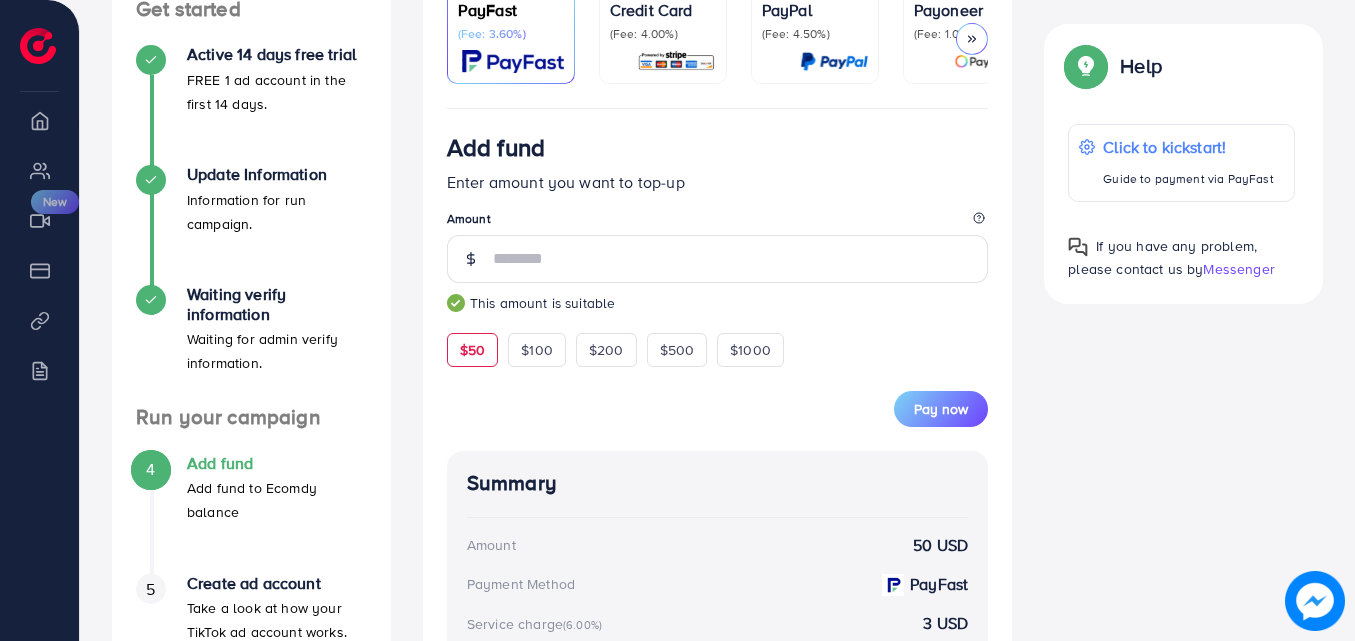 click at bounding box center (676, 61) 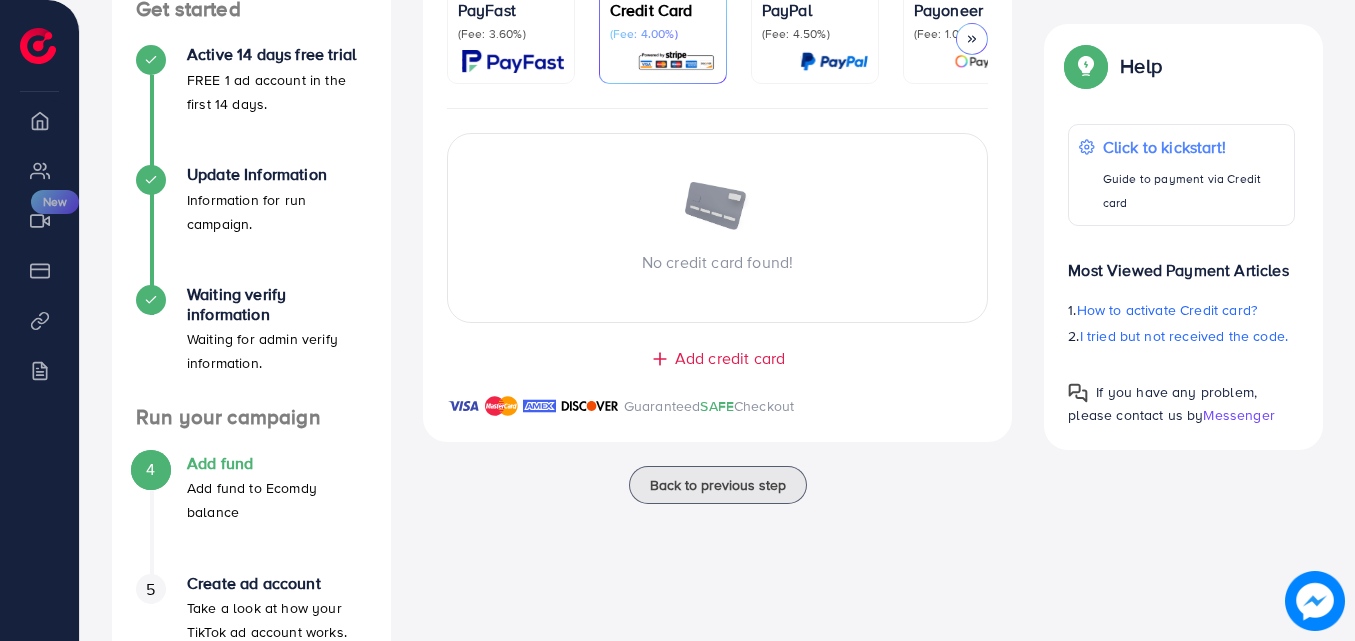 click on "Add credit card" at bounding box center (730, 358) 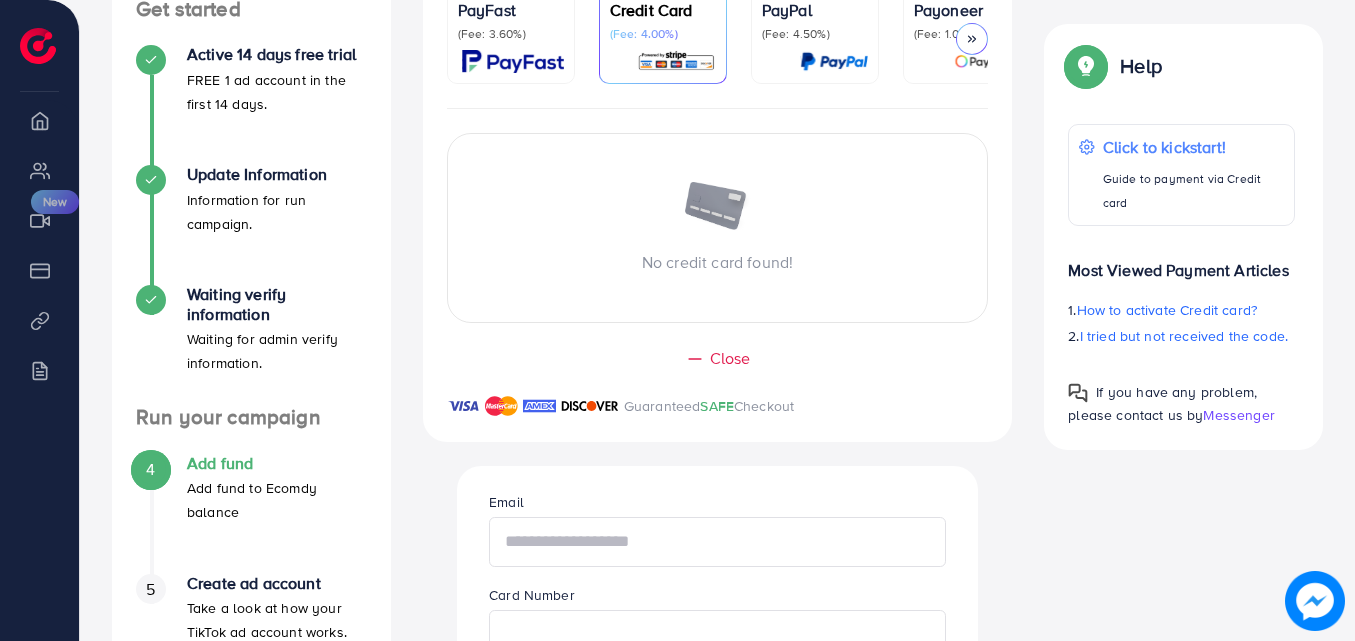 click at bounding box center (717, 542) 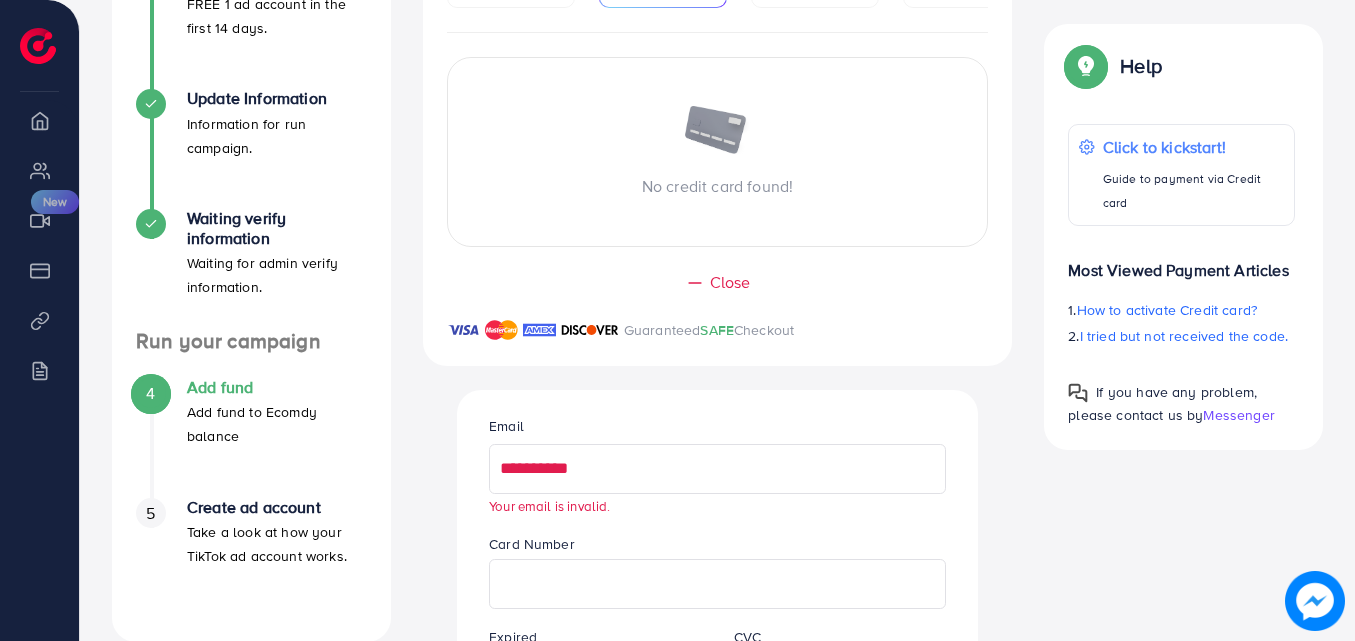 scroll, scrollTop: 488, scrollLeft: 0, axis: vertical 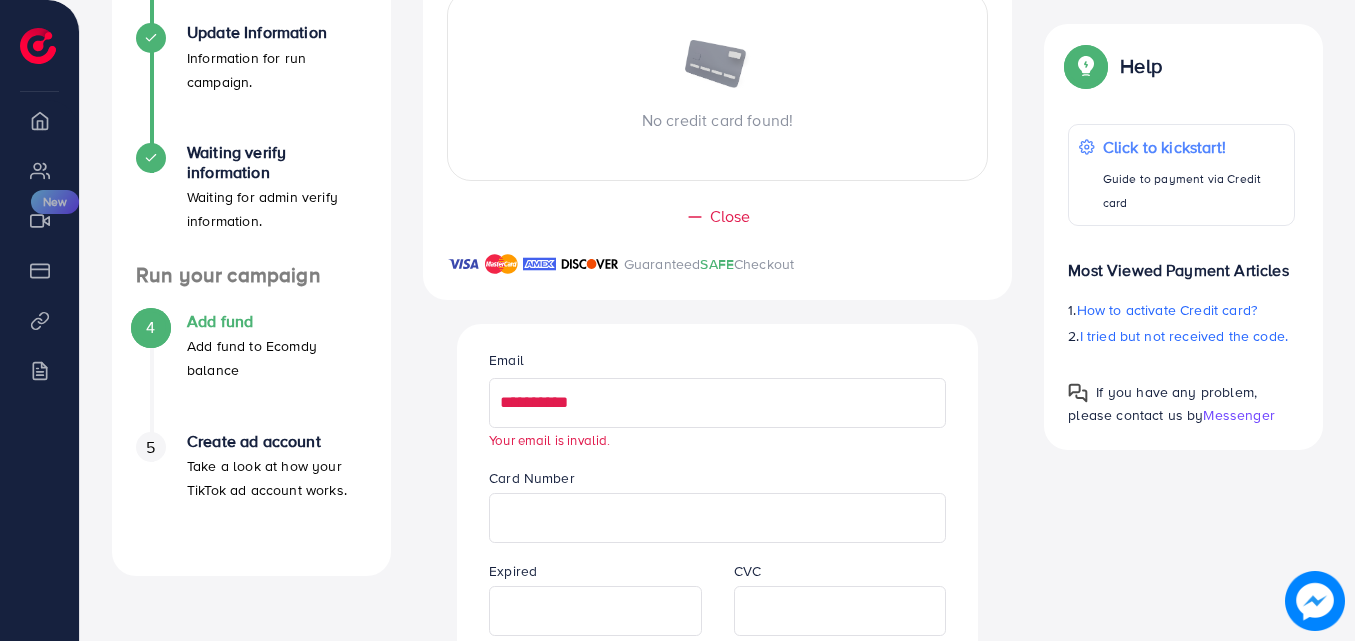 click on "**********" at bounding box center (717, 403) 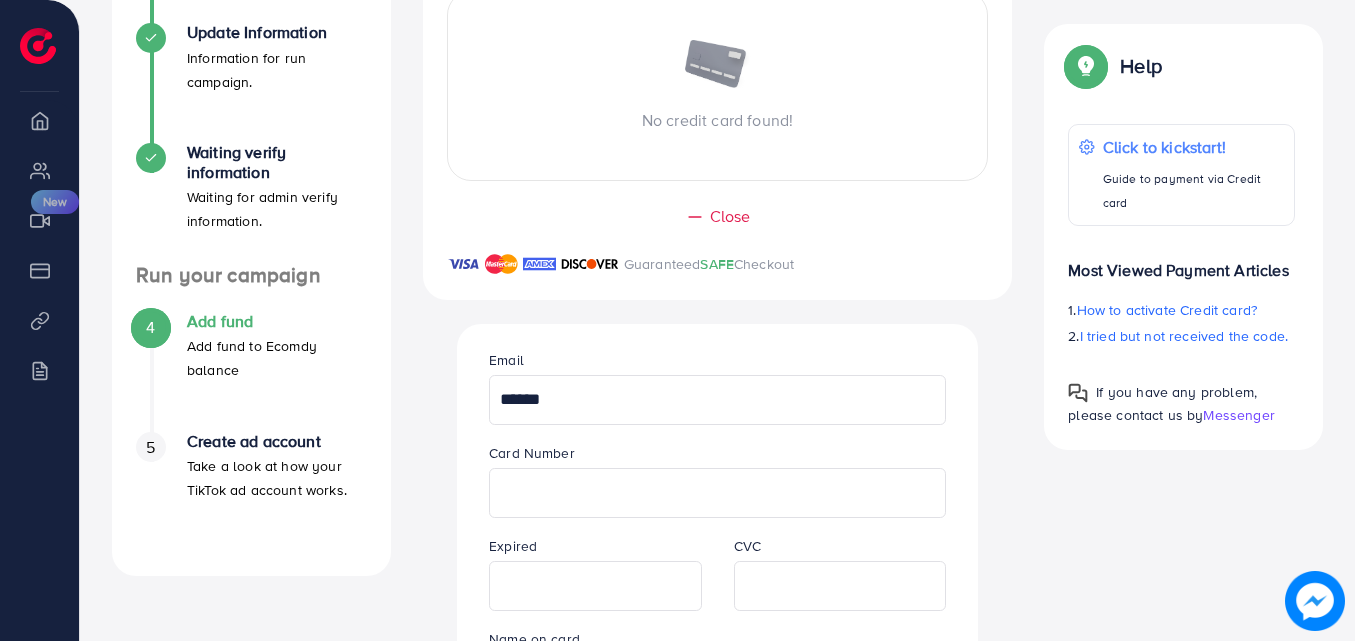 type on "**********" 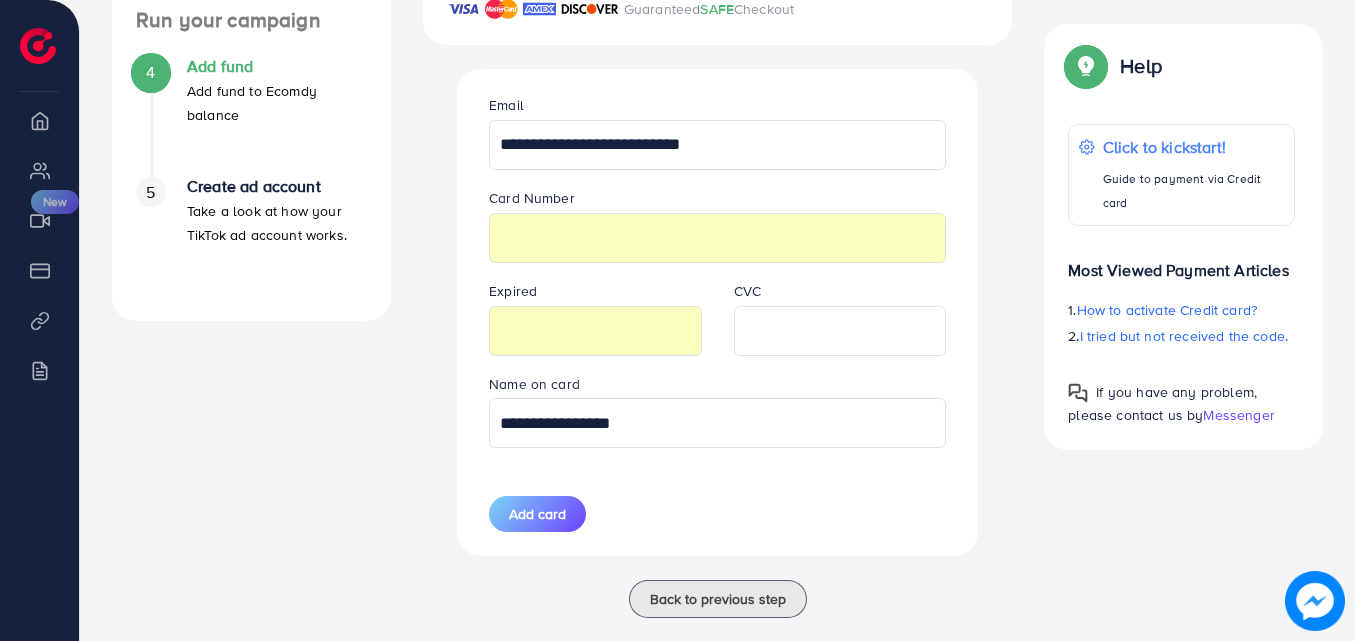 scroll, scrollTop: 748, scrollLeft: 0, axis: vertical 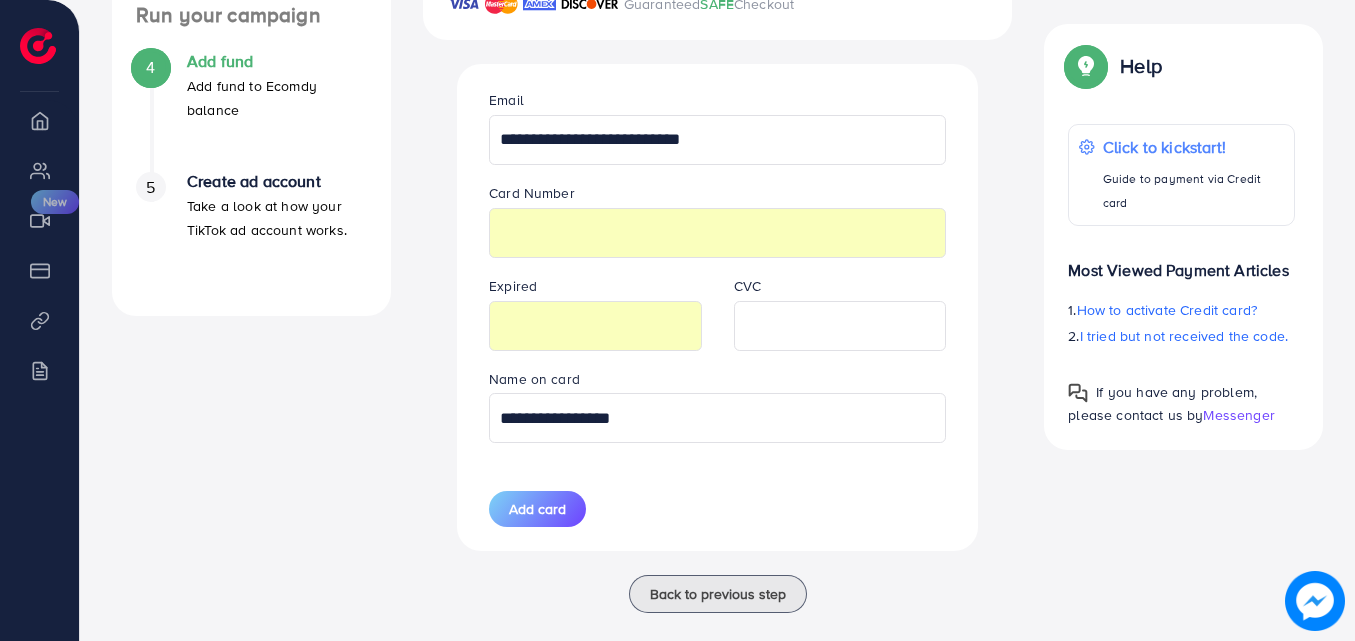 click on "**********" at bounding box center [717, 418] 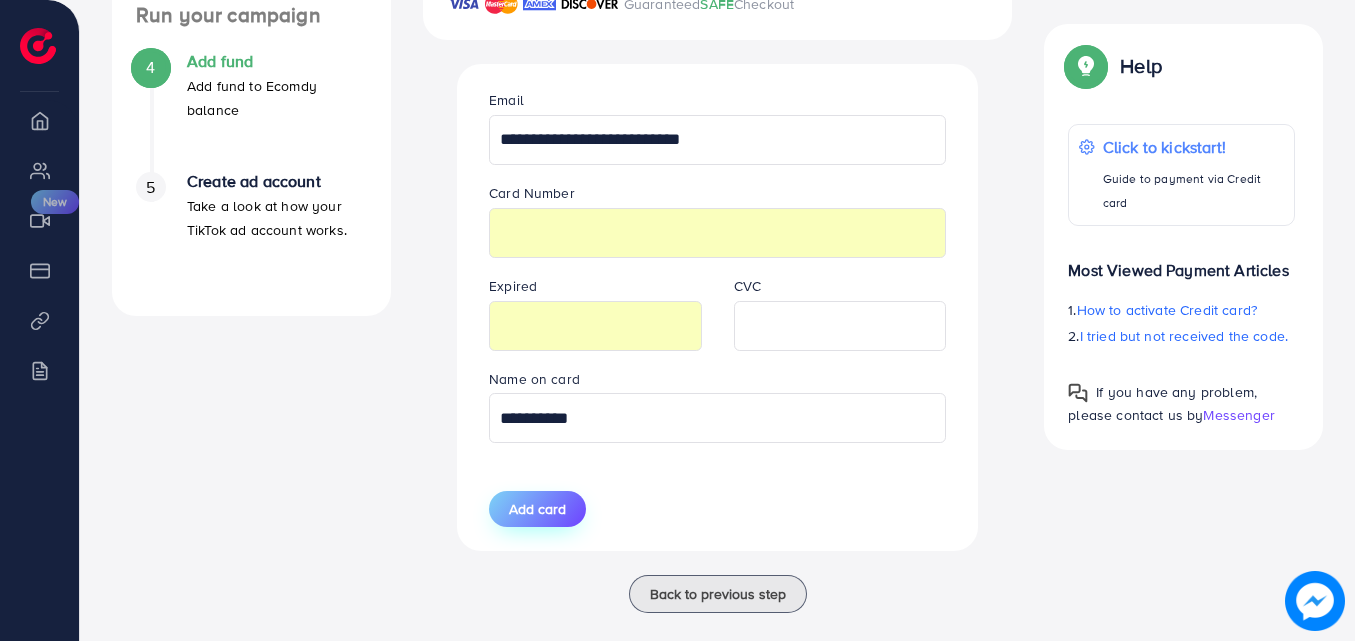 type on "**********" 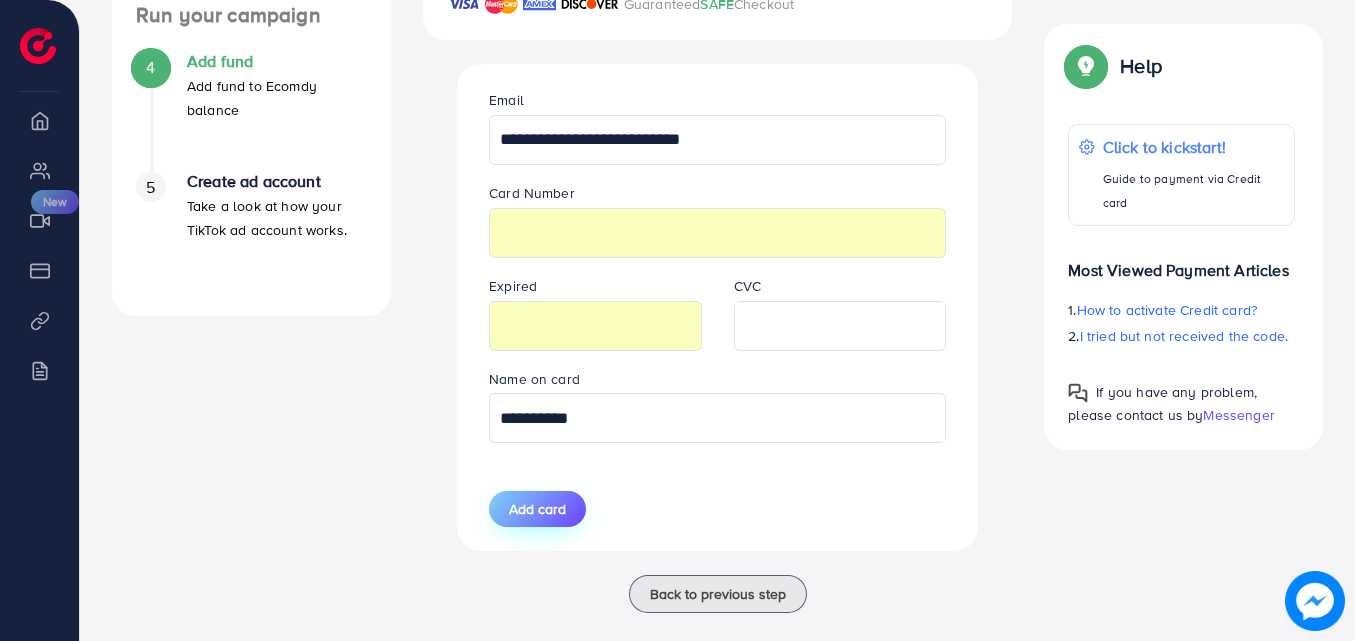 click on "Add card" at bounding box center (537, 509) 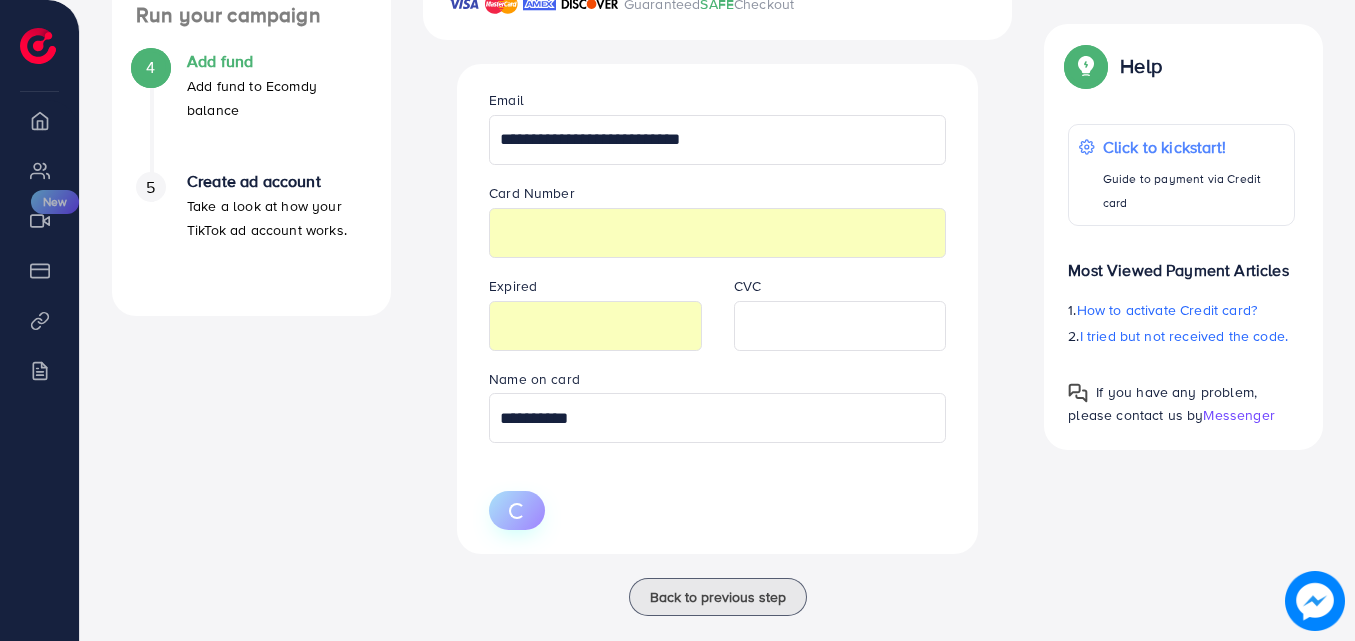 type 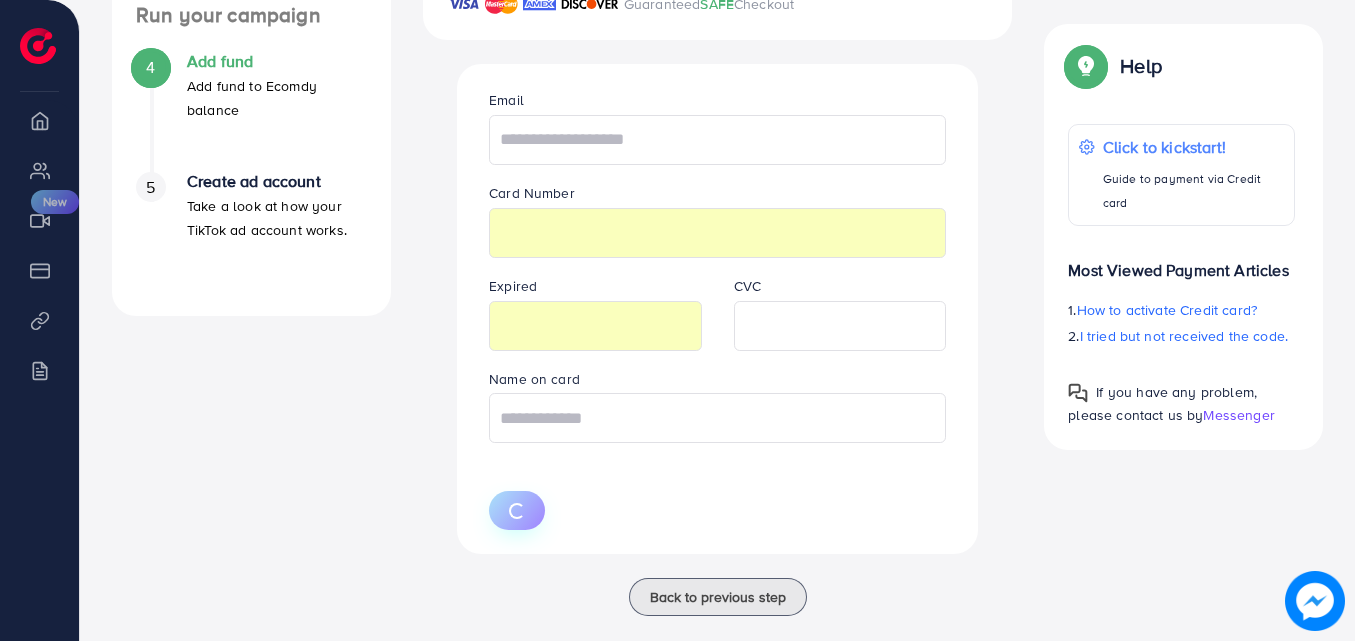 scroll, scrollTop: 455, scrollLeft: 0, axis: vertical 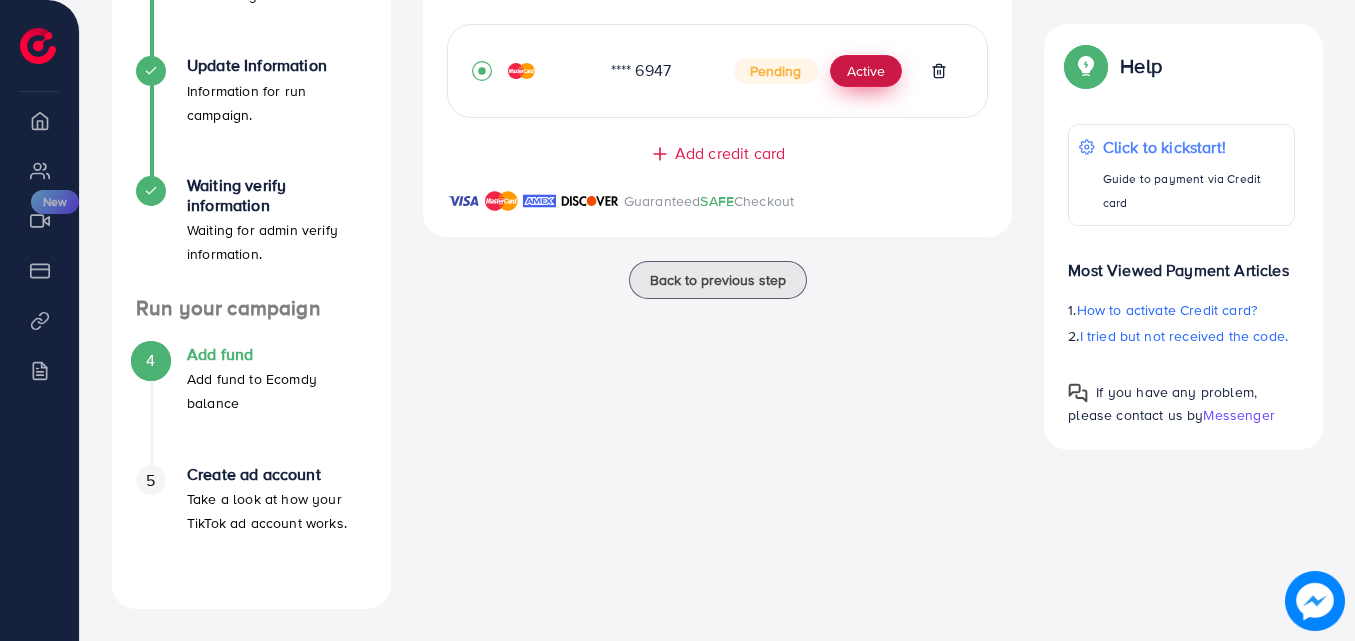 click on "Active" at bounding box center (866, 71) 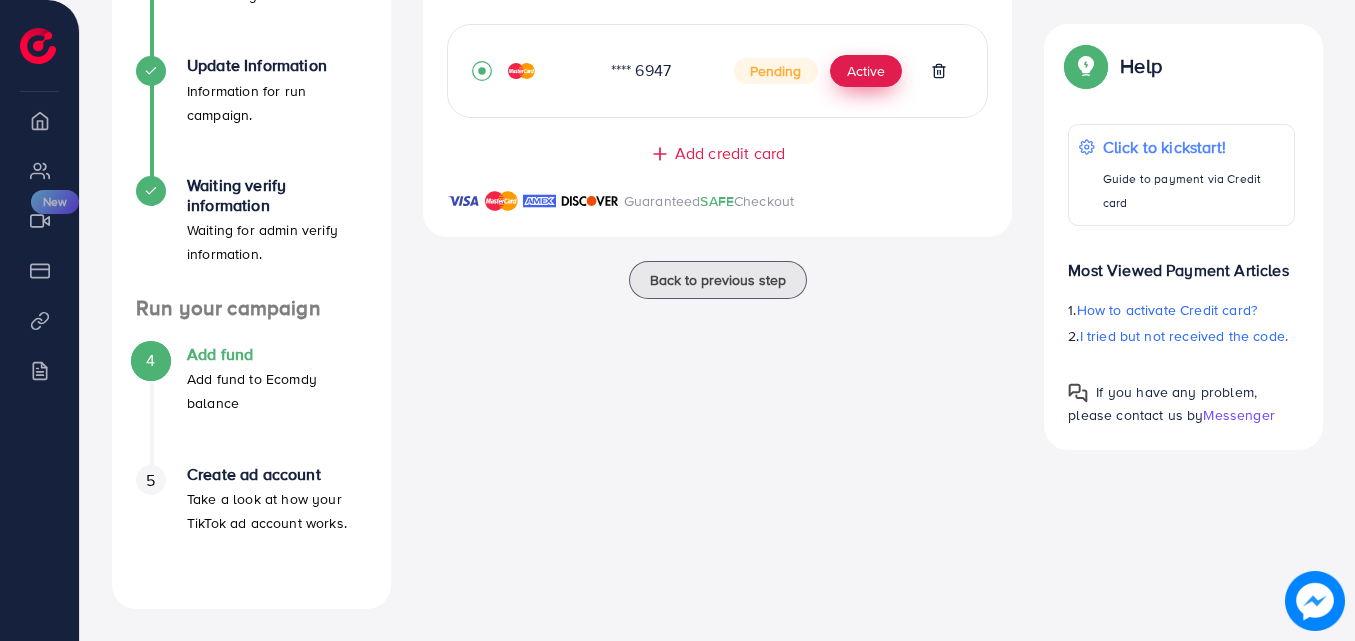 scroll, scrollTop: 0, scrollLeft: 0, axis: both 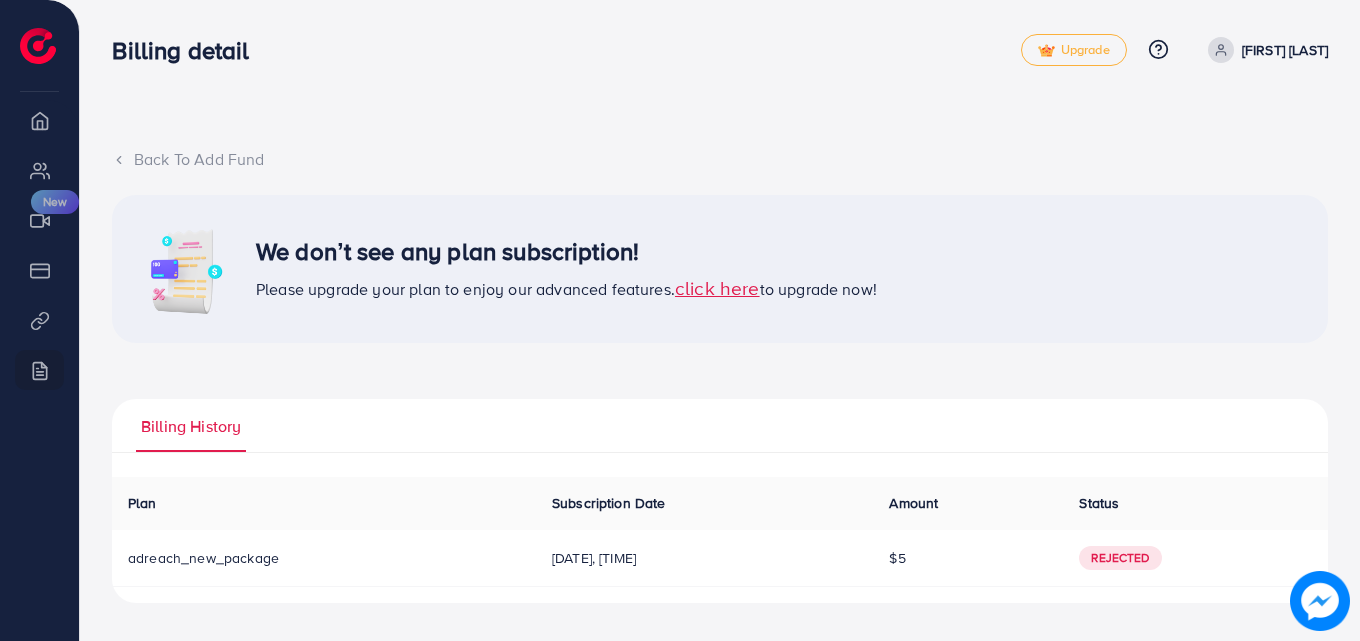 click on "Back To Add Fund" at bounding box center [720, 159] 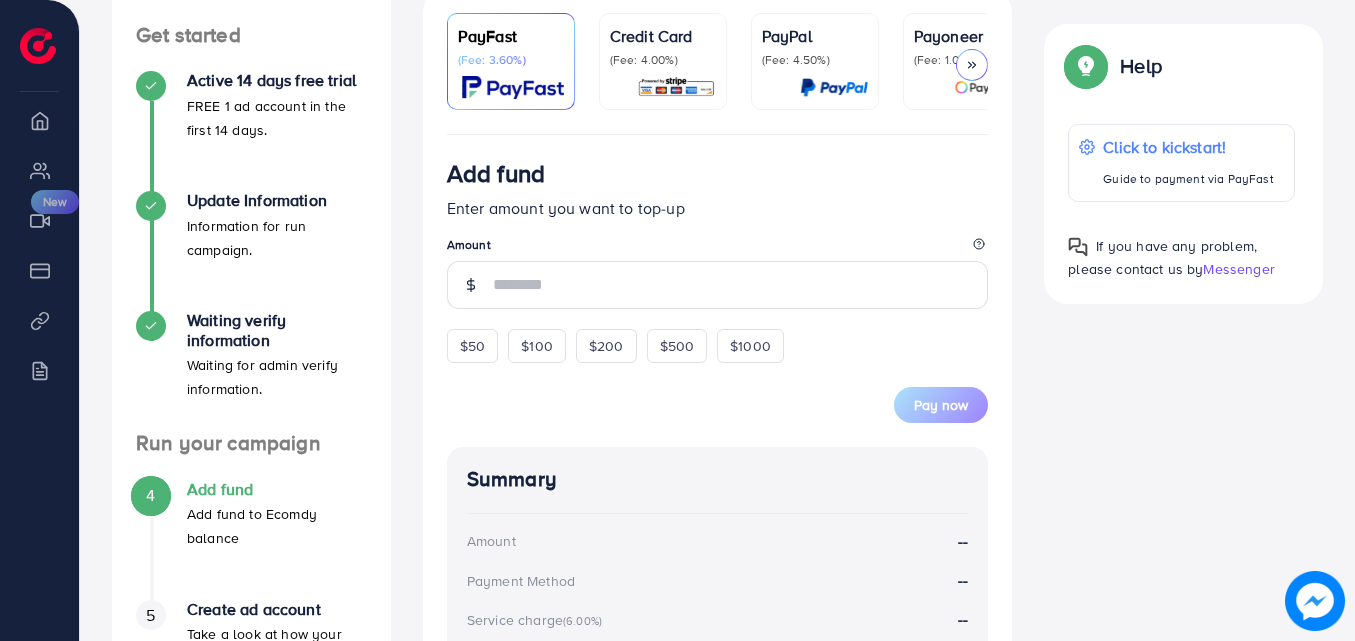 scroll, scrollTop: 303, scrollLeft: 0, axis: vertical 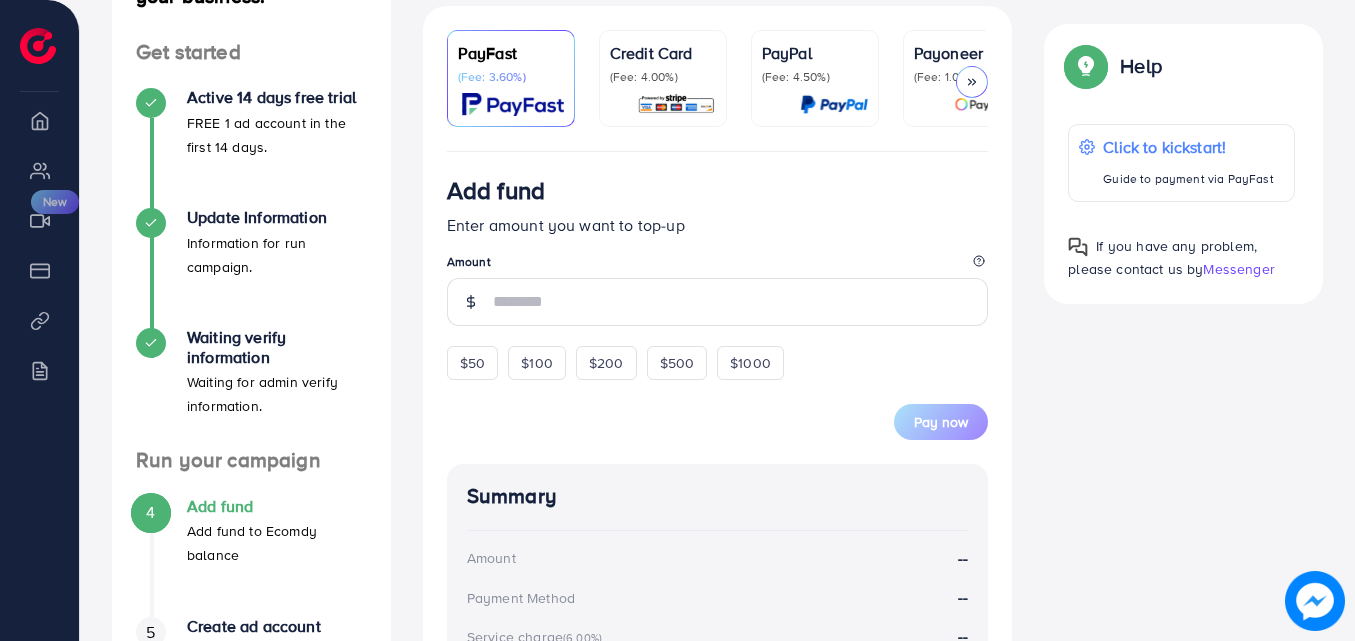 click on "Credit Card" at bounding box center [663, 53] 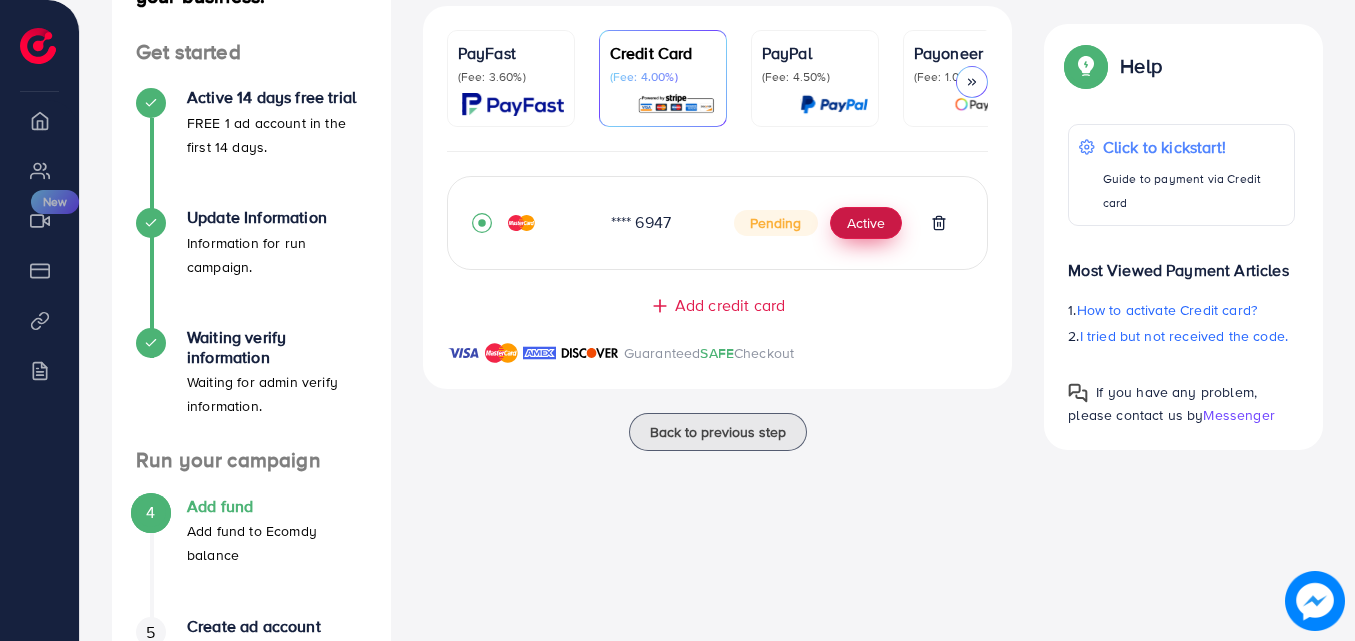 click on "Active" at bounding box center (866, 223) 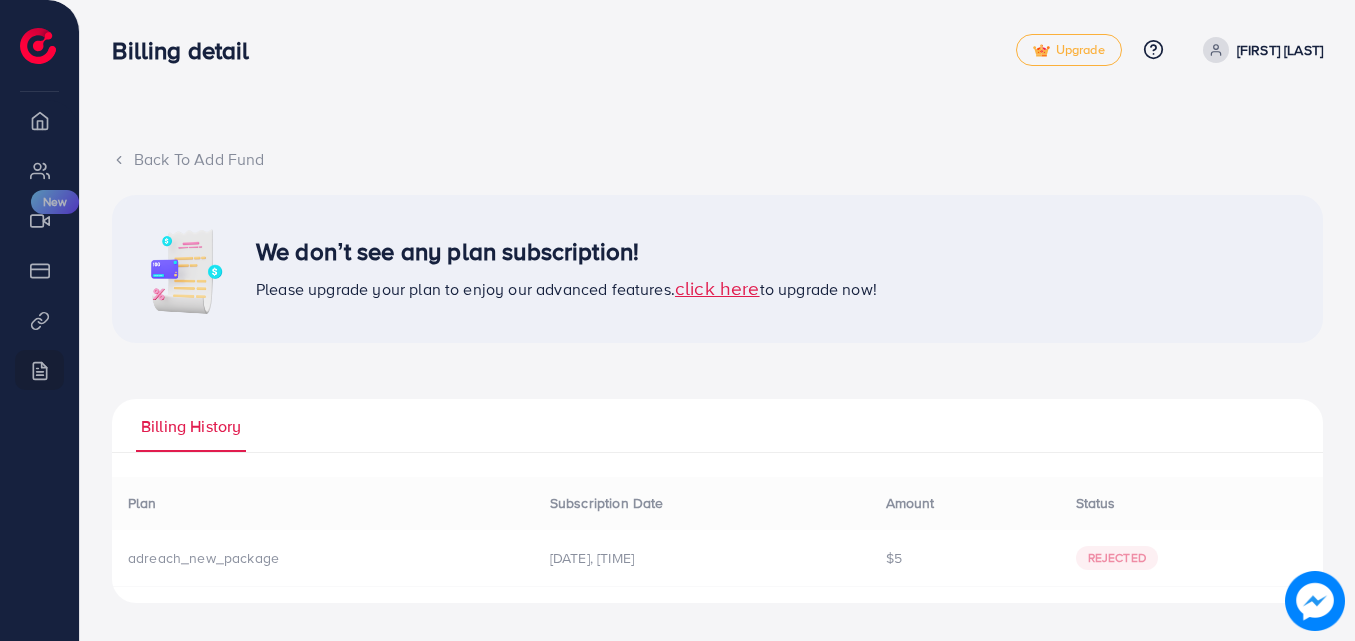 scroll, scrollTop: 0, scrollLeft: 0, axis: both 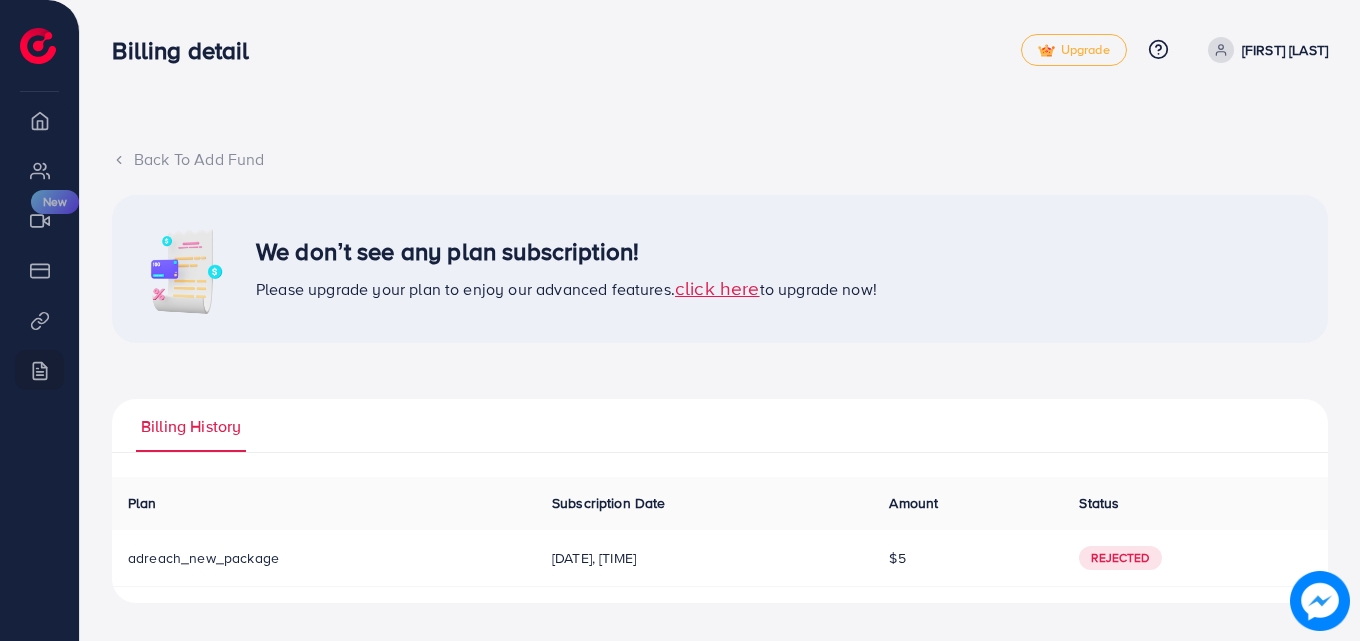 drag, startPoint x: 1358, startPoint y: 286, endPoint x: 1224, endPoint y: 484, distance: 239.08157 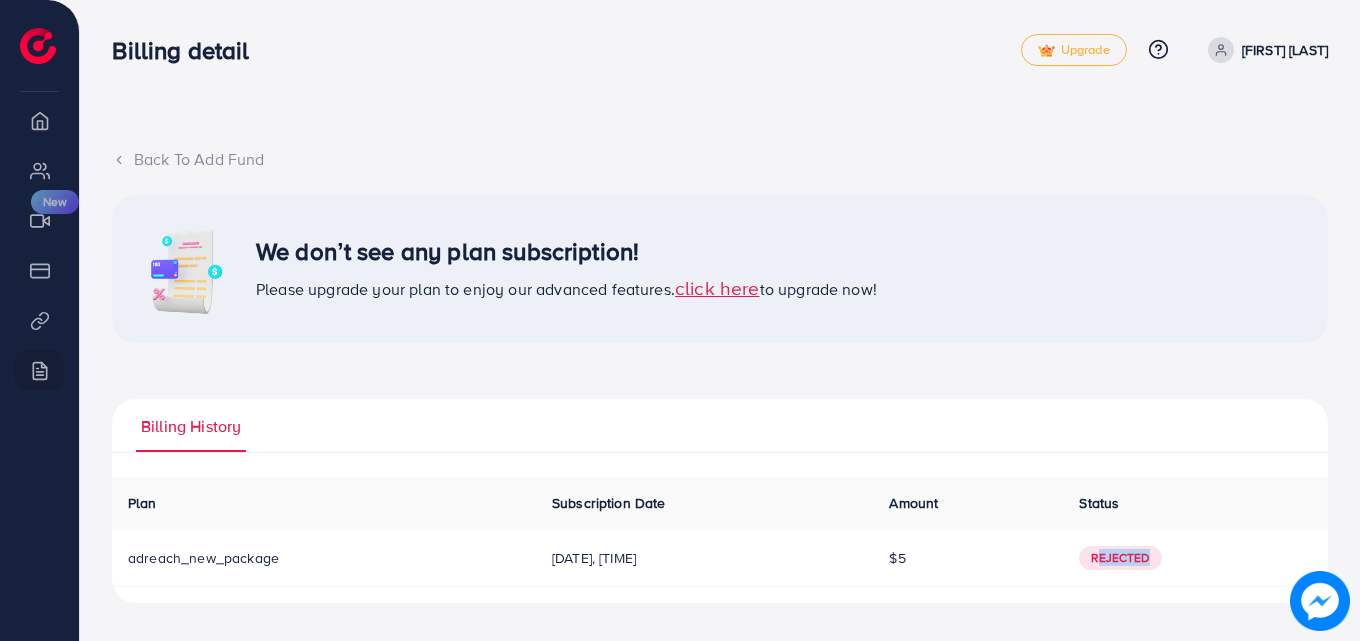 click on "Rejected" at bounding box center (1120, 558) 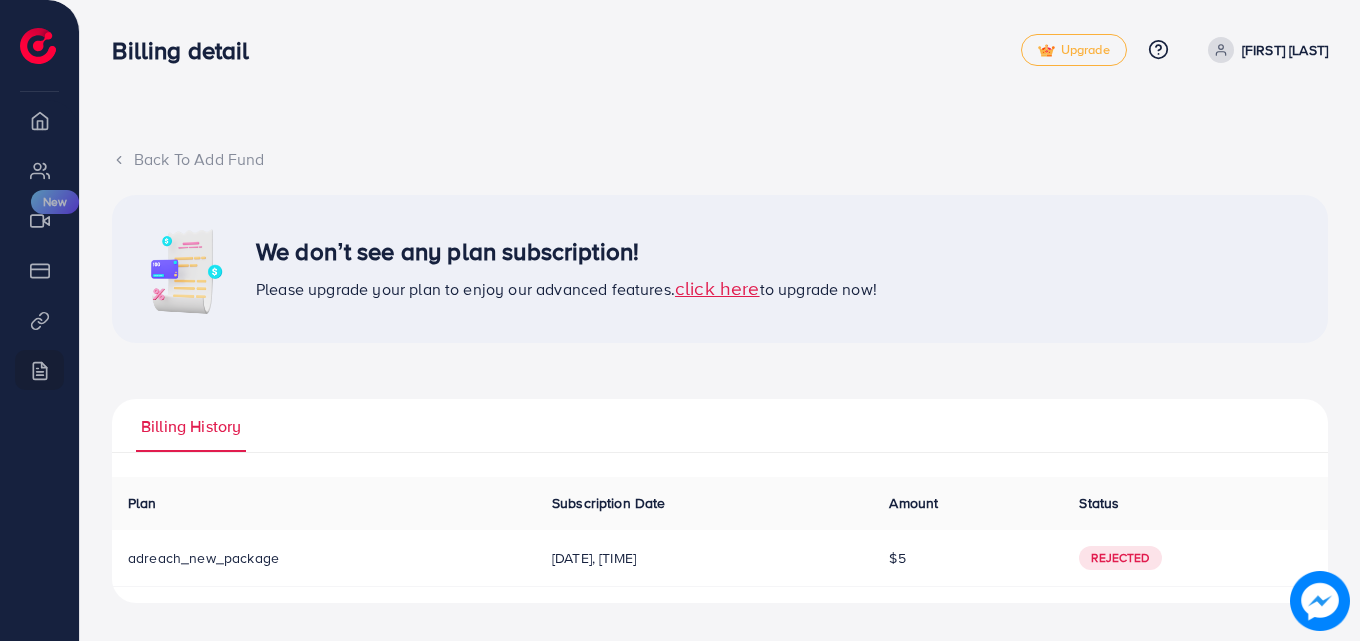 click on "click here" at bounding box center (717, 287) 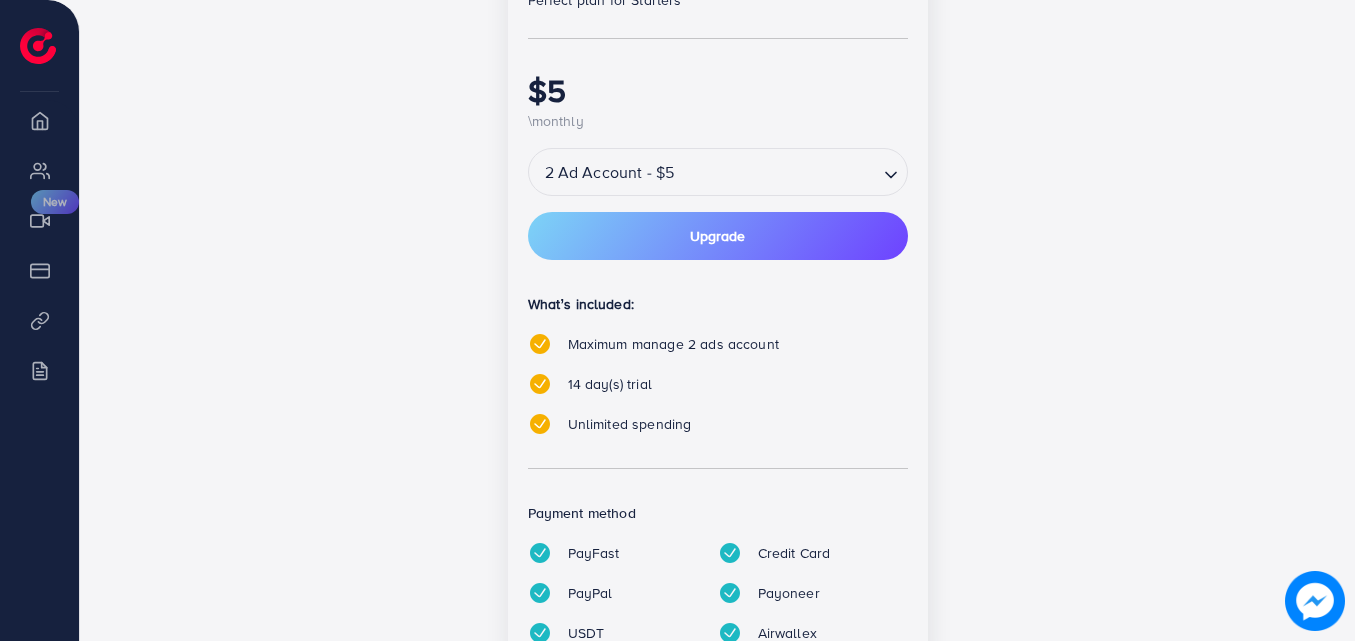 scroll, scrollTop: 494, scrollLeft: 0, axis: vertical 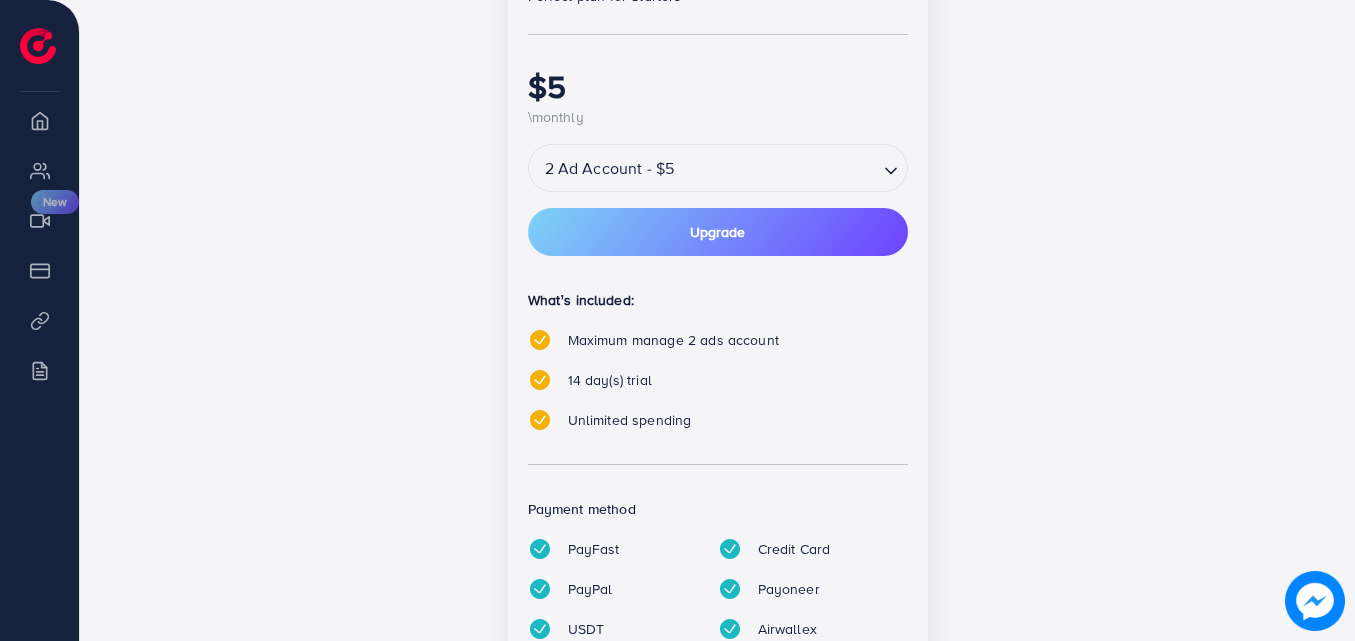 click at bounding box center (777, 168) 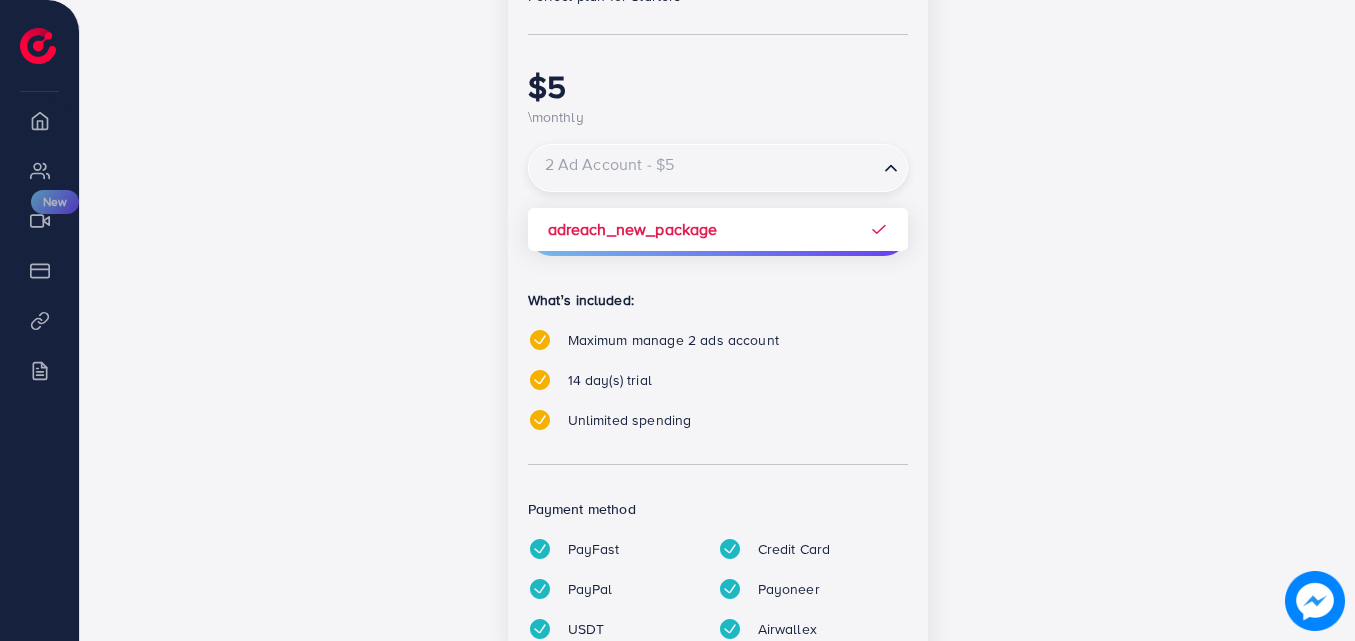 click at bounding box center (703, 168) 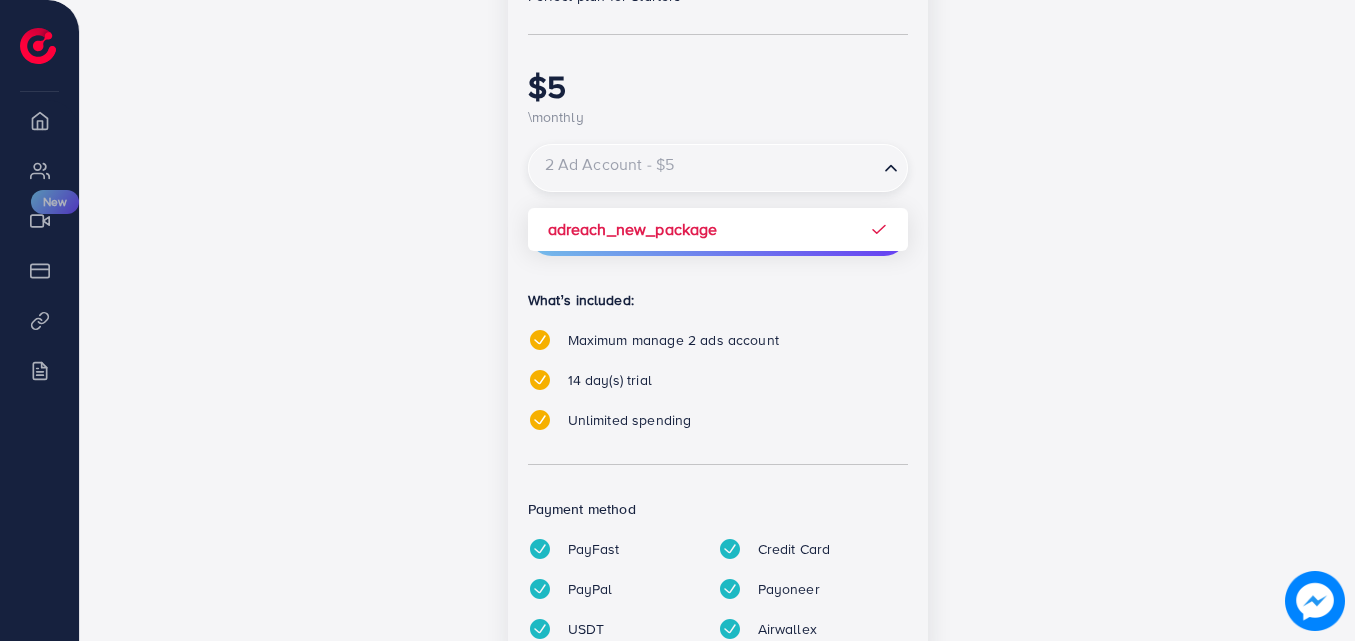 click at bounding box center [703, 168] 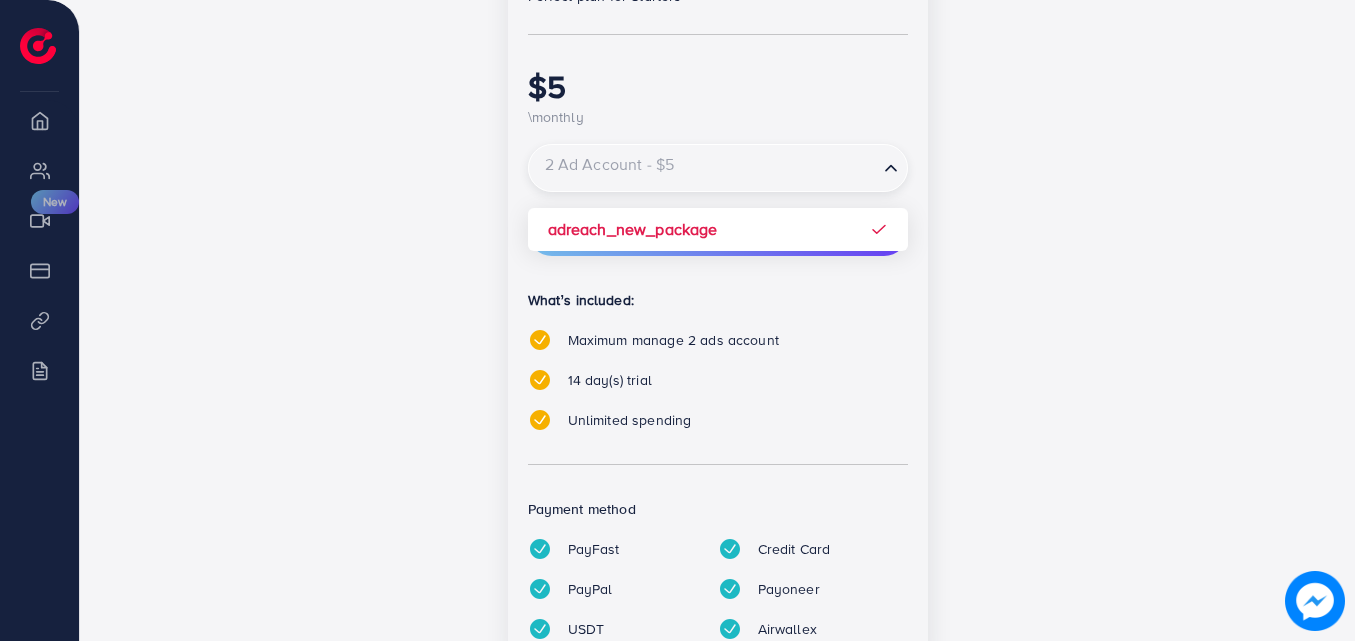 click on "popular   Partnership Member   Perfect plan for Starters   $5   \monthly
2 Ad Account - $5
Loading...     adreach_new_package        Upgrade   What’s included:   Maximum manage 2 ads account   14 day(s) trial   Unlimited spending   Payment method   PayFast   Credit Card   PayPal   Payoneer   USDT   Airwallex" at bounding box center [718, 276] 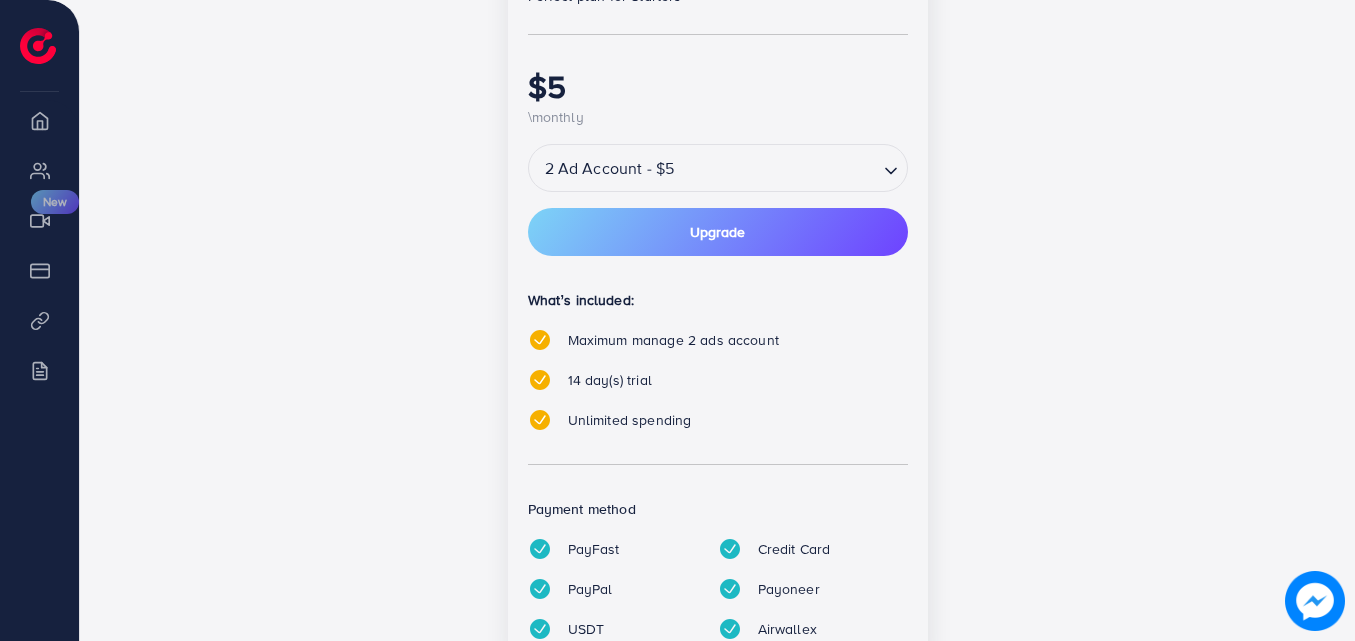 scroll, scrollTop: 586, scrollLeft: 0, axis: vertical 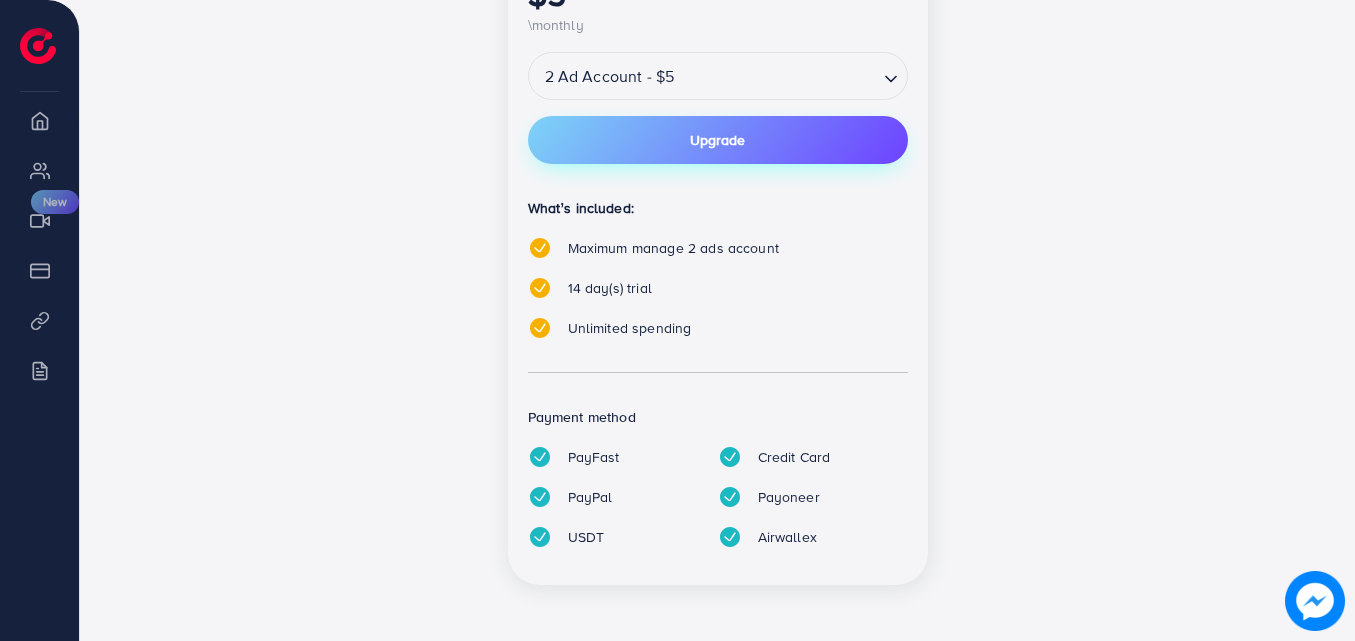 click on "Upgrade" at bounding box center (718, 140) 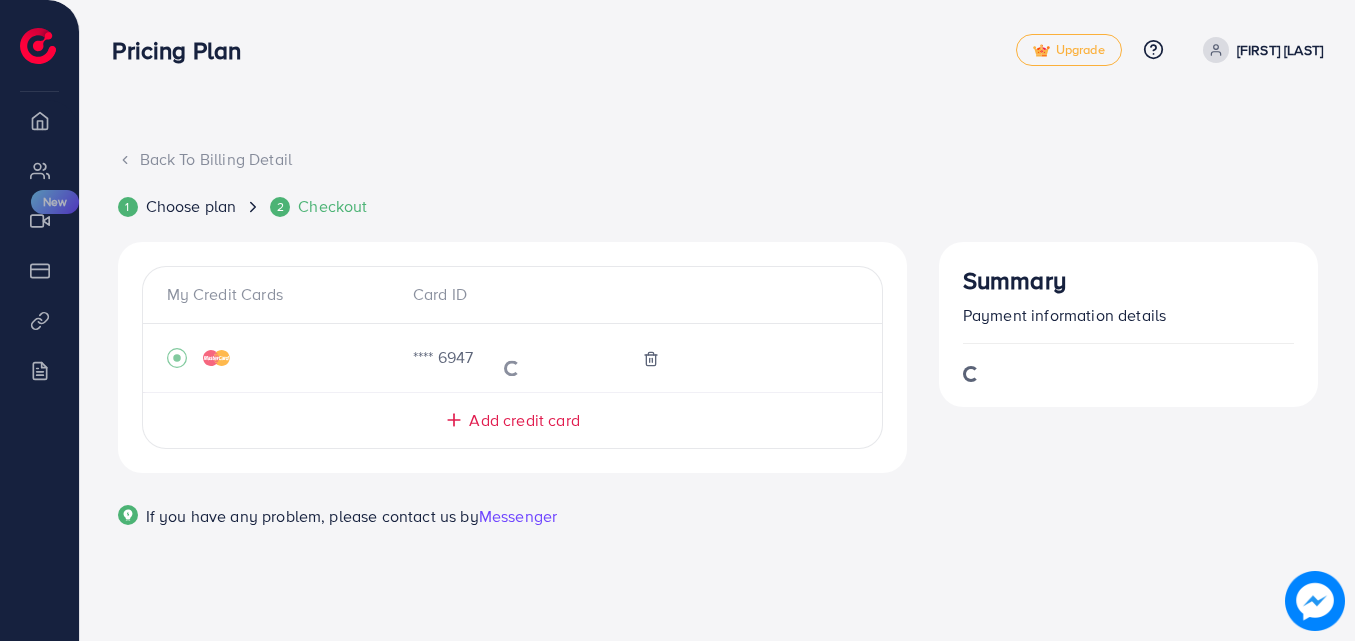 scroll, scrollTop: 0, scrollLeft: 0, axis: both 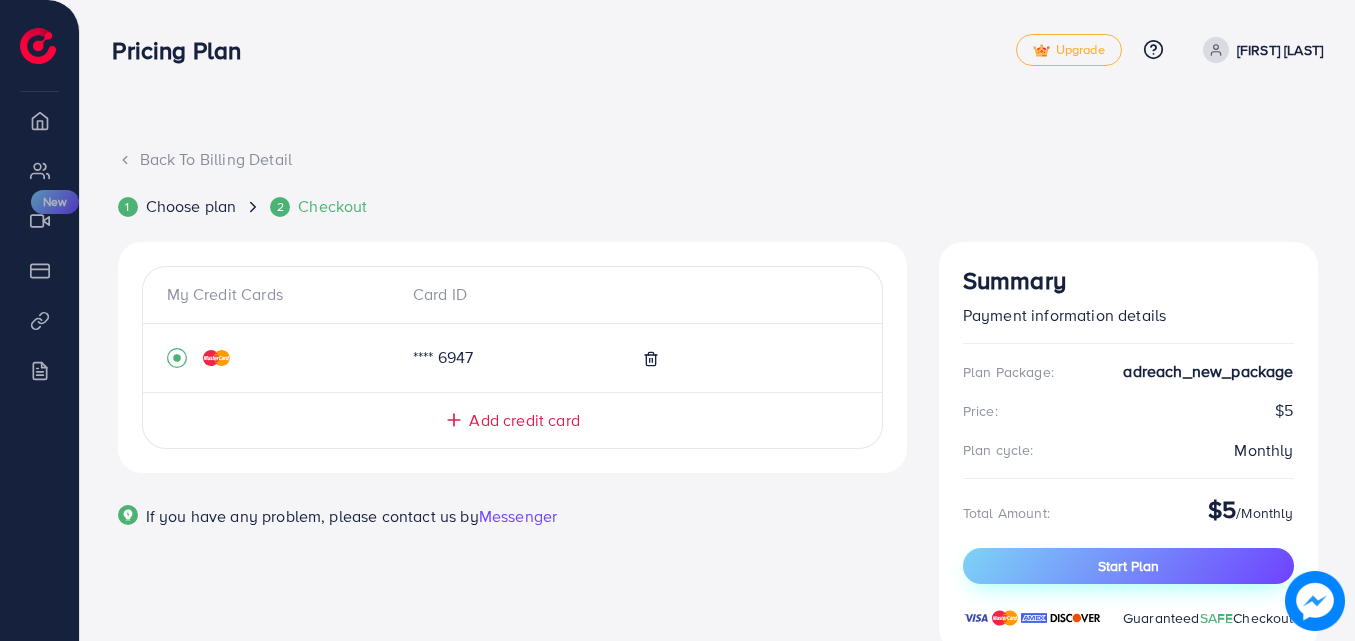click on "Start Plan" at bounding box center (1128, 566) 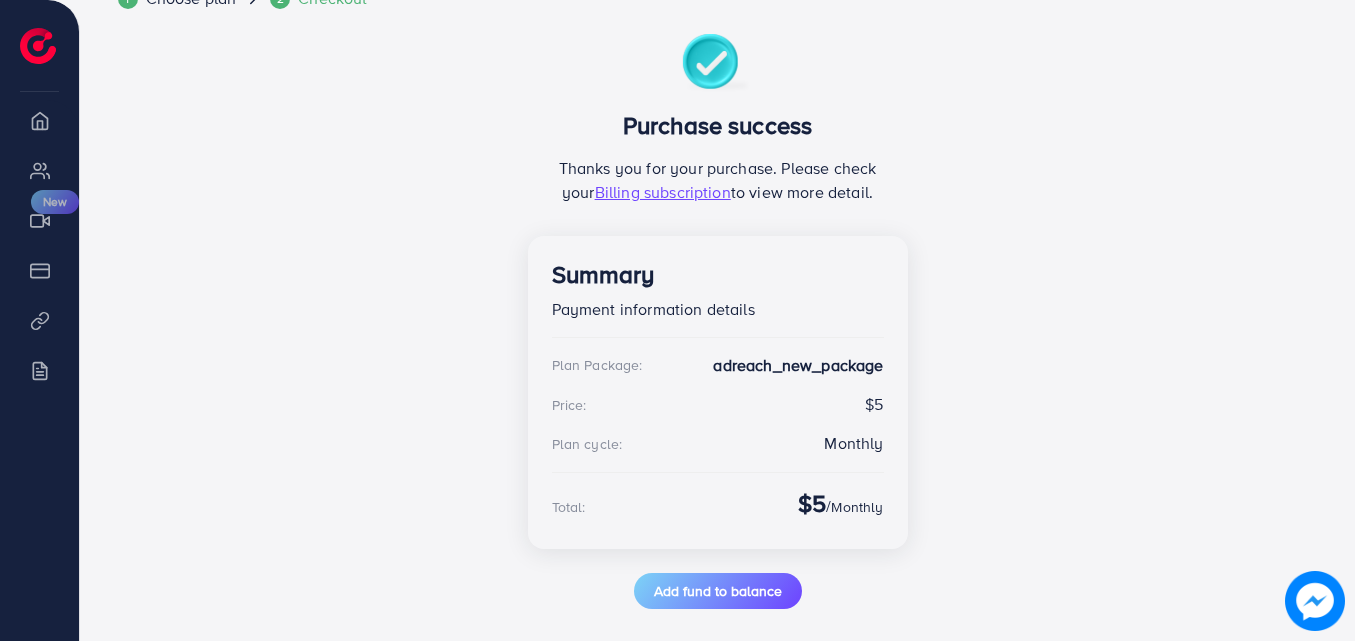 scroll, scrollTop: 224, scrollLeft: 0, axis: vertical 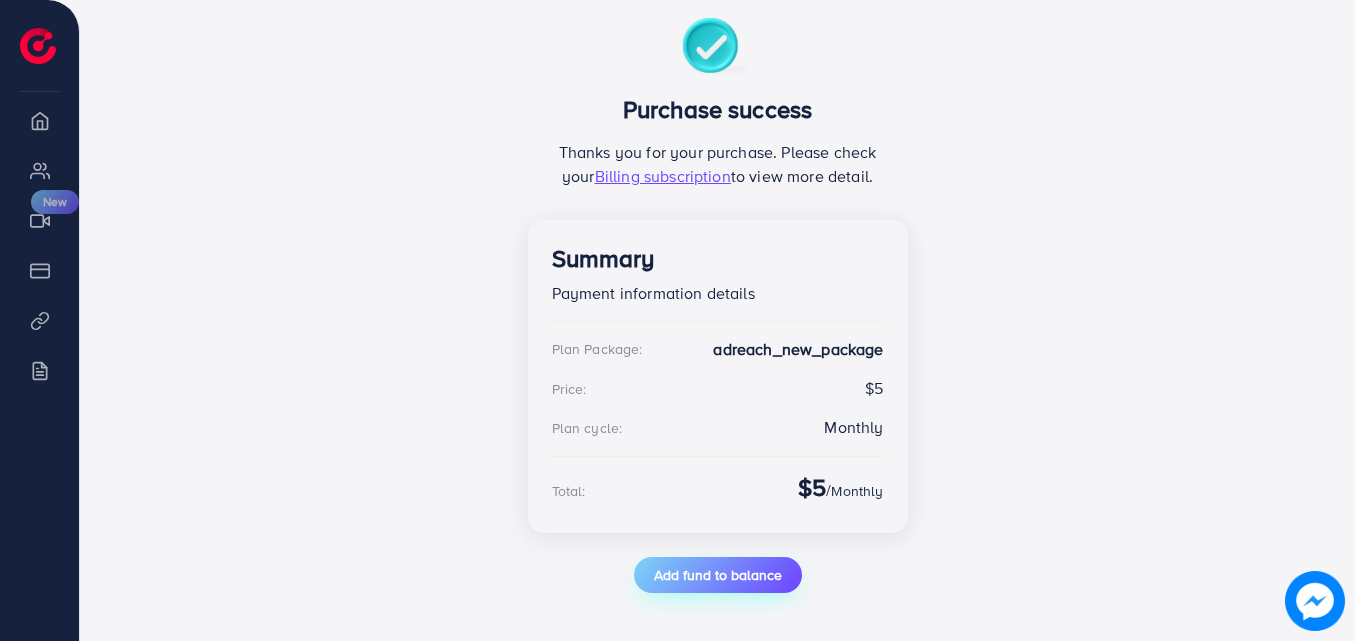click on "Add fund to balance" at bounding box center (718, 575) 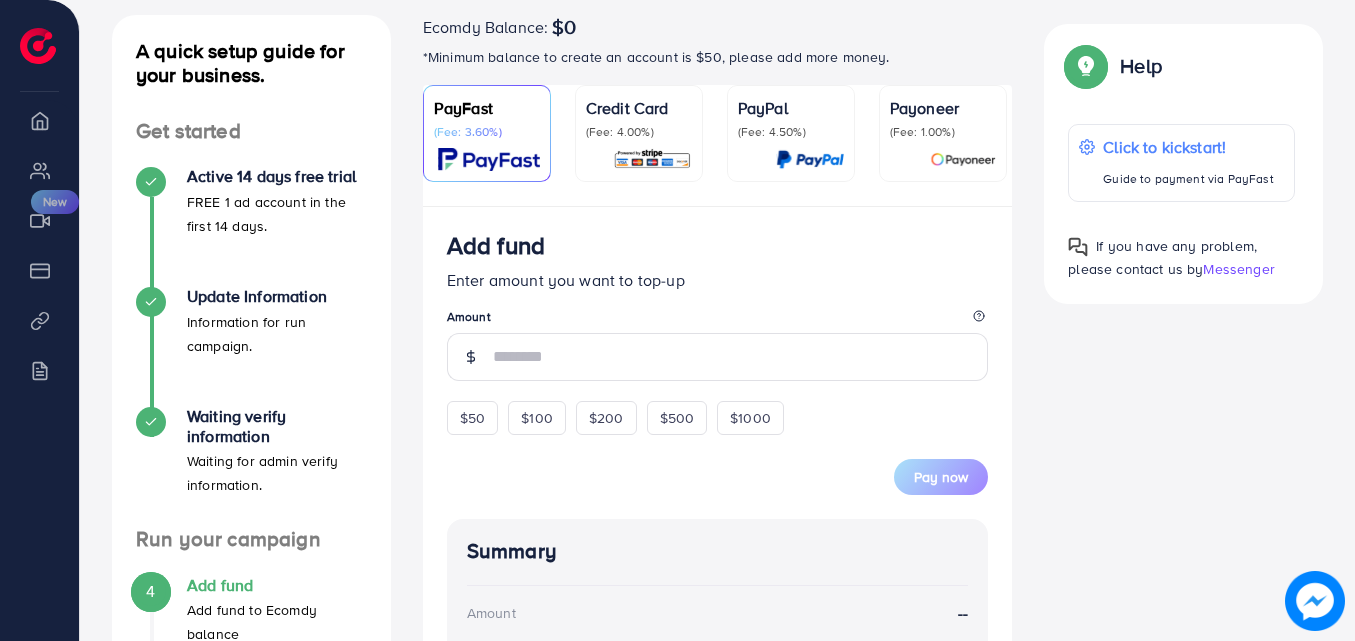 scroll, scrollTop: 0, scrollLeft: 0, axis: both 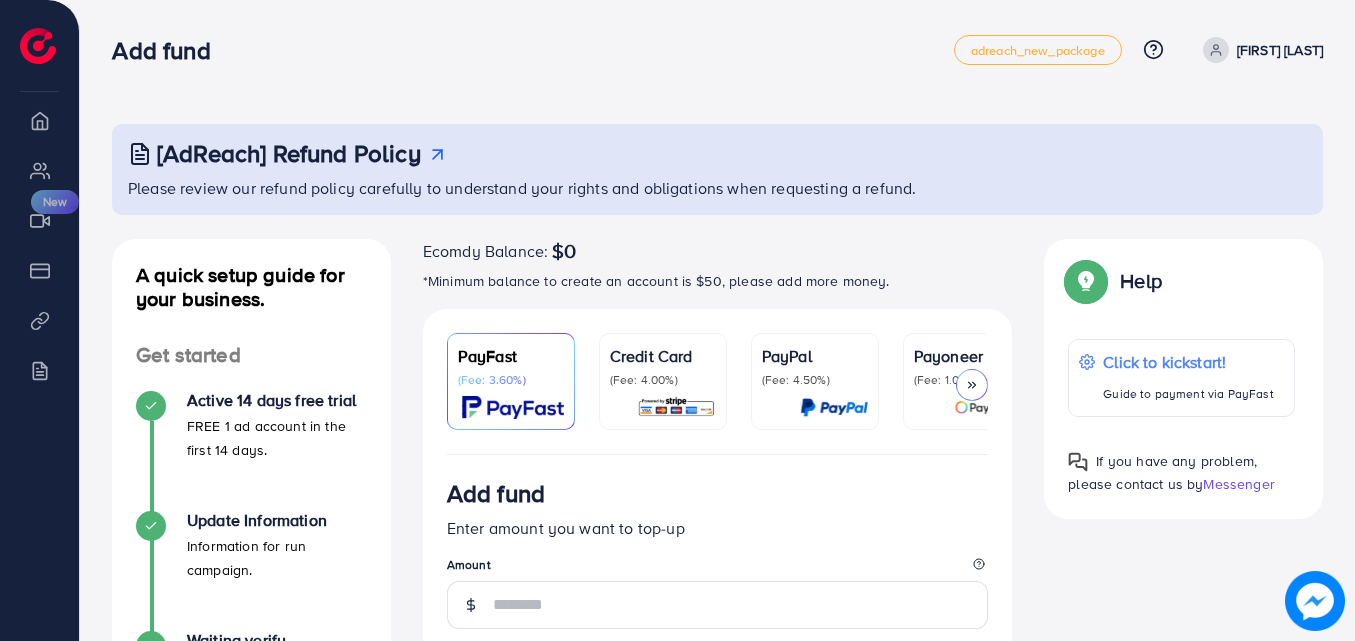 drag, startPoint x: 704, startPoint y: 370, endPoint x: 865, endPoint y: 358, distance: 161.44658 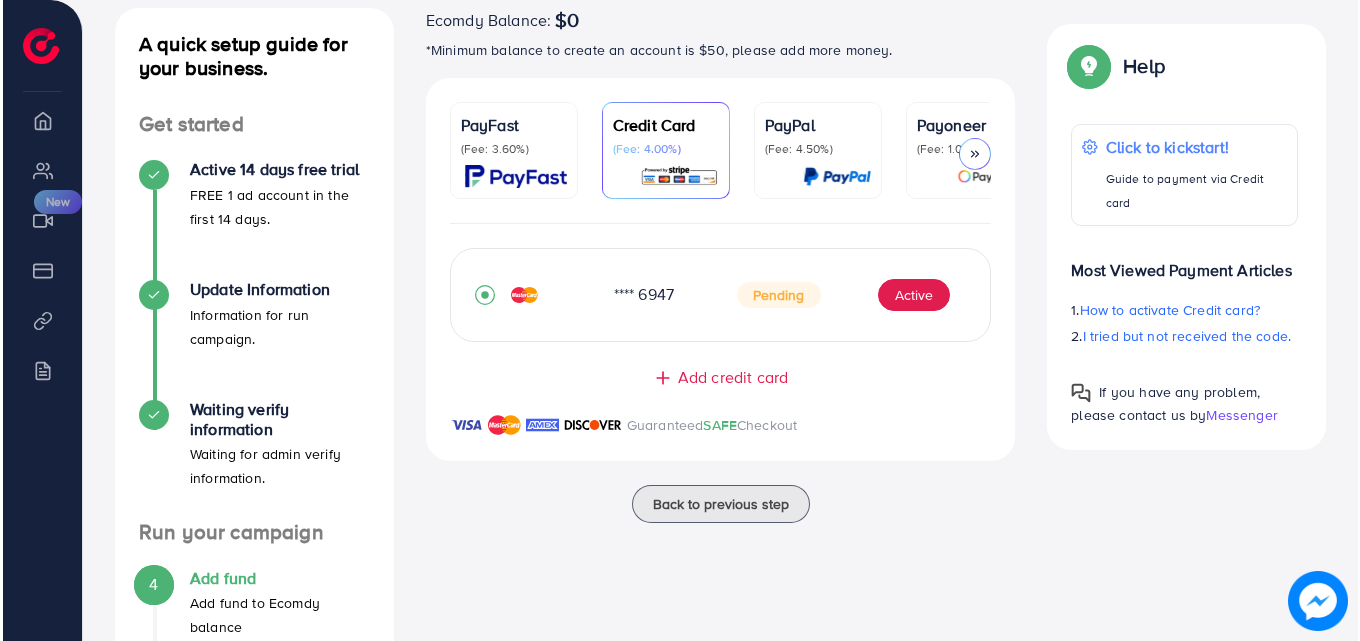 scroll, scrollTop: 241, scrollLeft: 0, axis: vertical 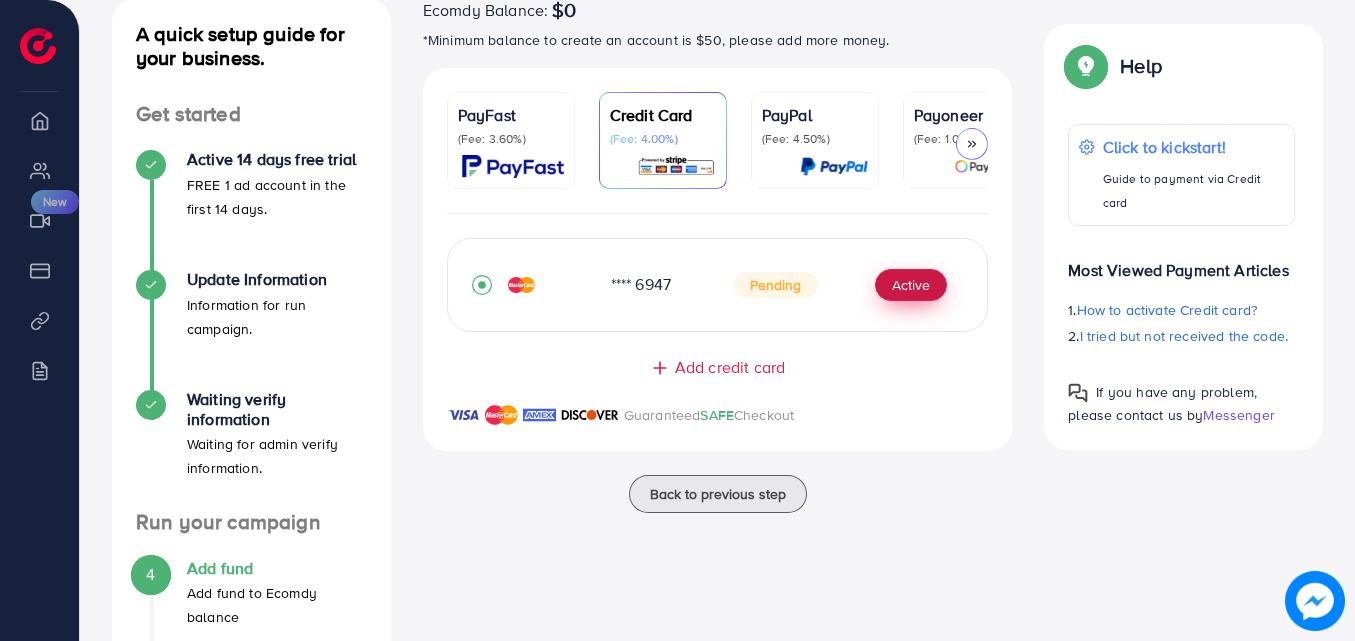 click on "Active" at bounding box center (911, 285) 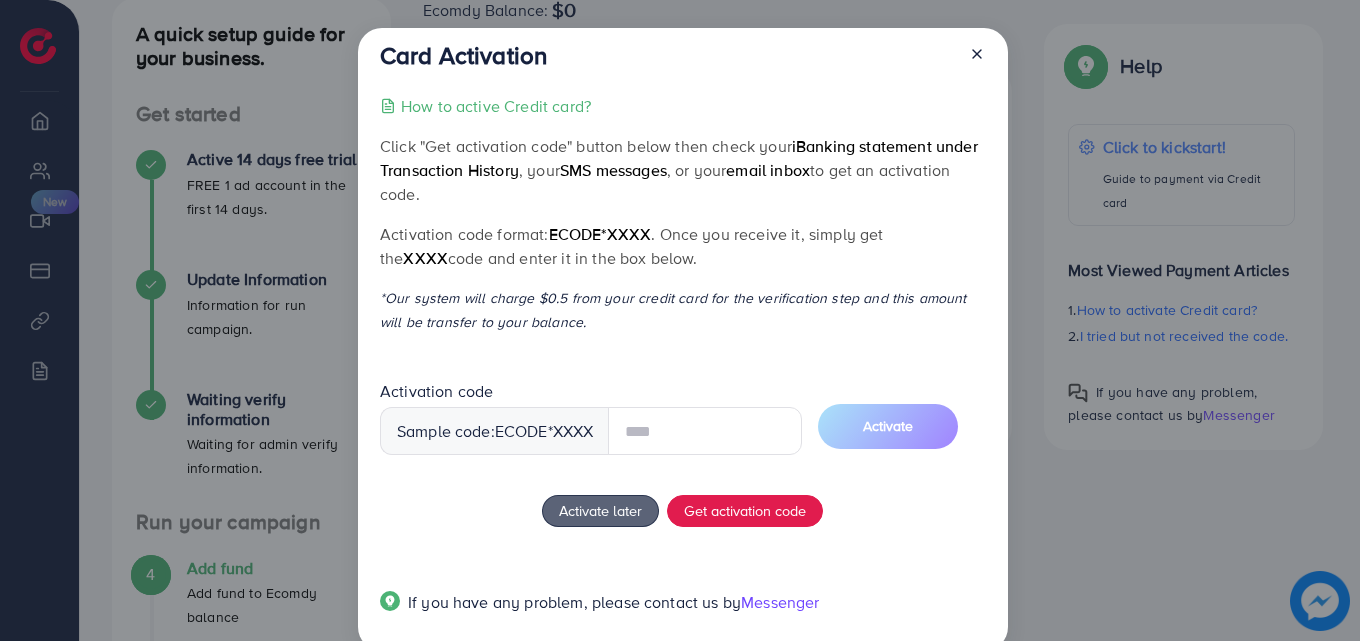 click at bounding box center [705, 431] 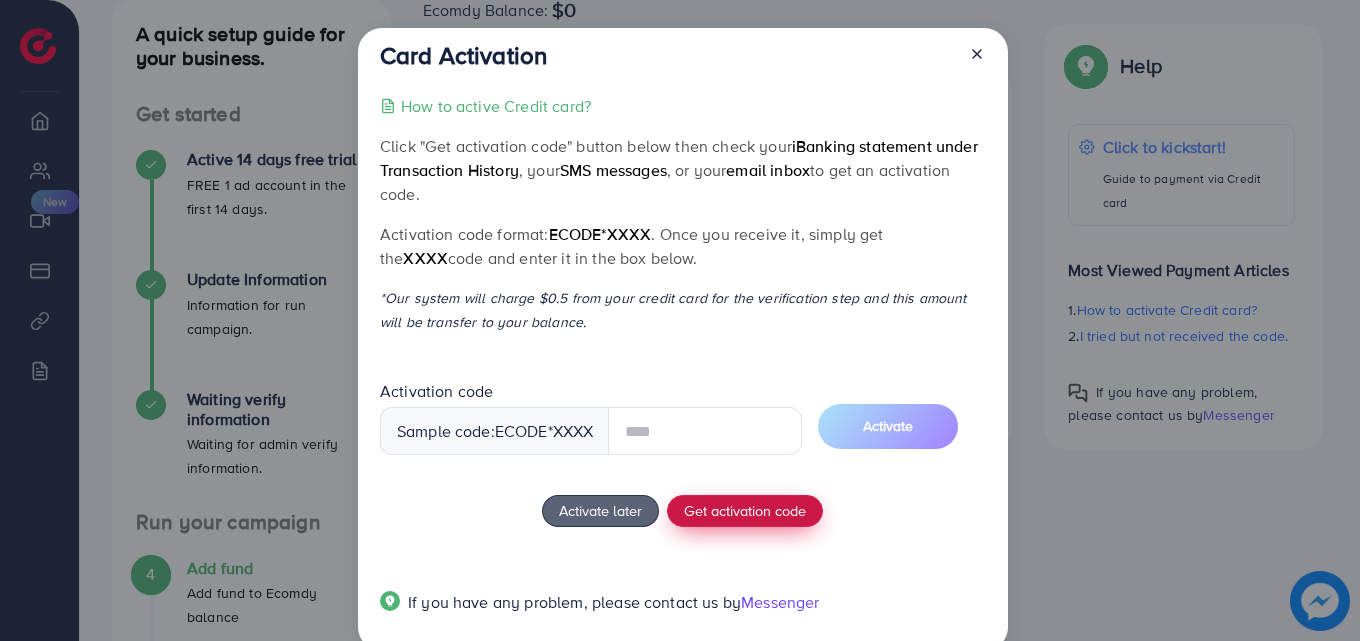 click on "How to active Credit card?   Click "Get activation code" button below then check your  iBanking statement under Transaction History , your  SMS messages , or your  email inbox  to get an activation code.   Activation code format:  ecode*XXXX . Once you receive it, simply get the  XXXX  code and enter it in the box below.   *Our system will charge $0.5 from your credit card for the verification step and this amount will be transfer to your balance.   Activation code   Sample code:  ecode *XXXX   Activate   Activate later   Get activation code   If you have any problem, please contact us by   Messenger" at bounding box center (682, 366) 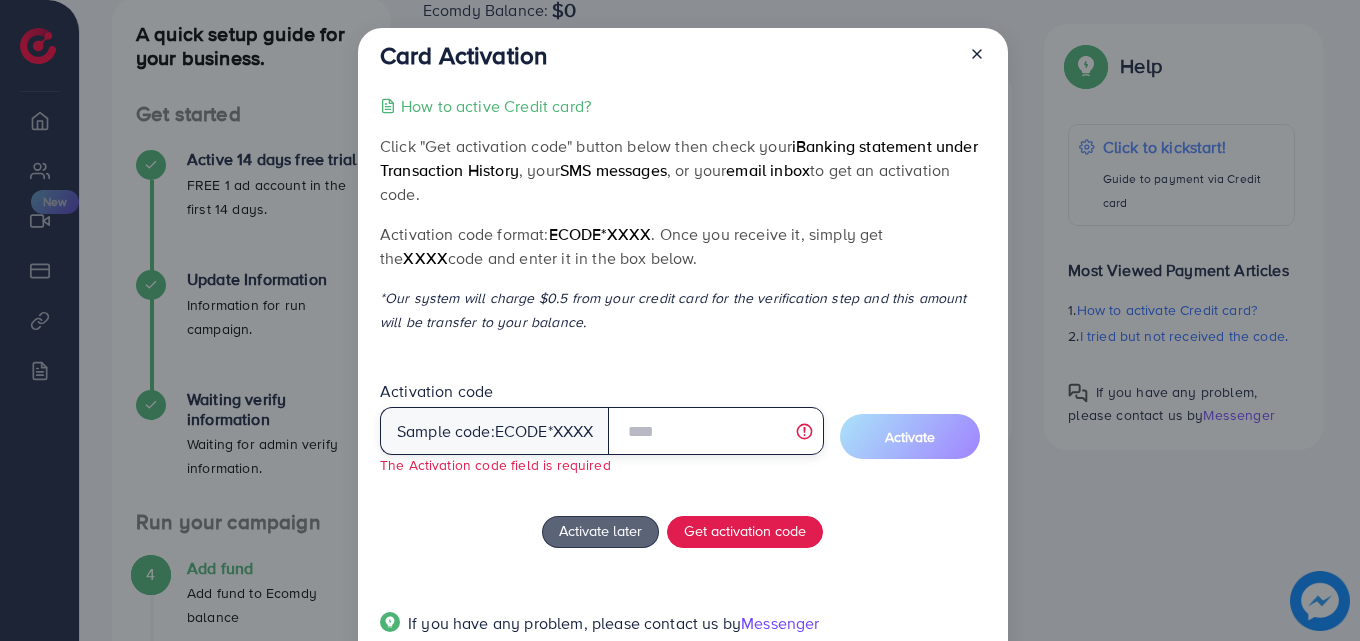 click at bounding box center (715, 431) 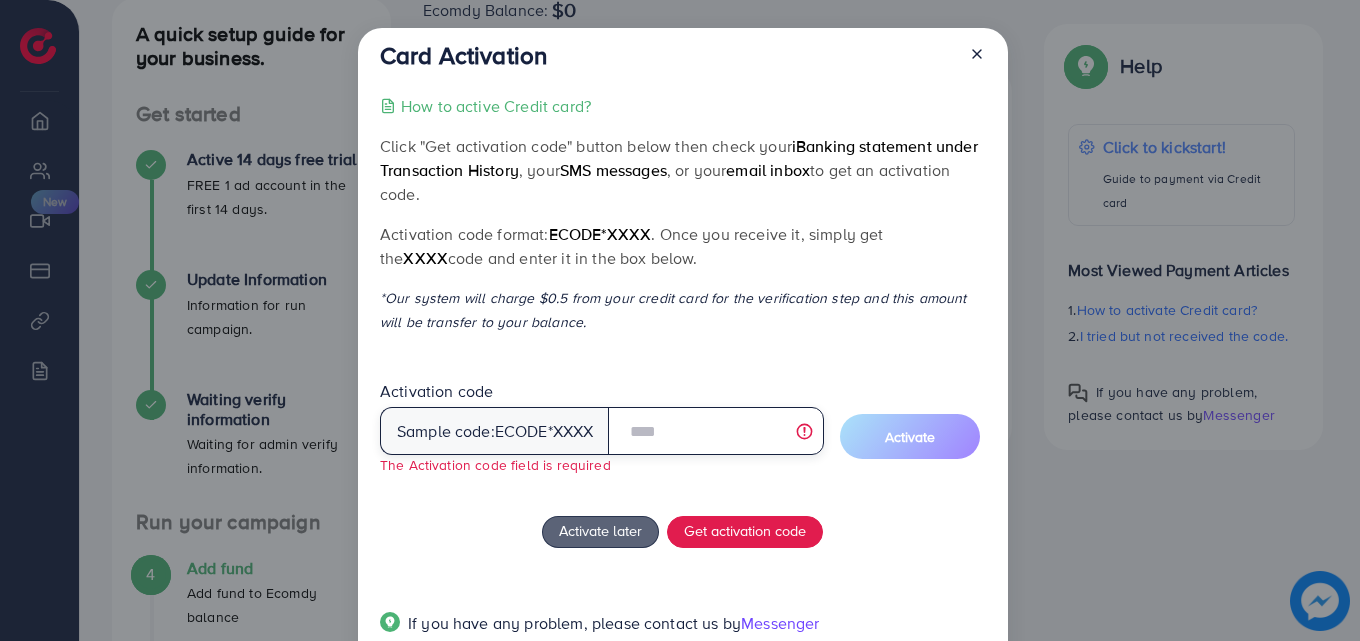 click at bounding box center [715, 431] 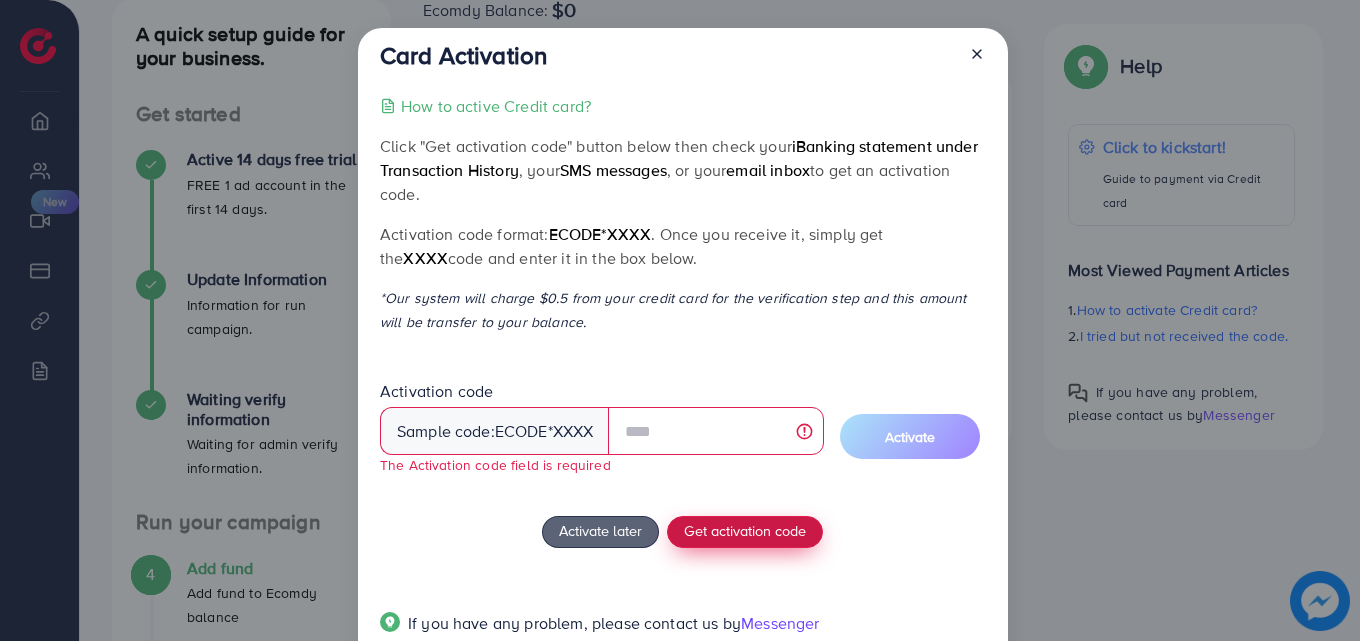 click on "Get activation code" at bounding box center (745, 530) 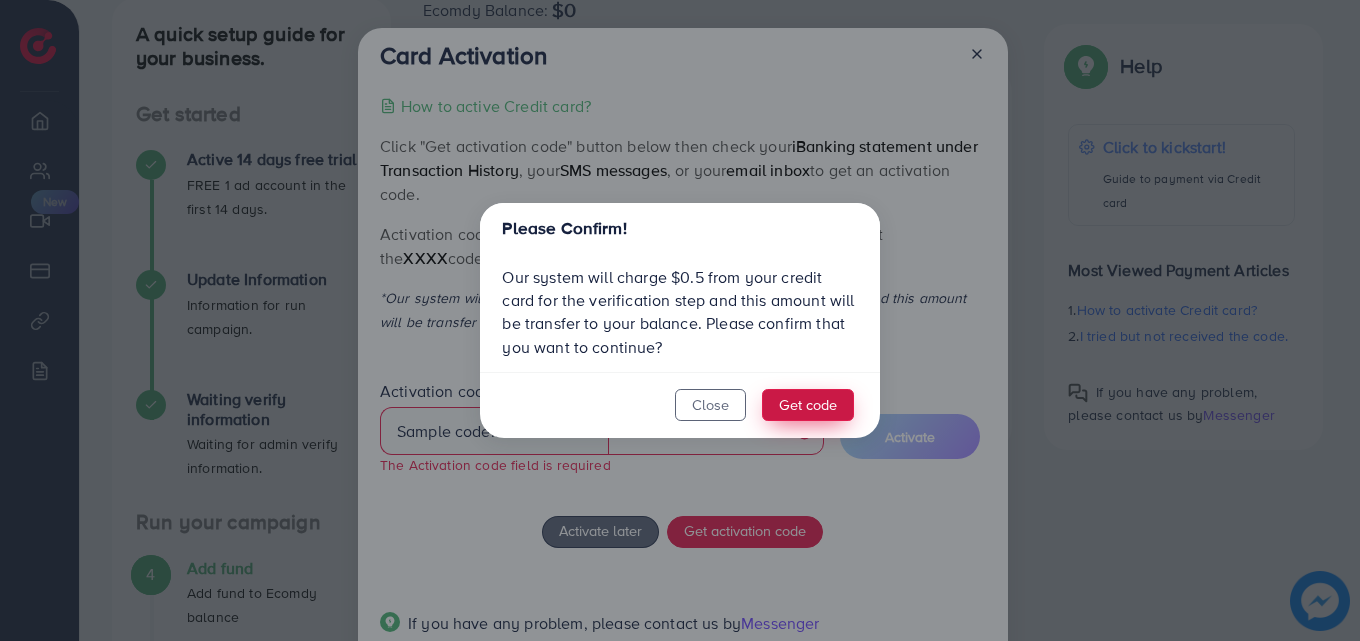 click on "Get code" at bounding box center (808, 405) 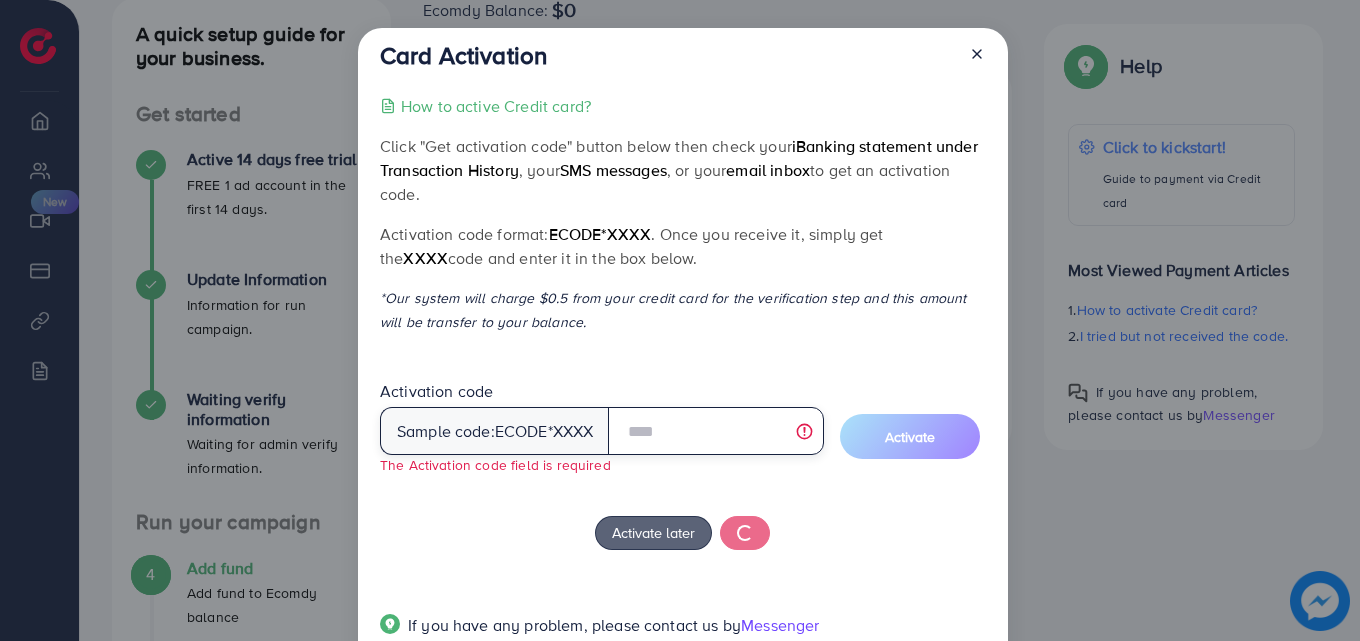 click at bounding box center [715, 431] 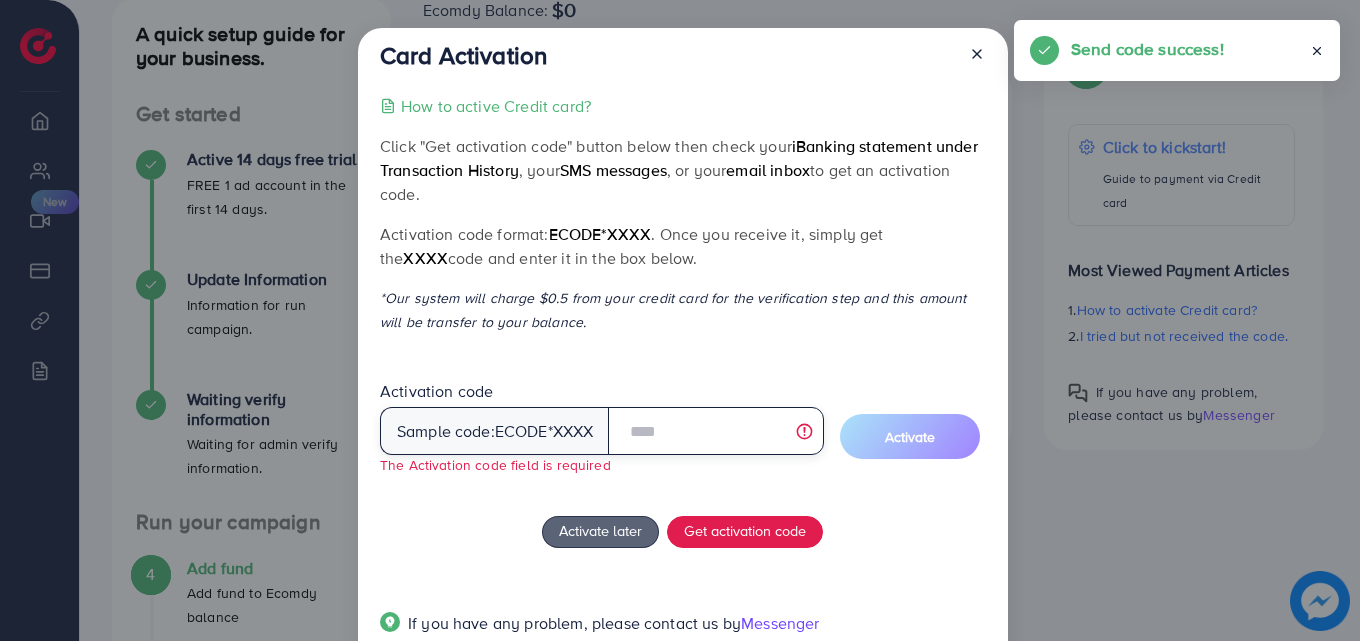 click at bounding box center [715, 431] 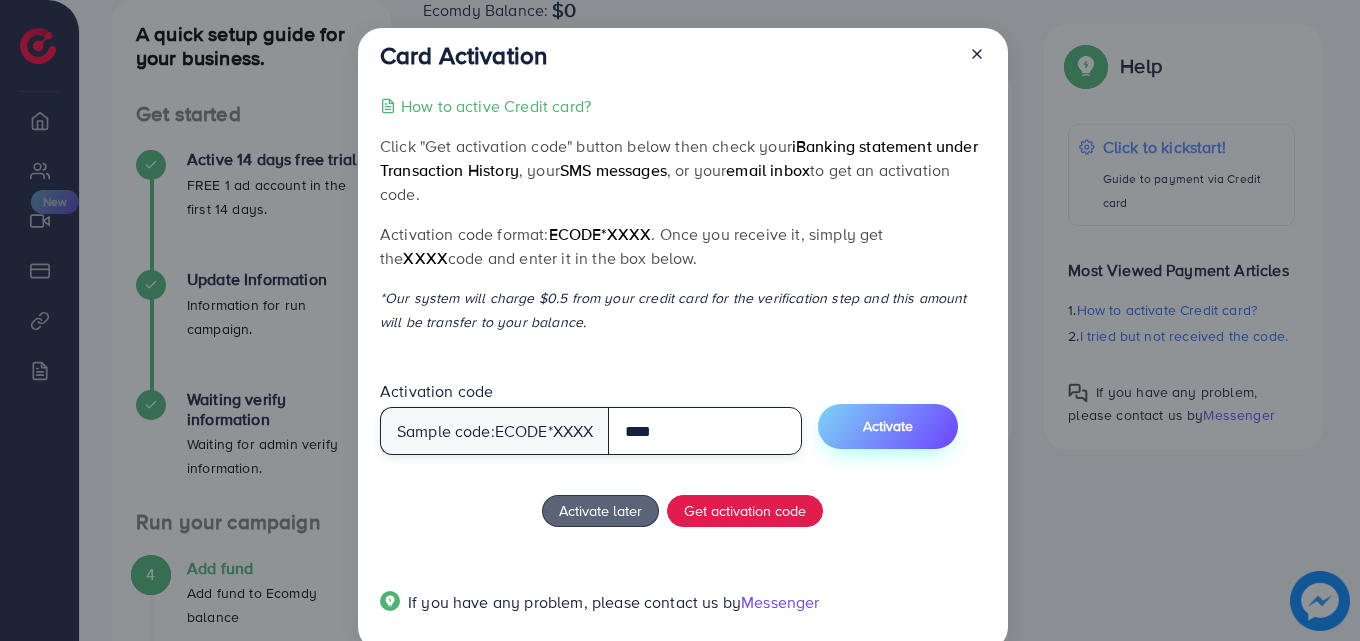 type on "****" 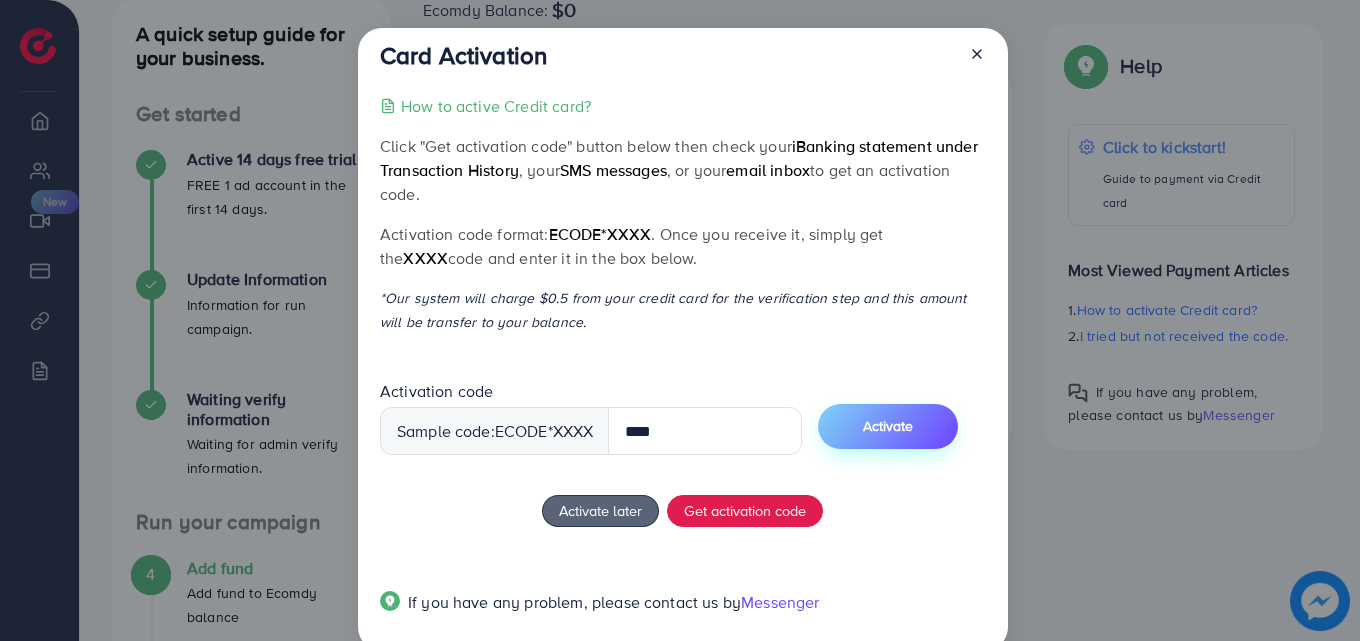click on "Activate" at bounding box center (888, 426) 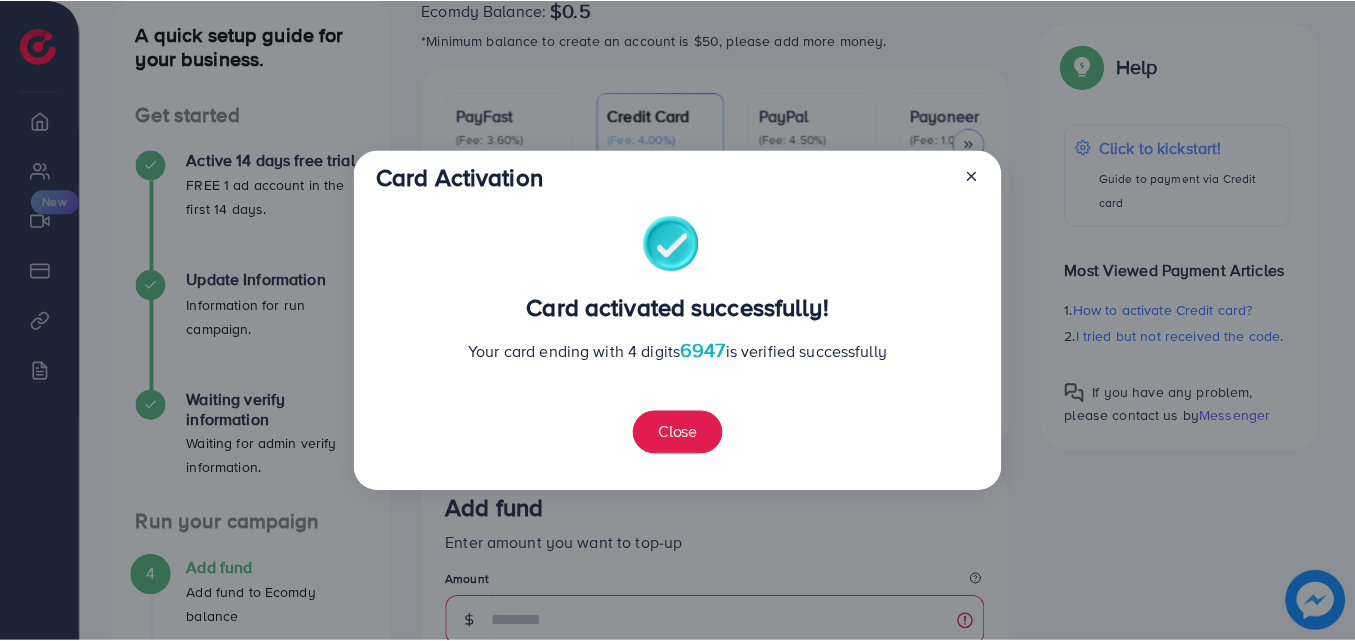 scroll, scrollTop: 251, scrollLeft: 0, axis: vertical 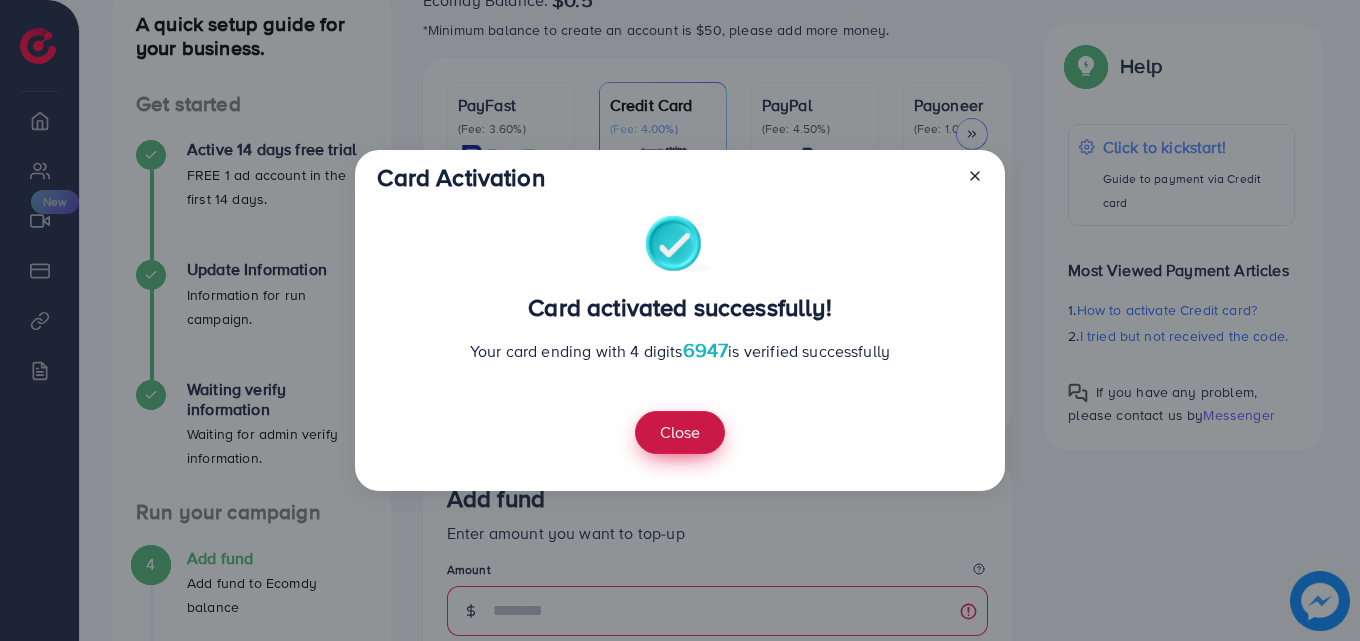 click on "Close" at bounding box center [680, 432] 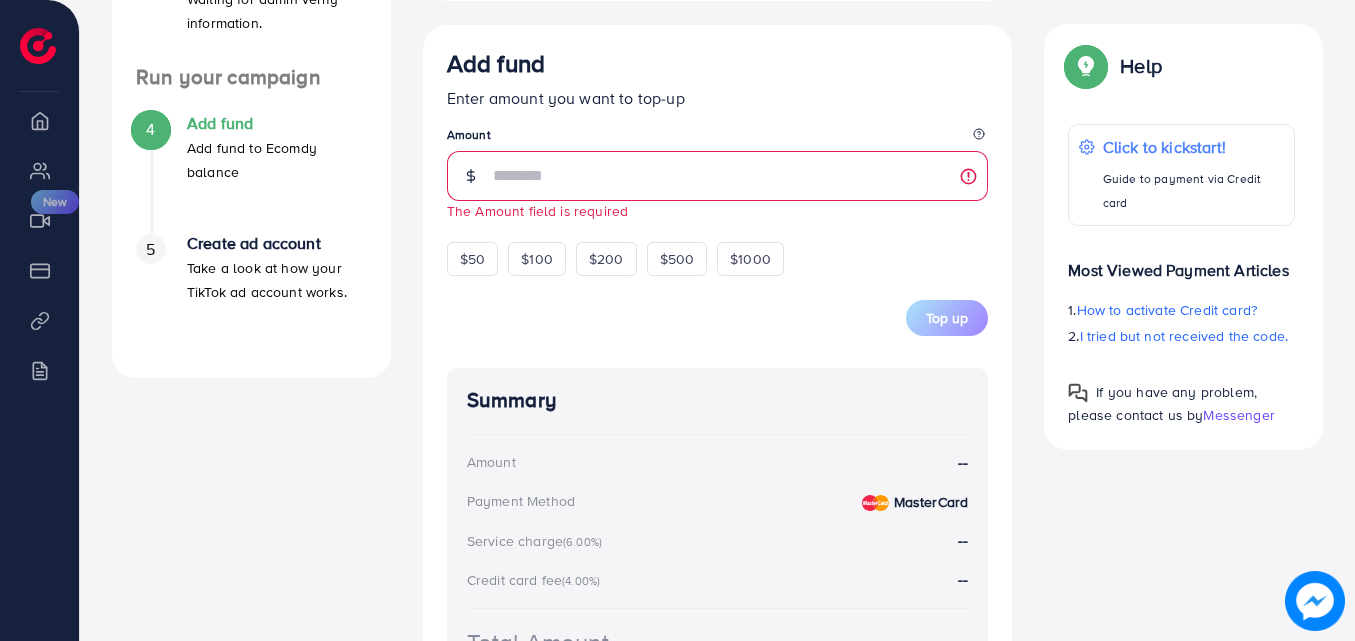 scroll, scrollTop: 773, scrollLeft: 0, axis: vertical 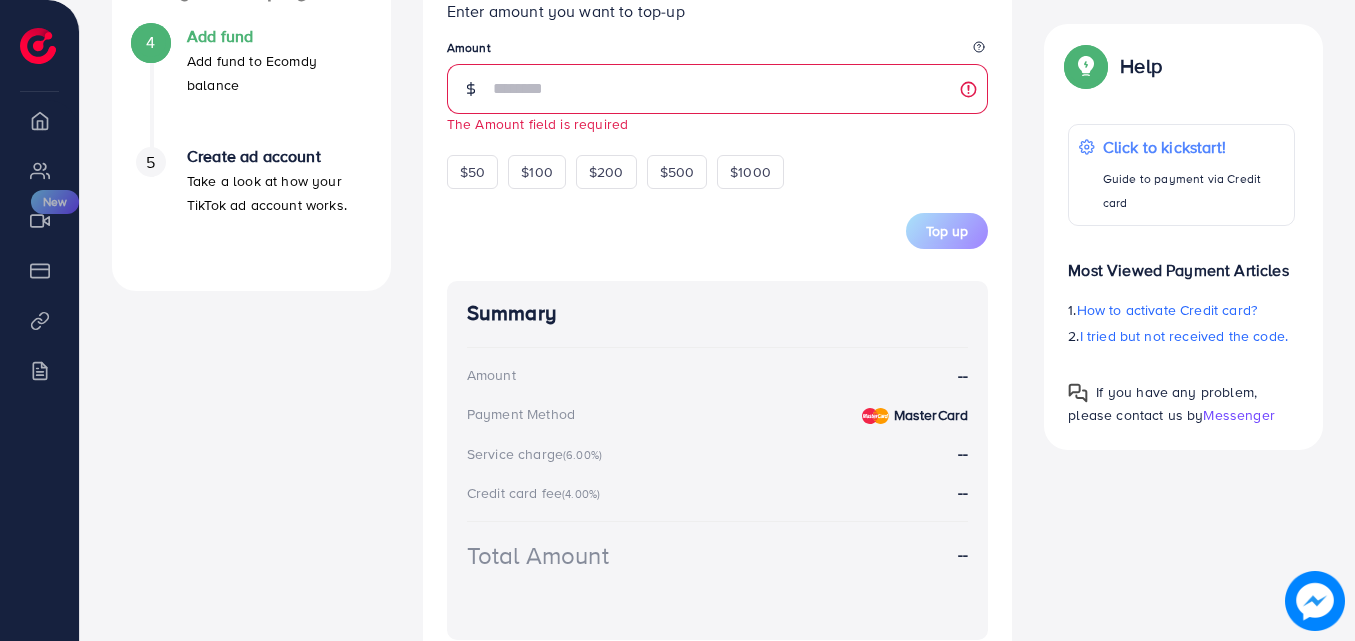 click on "Add fund  Enter amount you want to top-up Amount  The Amount field is required  $50 $100 $200 $500 $1000 5% 10% 15% 20%  Top up   Summary   Amount   --   Payment Method   MasterCard   Service charge   (6.00%)   --   Credit card fee   (4.00%)   --   Total Amount   --" at bounding box center (718, 301) 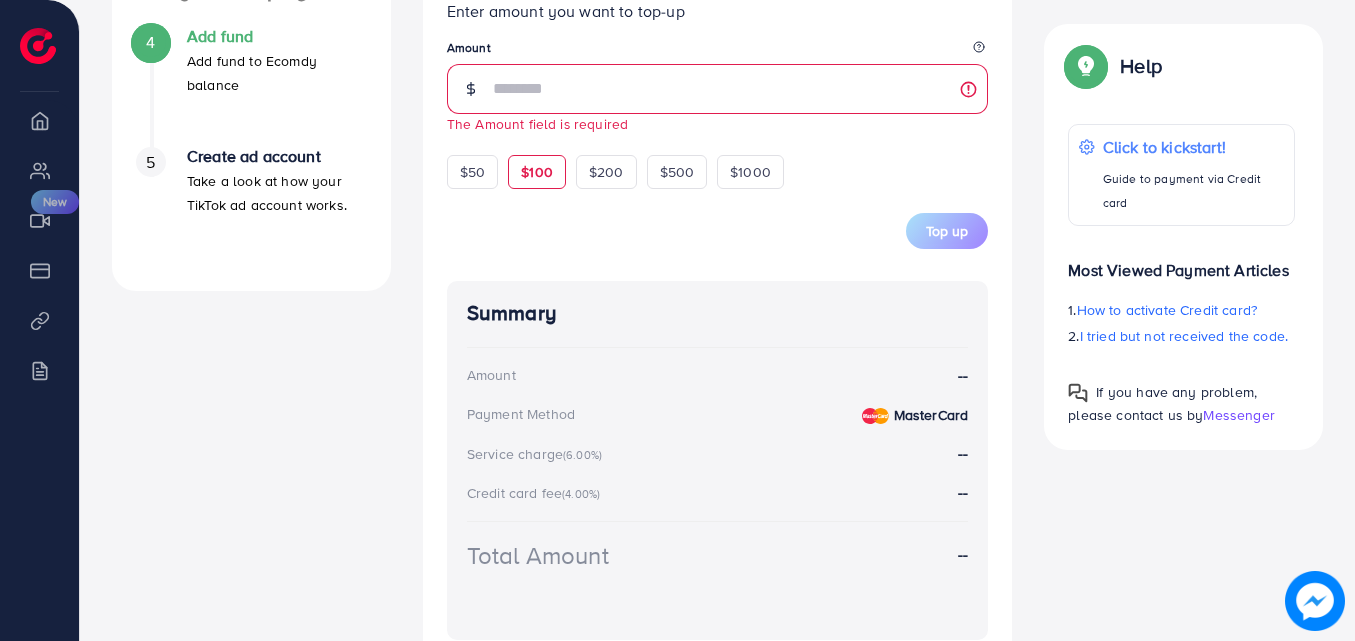 click on "$50" at bounding box center [472, 172] 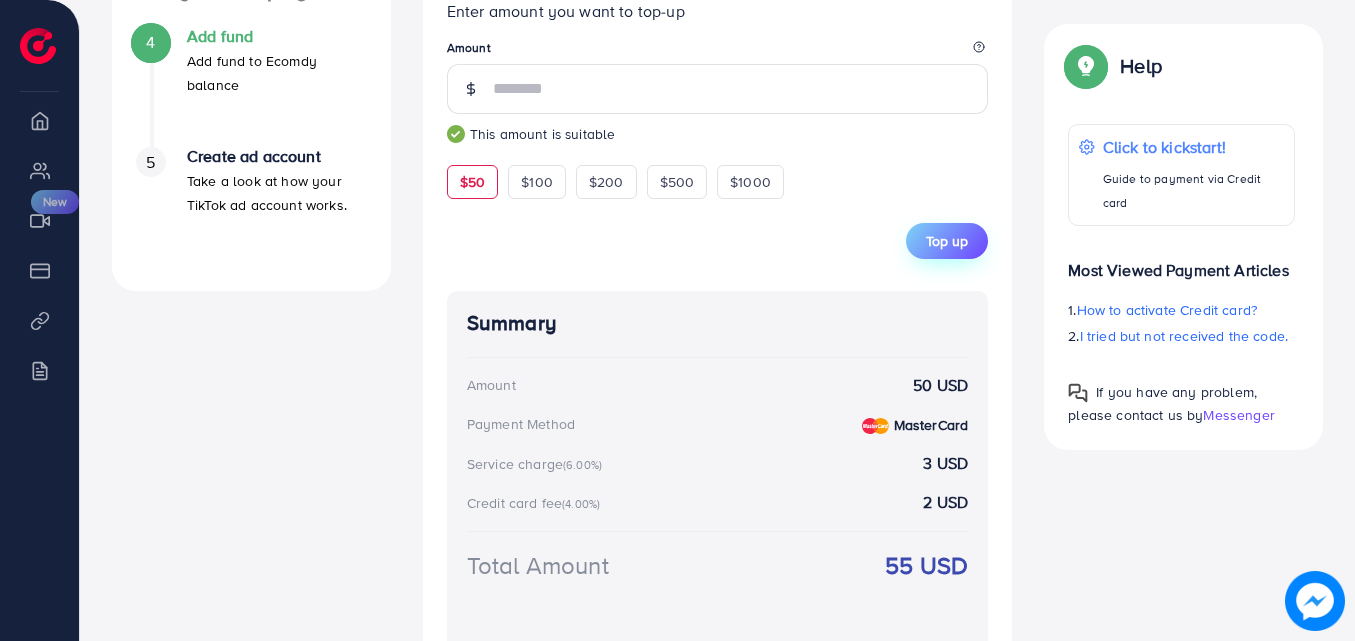 click on "Top up" at bounding box center (947, 241) 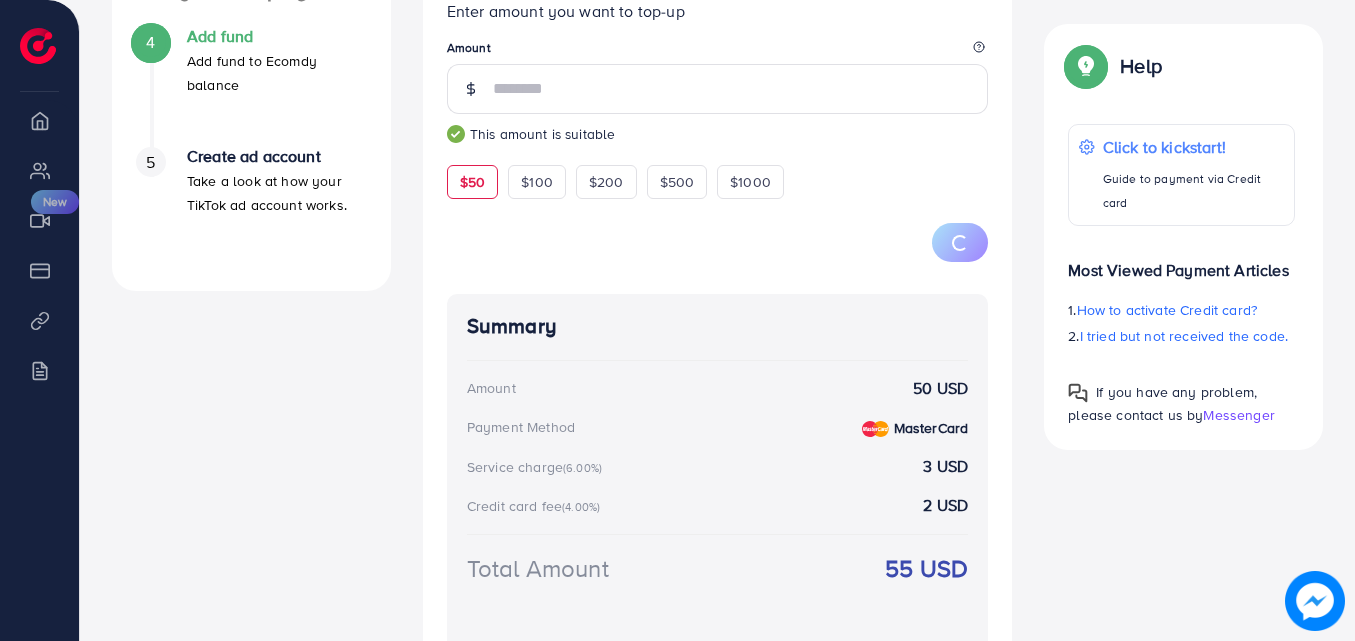 scroll, scrollTop: 908, scrollLeft: 0, axis: vertical 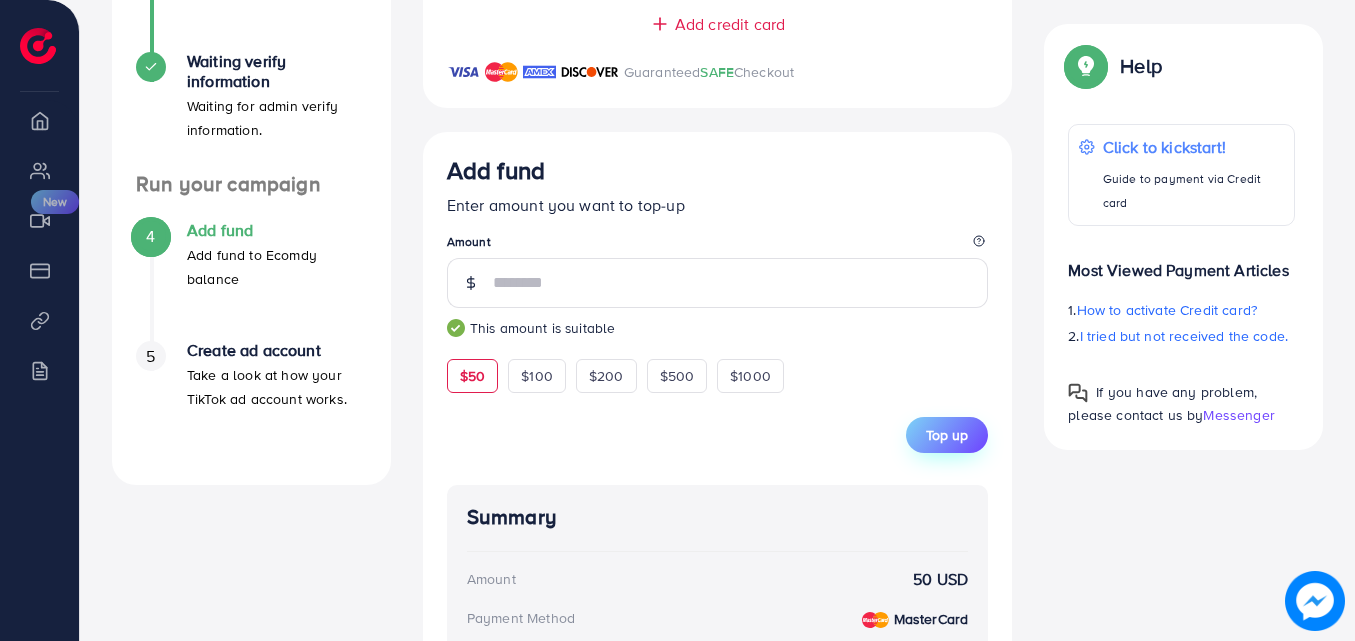 click on "Top up" at bounding box center [947, 435] 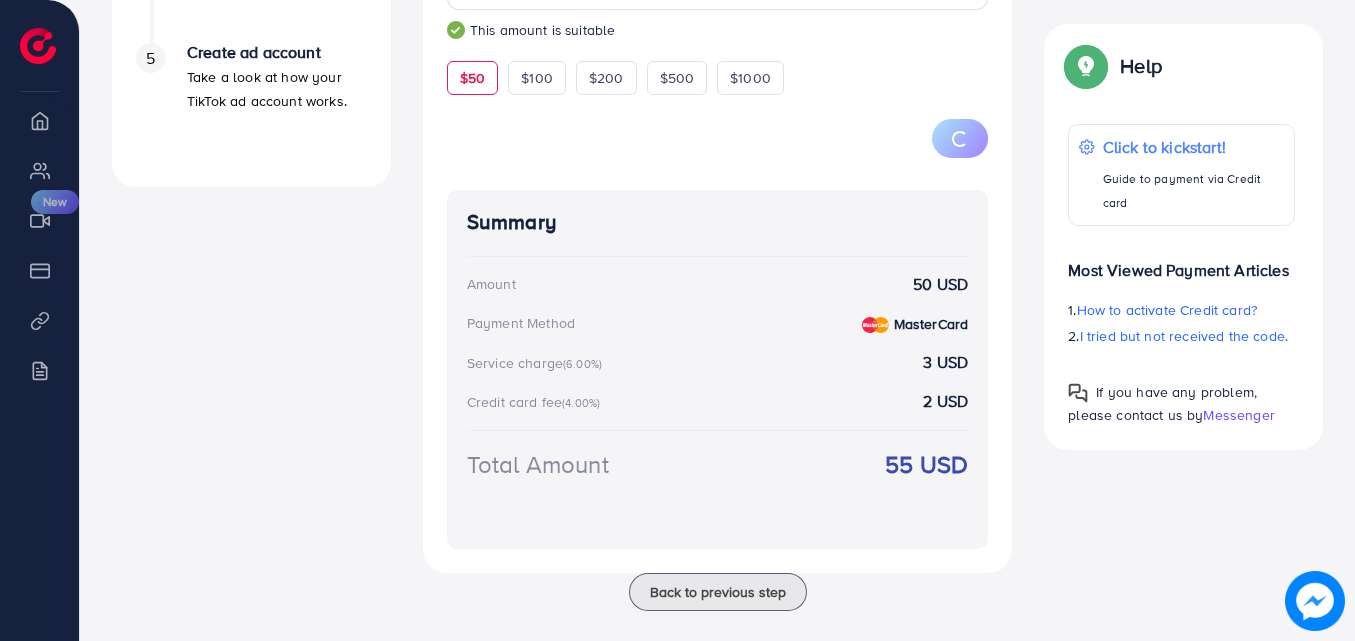 scroll, scrollTop: 881, scrollLeft: 0, axis: vertical 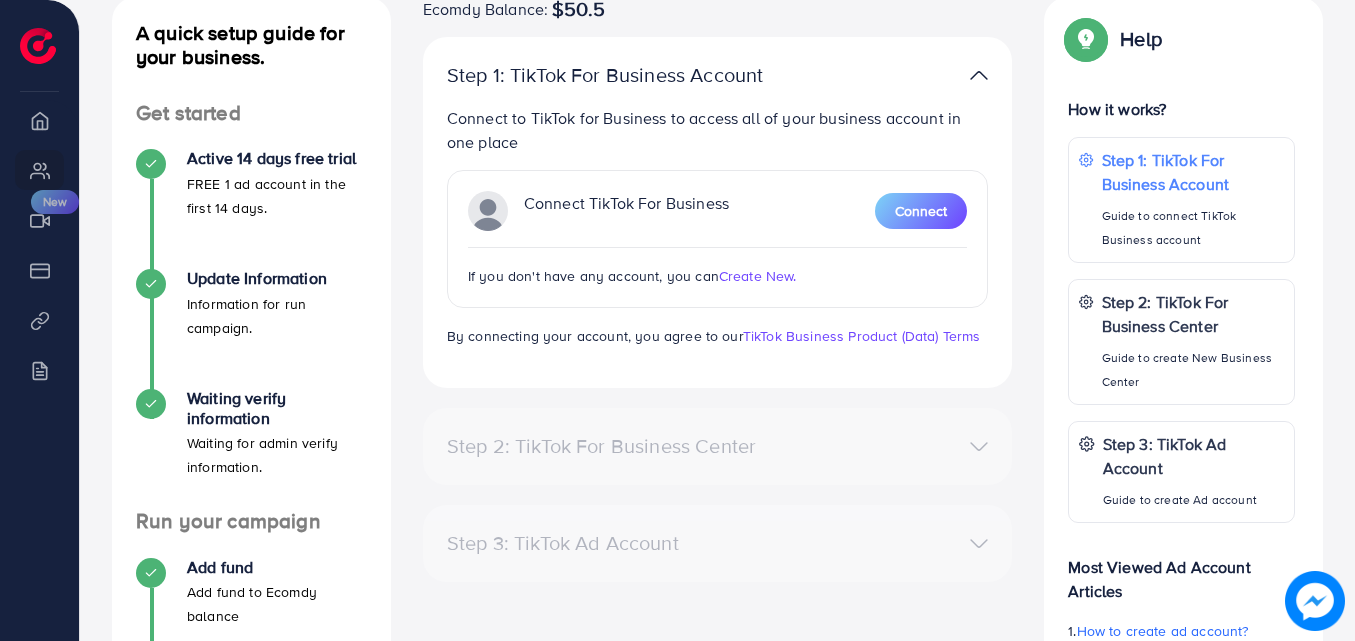 click on "Create New." at bounding box center [758, 276] 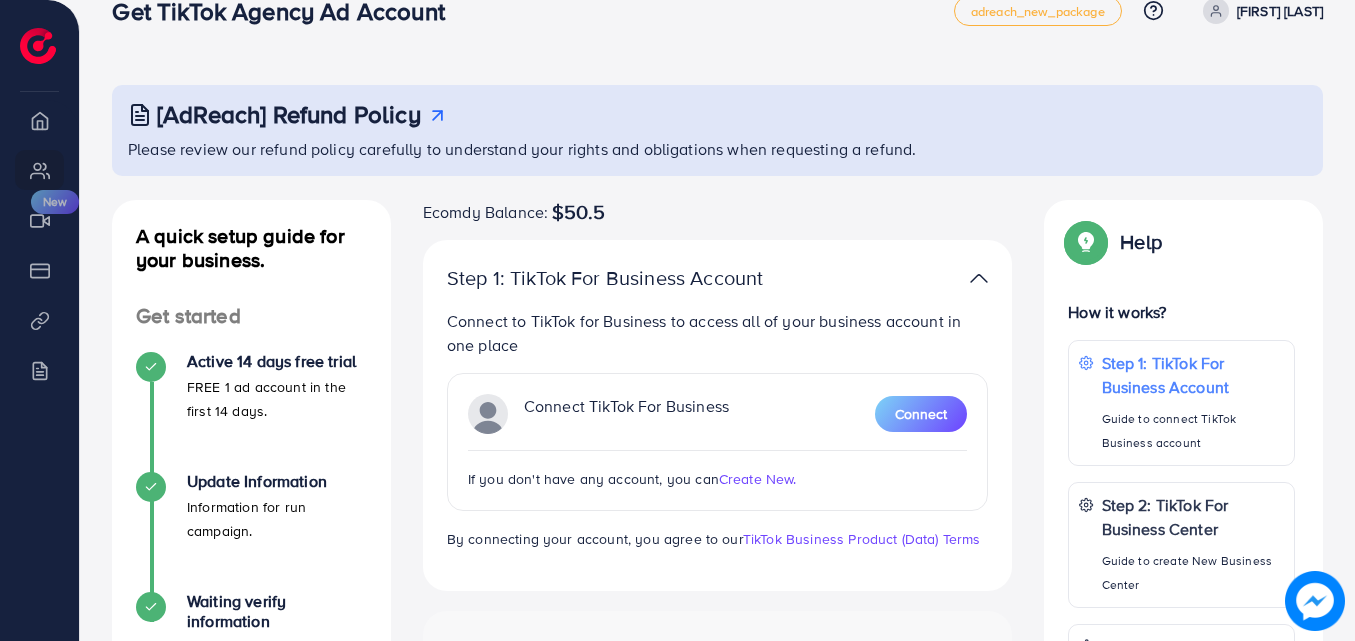scroll, scrollTop: 0, scrollLeft: 0, axis: both 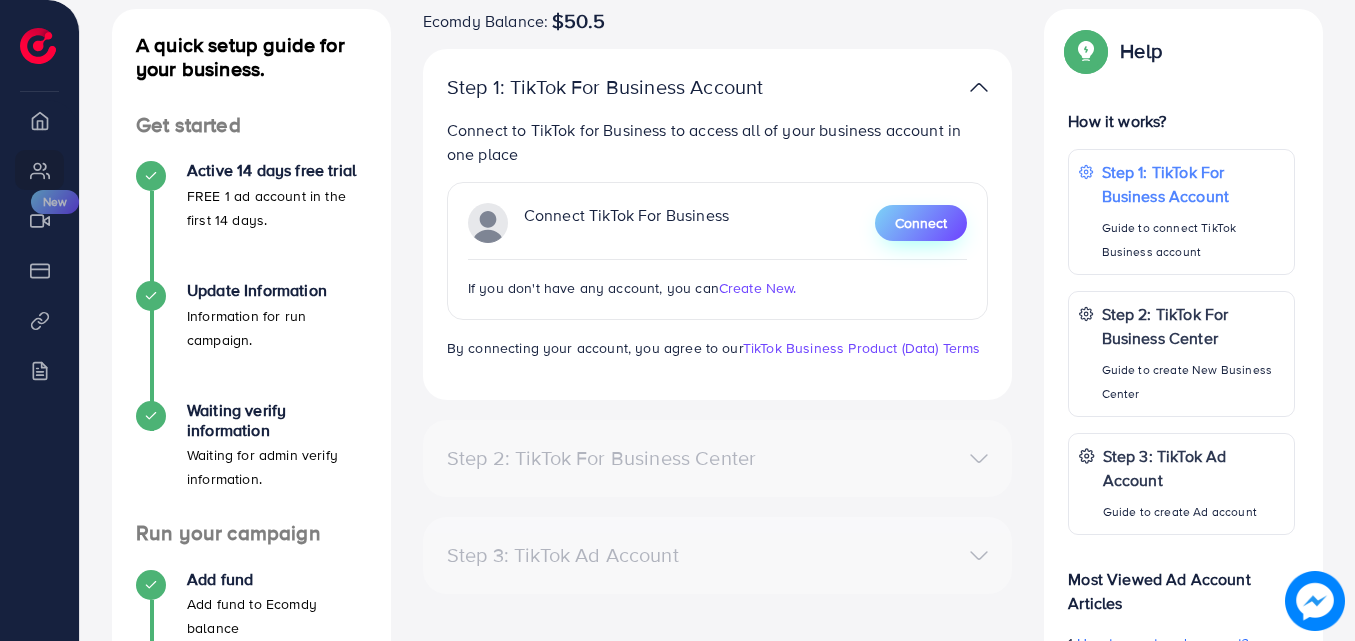 click on "Connect" at bounding box center (921, 223) 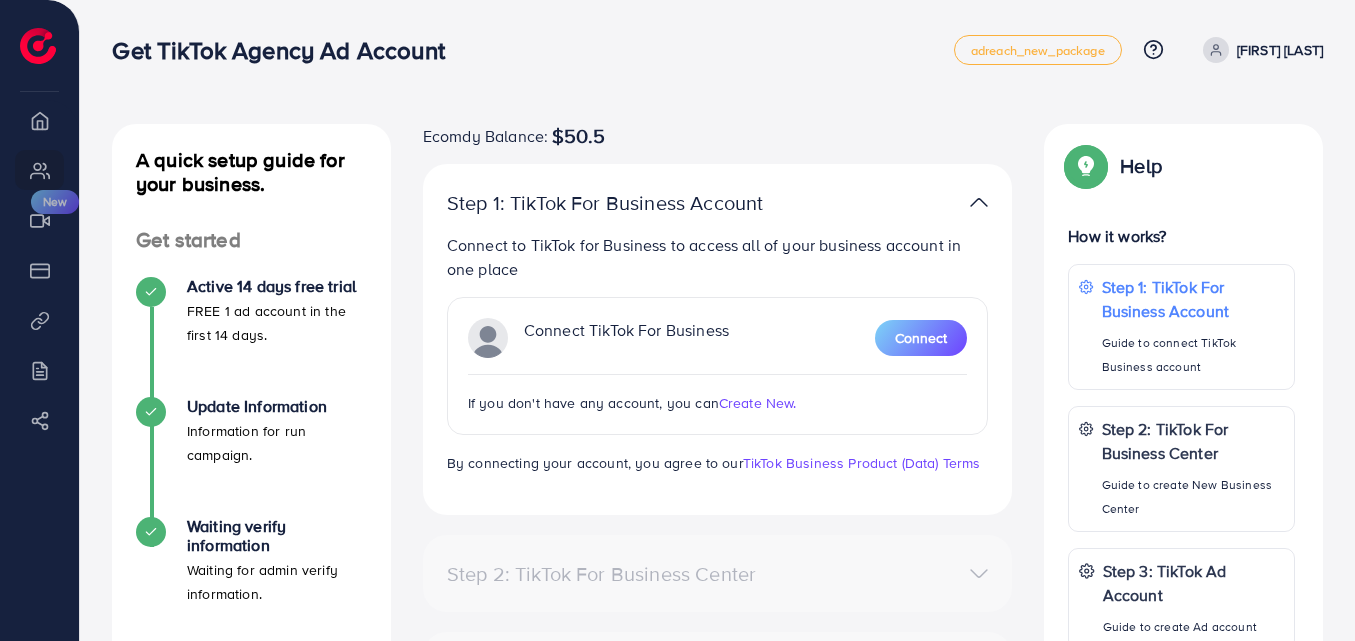 scroll, scrollTop: 0, scrollLeft: 0, axis: both 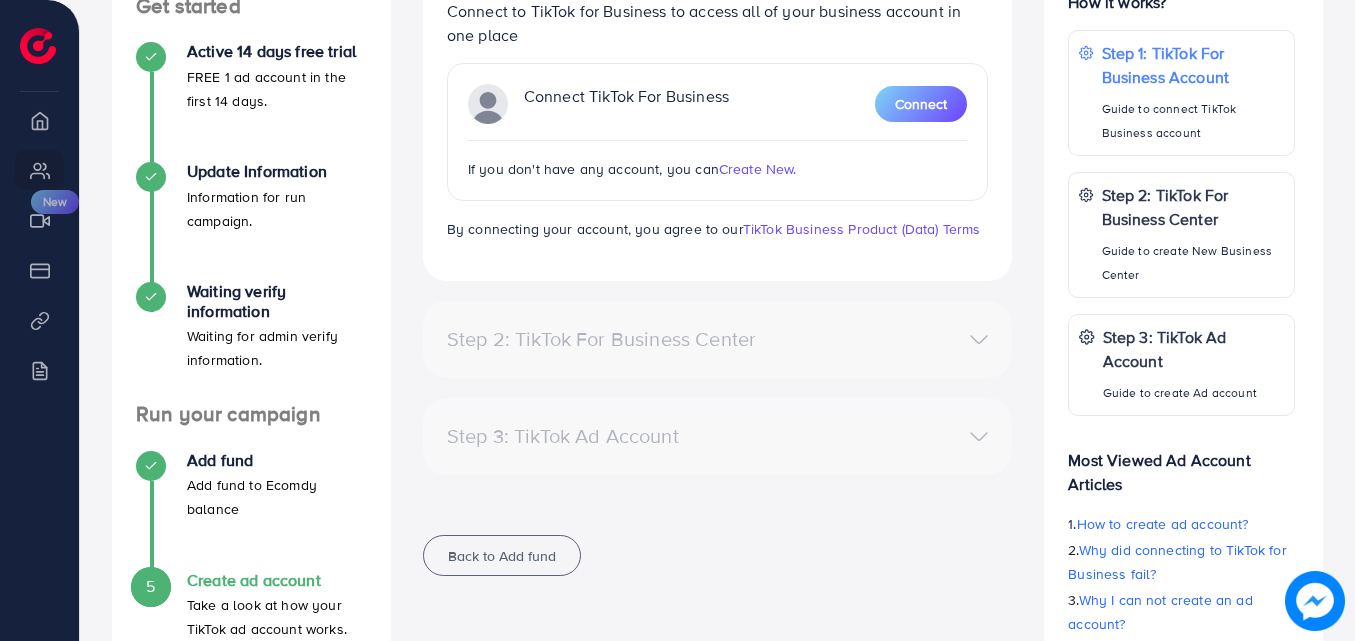 click on "Step 2: TikTok For Business Center" at bounding box center (718, 339) 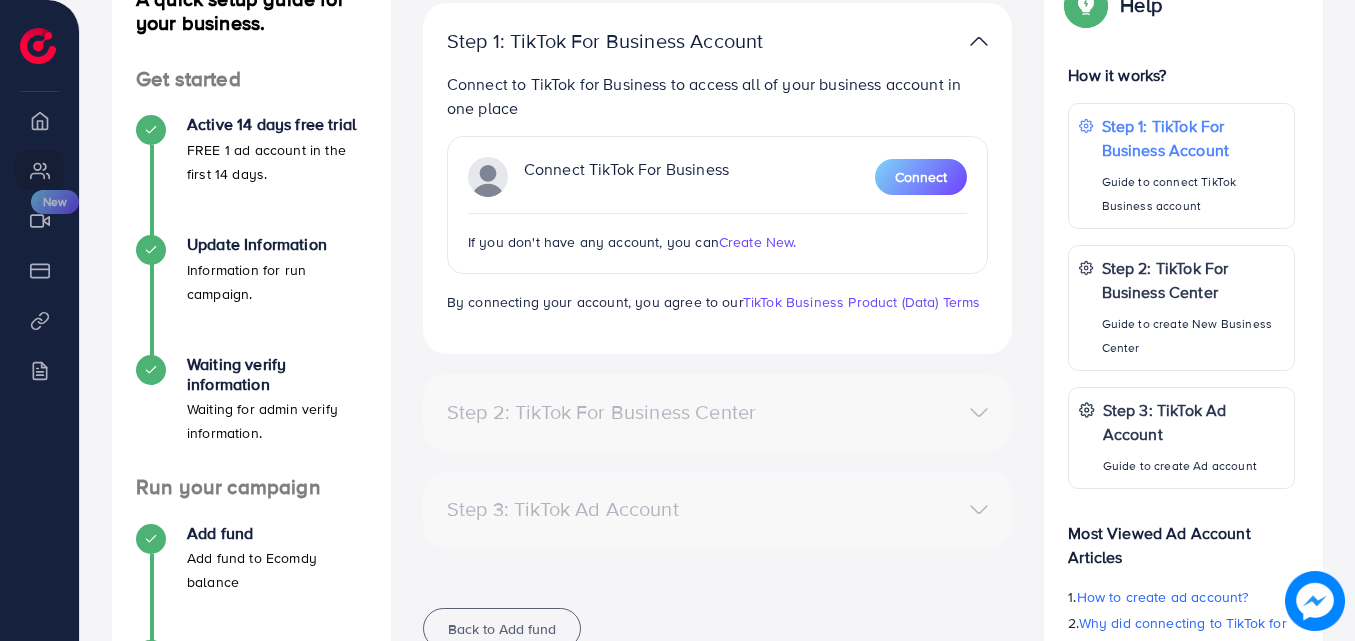 scroll, scrollTop: 204, scrollLeft: 0, axis: vertical 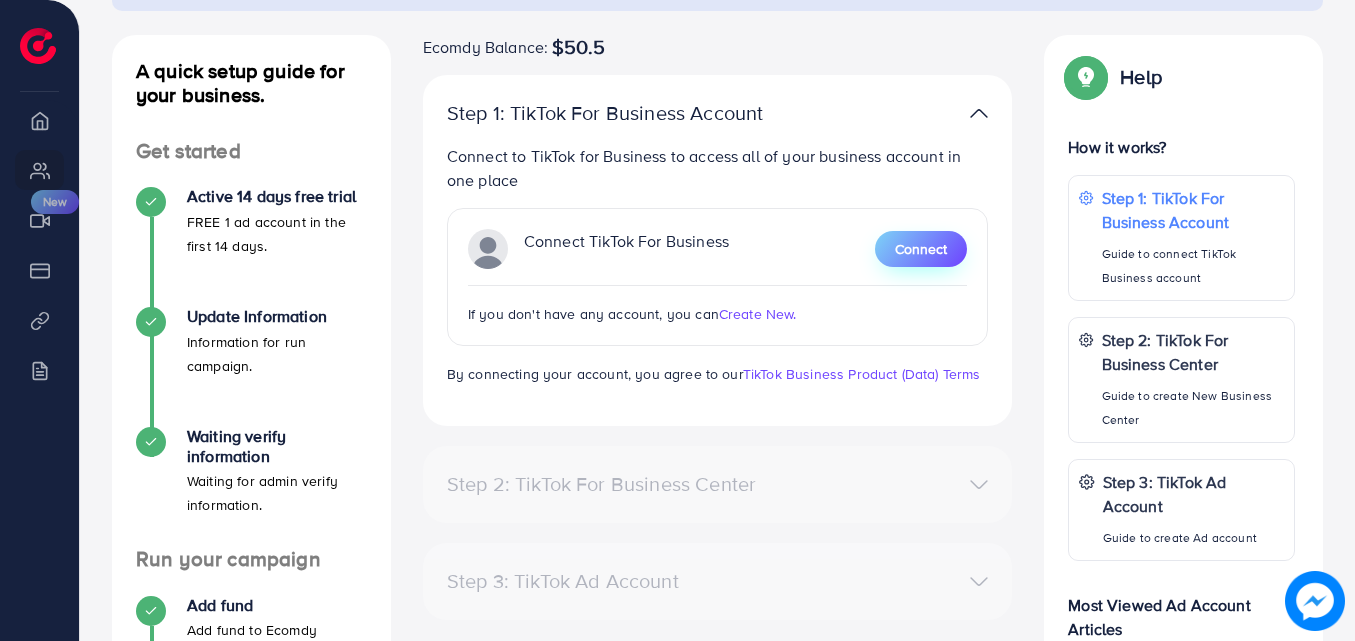 click on "Connect" at bounding box center [921, 249] 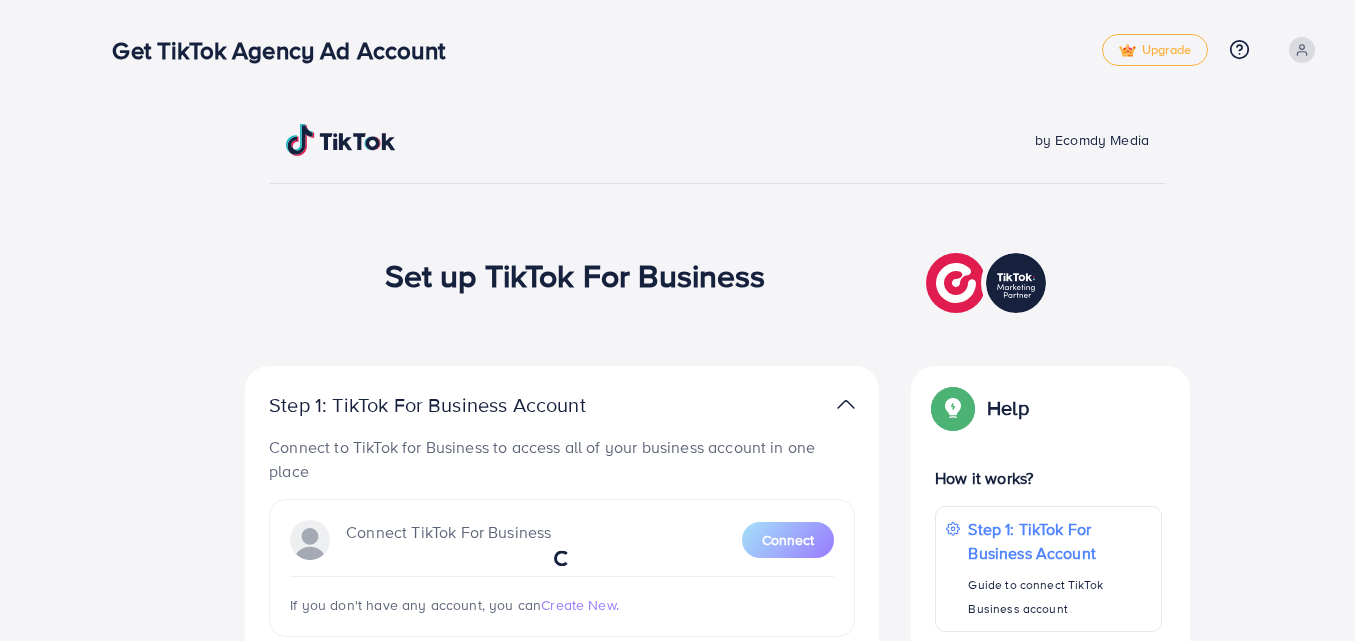 scroll, scrollTop: 0, scrollLeft: 0, axis: both 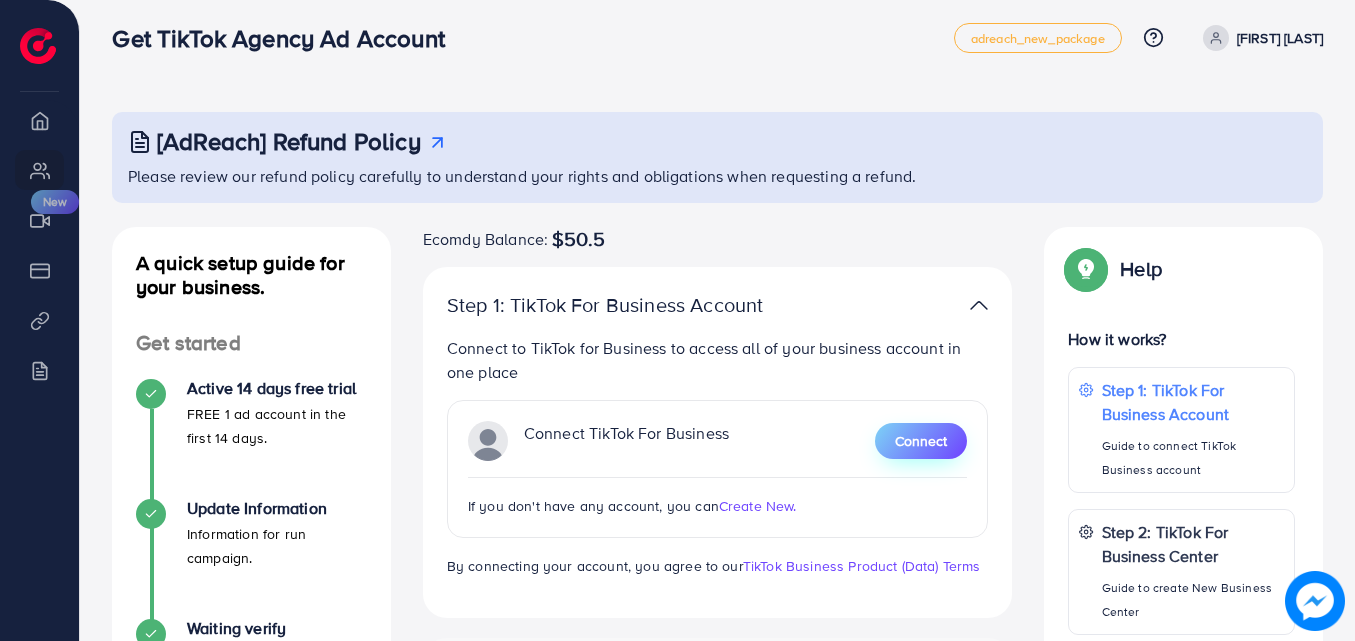 click on "Connect" at bounding box center (921, 441) 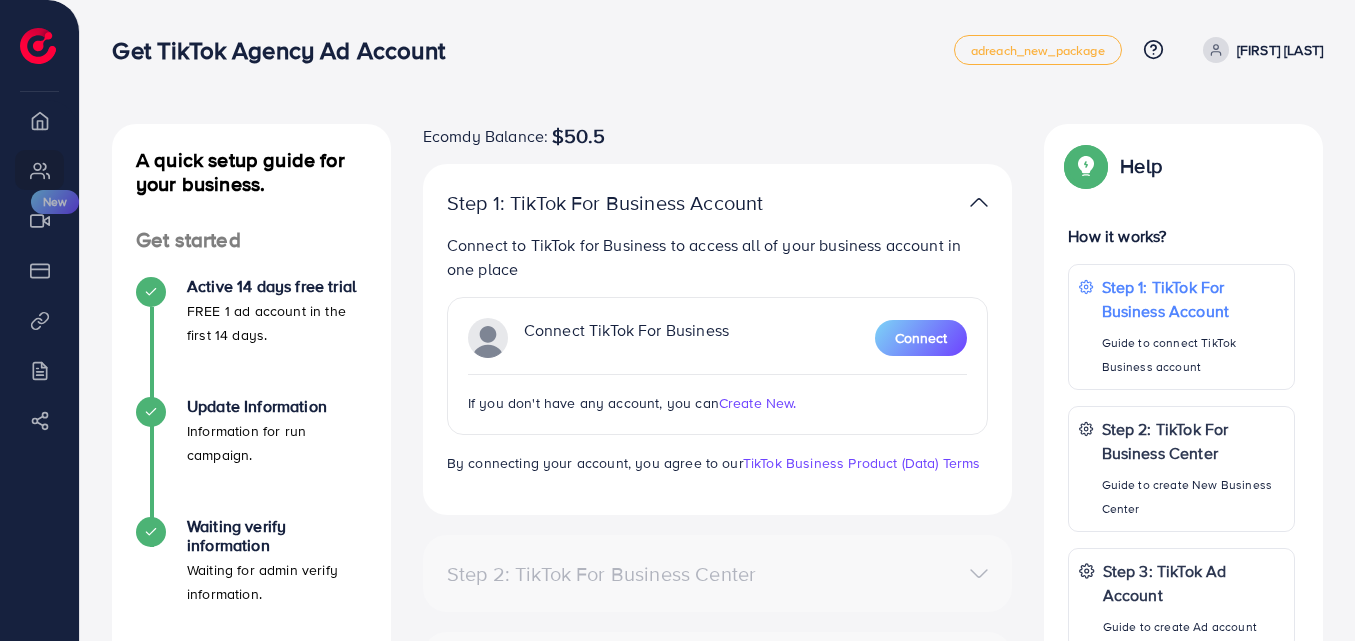 scroll, scrollTop: 0, scrollLeft: 0, axis: both 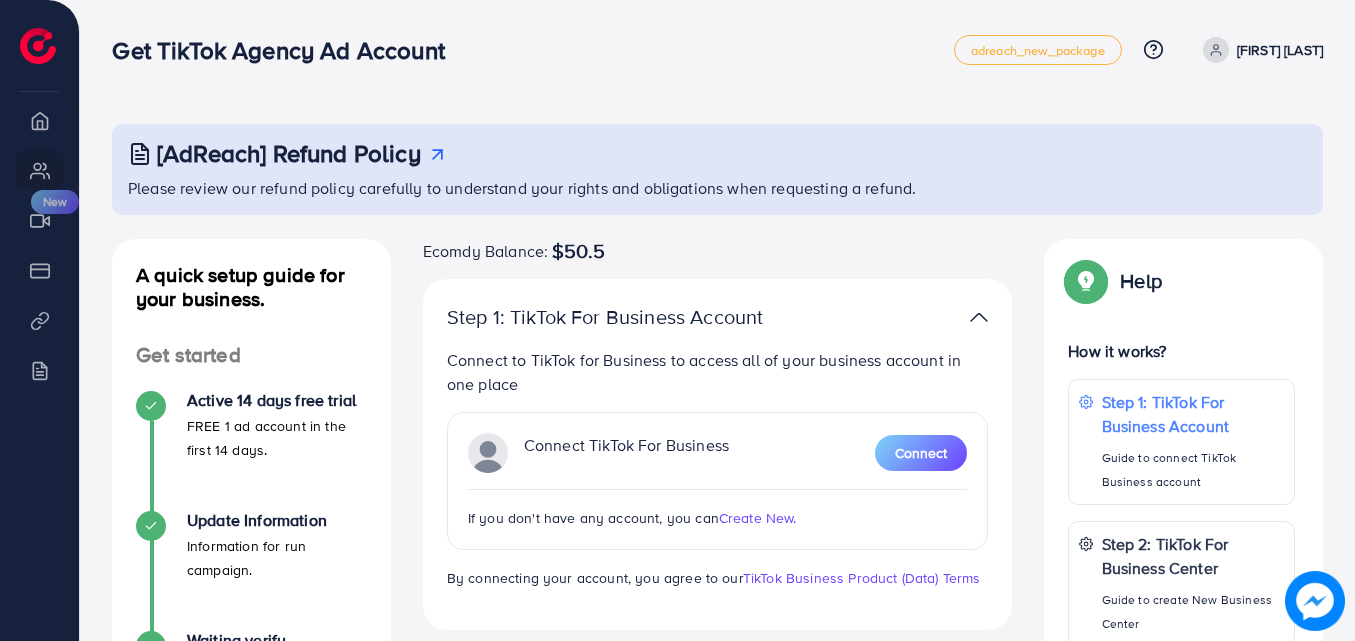 click on "Create New." at bounding box center [758, 518] 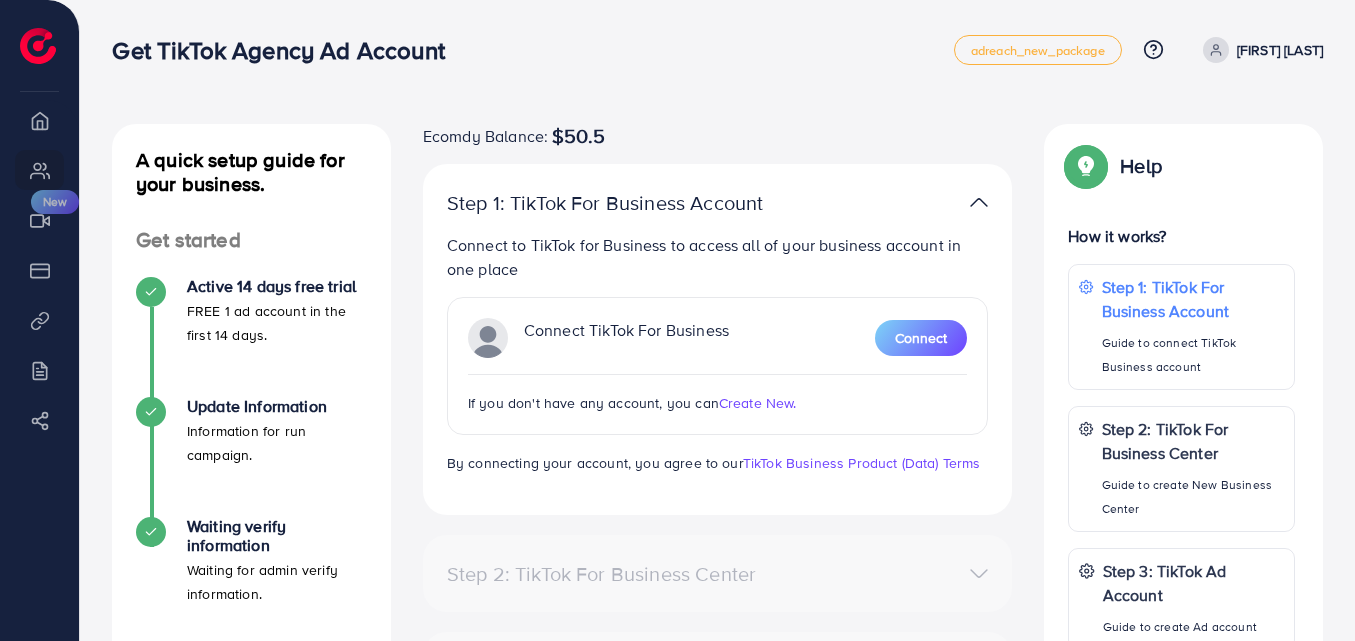 scroll, scrollTop: 0, scrollLeft: 0, axis: both 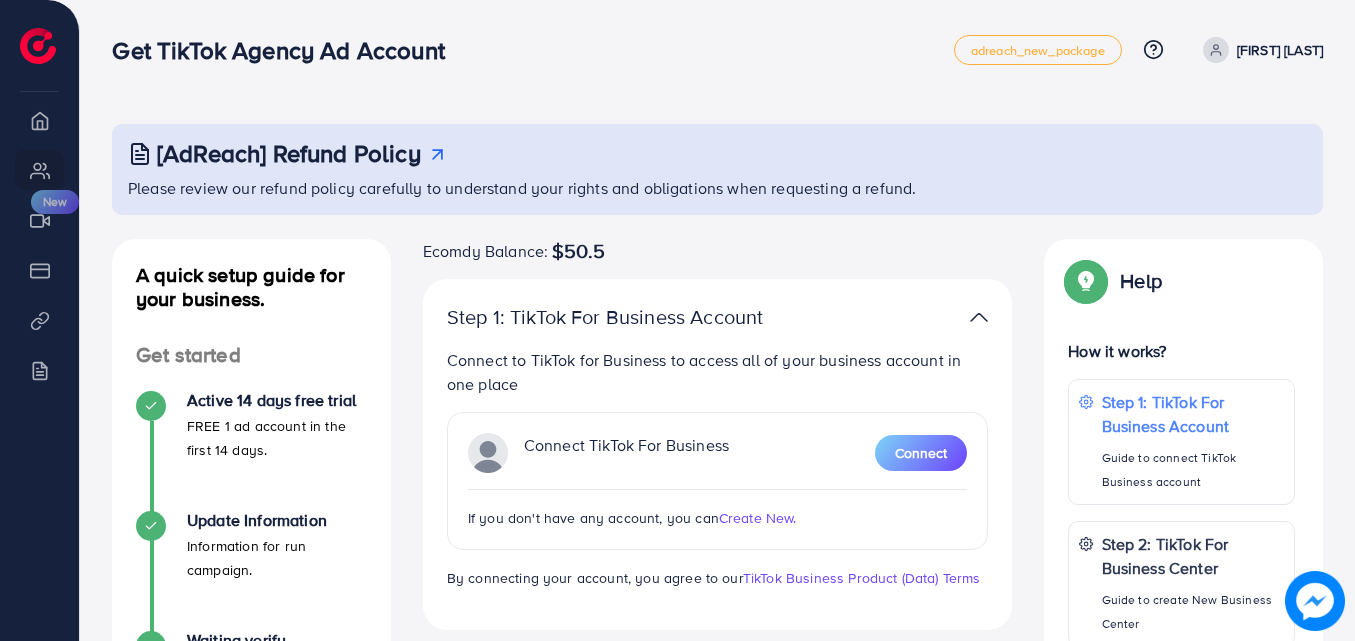 click on "Create New." at bounding box center [758, 518] 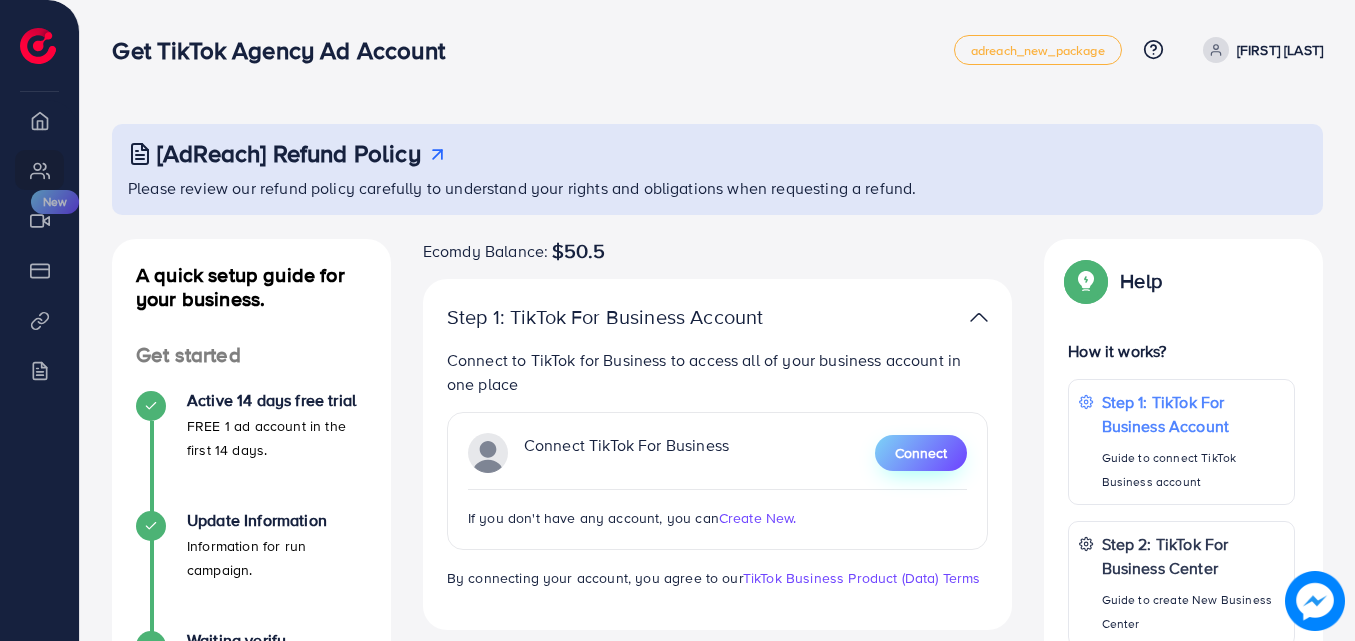click on "Connect" at bounding box center [921, 453] 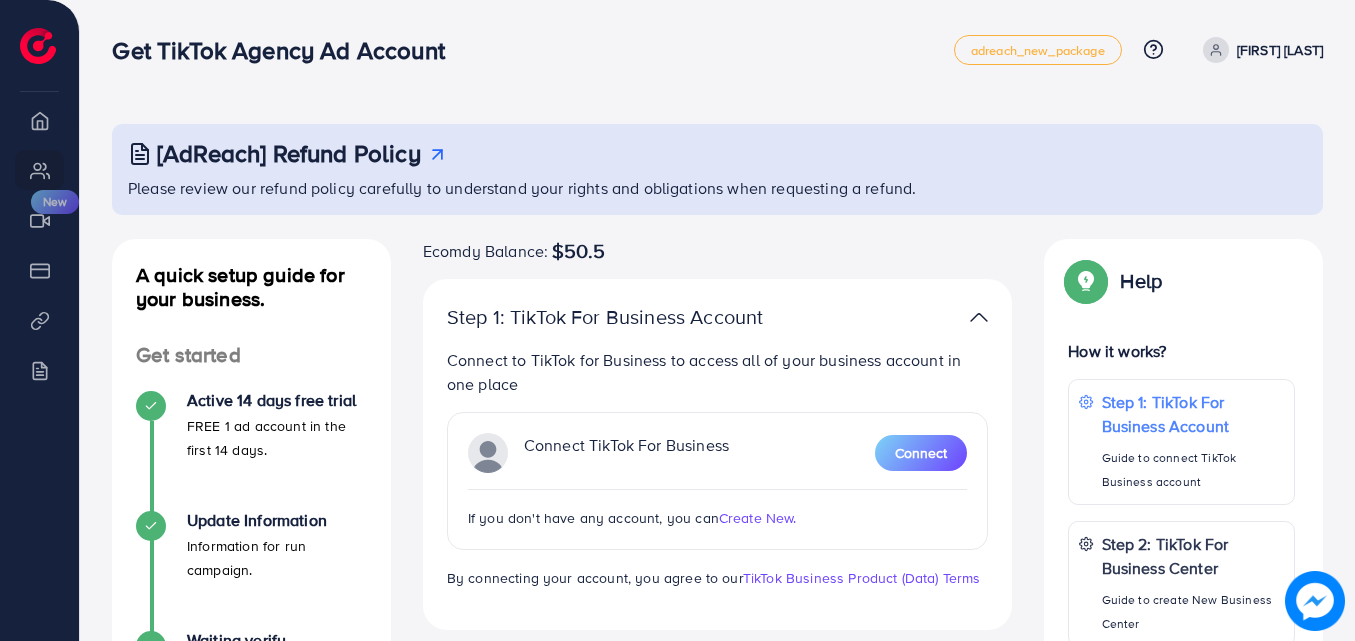 scroll, scrollTop: 0, scrollLeft: 0, axis: both 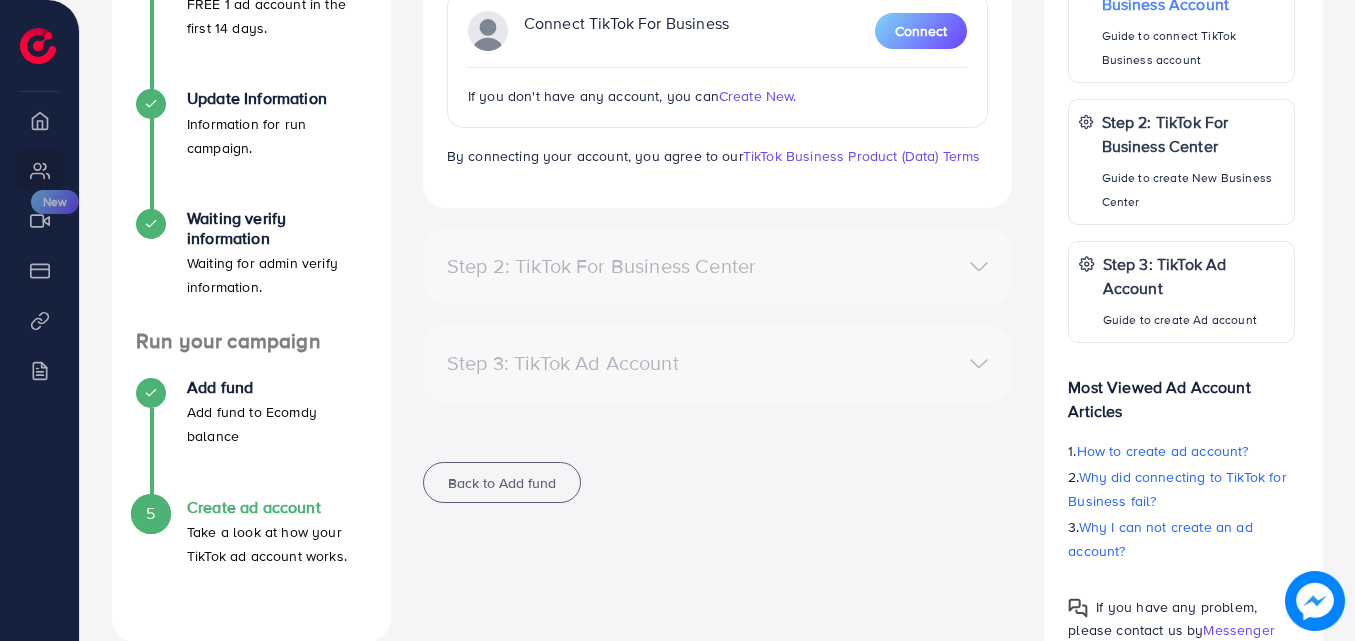 click on "Create New." 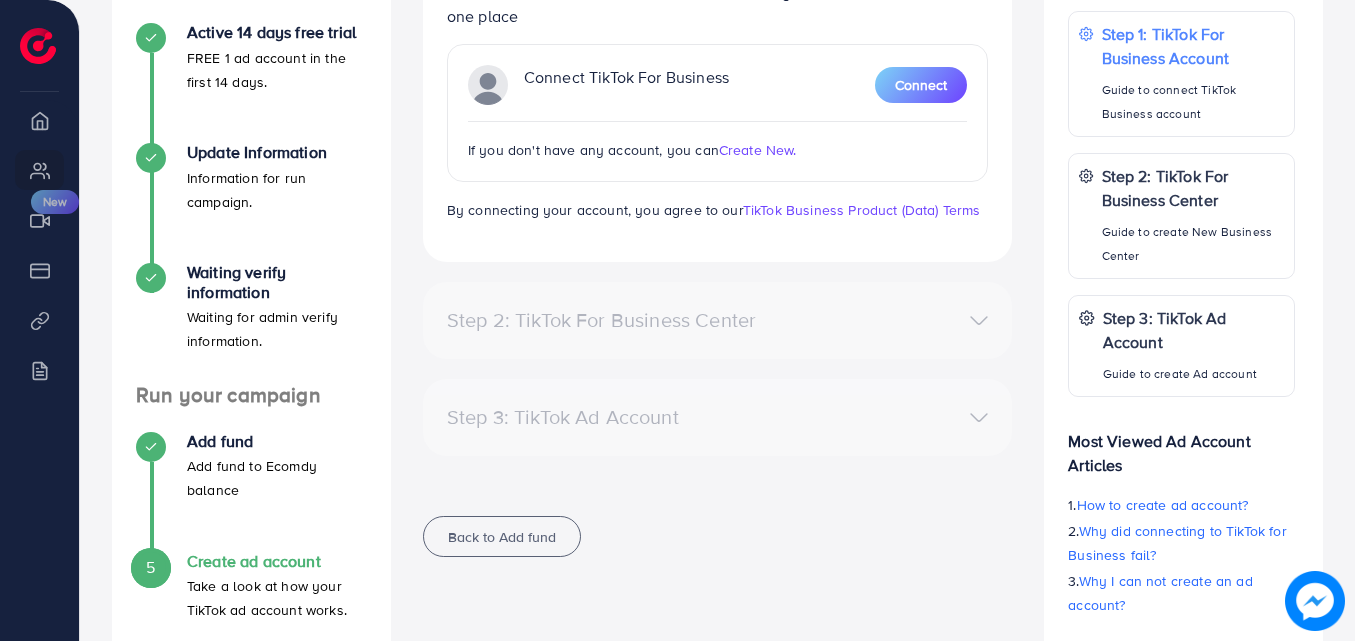 scroll, scrollTop: 422, scrollLeft: 0, axis: vertical 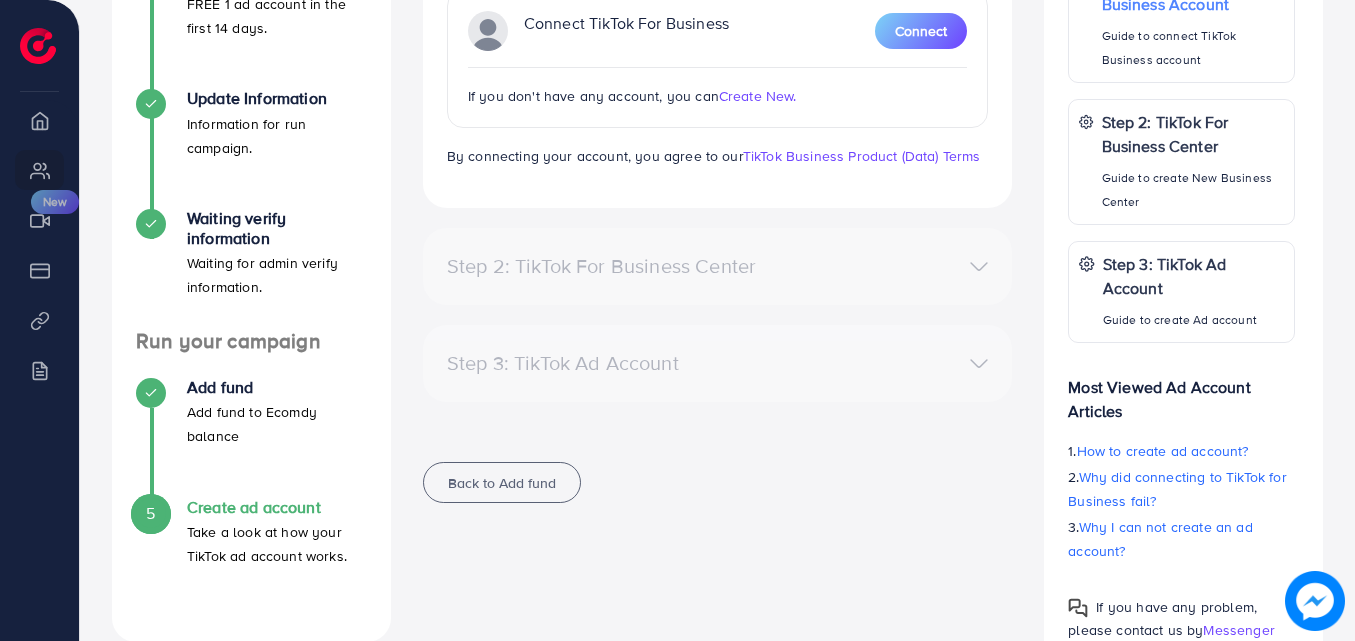 click on "Create New." 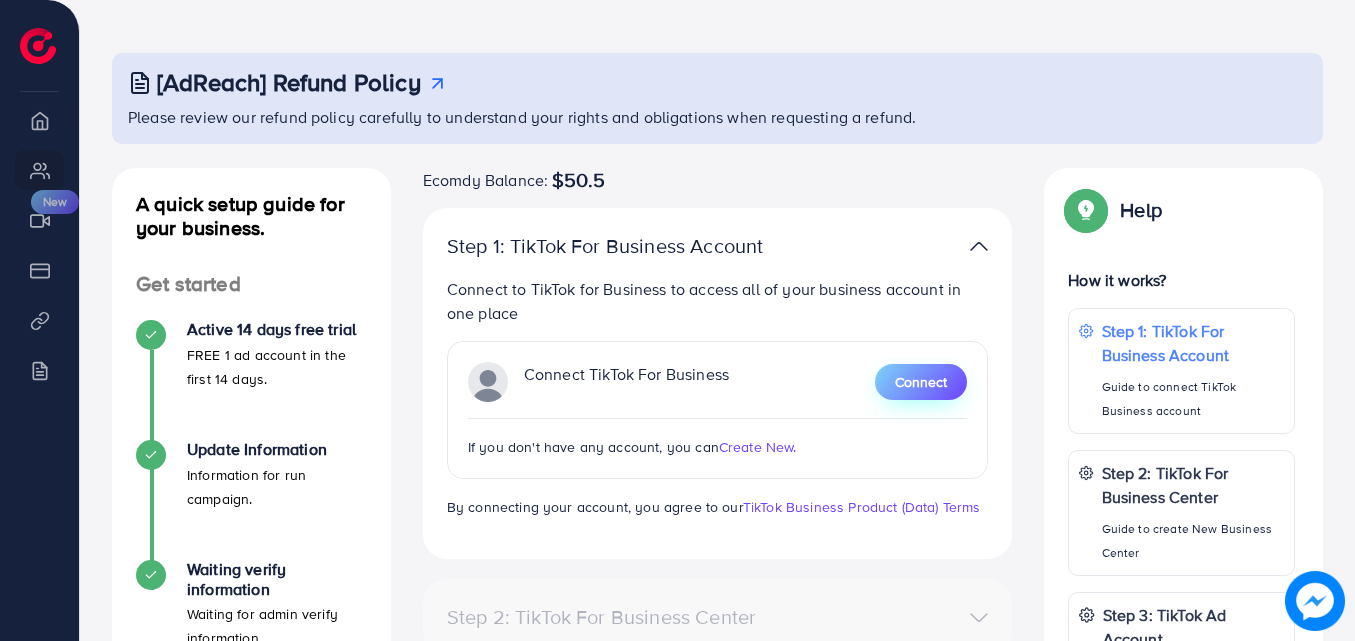 click on "Connect" 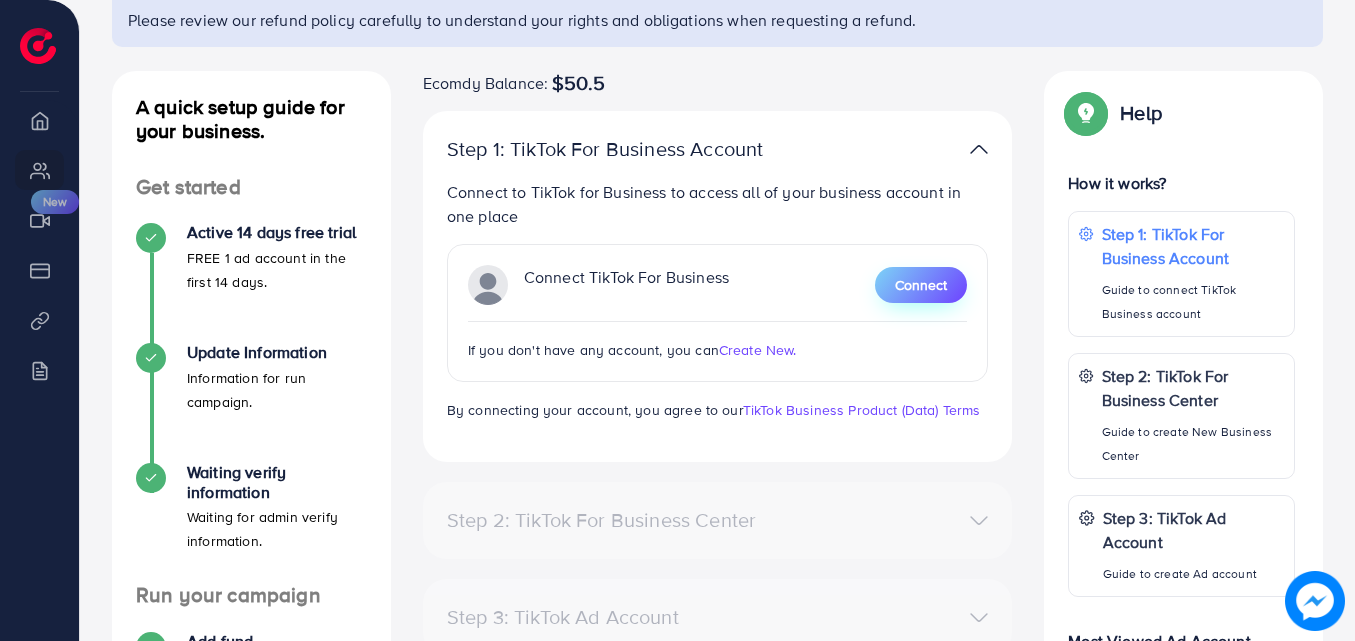 scroll, scrollTop: 200, scrollLeft: 0, axis: vertical 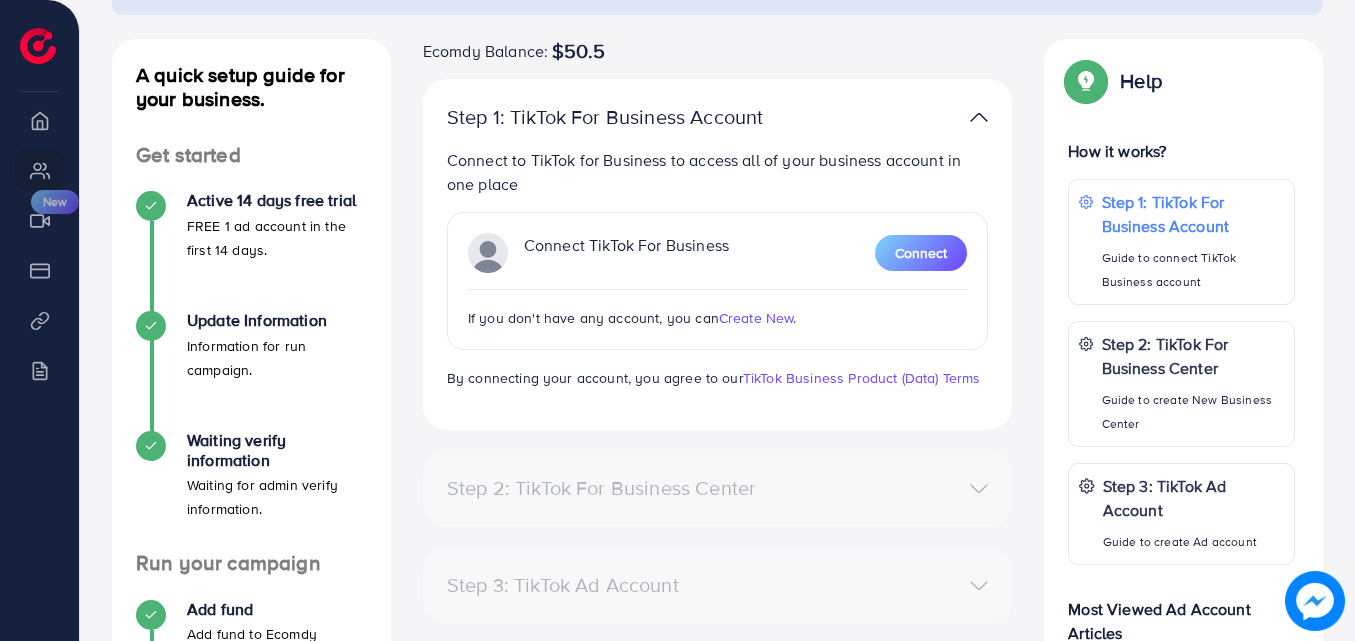 click on "Step 2: TikTok For Business Center" at bounding box center [718, 488] 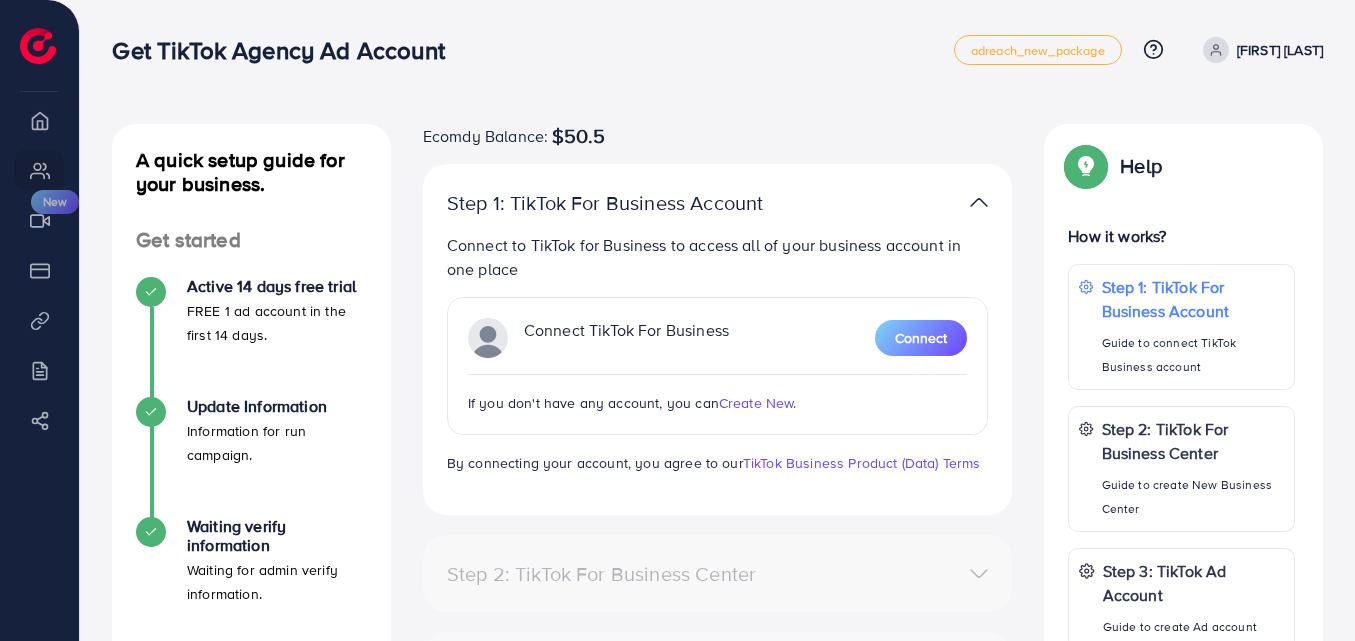 scroll, scrollTop: 0, scrollLeft: 0, axis: both 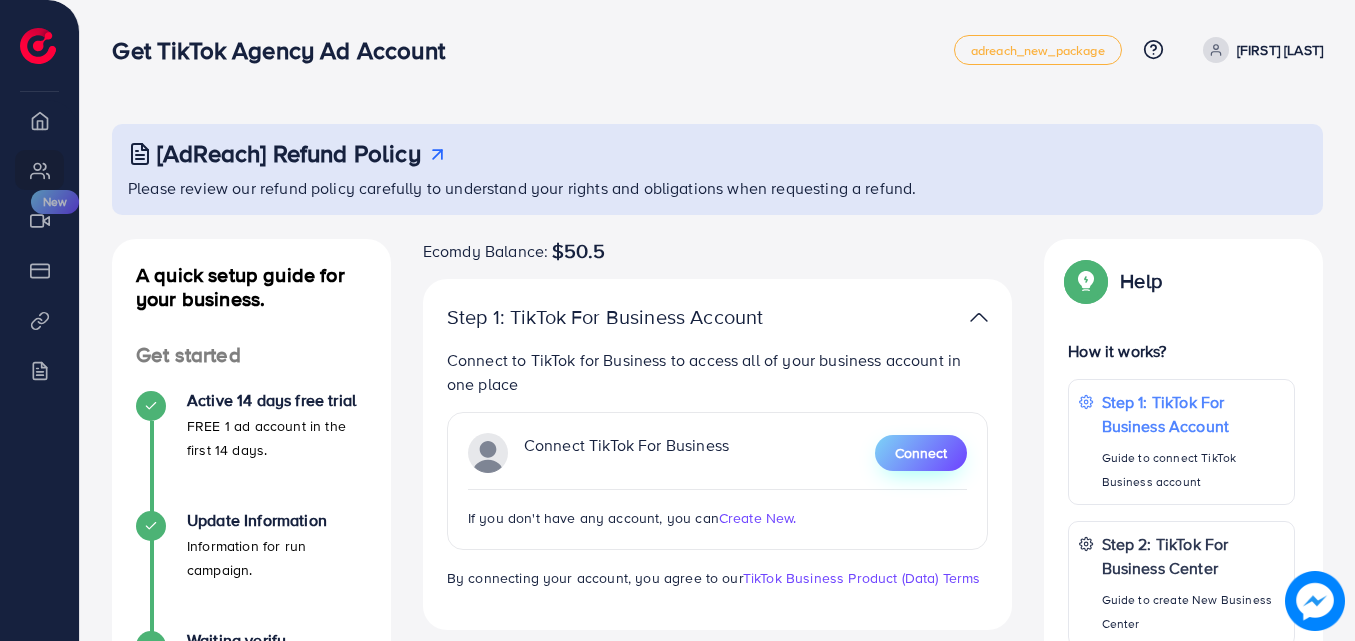 click on "Connect" at bounding box center [921, 453] 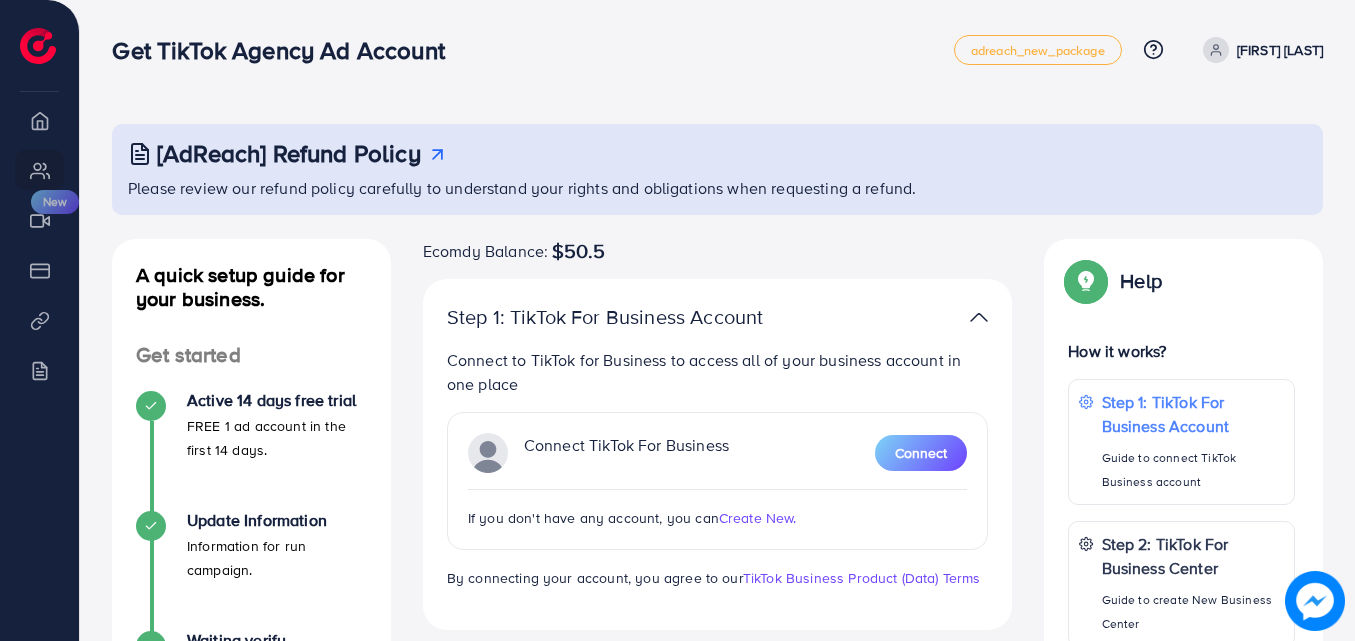 scroll, scrollTop: 0, scrollLeft: 0, axis: both 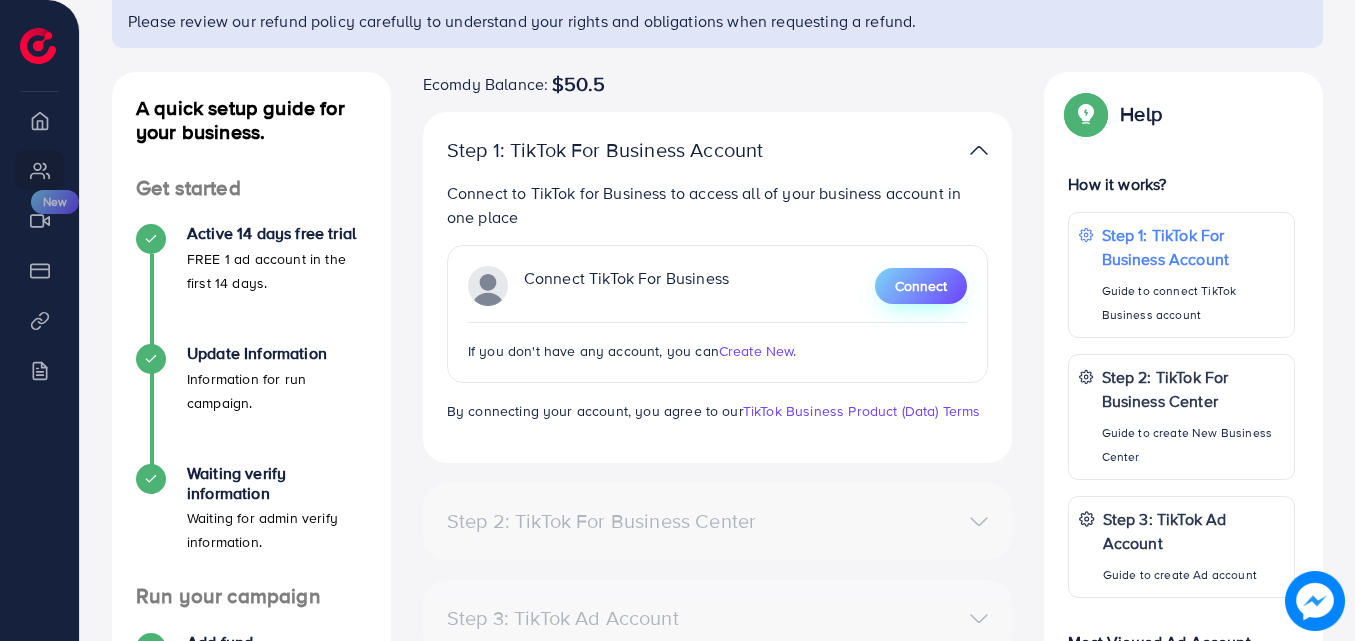click on "Connect" at bounding box center (921, 286) 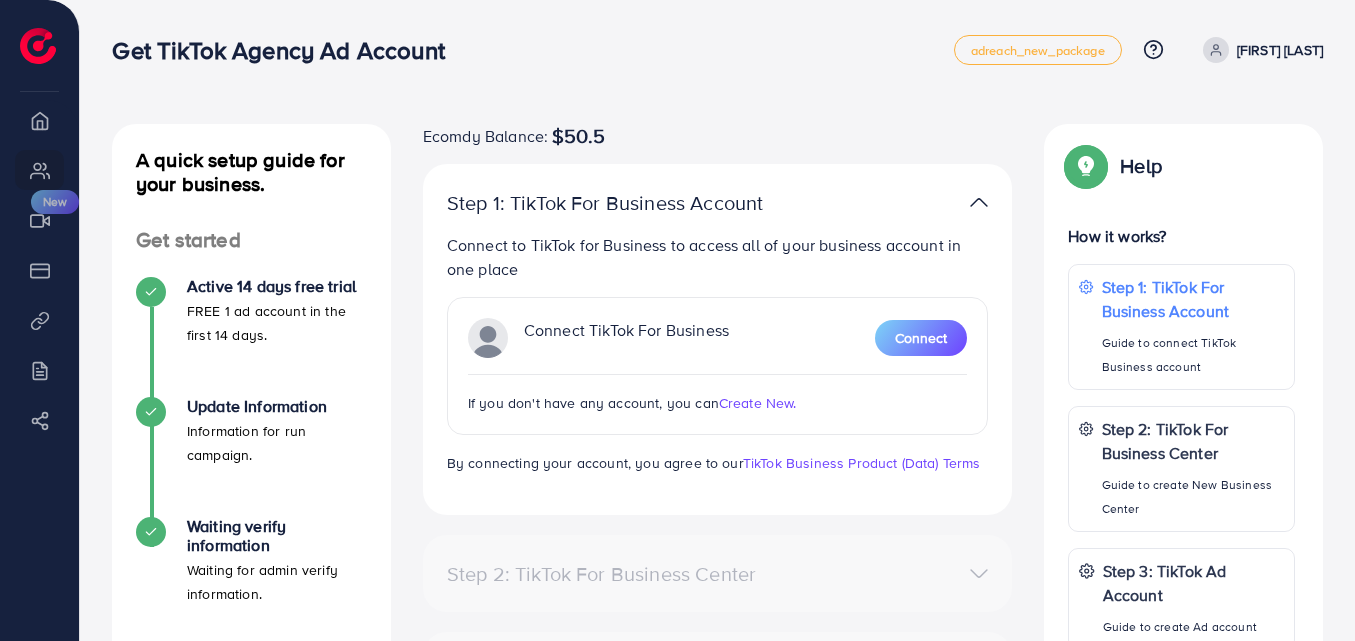 scroll, scrollTop: 0, scrollLeft: 0, axis: both 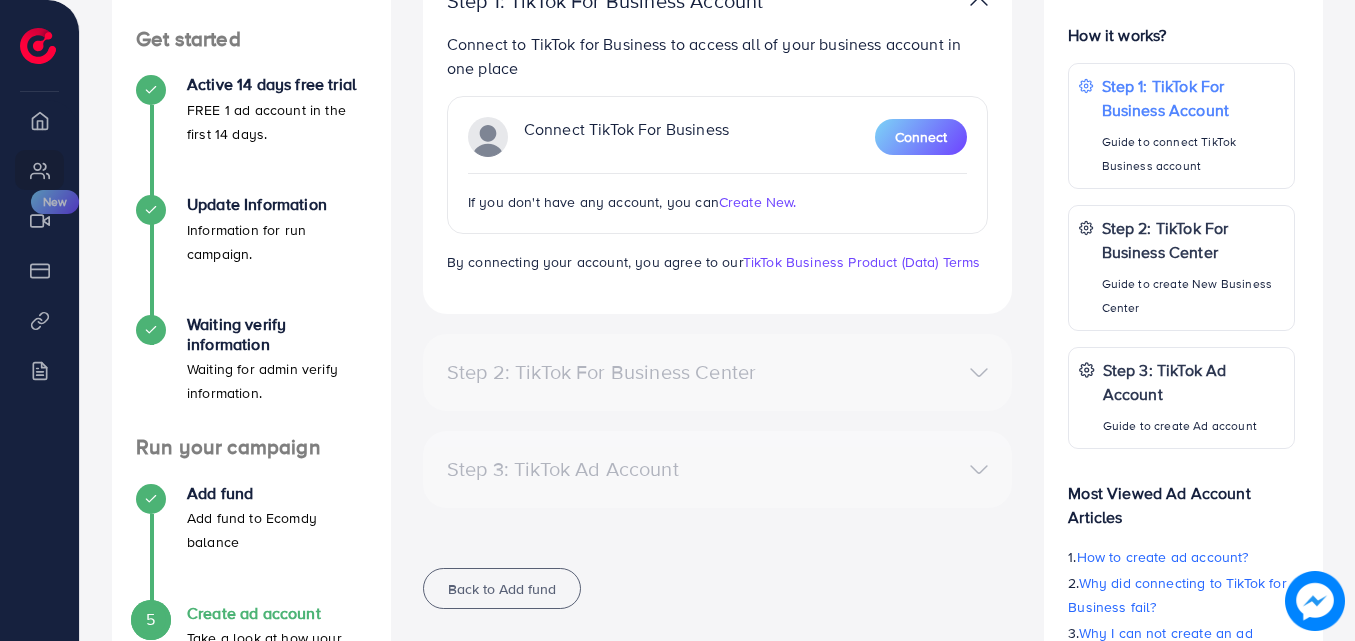 click on "Step 2: TikTok For Business Center" 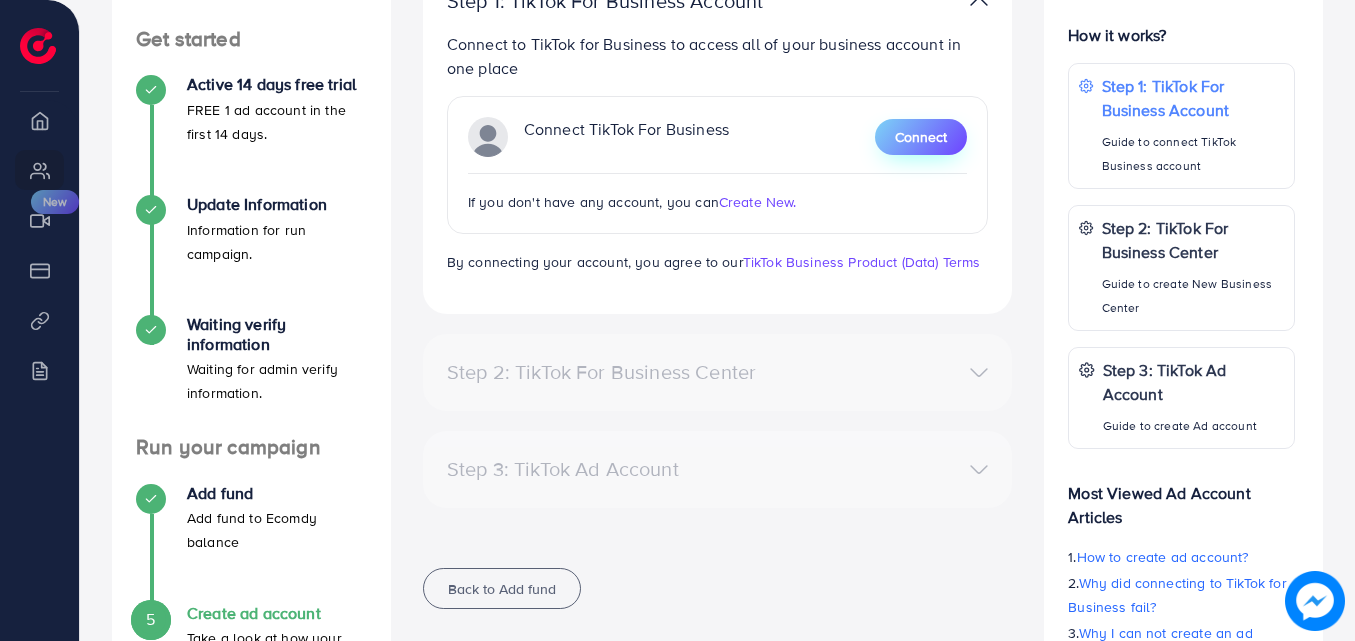 click on "Connect" 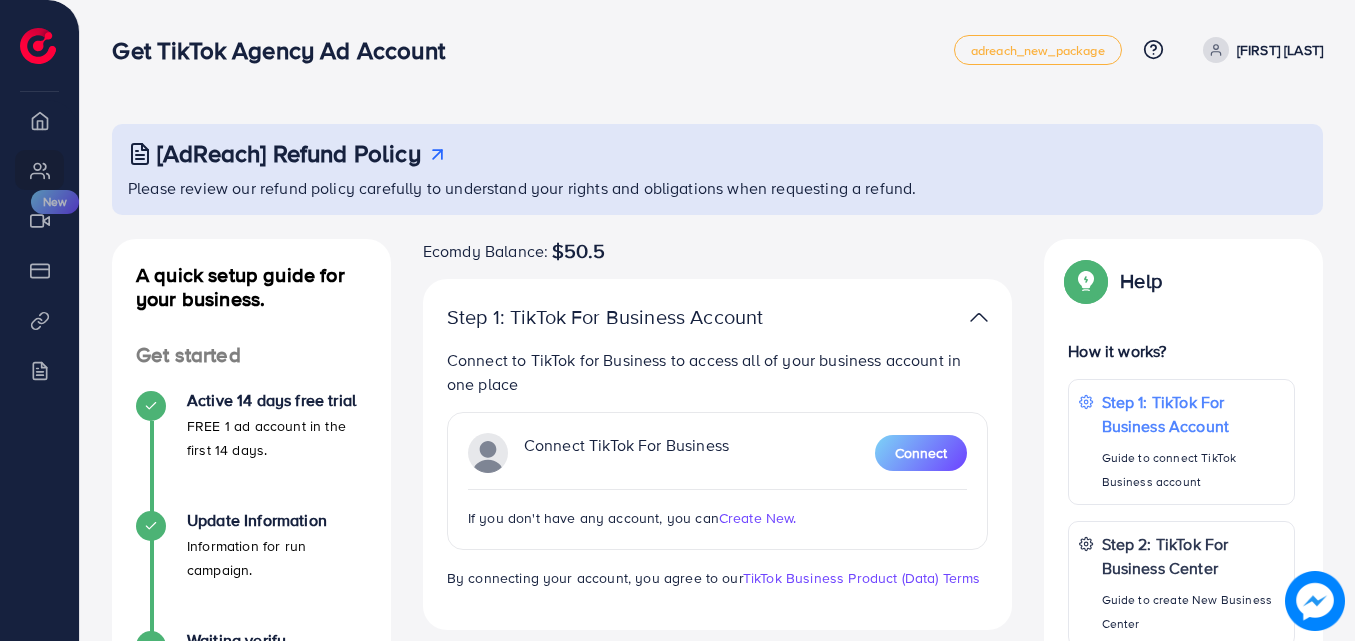 scroll, scrollTop: 0, scrollLeft: 0, axis: both 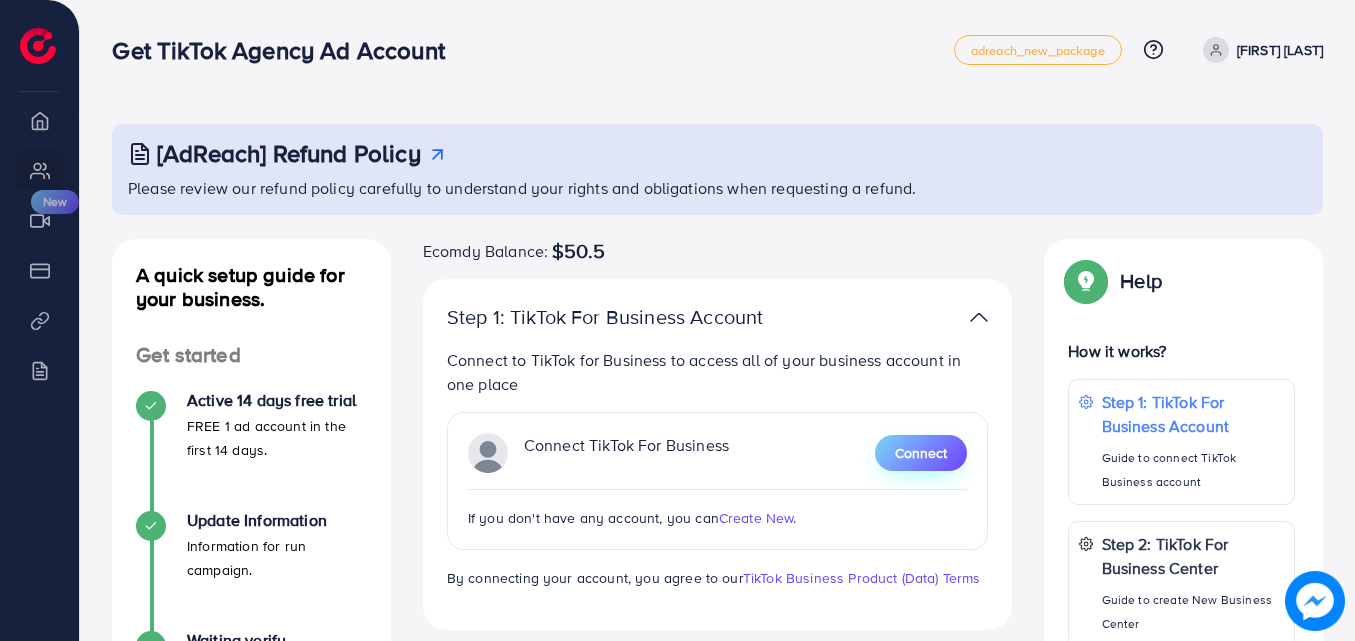click on "Connect" at bounding box center (921, 453) 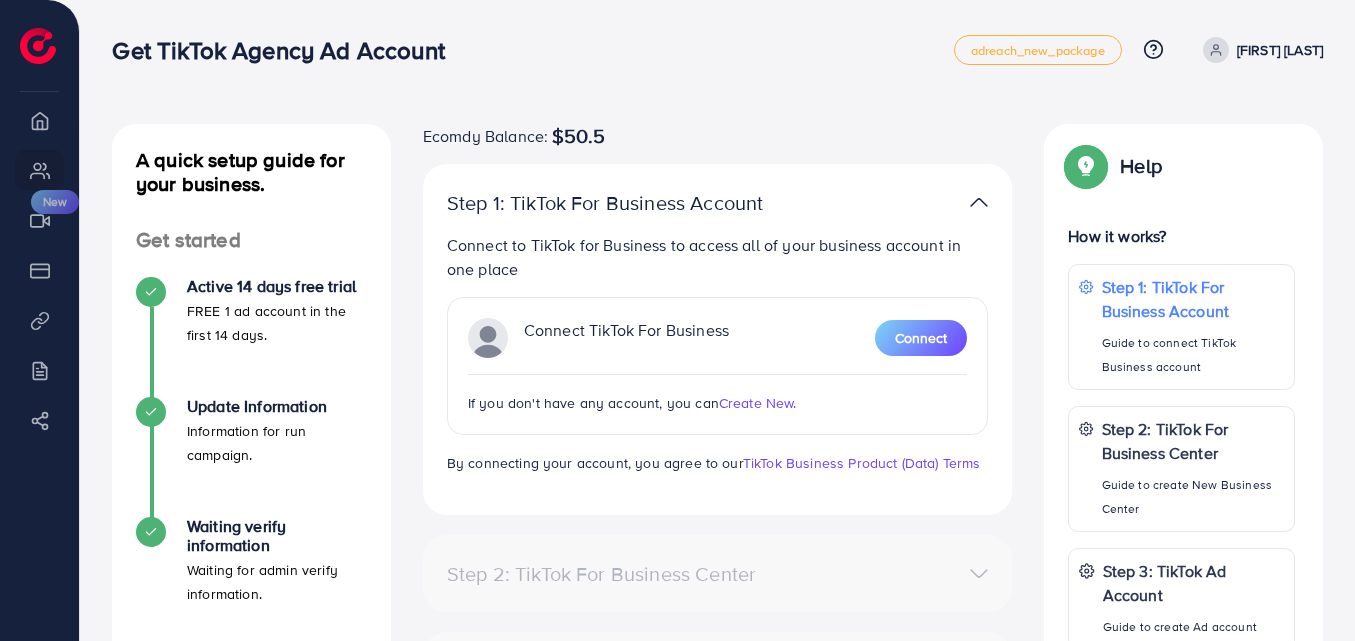 scroll, scrollTop: 0, scrollLeft: 0, axis: both 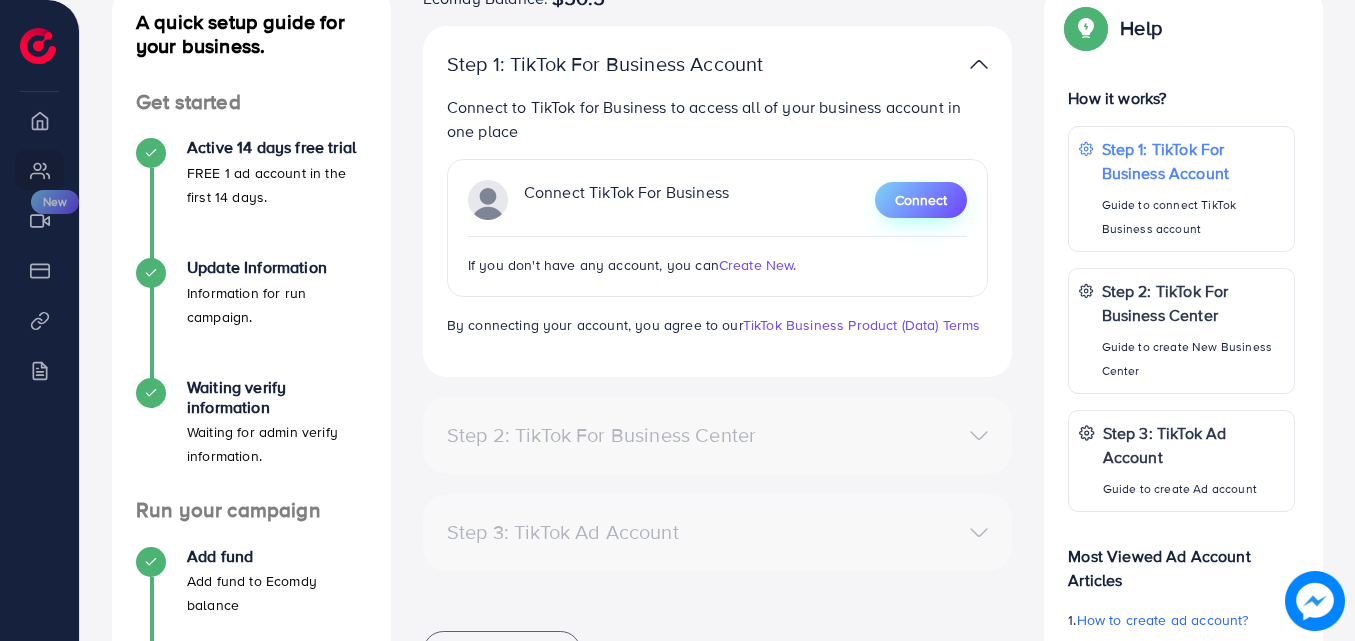click on "Connect" at bounding box center (921, 200) 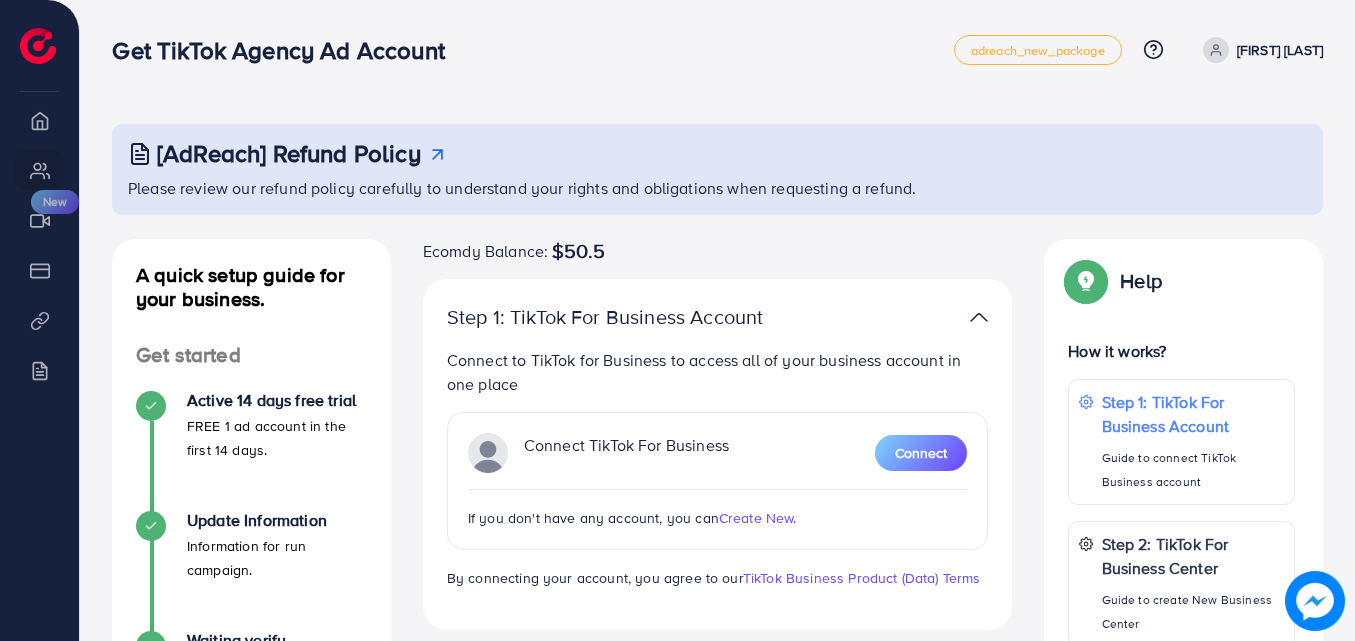 scroll, scrollTop: 0, scrollLeft: 0, axis: both 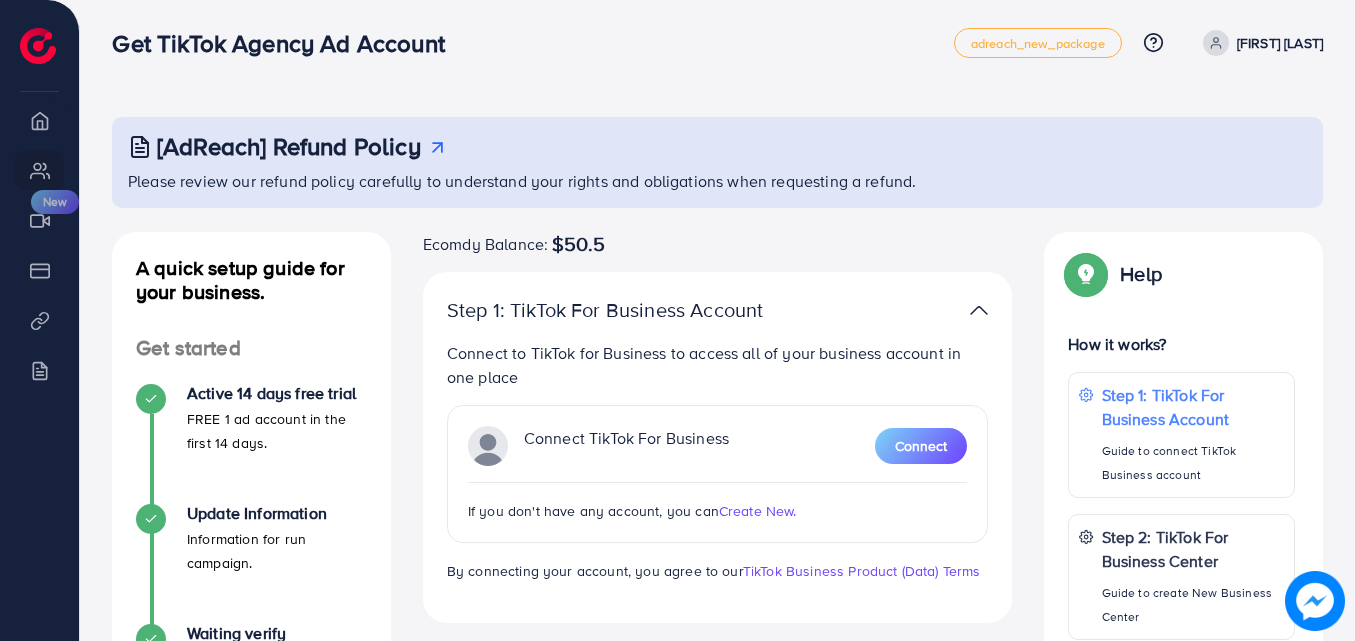 click on "Create New." at bounding box center (758, 511) 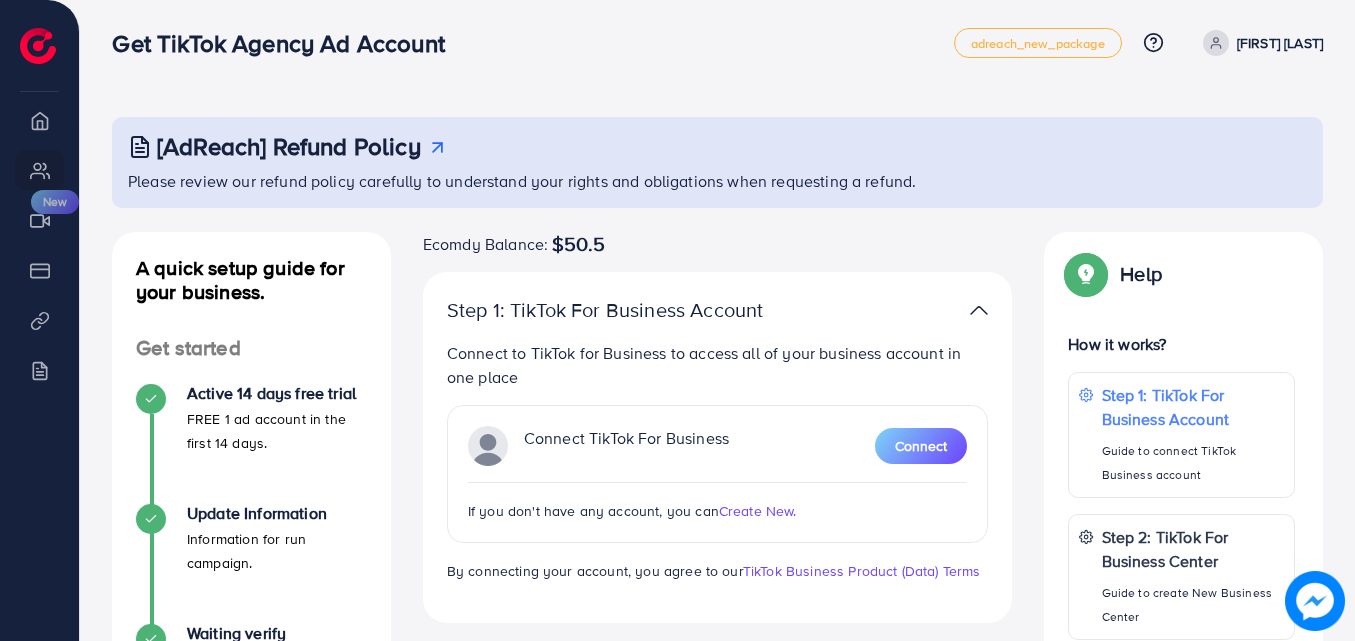 click on "[FIRST] [LAST]" at bounding box center [1280, 43] 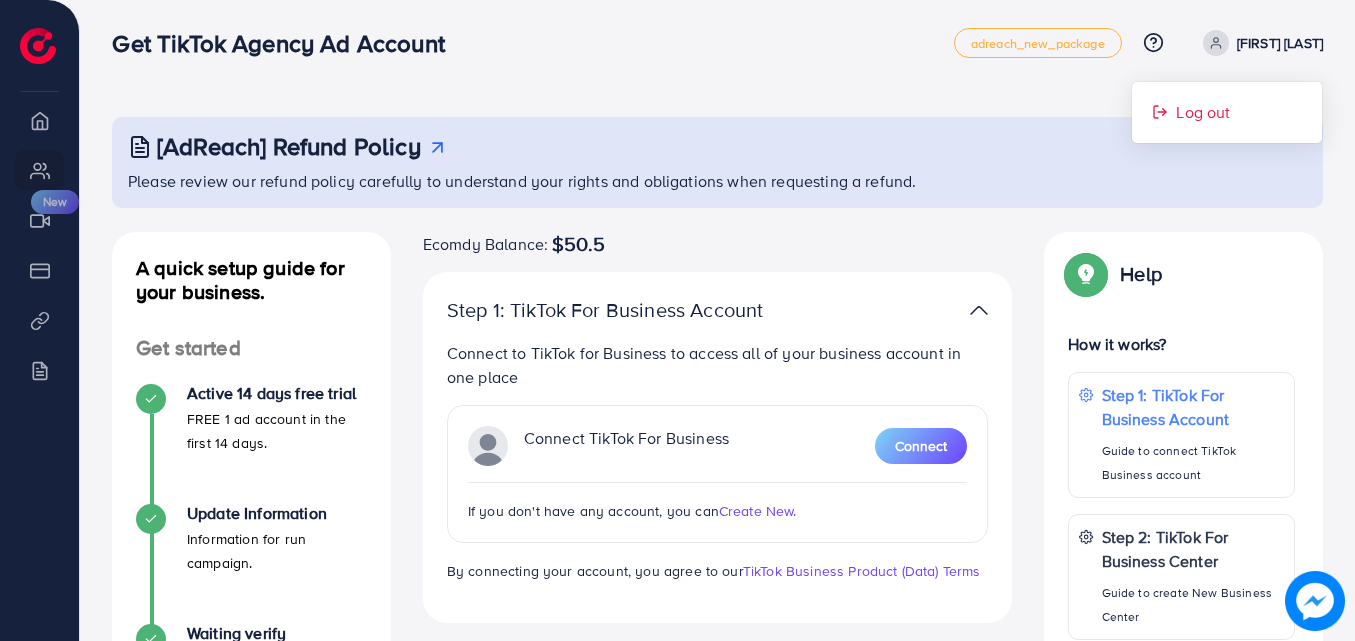 click on "Log out" at bounding box center (1203, 112) 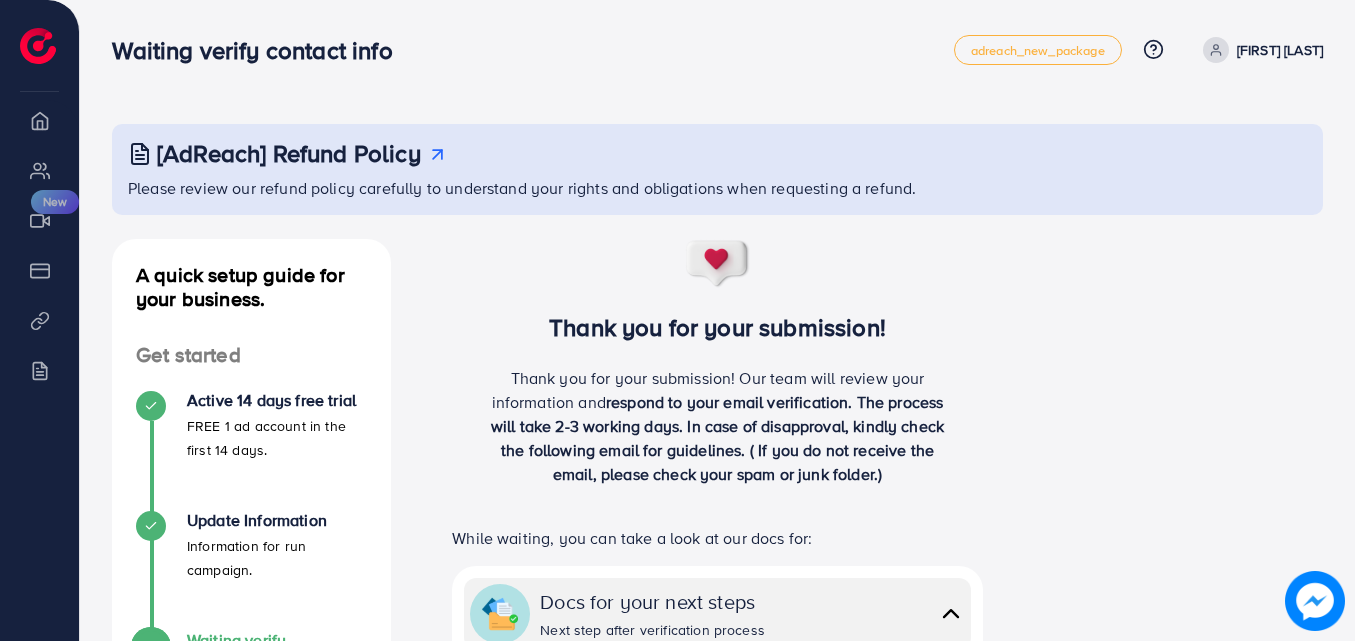scroll, scrollTop: 0, scrollLeft: 0, axis: both 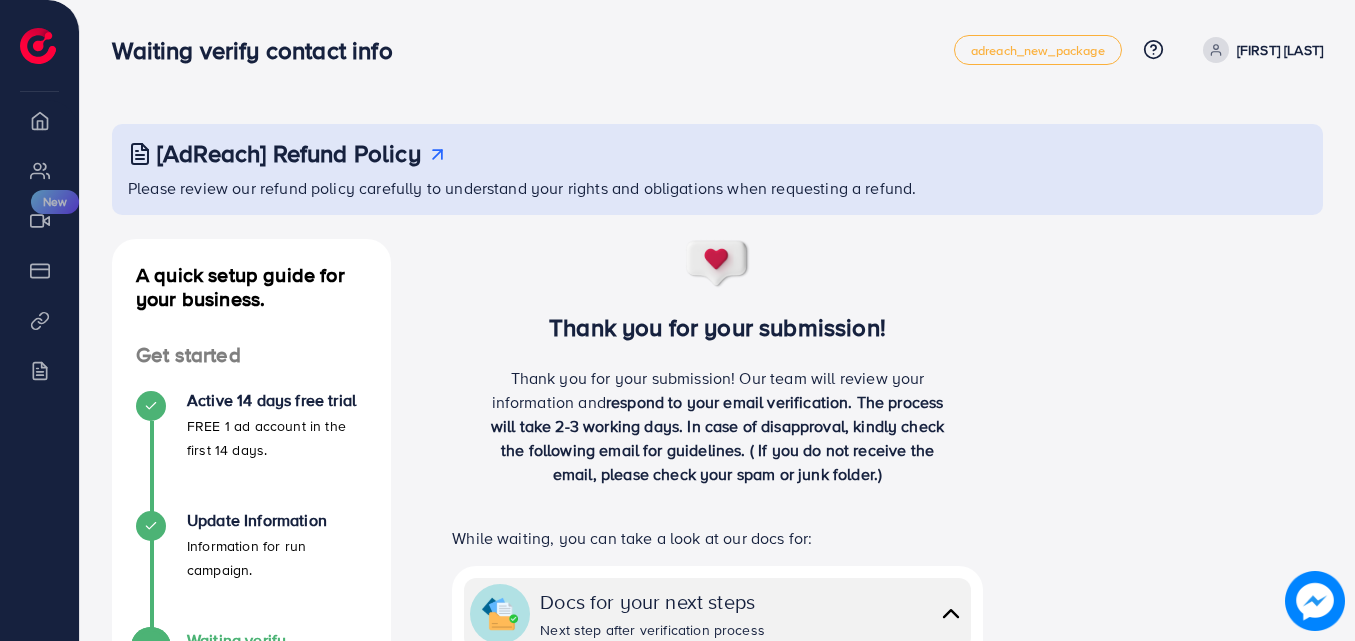 click on "hammad ali" at bounding box center [1280, 50] 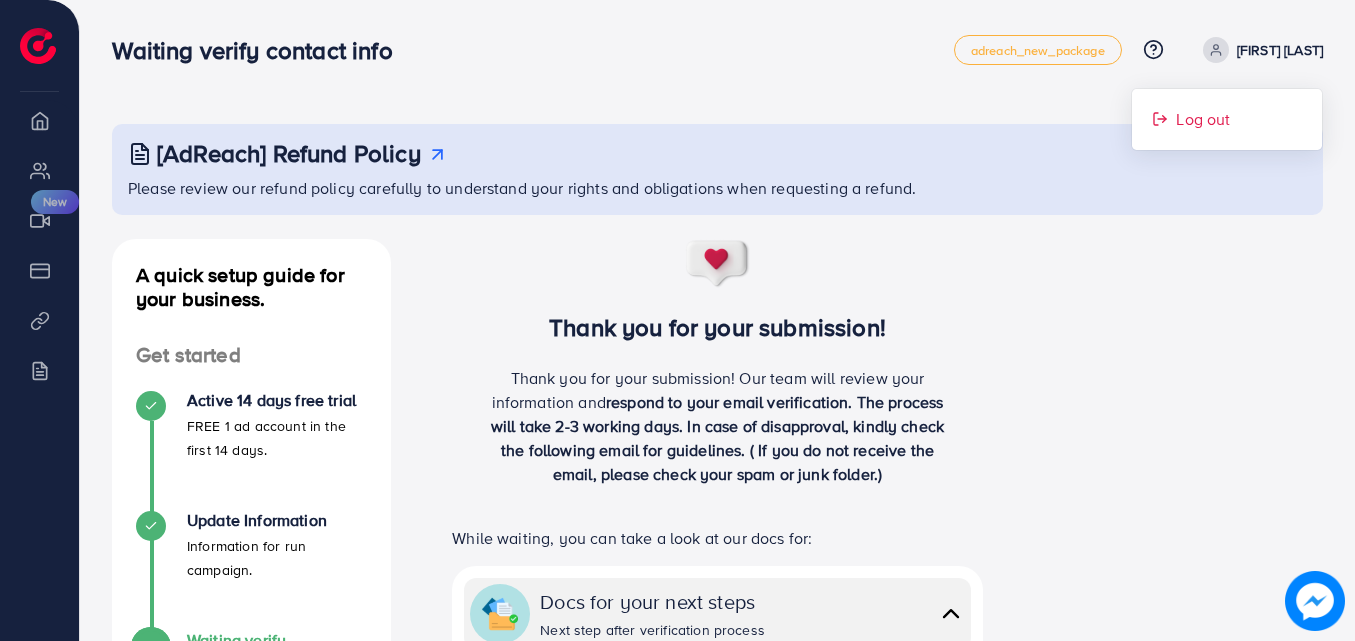 click on "Log out" at bounding box center (1203, 119) 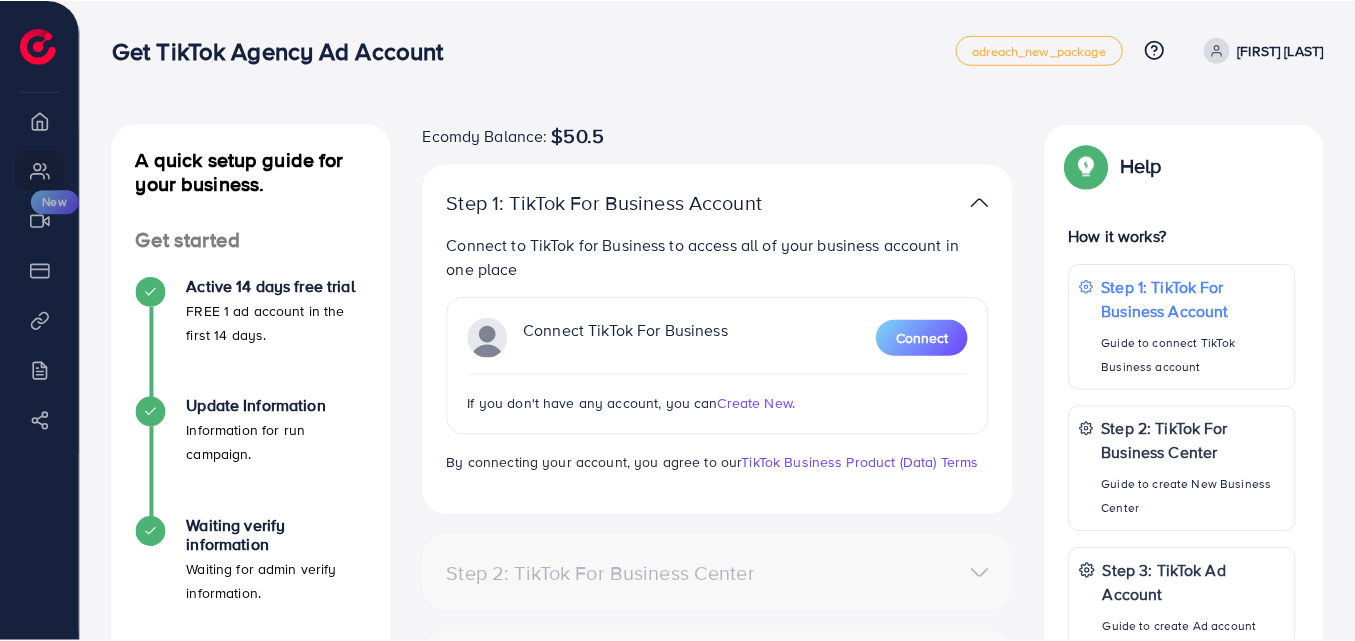 scroll, scrollTop: 0, scrollLeft: 0, axis: both 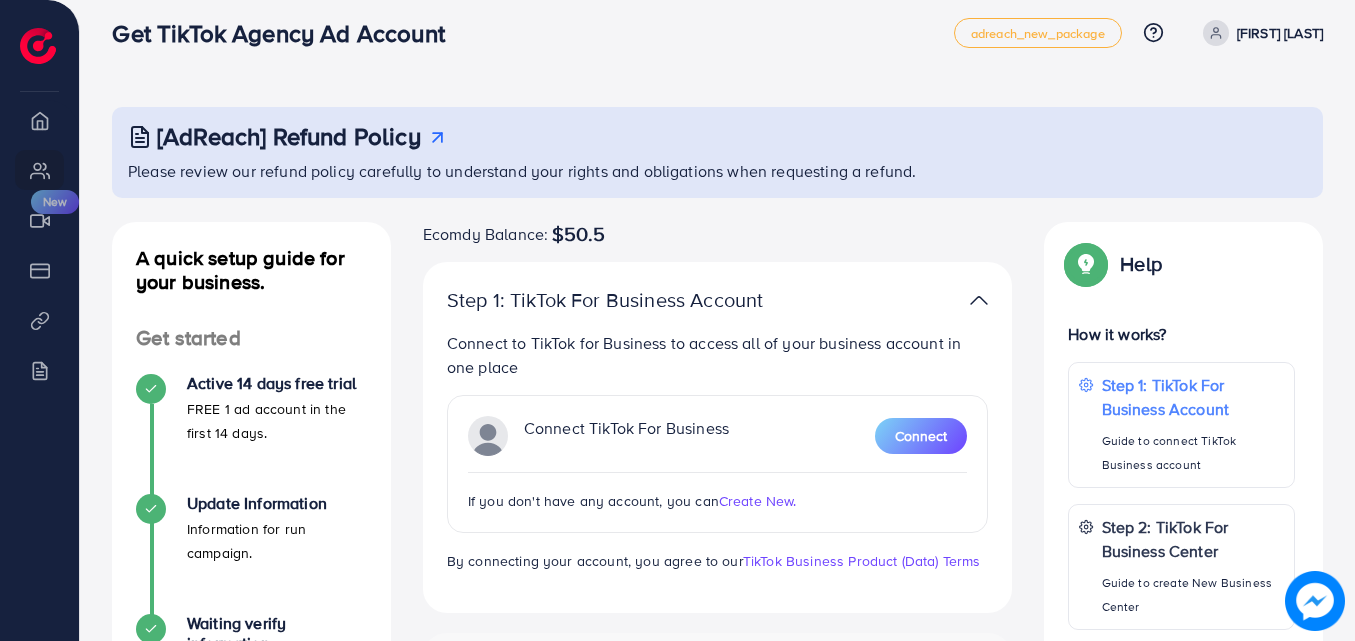click on "Create New." at bounding box center [758, 501] 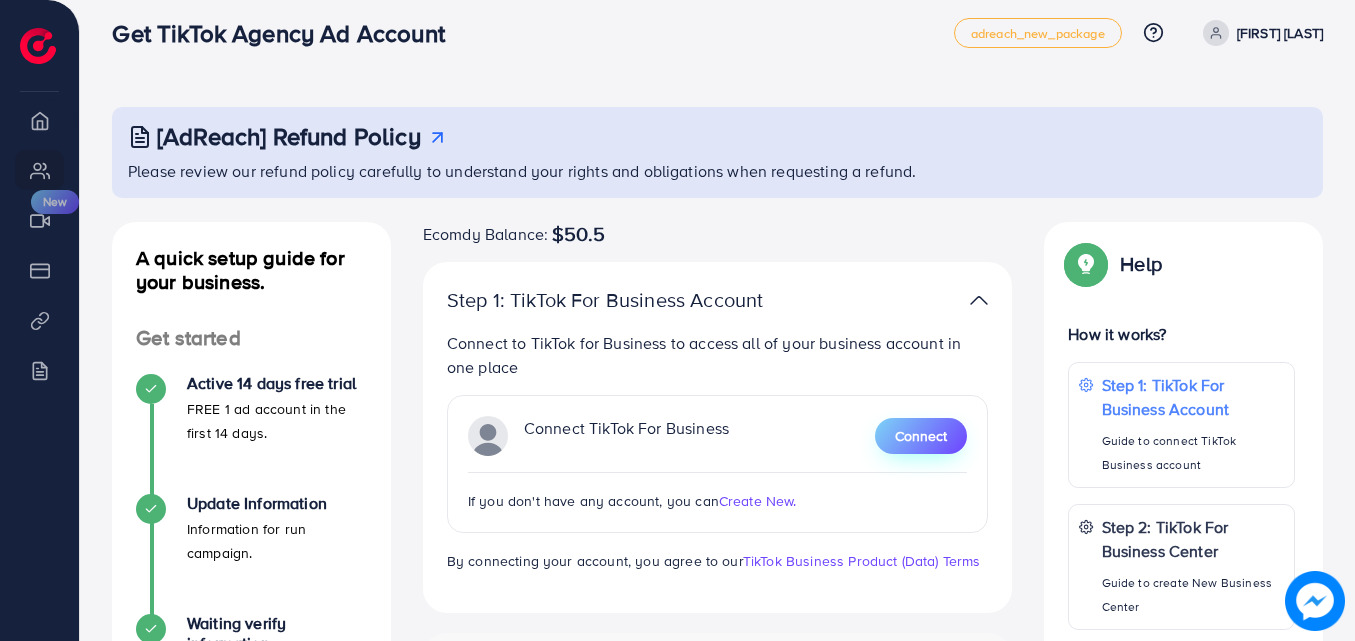 click on "Connect" at bounding box center (921, 436) 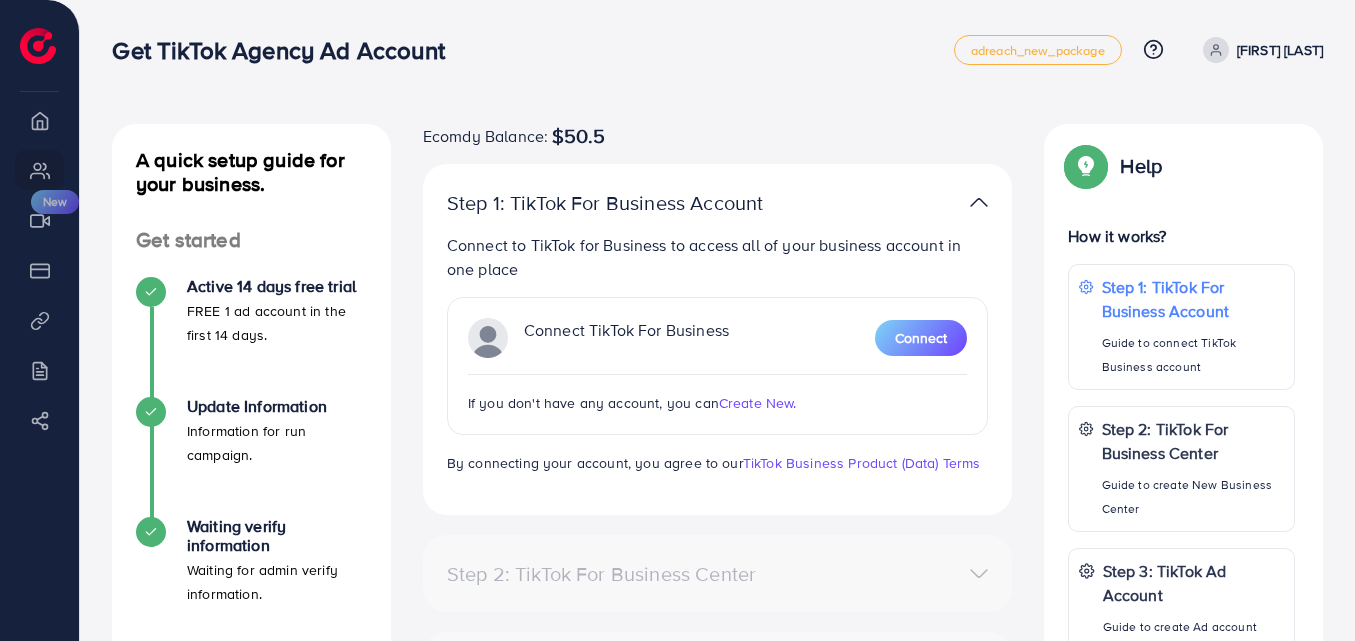 scroll, scrollTop: 0, scrollLeft: 0, axis: both 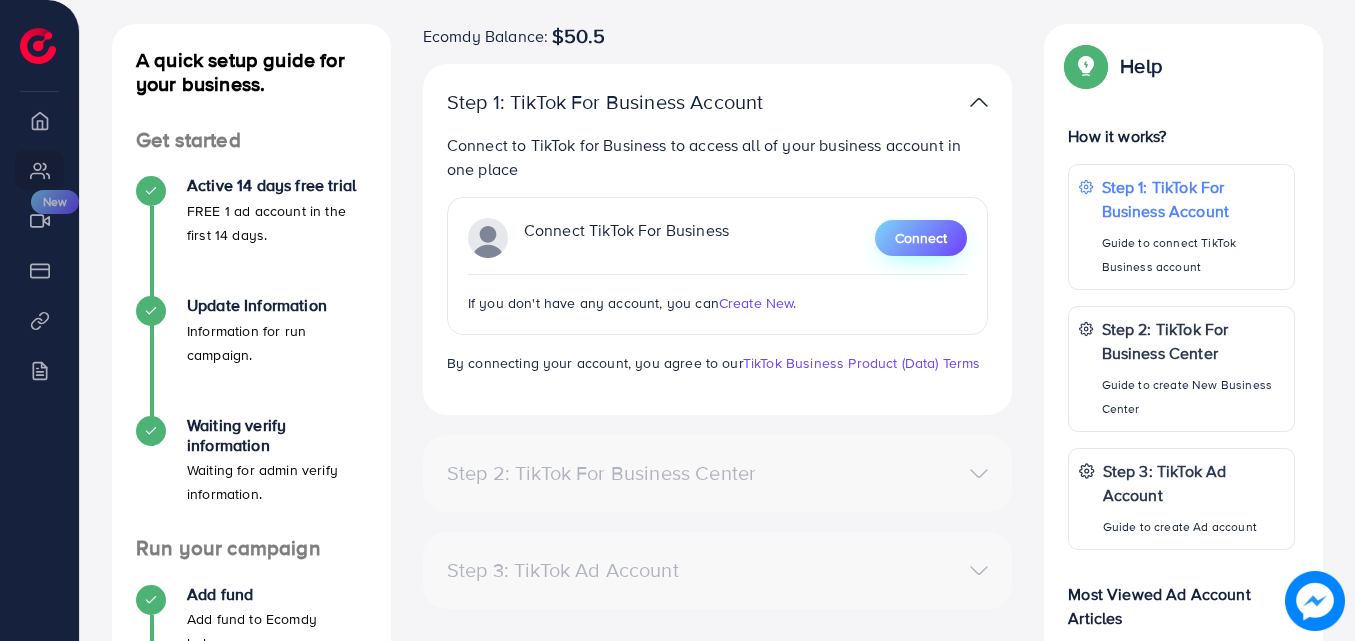 click on "Connect" at bounding box center (921, 238) 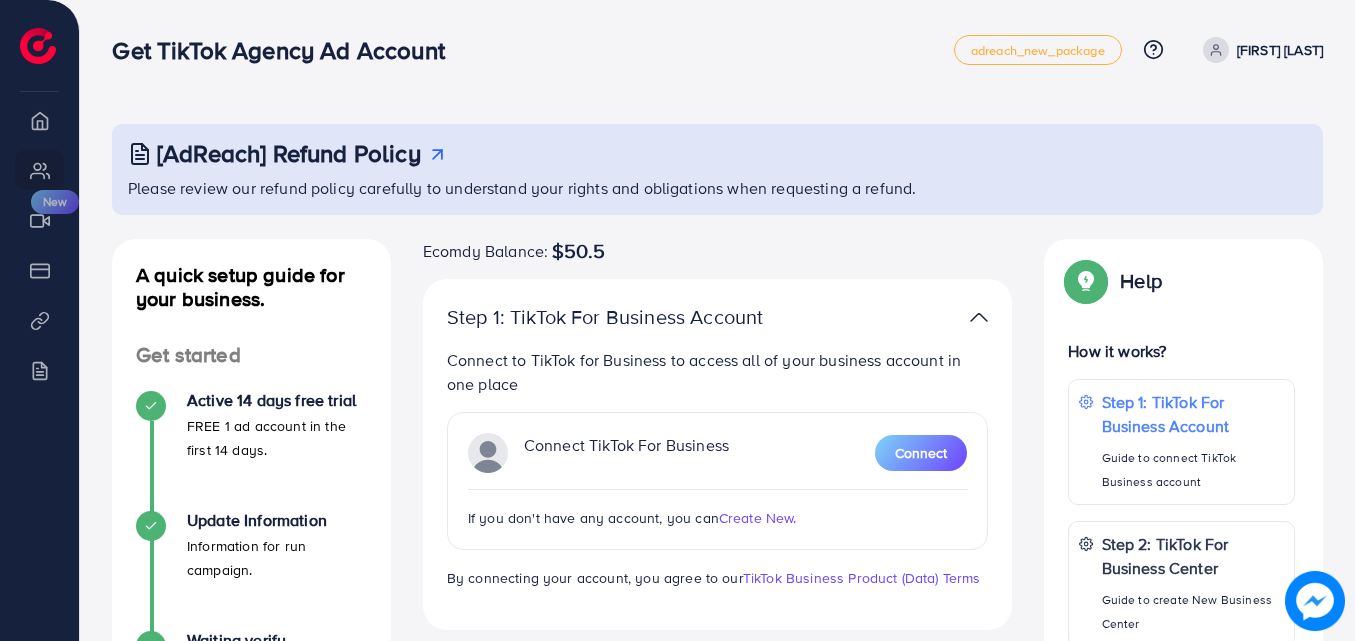 scroll, scrollTop: 0, scrollLeft: 0, axis: both 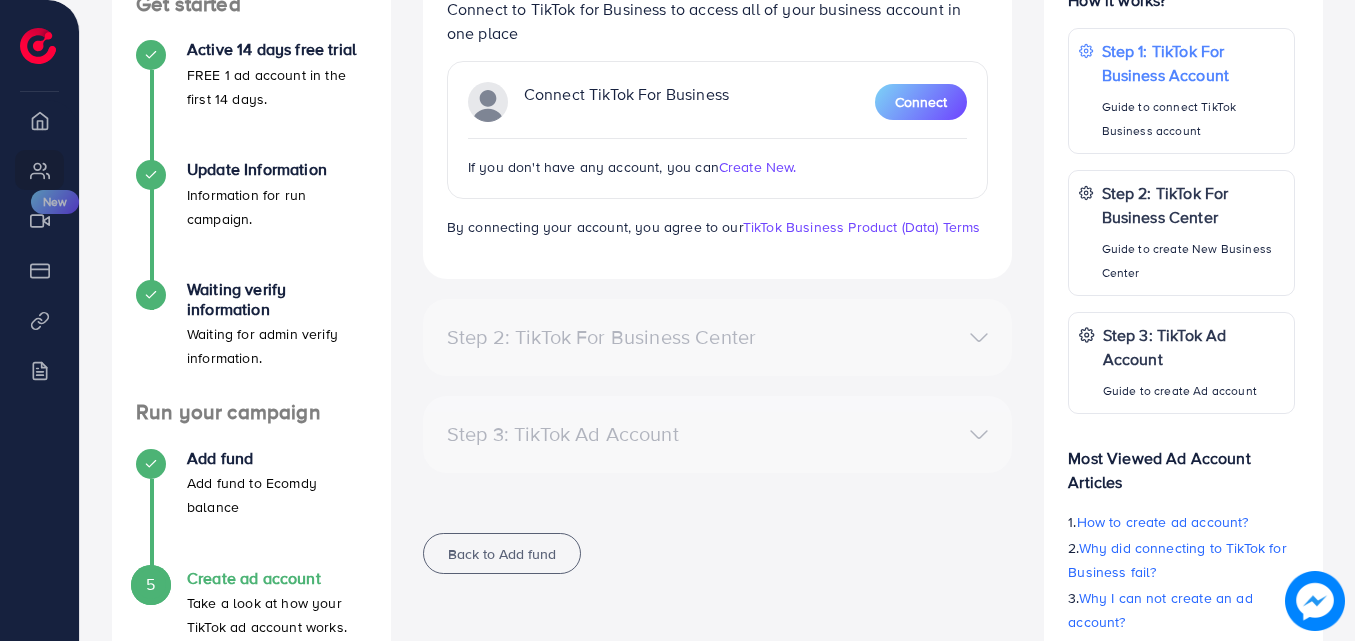 click on "Step 2: TikTok For Business Center" at bounding box center [718, 337] 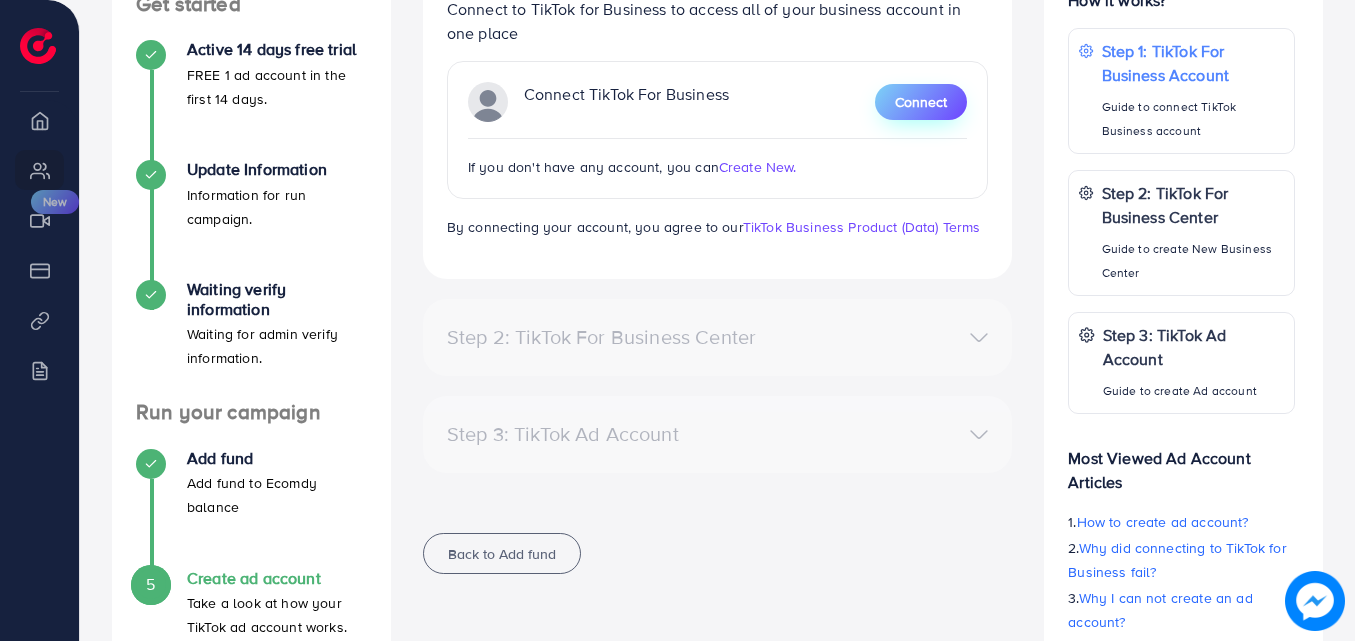 click on "Connect" at bounding box center [921, 102] 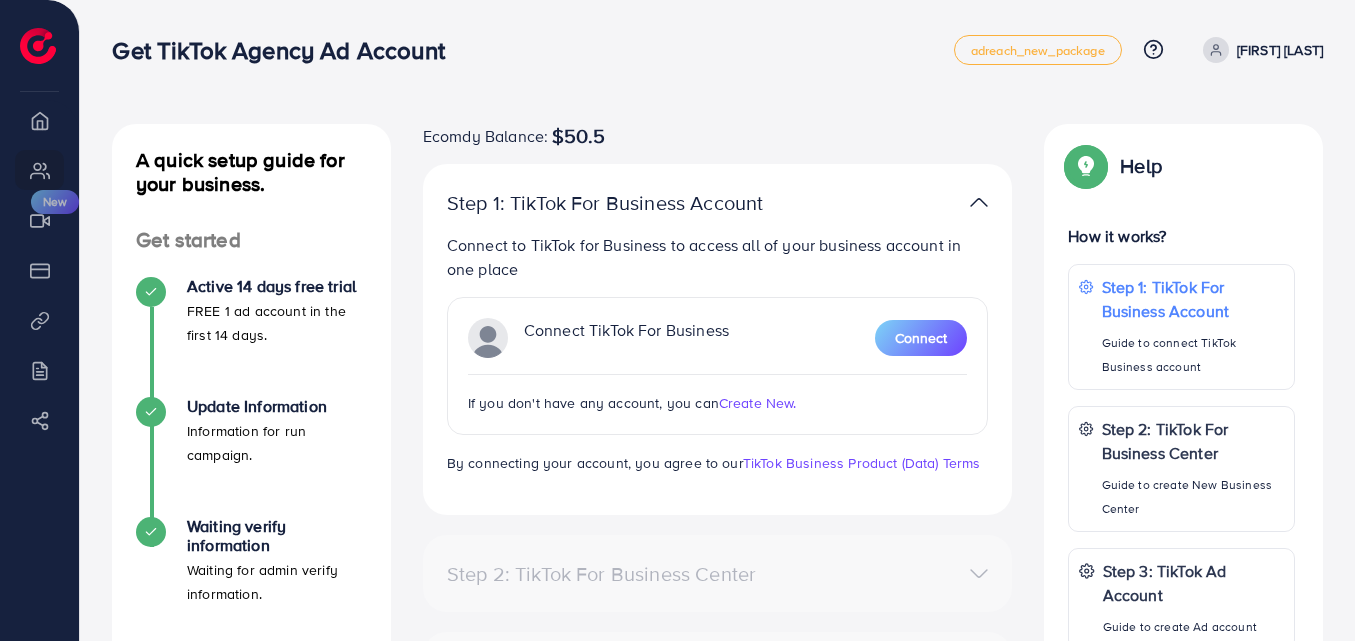 scroll, scrollTop: 0, scrollLeft: 0, axis: both 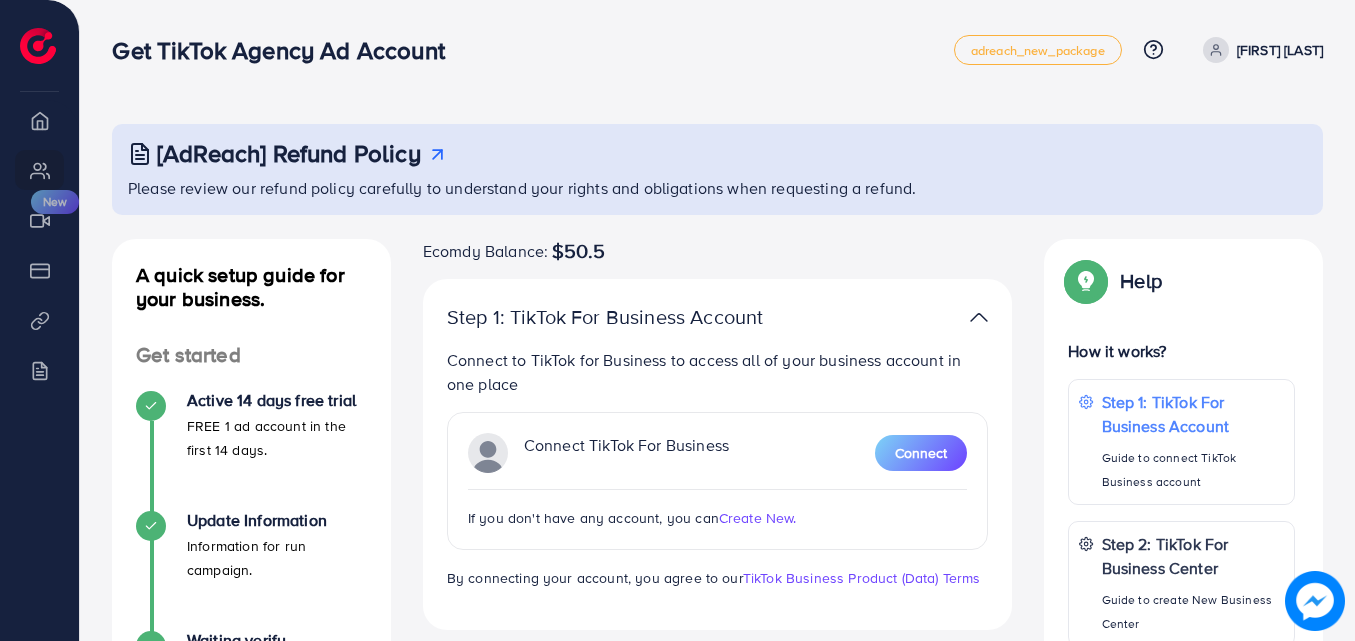 click on "Create New." at bounding box center (758, 518) 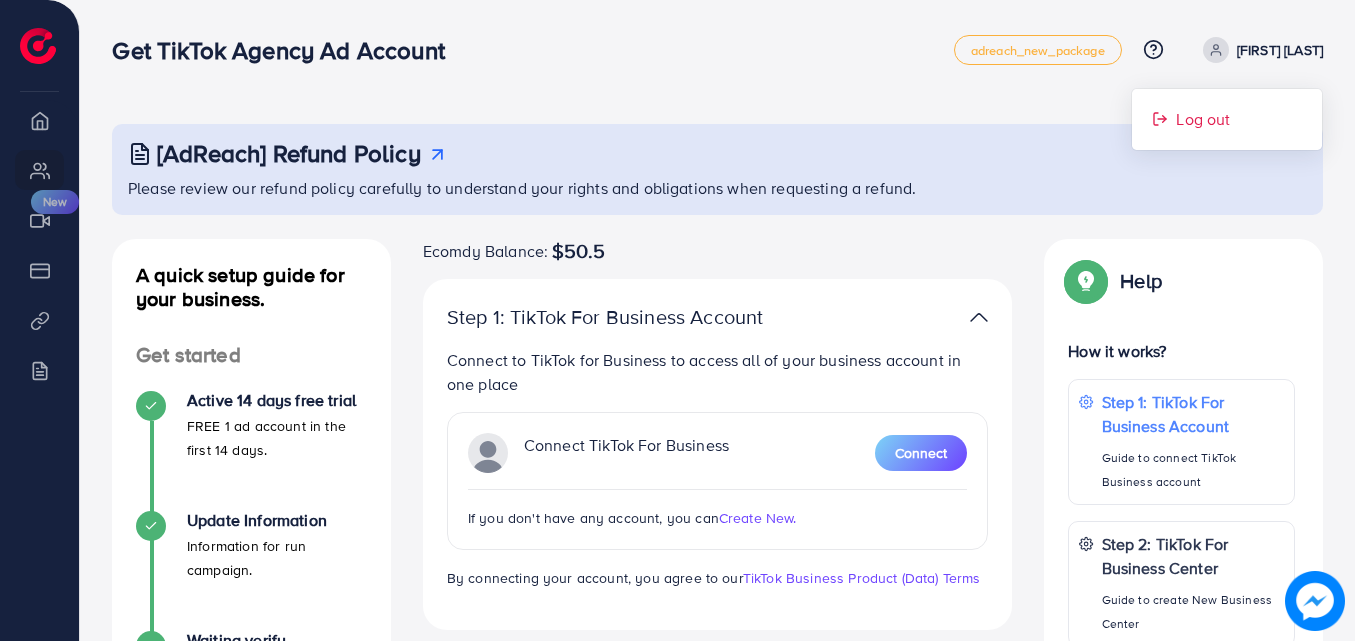 click on "Log out" at bounding box center [1203, 119] 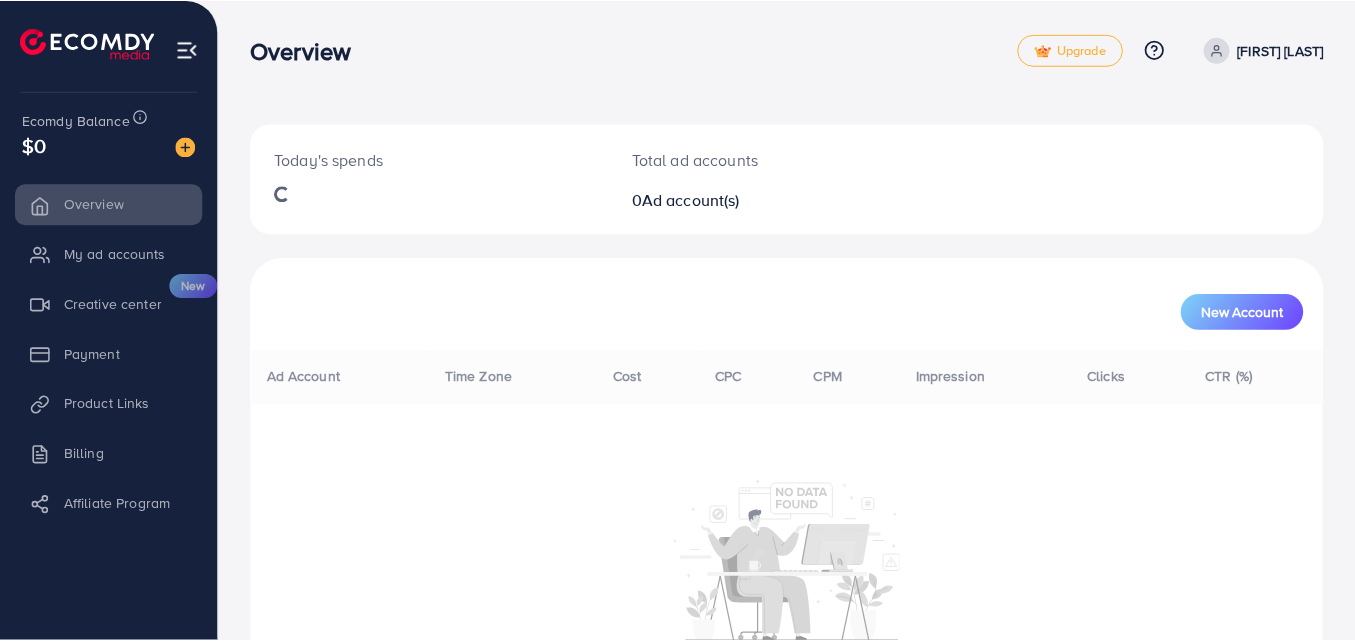 scroll, scrollTop: 0, scrollLeft: 0, axis: both 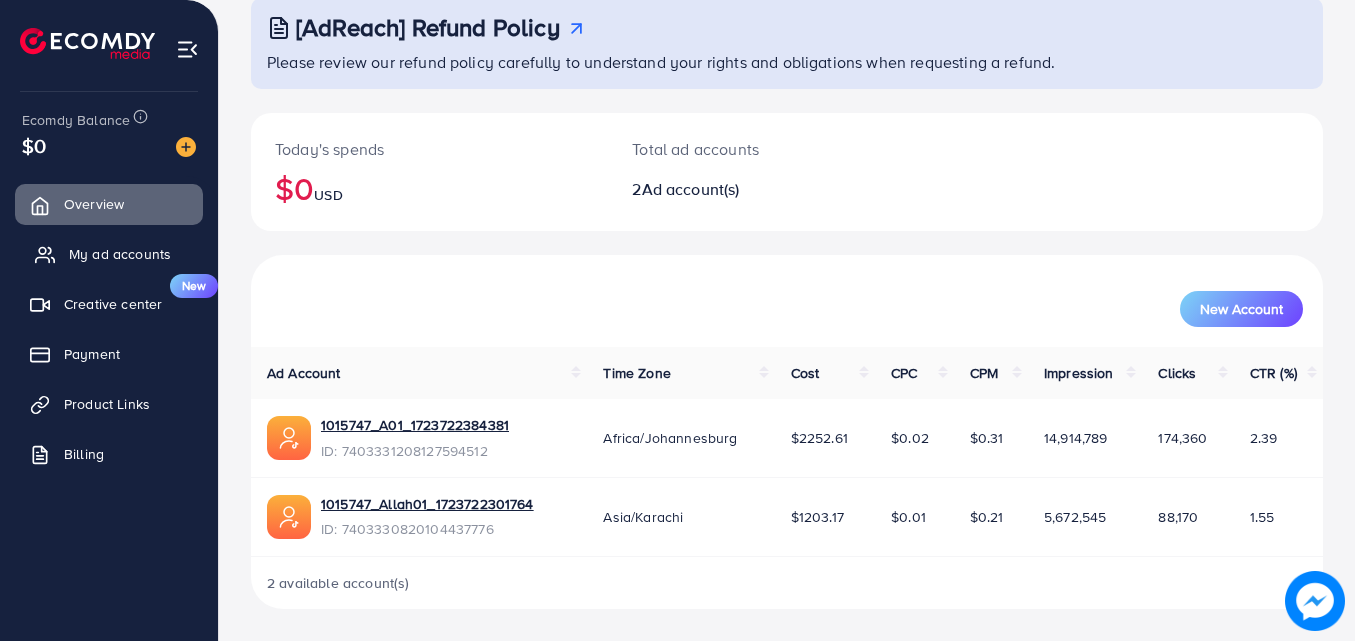 click on "My ad accounts" at bounding box center (120, 254) 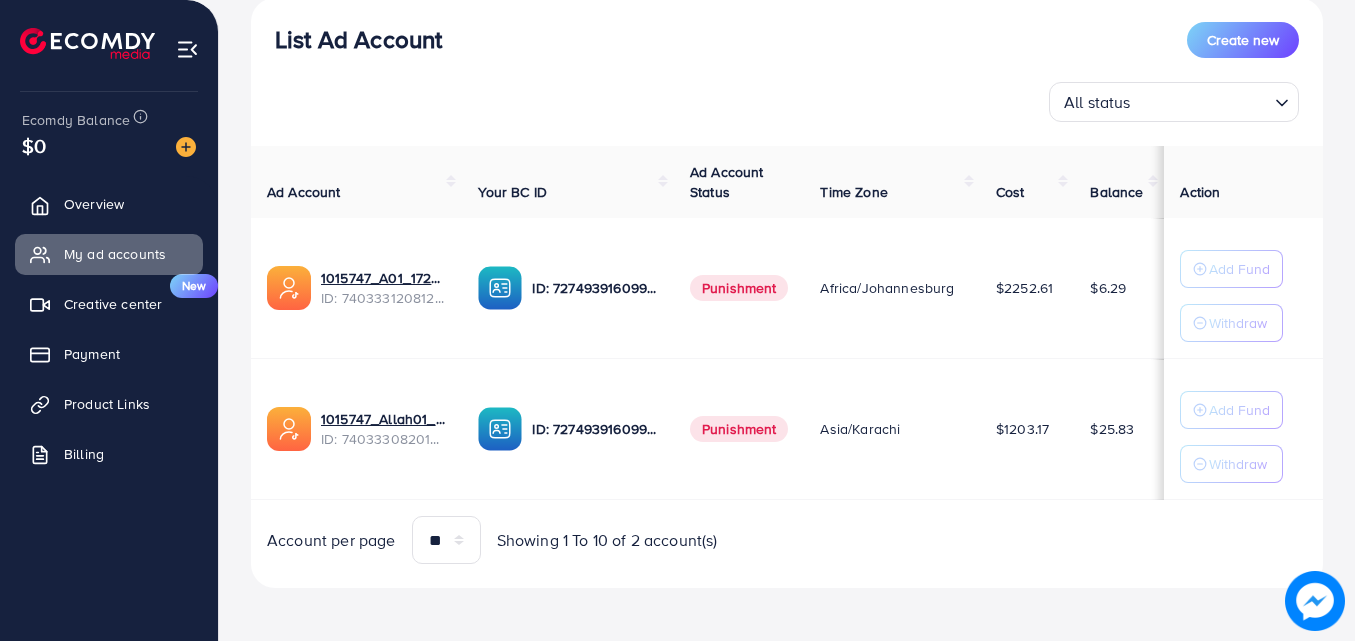 scroll, scrollTop: 0, scrollLeft: 0, axis: both 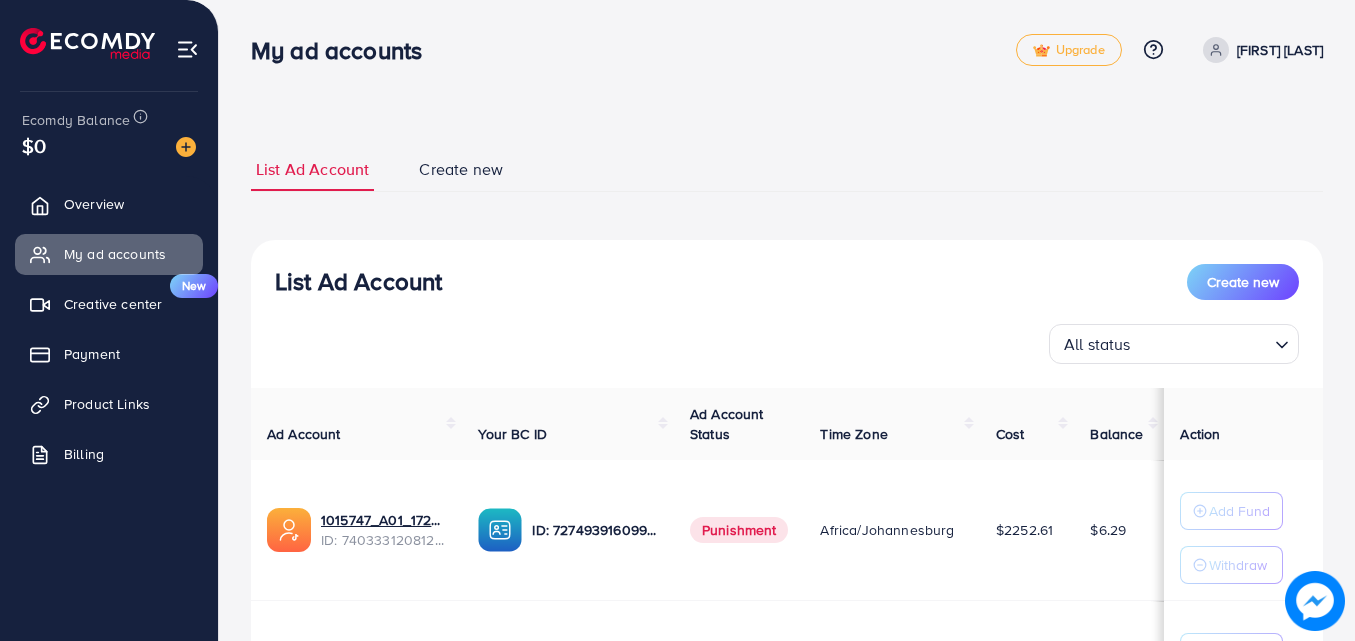 click at bounding box center (1216, 50) 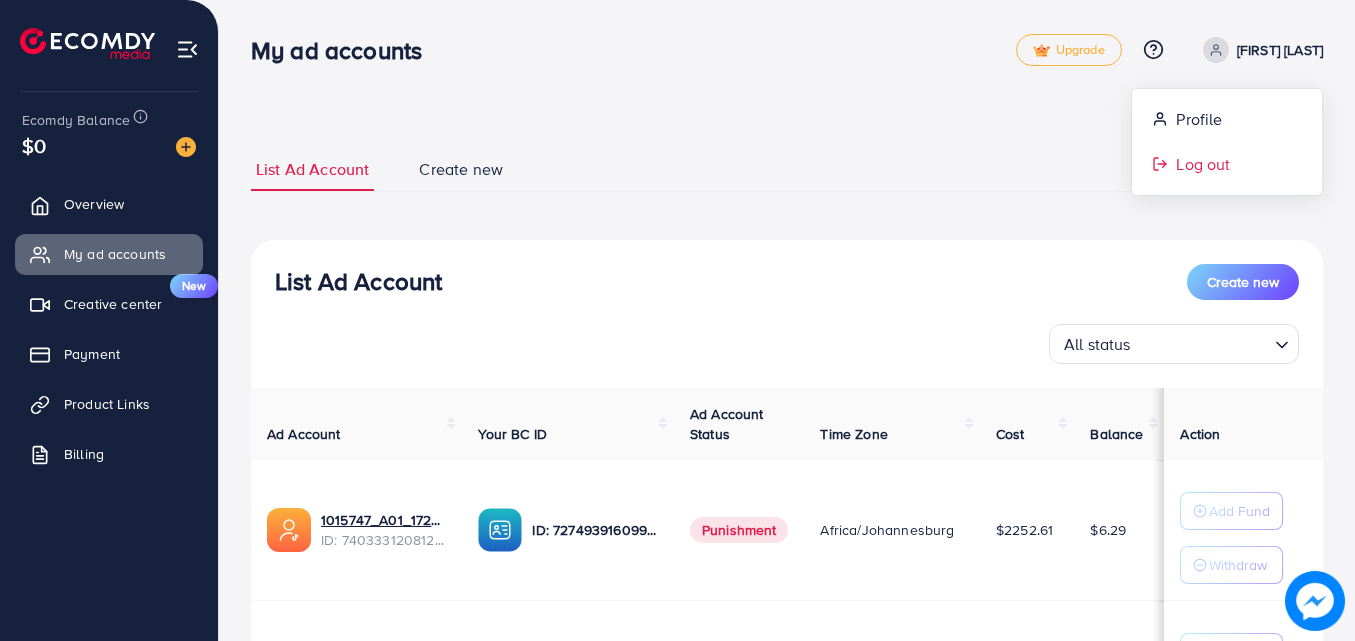click 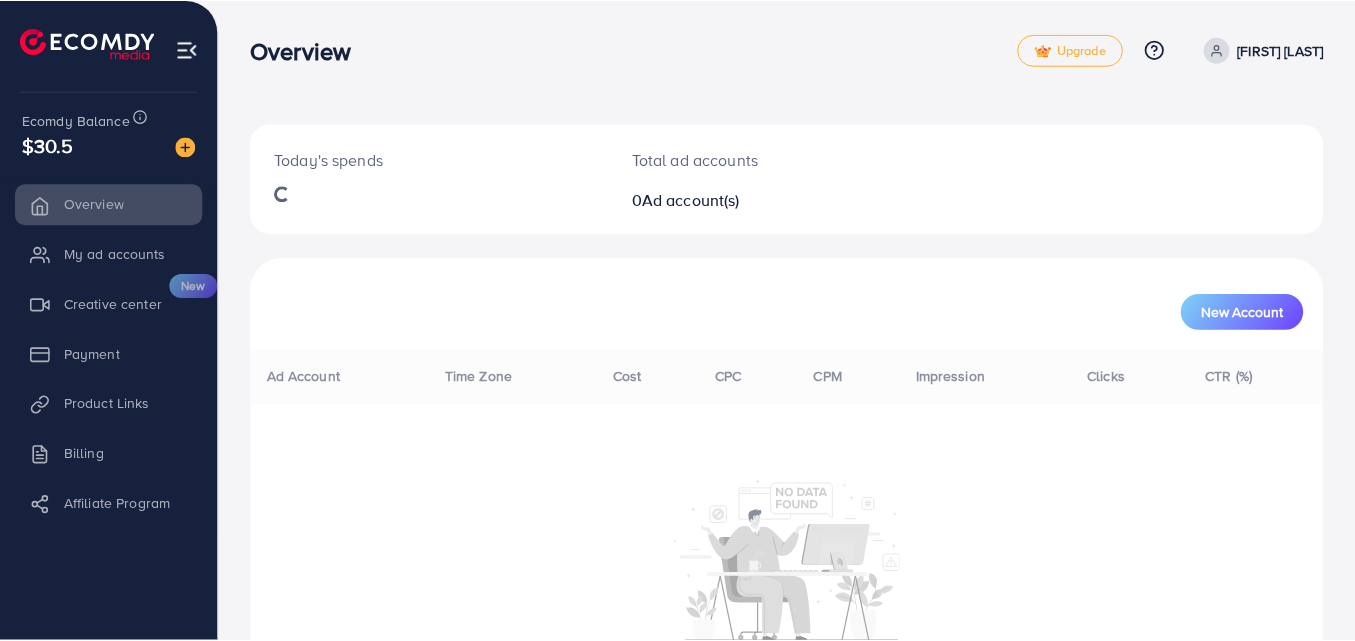 scroll, scrollTop: 0, scrollLeft: 0, axis: both 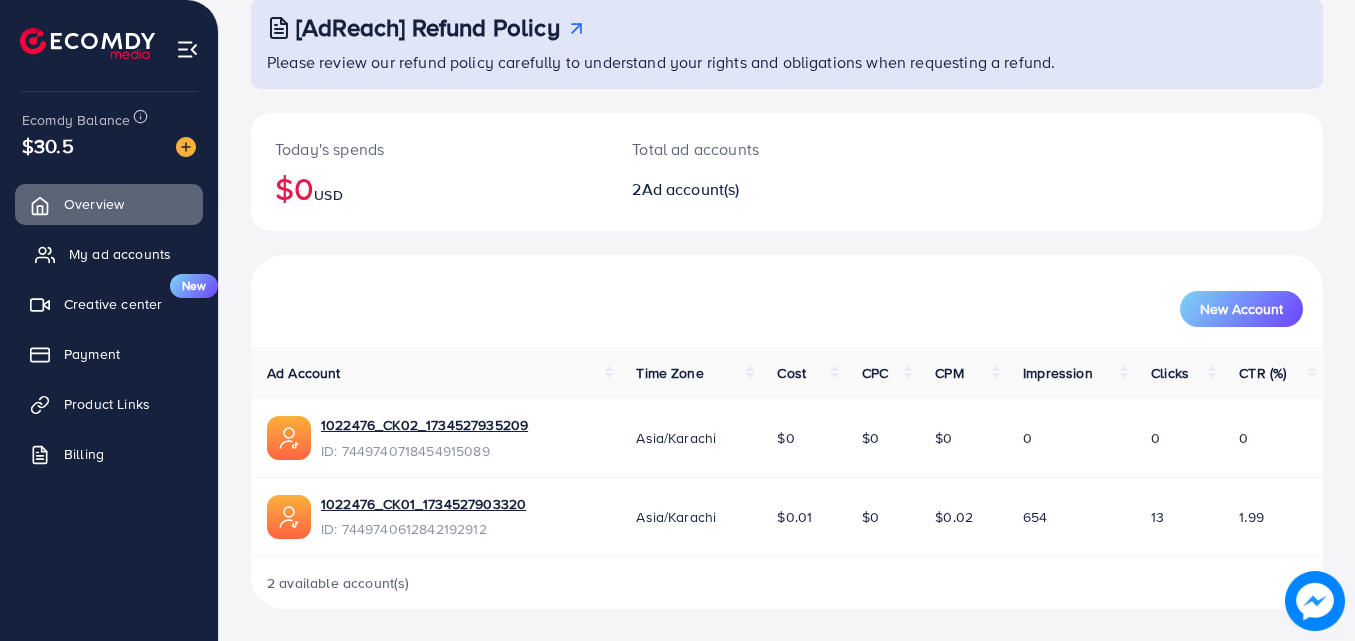 click on "My ad accounts" at bounding box center [120, 254] 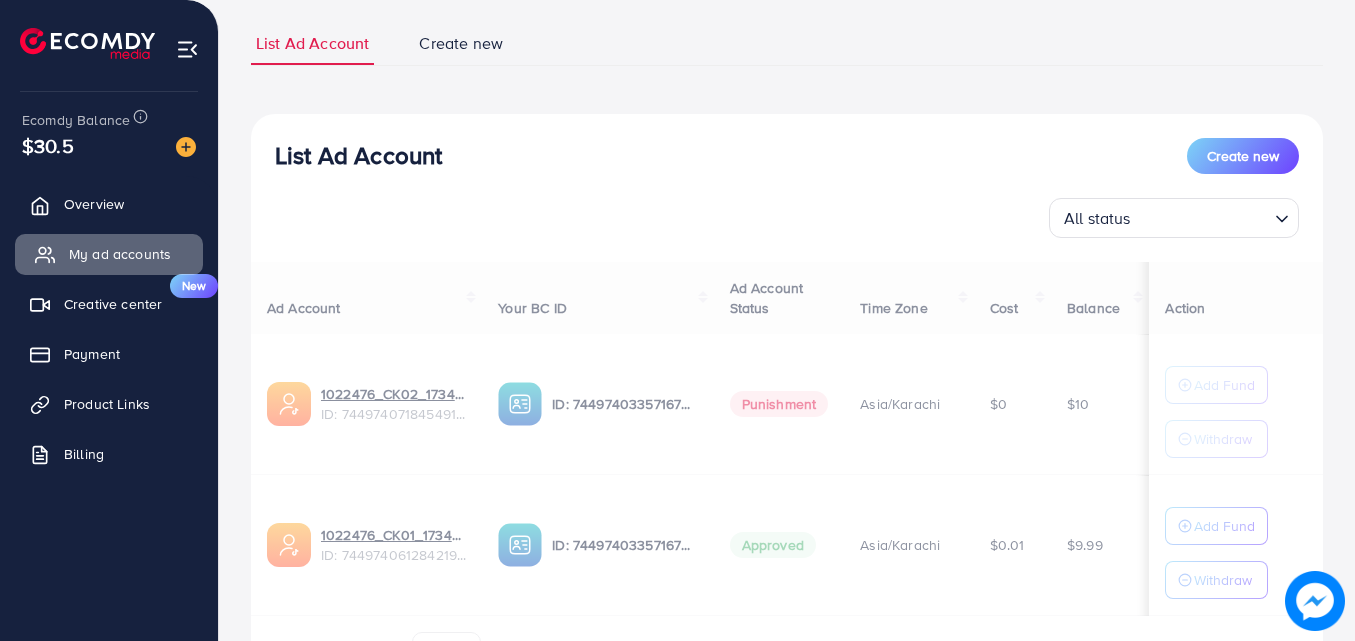 scroll, scrollTop: 0, scrollLeft: 0, axis: both 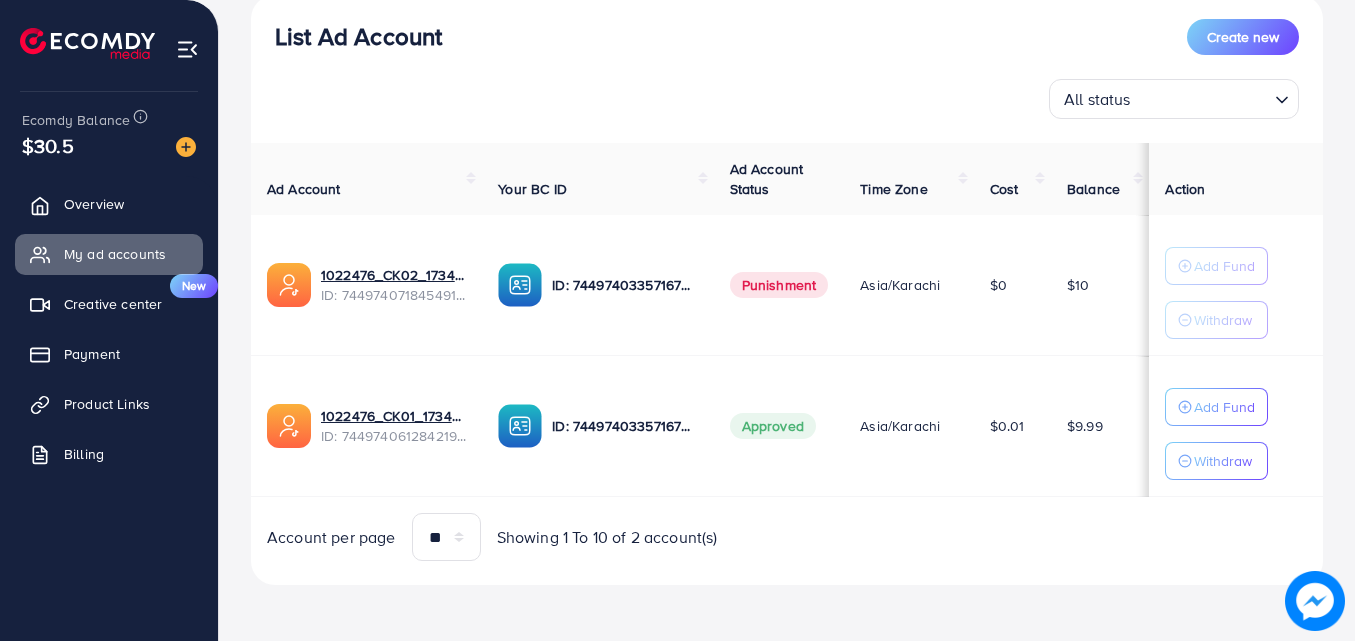 click on "Punishment" at bounding box center (779, 285) 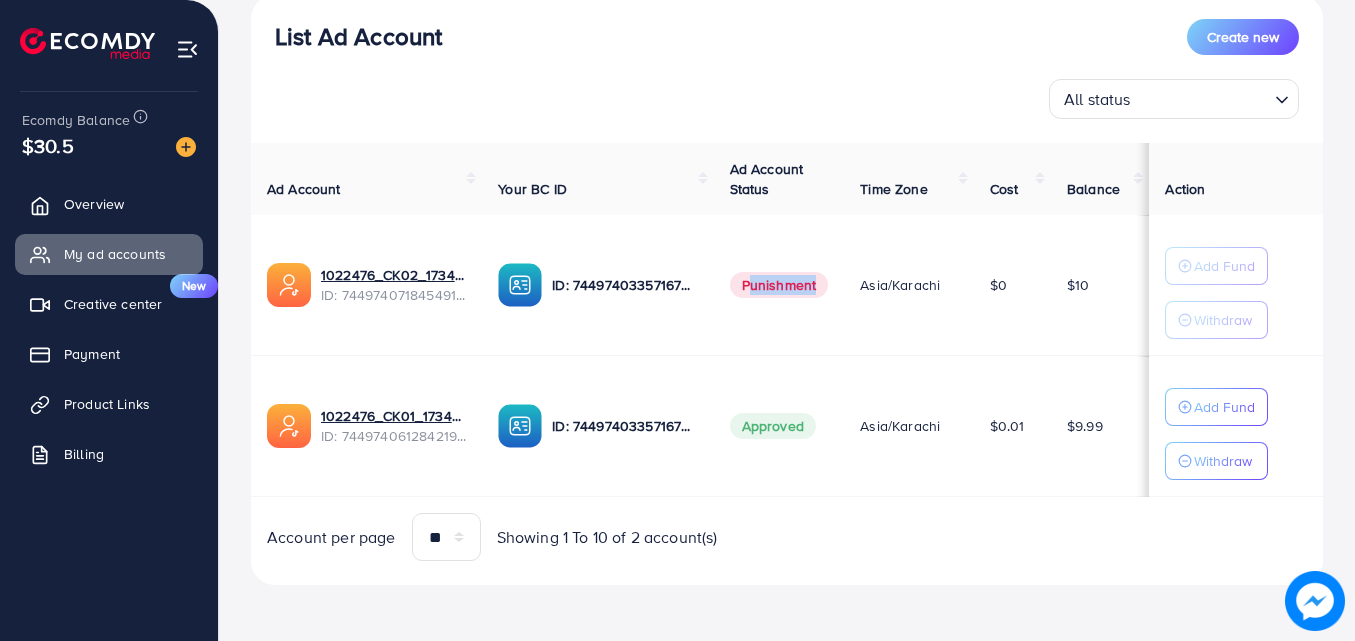 click on "Punishment" at bounding box center [779, 285] 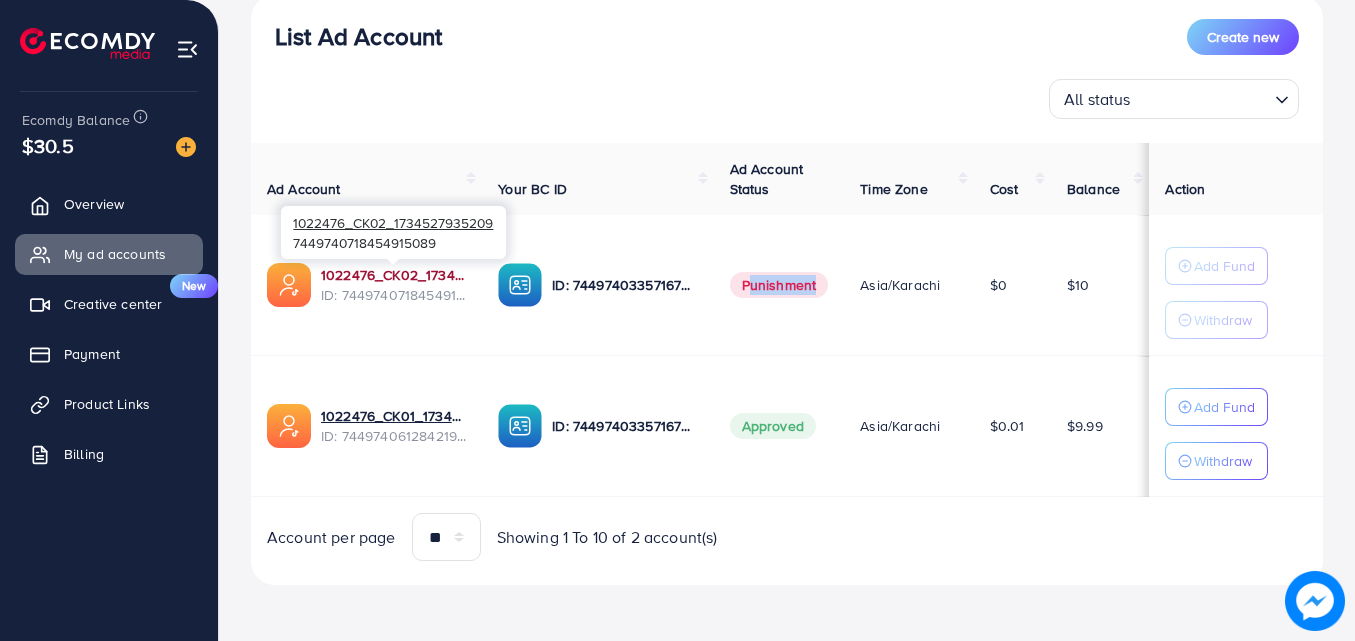 click on "1022476_CK02_1734527935209" at bounding box center [393, 275] 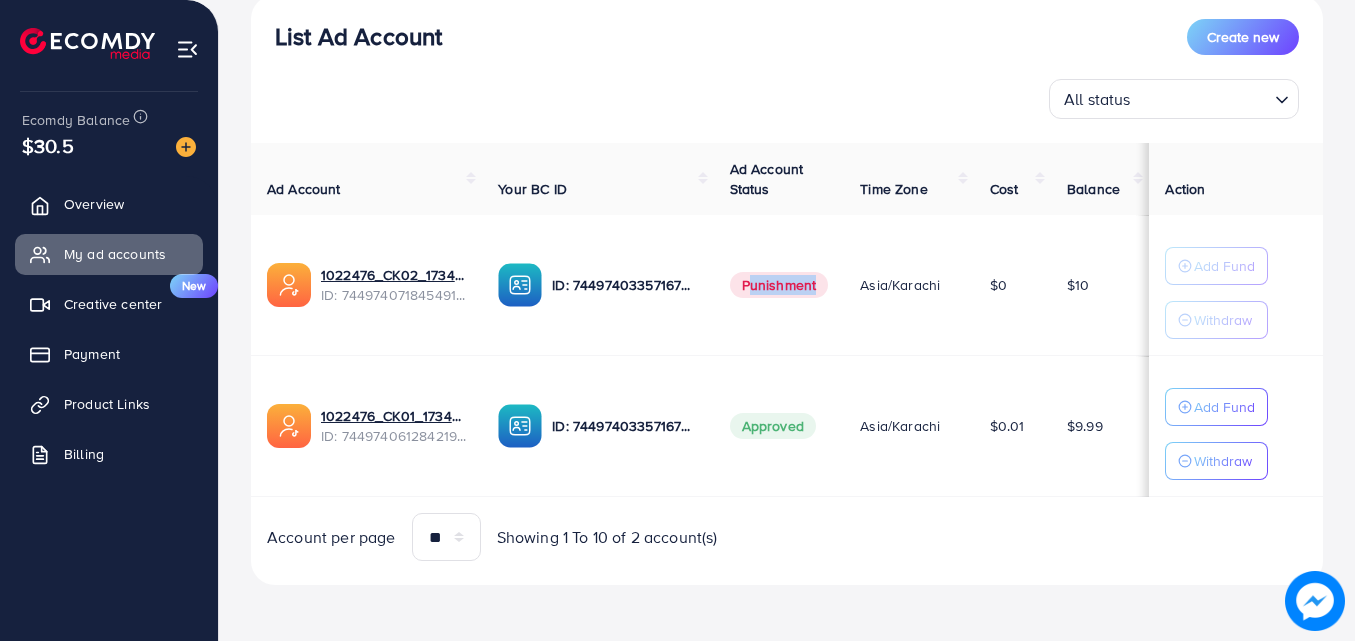 click on "Punishment" at bounding box center [779, 285] 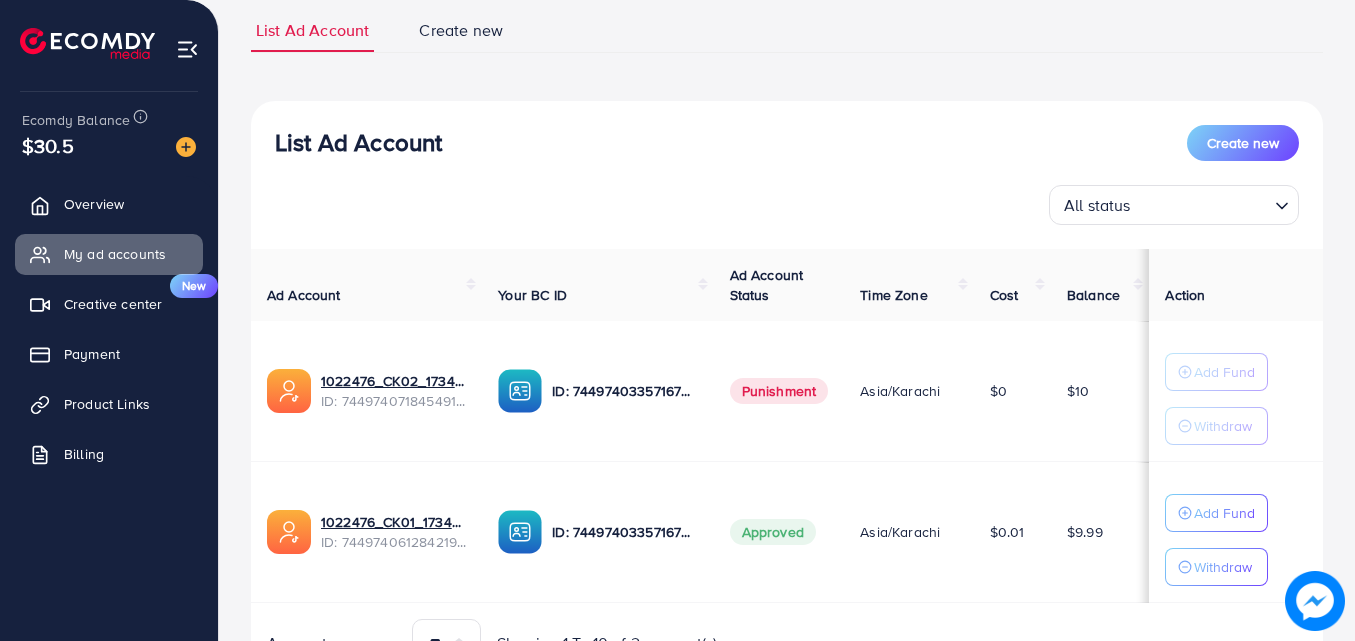 scroll, scrollTop: 0, scrollLeft: 0, axis: both 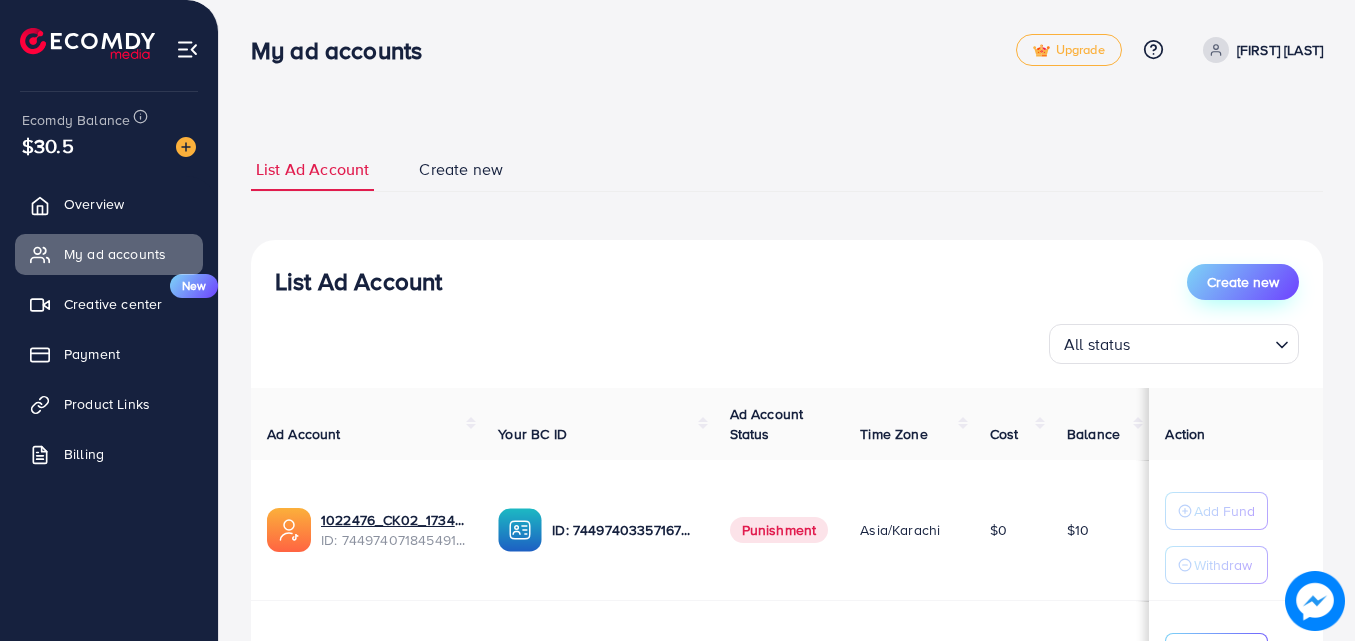click on "Create new" at bounding box center (1243, 282) 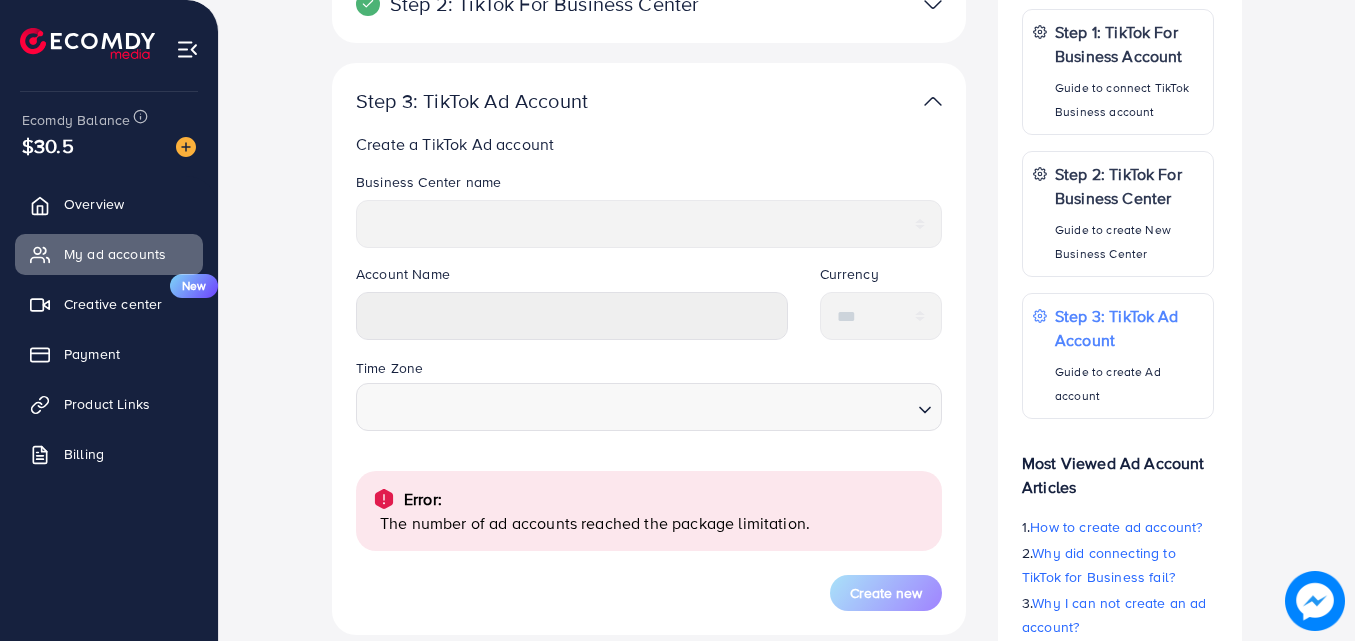 scroll, scrollTop: 401, scrollLeft: 0, axis: vertical 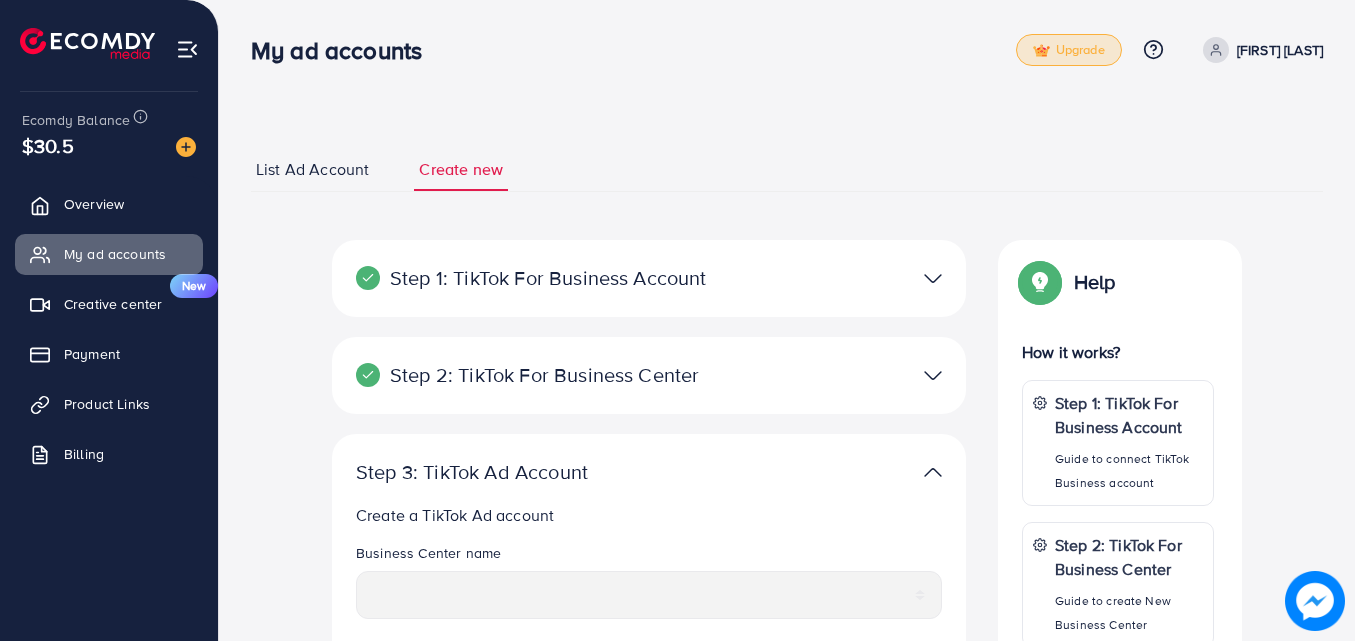 click on "Upgrade" at bounding box center [1069, 50] 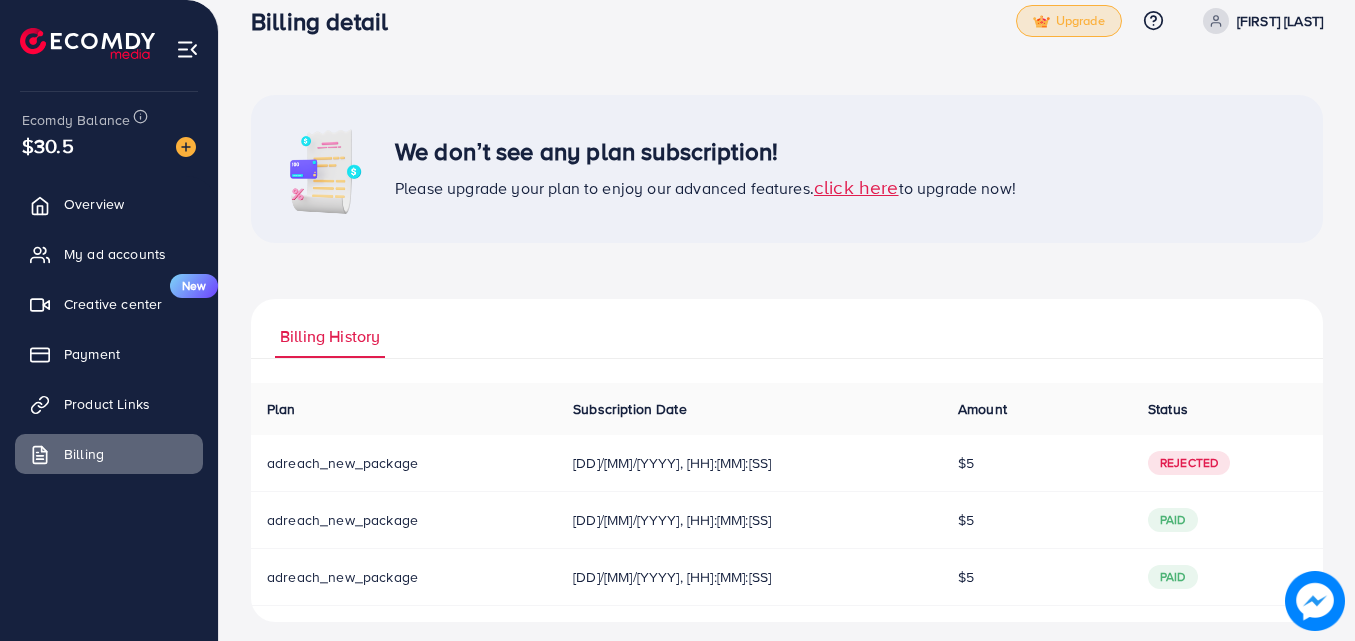 scroll, scrollTop: 42, scrollLeft: 0, axis: vertical 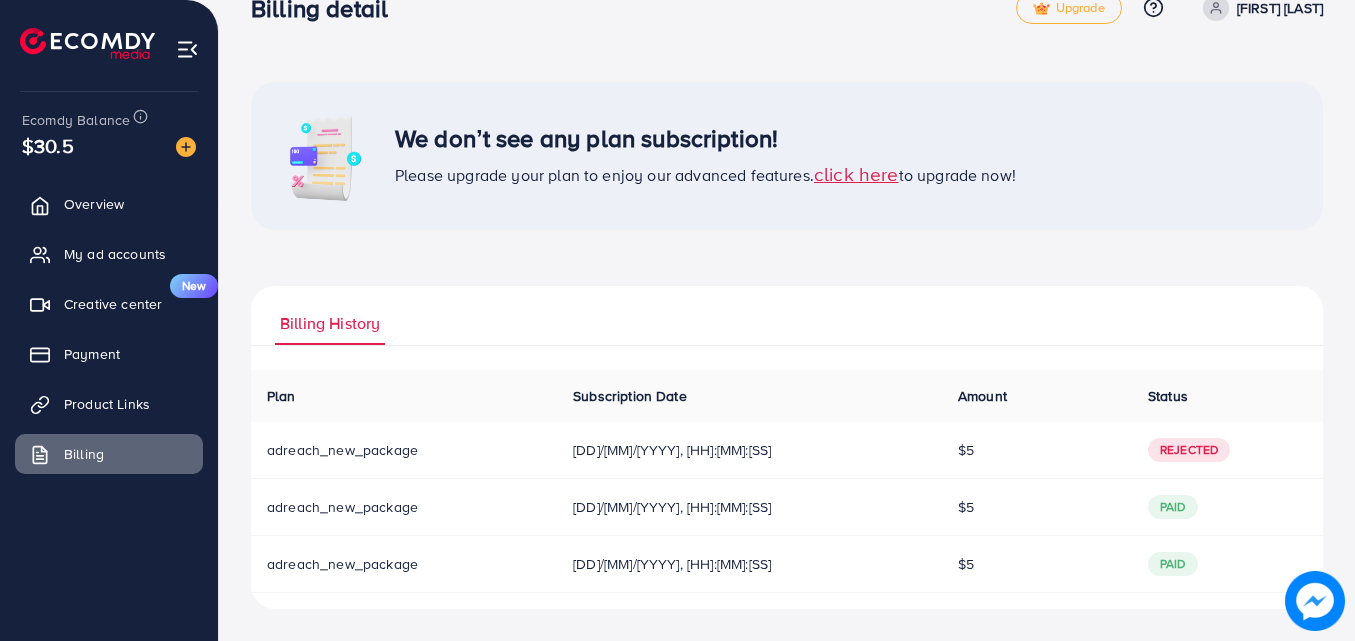 click on "click here" at bounding box center [856, 173] 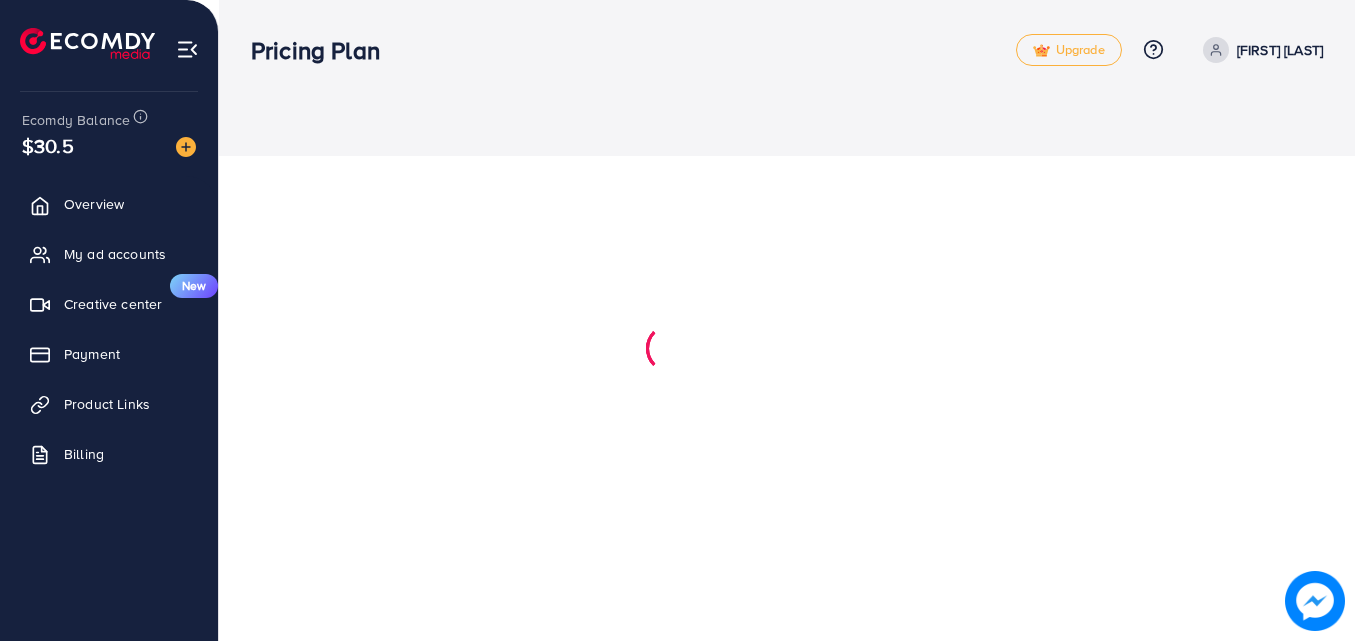 scroll, scrollTop: 0, scrollLeft: 0, axis: both 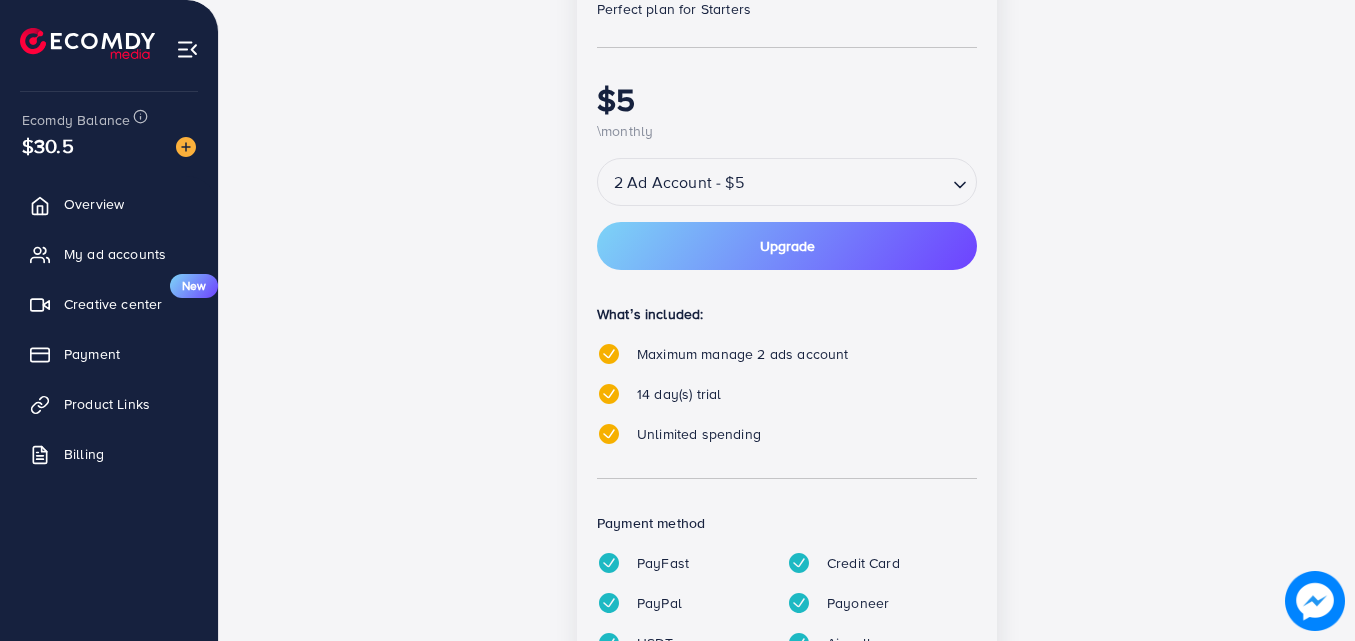 click at bounding box center [847, 182] 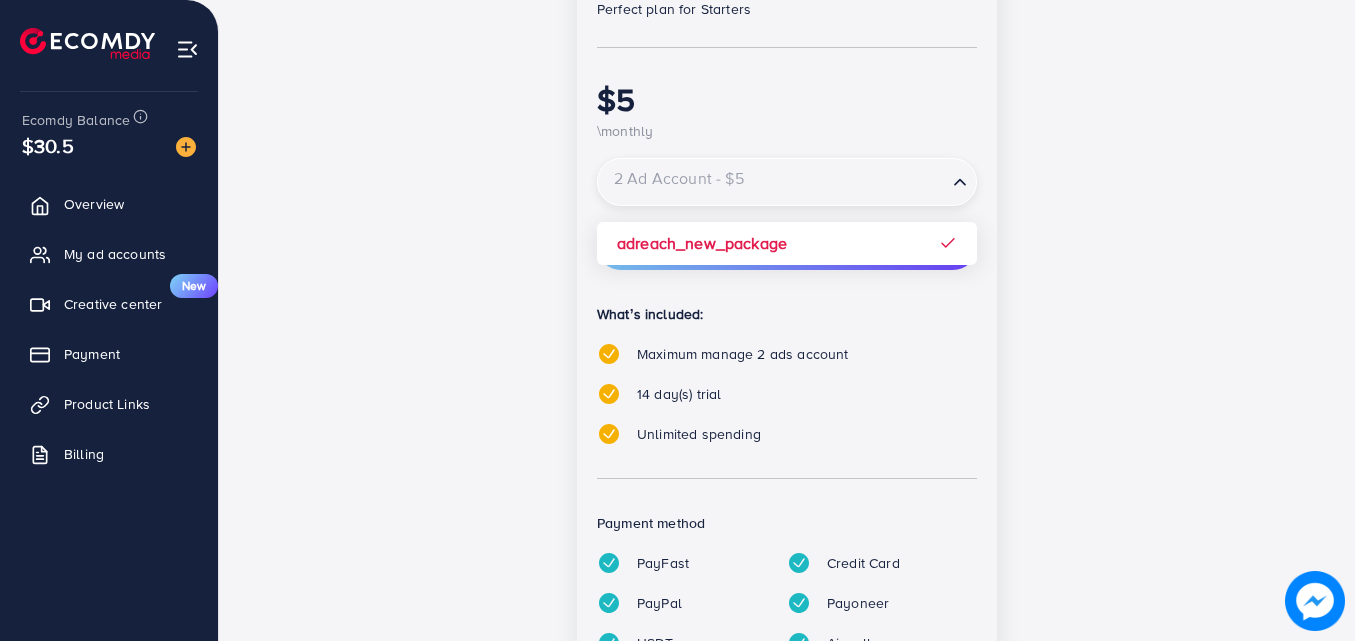 click at bounding box center (772, 182) 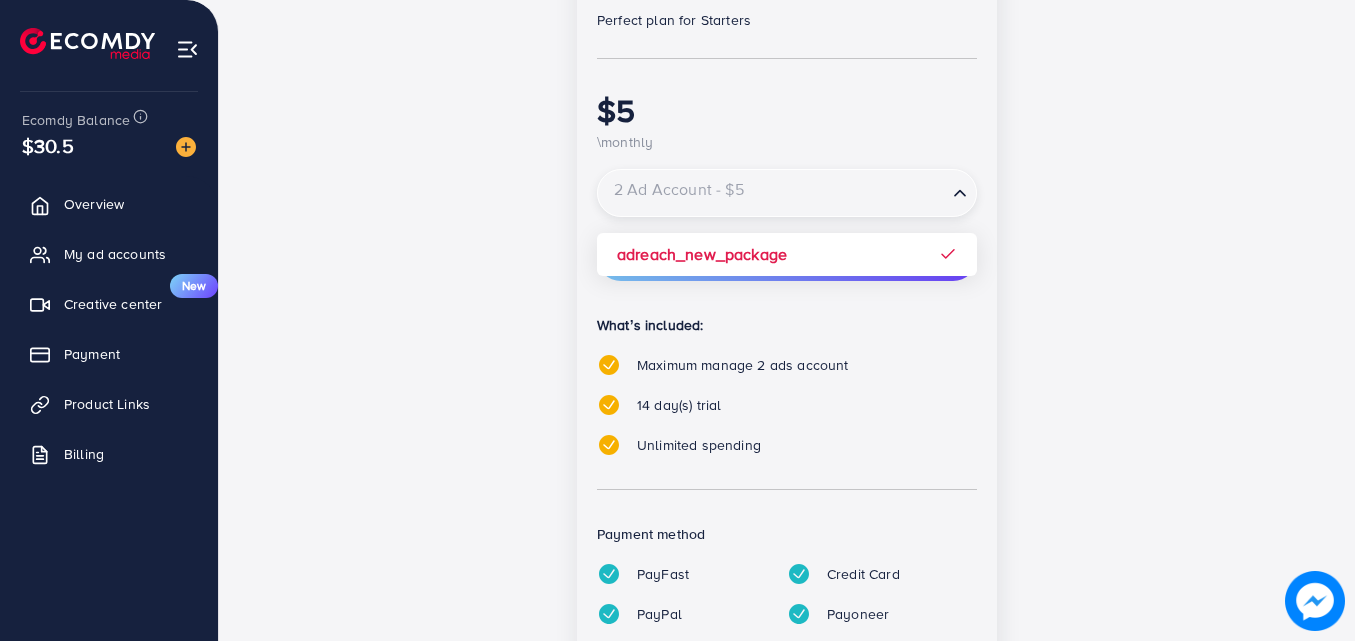 scroll, scrollTop: 478, scrollLeft: 0, axis: vertical 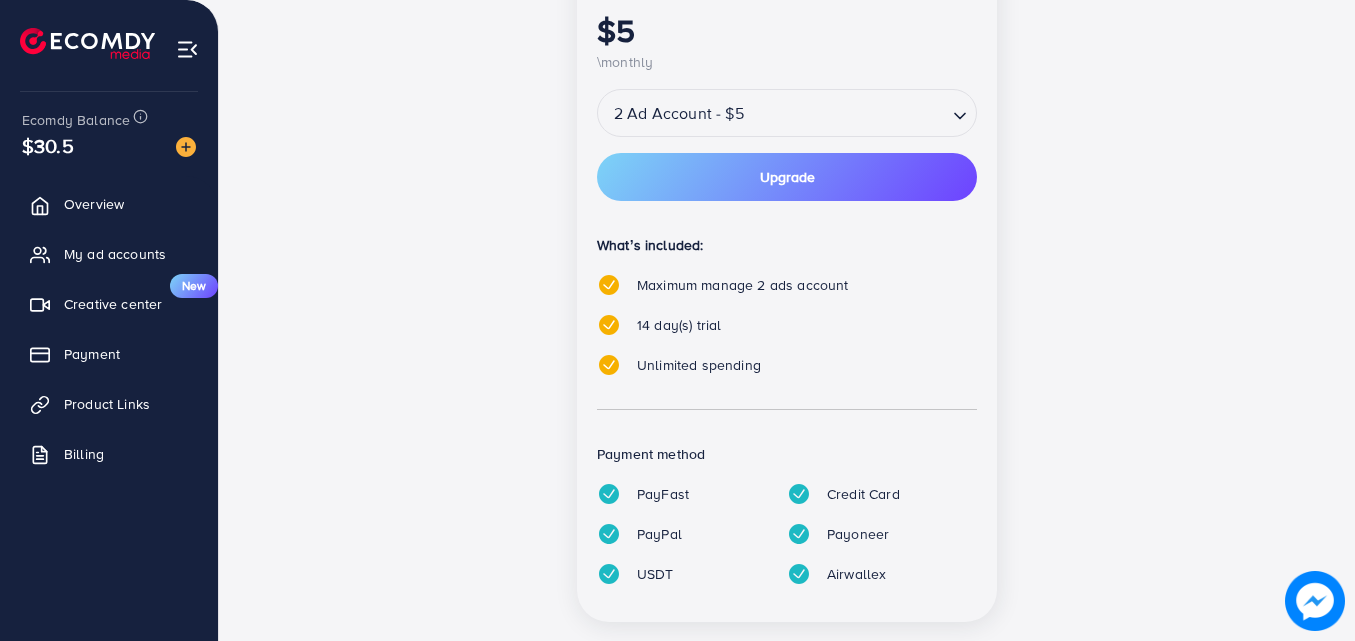 click on "popular   Partnership Member   Perfect plan for Starters   $5   \monthly
2 Ad Account - $5
Loading...     adreach_new_package        Upgrade   What’s included:   Maximum manage 2 ads account   14 day(s) trial   Unlimited spending   Payment method   PayFast   Credit Card   PayPal   Payoneer   USDT   Airwallex" at bounding box center (787, 232) 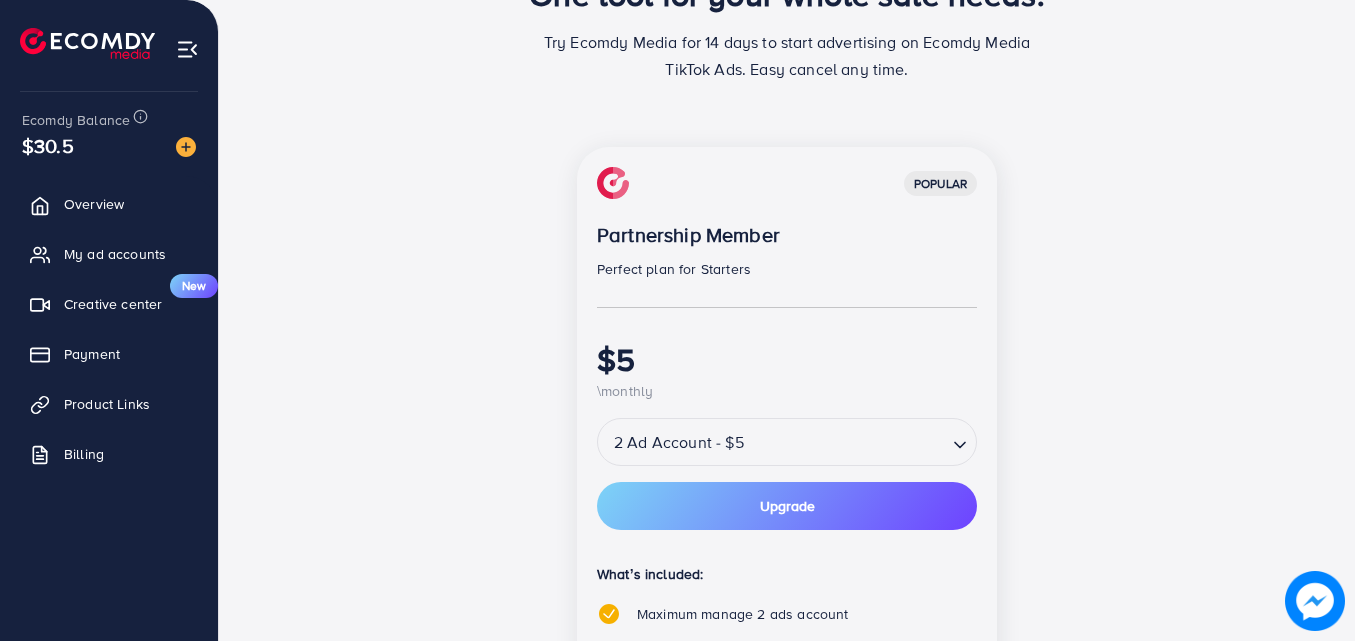 scroll, scrollTop: 146, scrollLeft: 0, axis: vertical 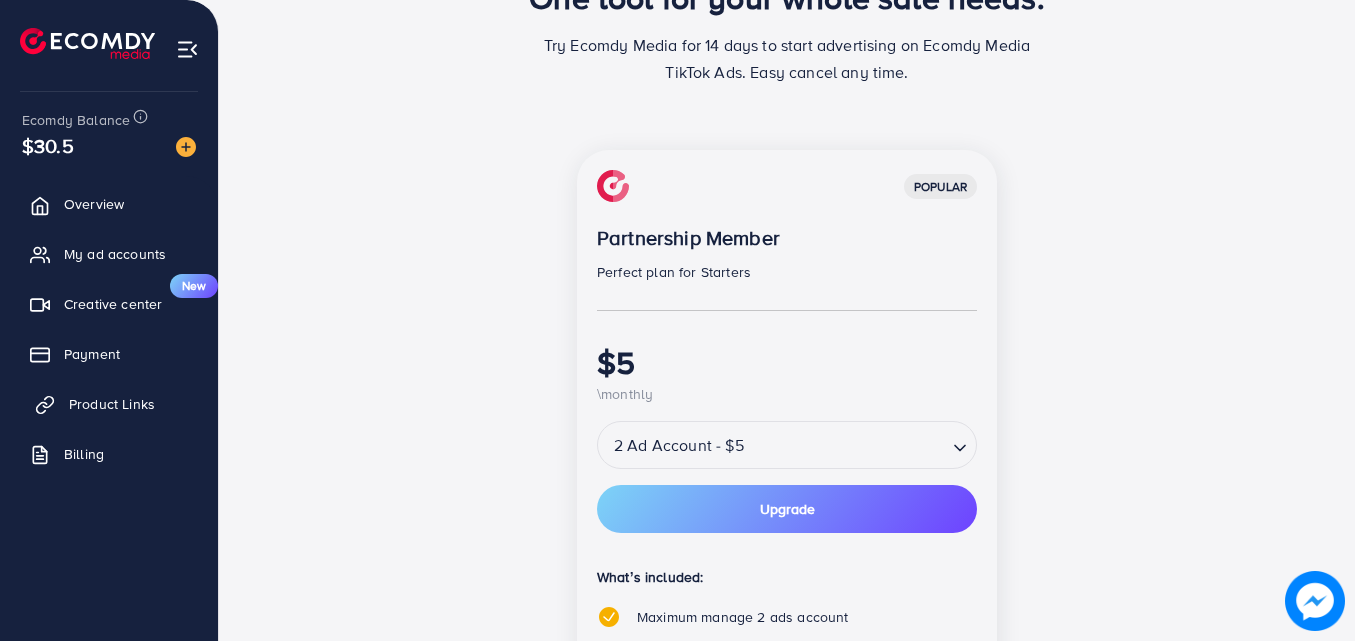 click on "Product Links" at bounding box center [112, 404] 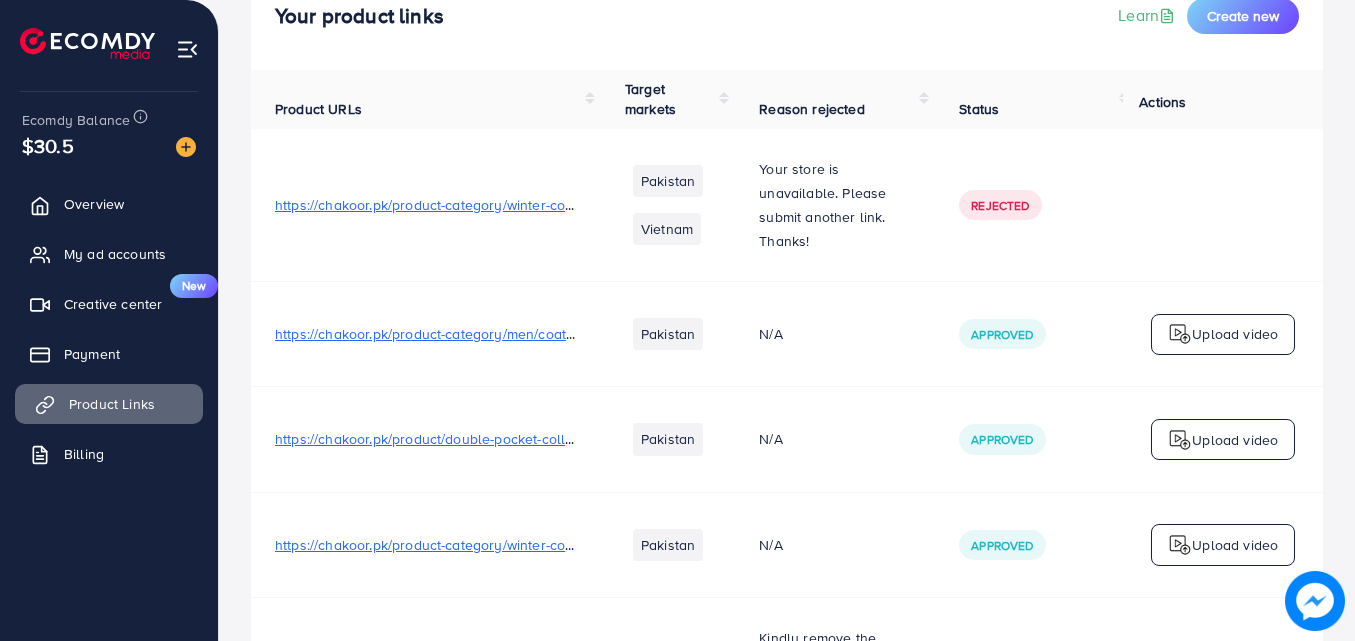 scroll, scrollTop: 0, scrollLeft: 0, axis: both 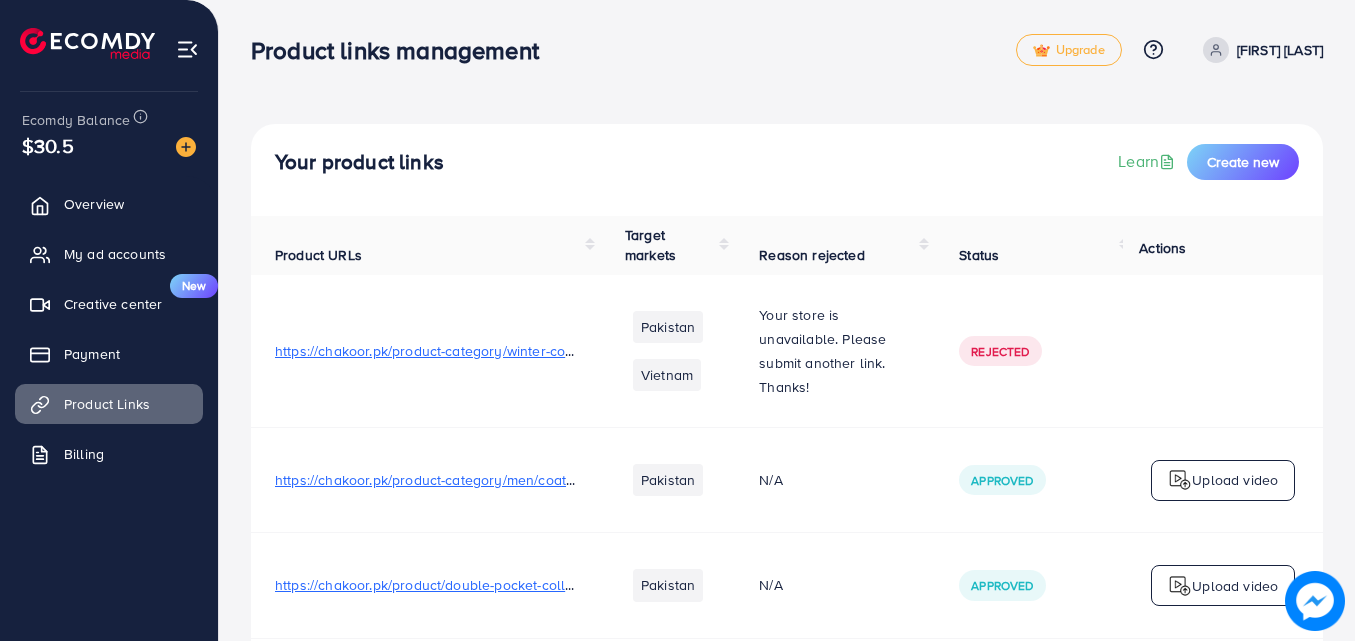 drag, startPoint x: 1351, startPoint y: 143, endPoint x: 1353, endPoint y: 197, distance: 54.037025 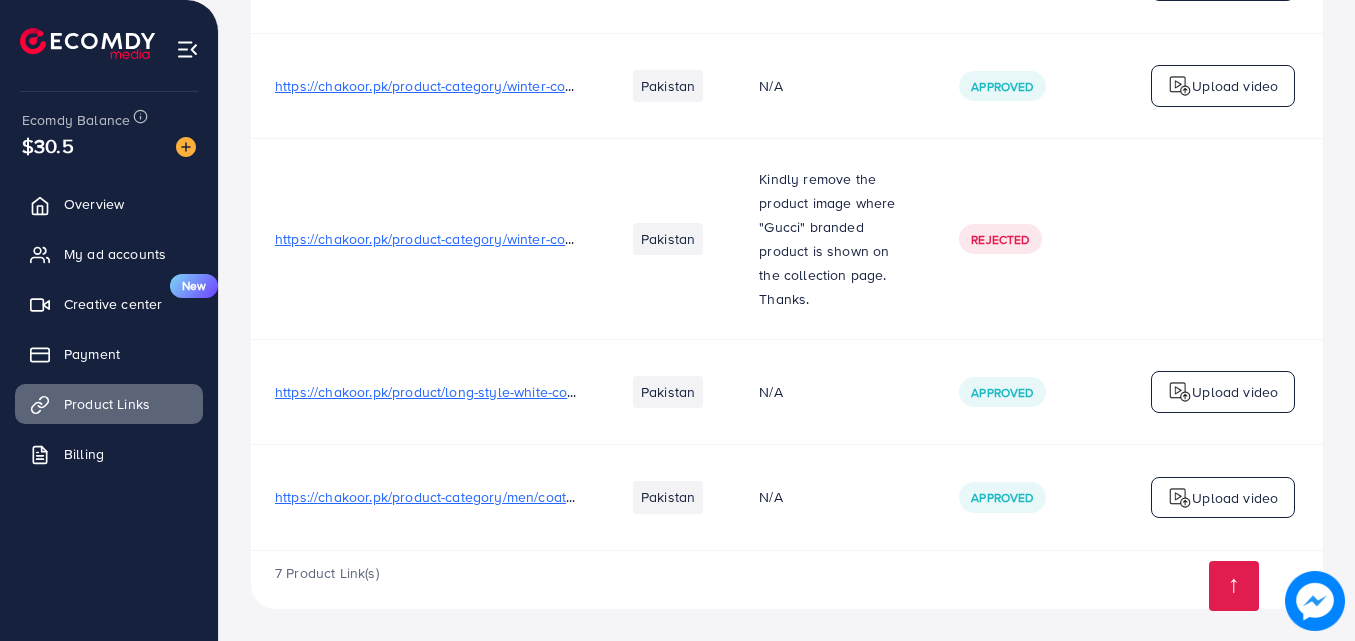 scroll, scrollTop: 0, scrollLeft: 0, axis: both 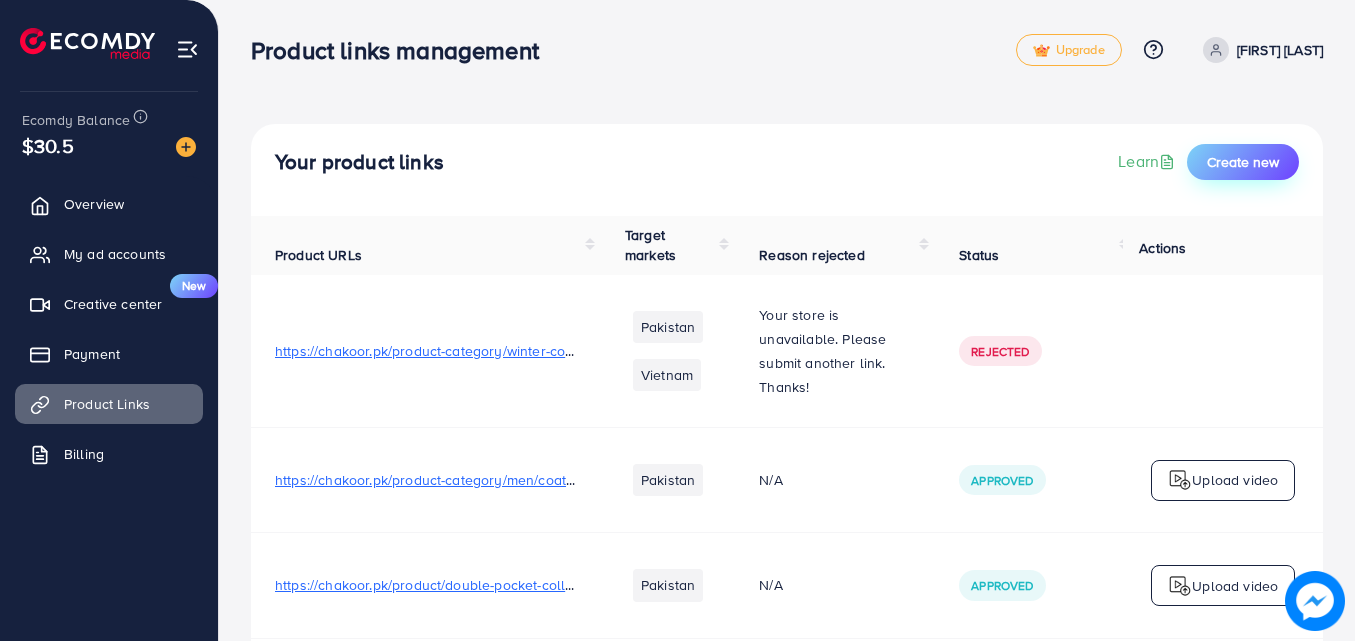 click on "Create new" at bounding box center [1243, 162] 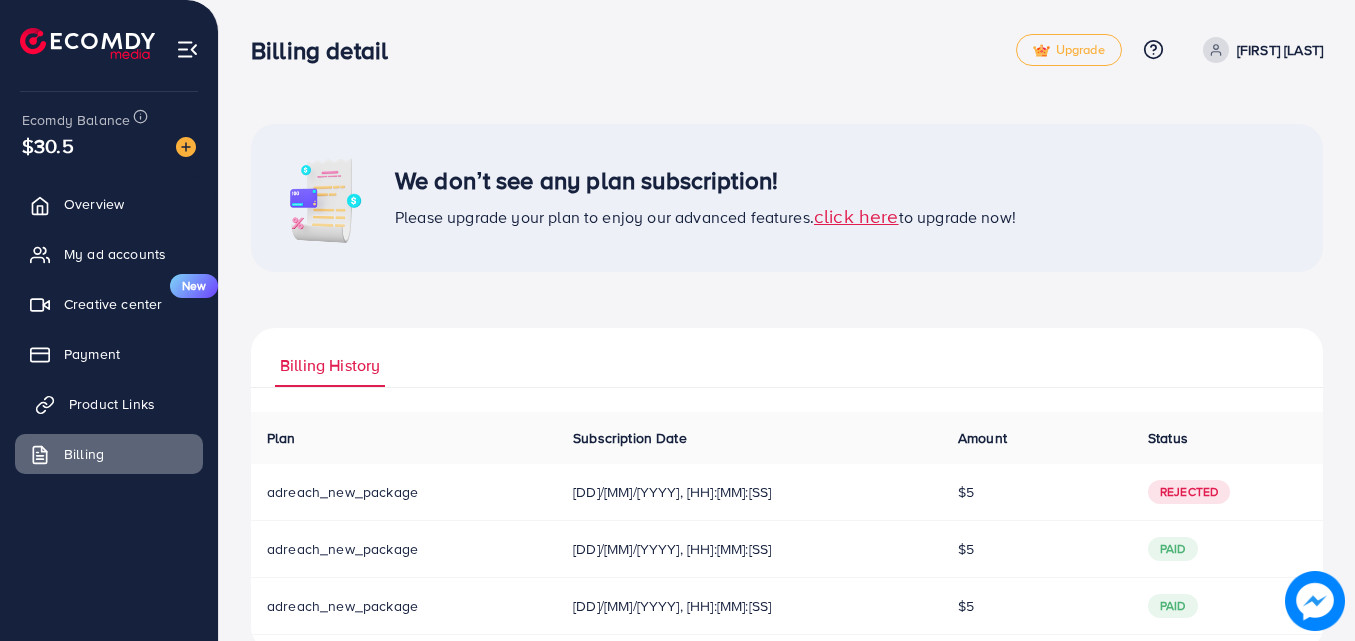 click on "Product Links" at bounding box center [112, 404] 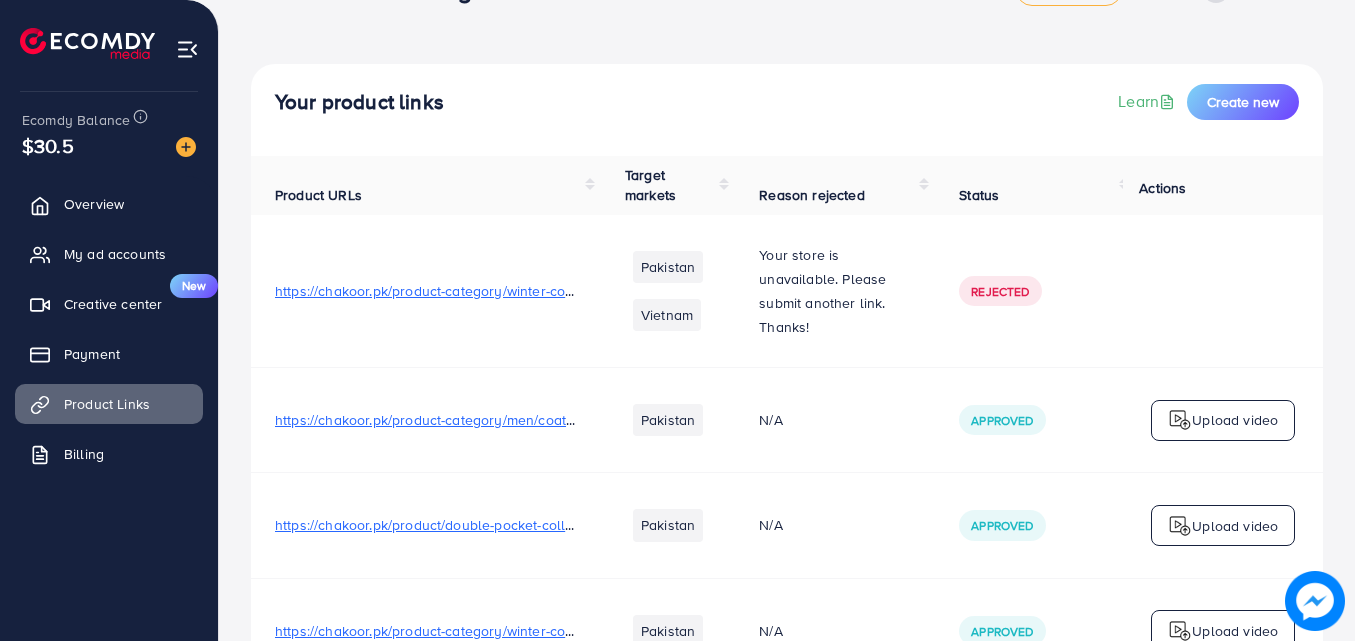 scroll, scrollTop: 0, scrollLeft: 0, axis: both 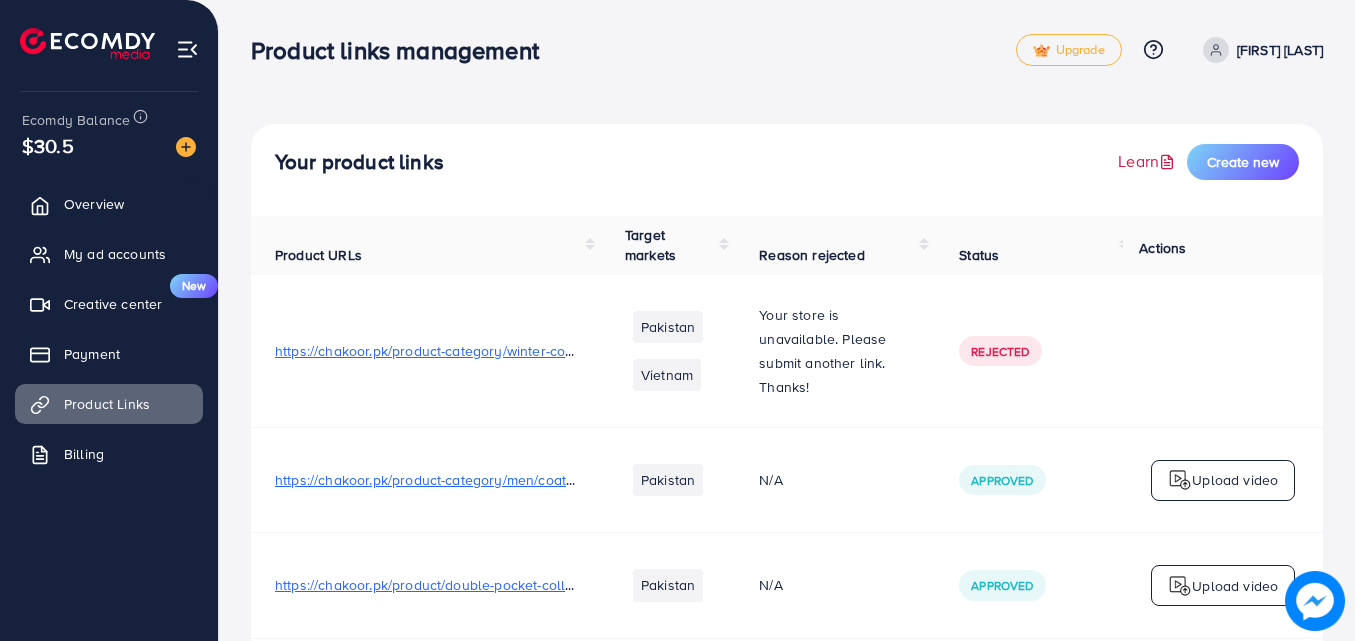 click on "Learn" at bounding box center (1148, 161) 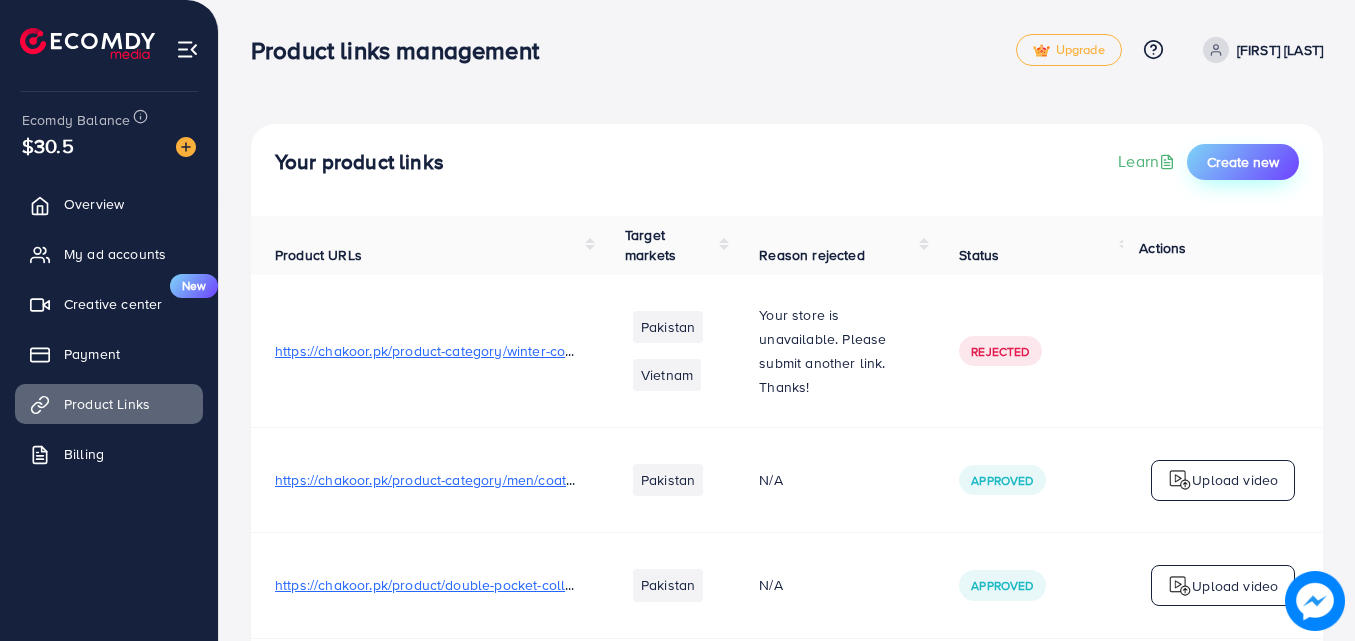 click on "Create new" at bounding box center (1243, 162) 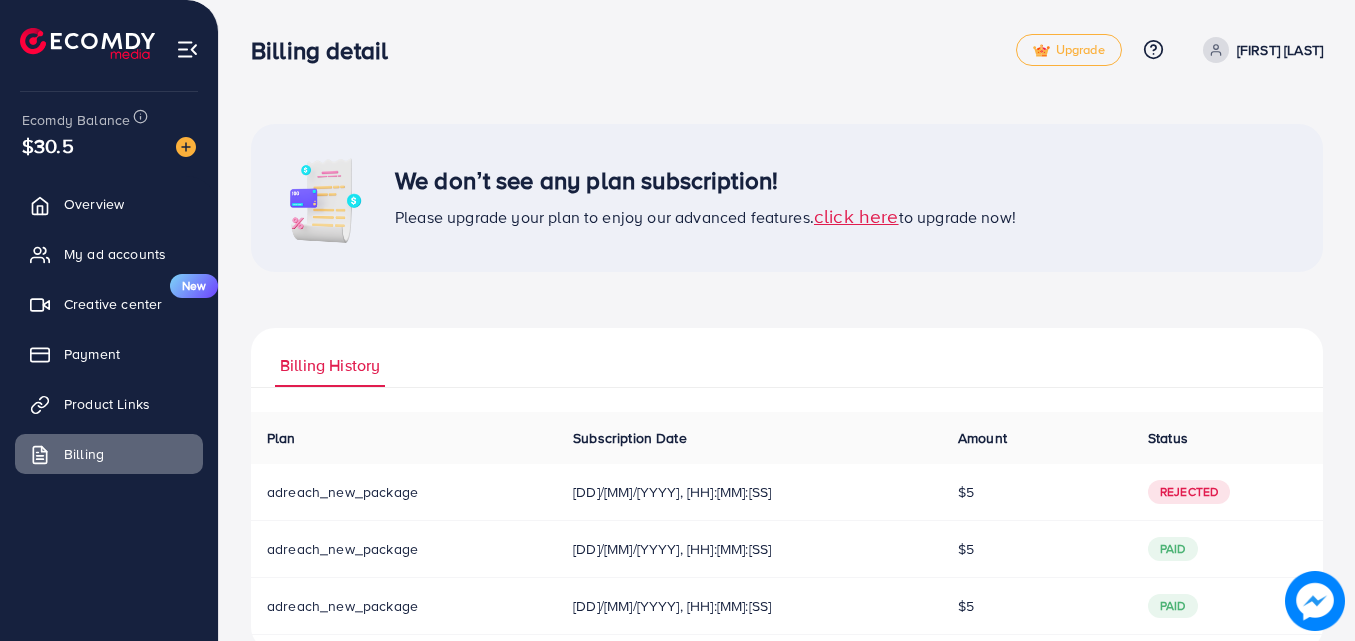scroll, scrollTop: 42, scrollLeft: 0, axis: vertical 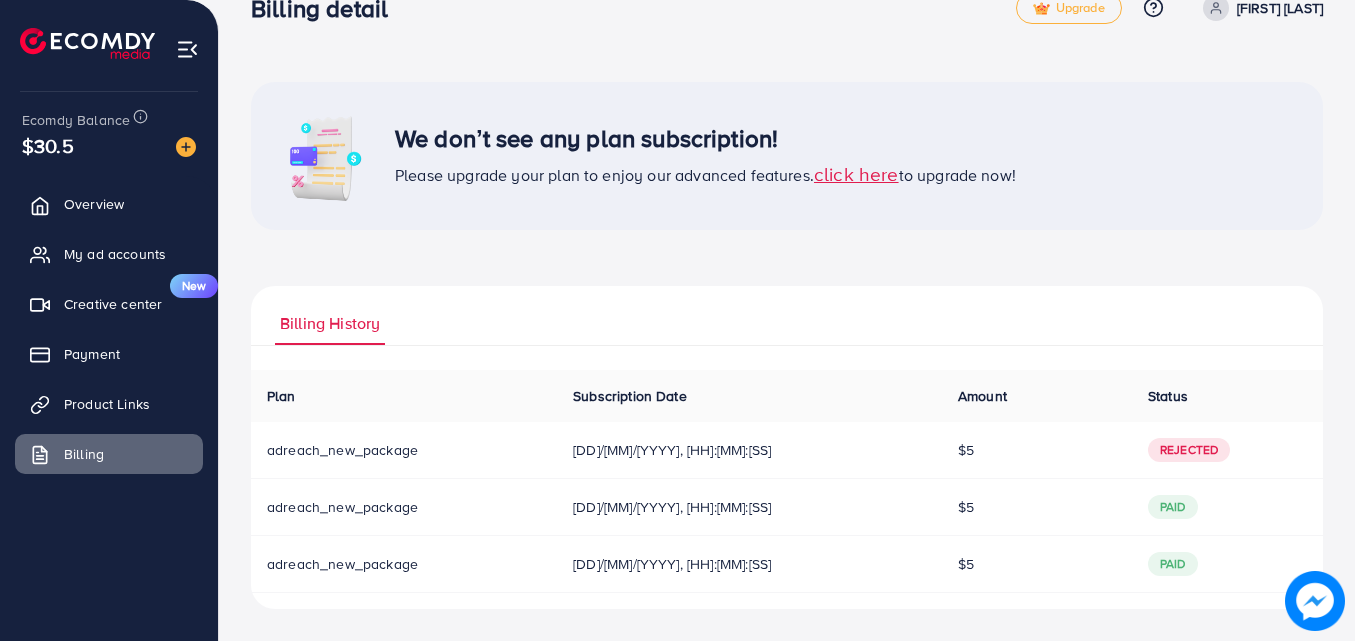 click on "$5" at bounding box center (1037, 450) 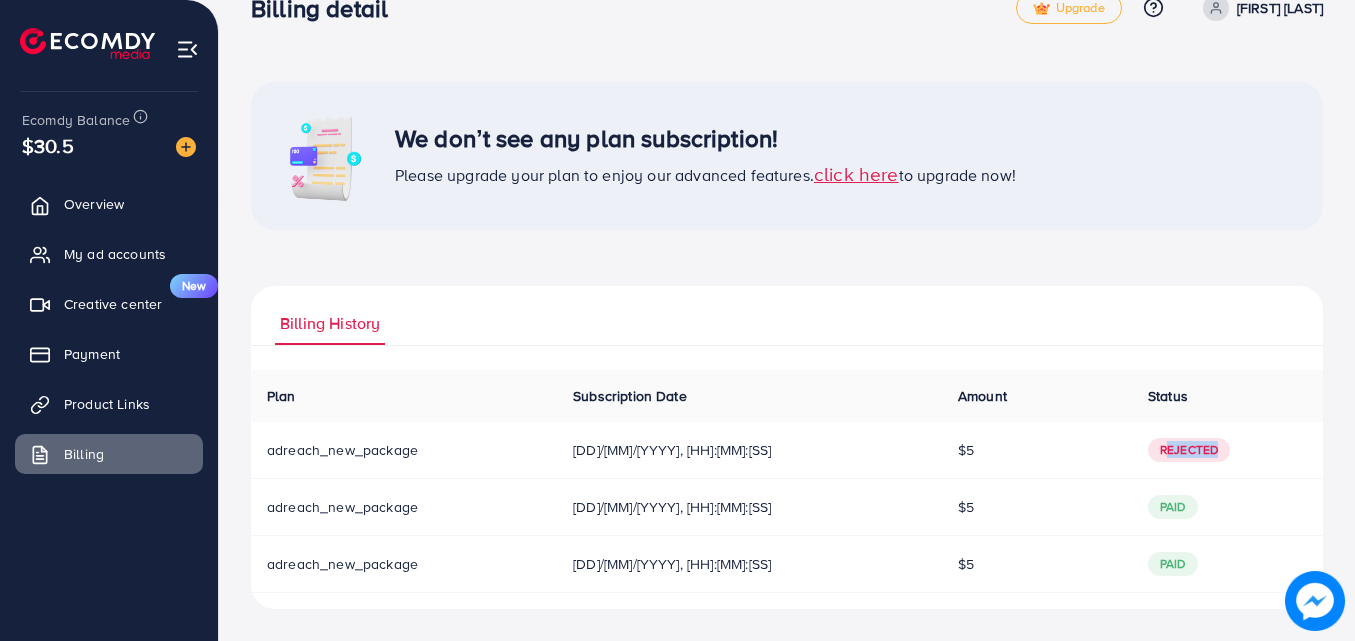 click on "Rejected" at bounding box center (1189, 450) 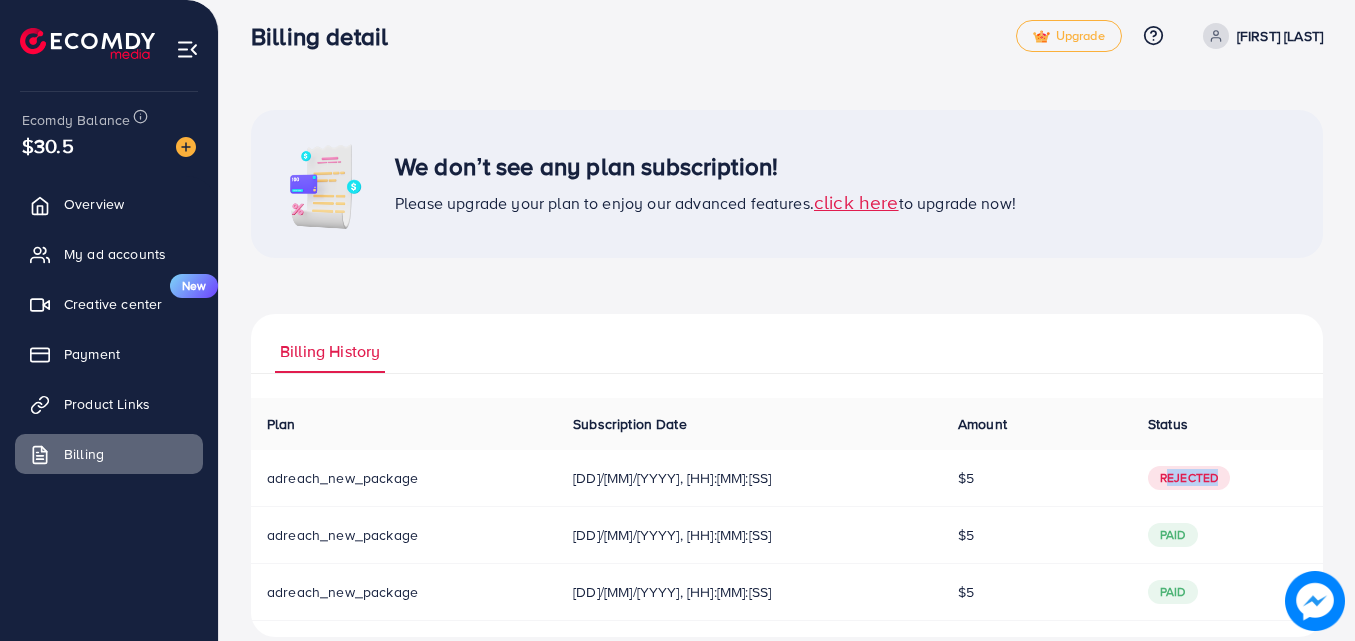 scroll, scrollTop: 0, scrollLeft: 0, axis: both 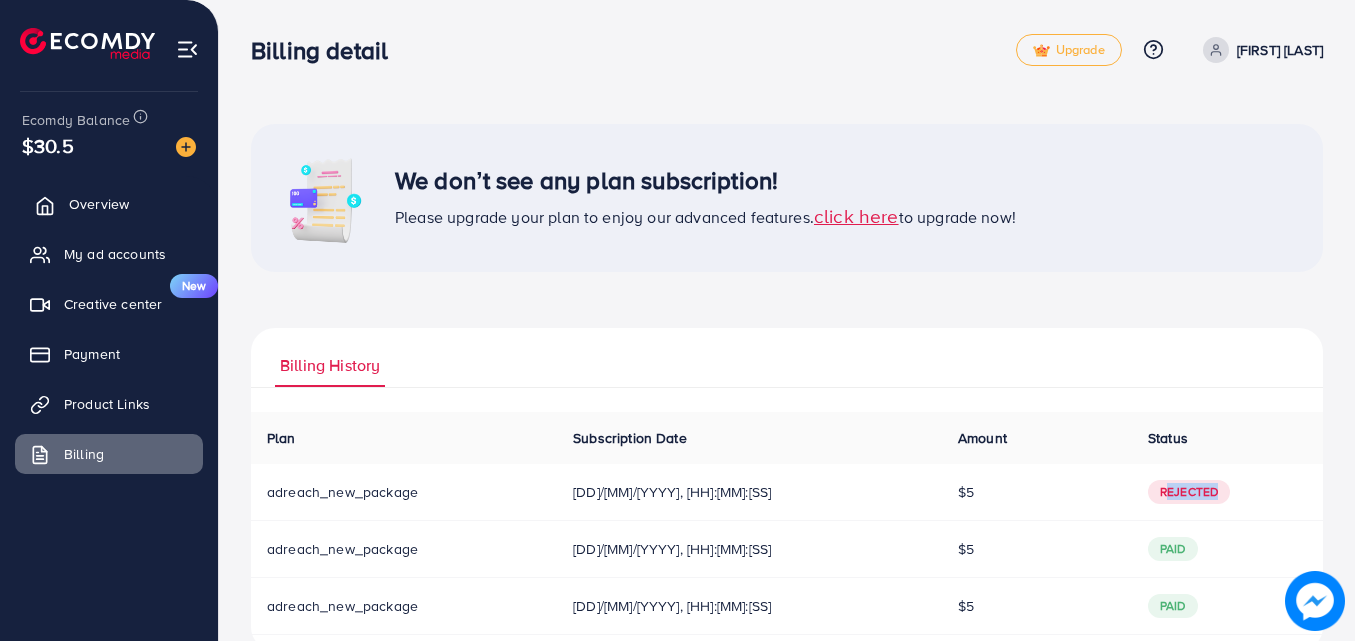 click on "Overview" at bounding box center [109, 204] 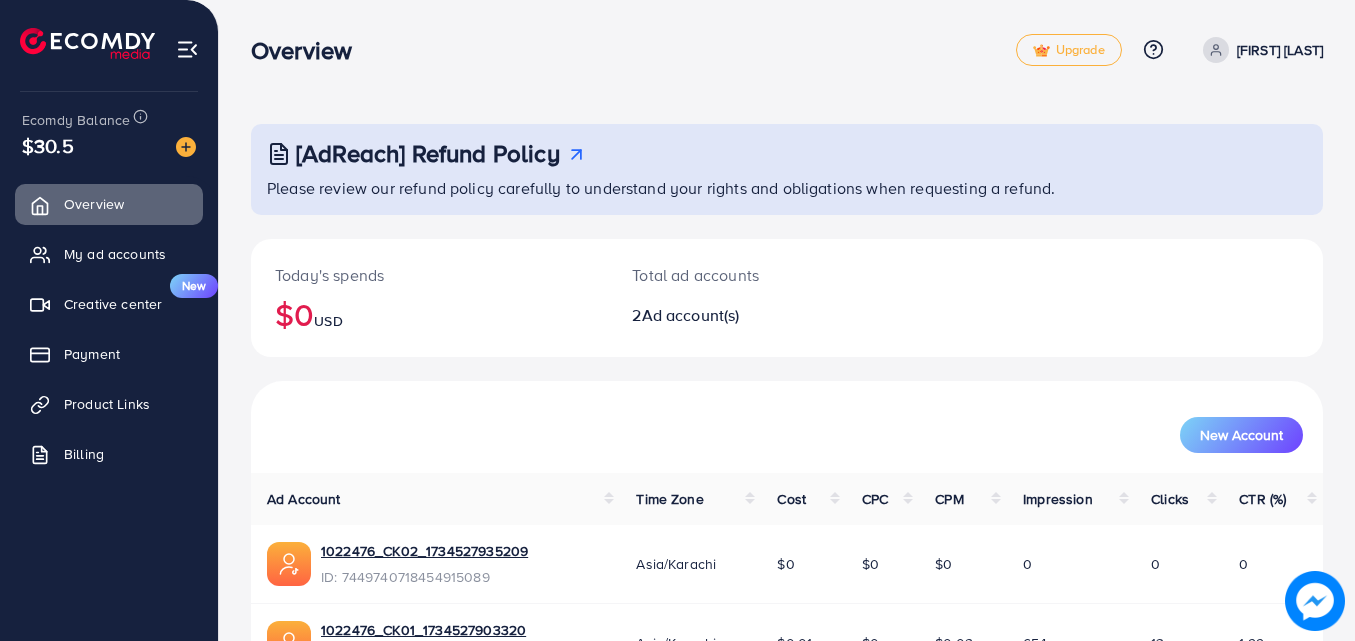 scroll, scrollTop: 126, scrollLeft: 0, axis: vertical 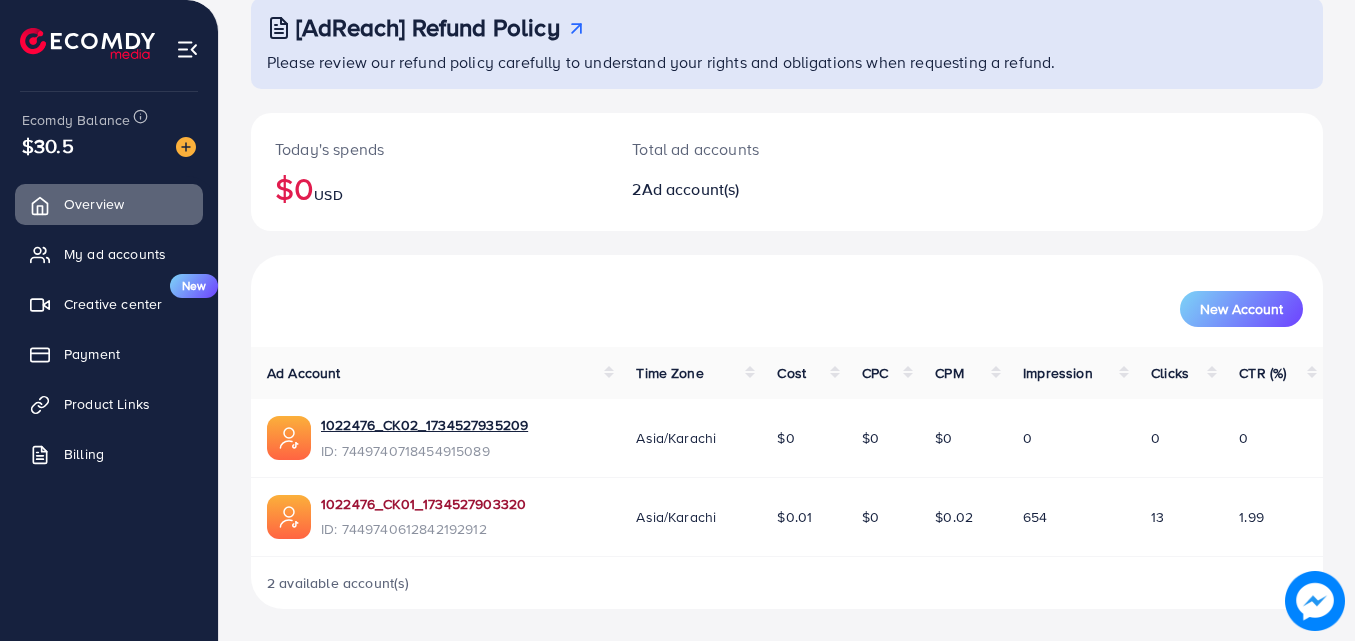 click on "1022476_CK01_1734527903320" at bounding box center (423, 504) 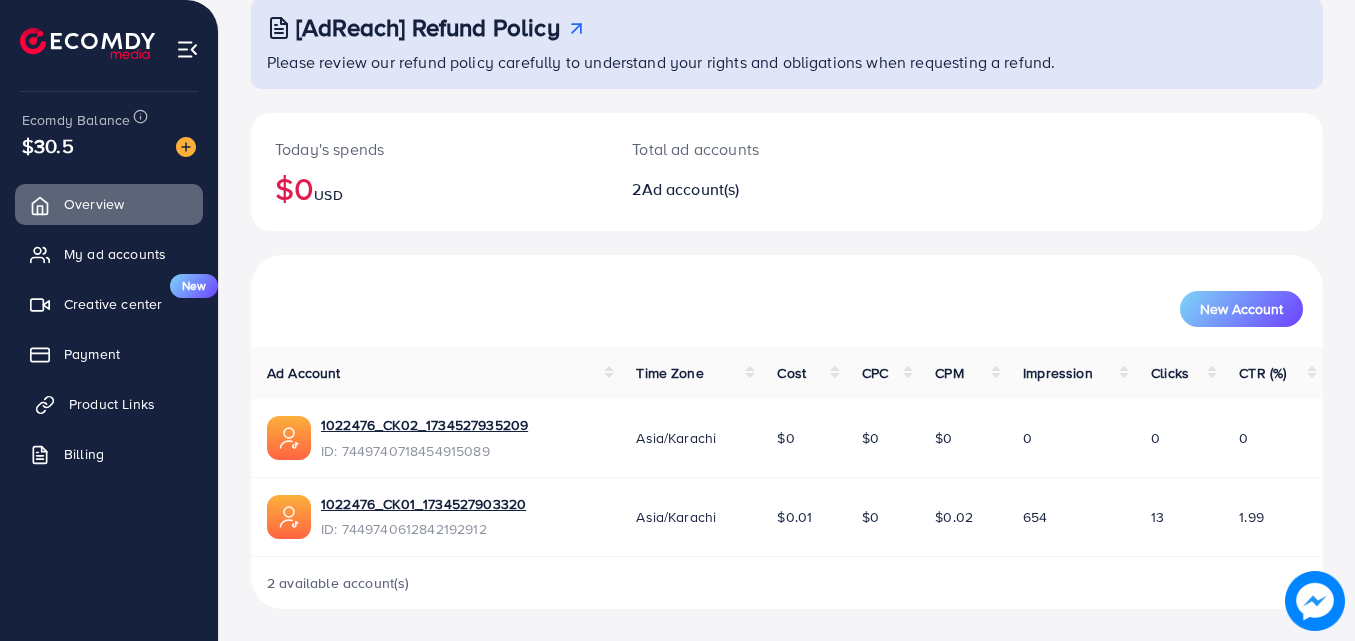 click on "Product Links" at bounding box center [109, 404] 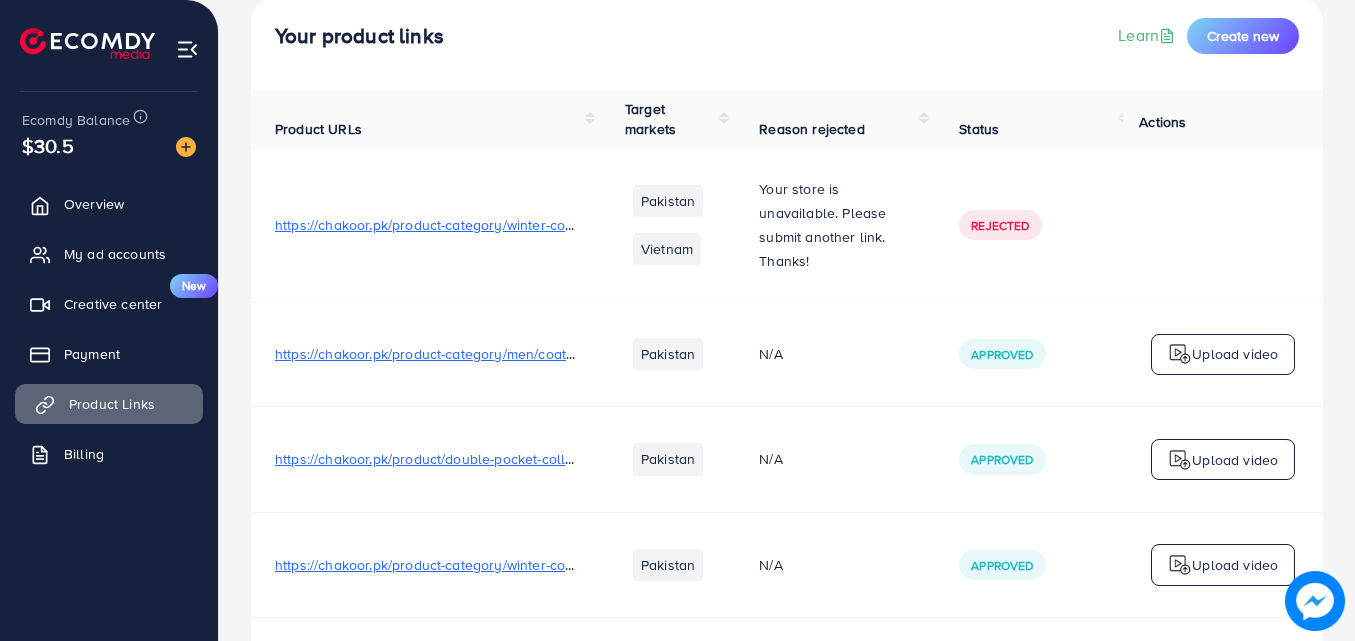 scroll, scrollTop: 0, scrollLeft: 0, axis: both 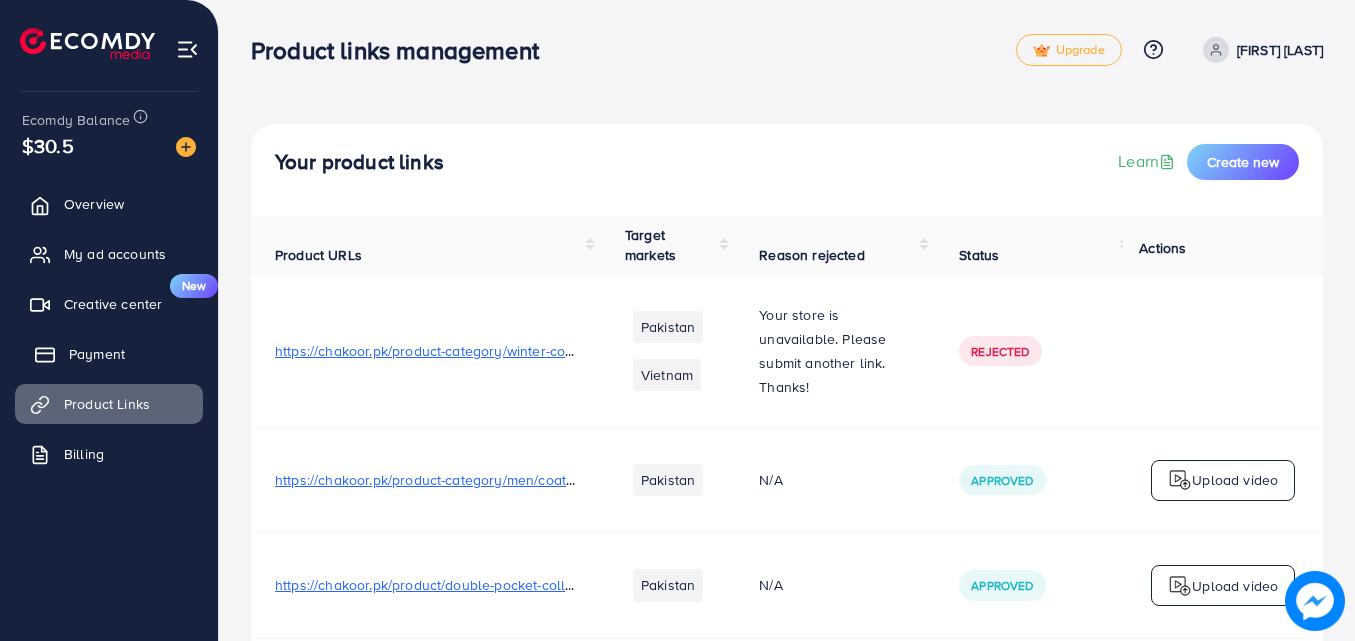 click on "Payment" at bounding box center (109, 354) 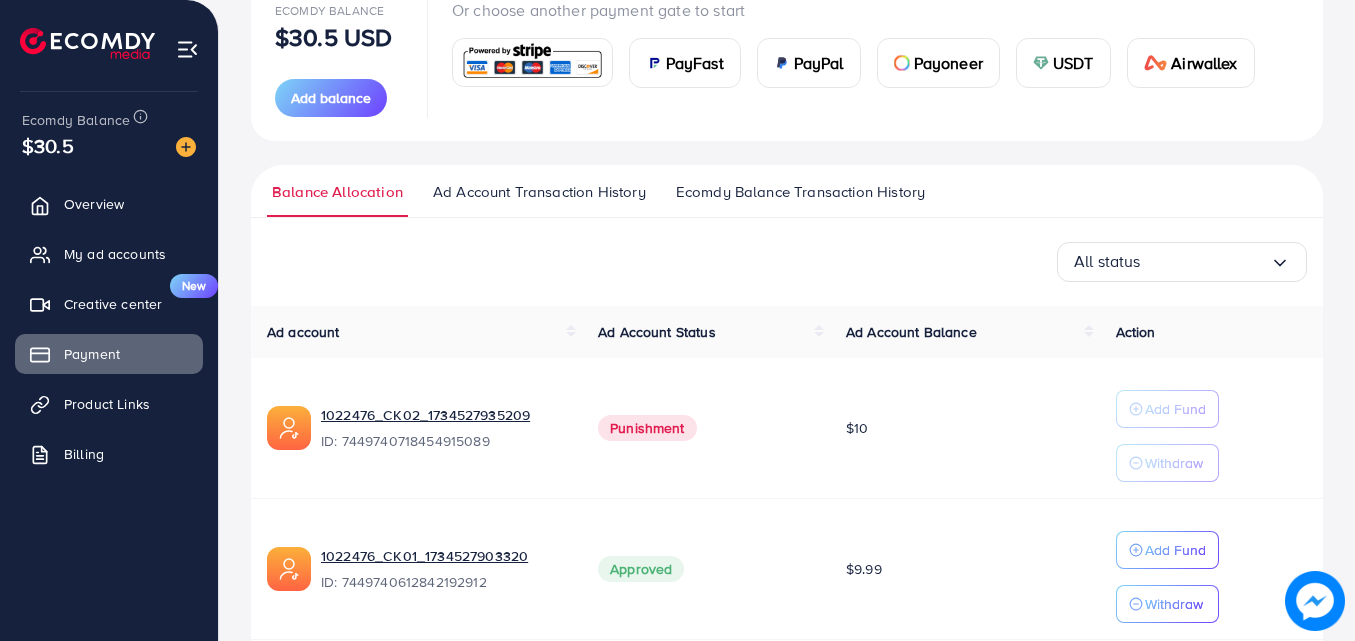 scroll, scrollTop: 348, scrollLeft: 0, axis: vertical 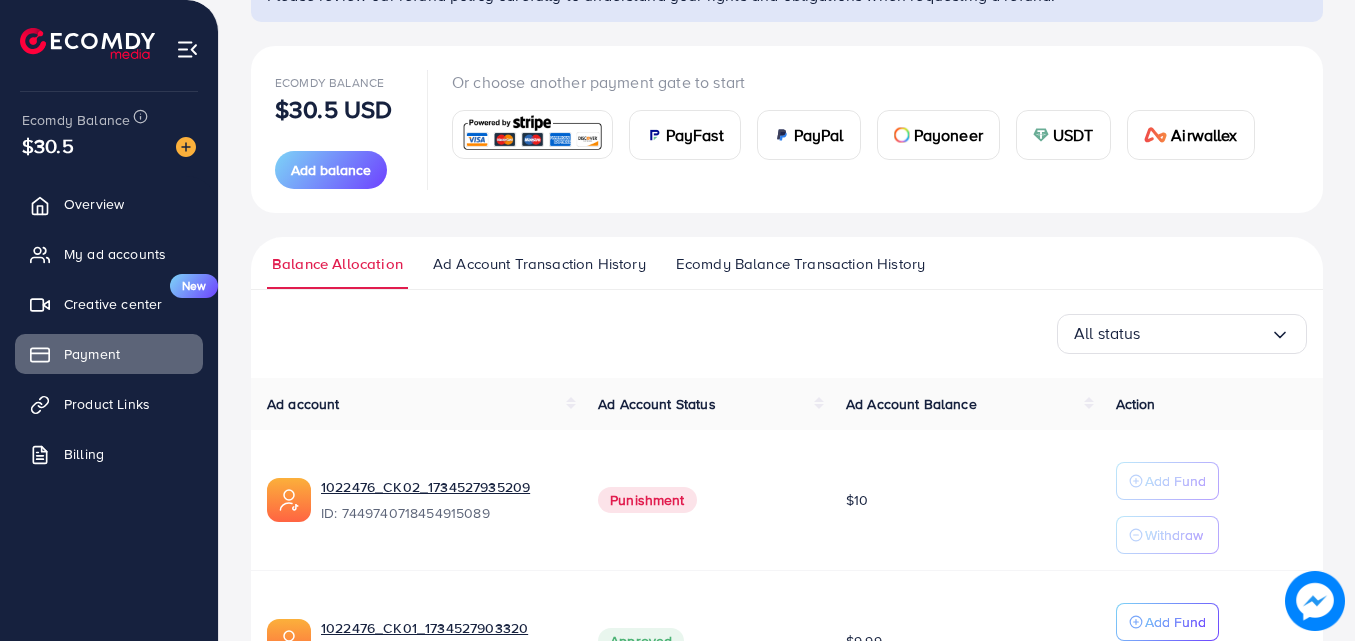 click on "Ad Account Transaction History" at bounding box center (539, 264) 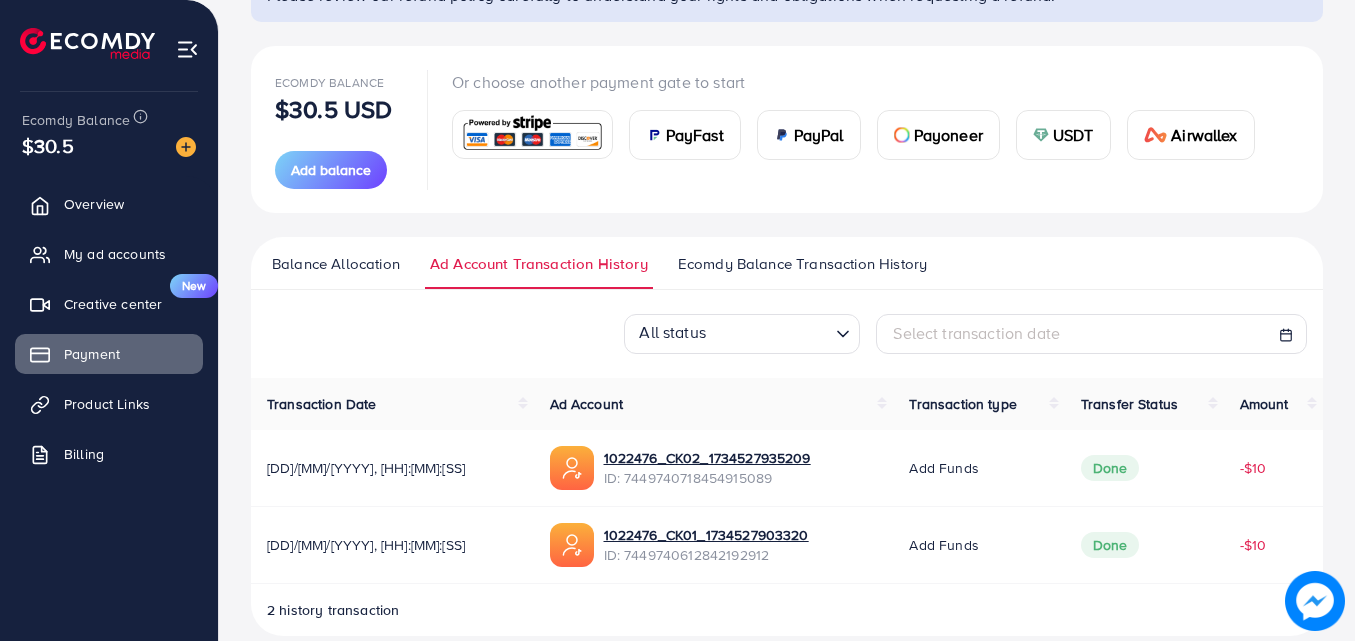scroll, scrollTop: 0, scrollLeft: 0, axis: both 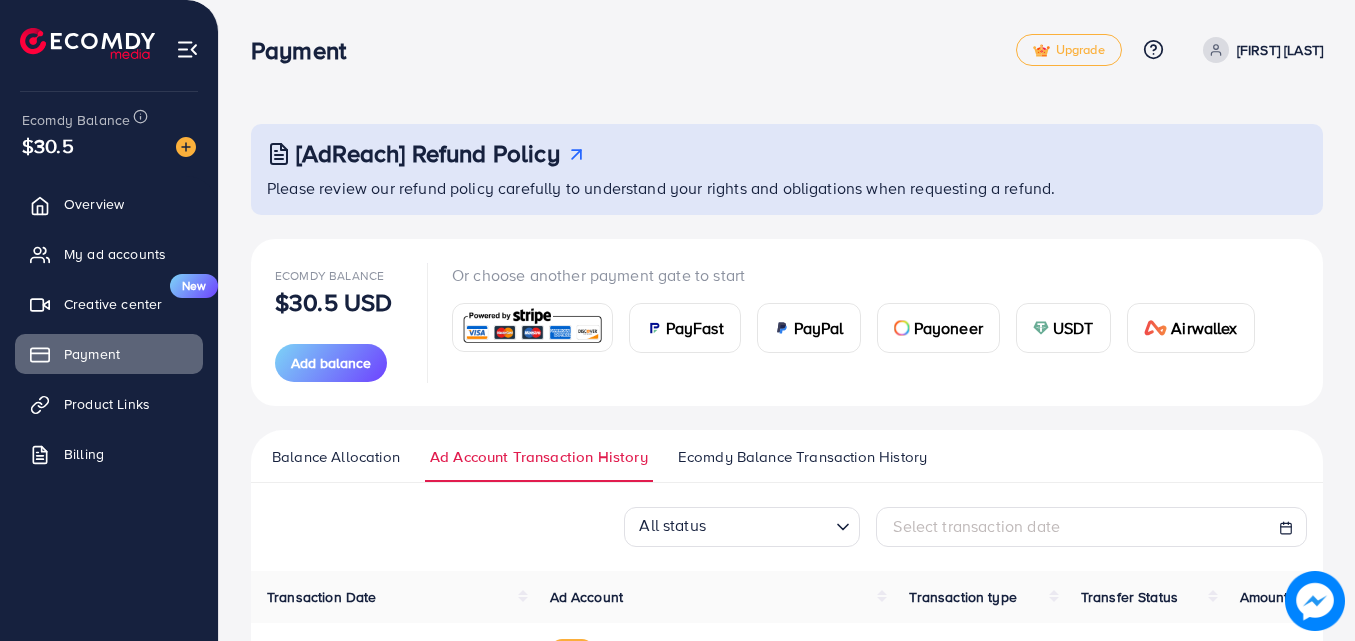 click on "Ecomdy Balance Transaction History" at bounding box center [802, 457] 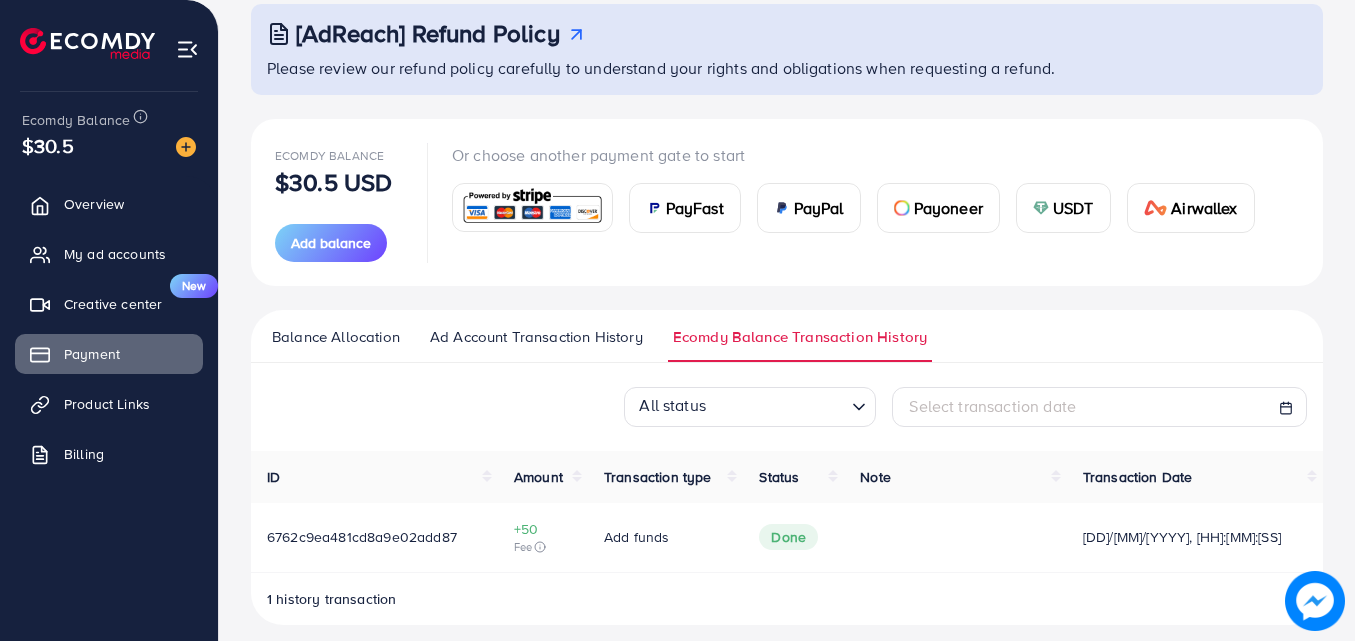 scroll, scrollTop: 136, scrollLeft: 0, axis: vertical 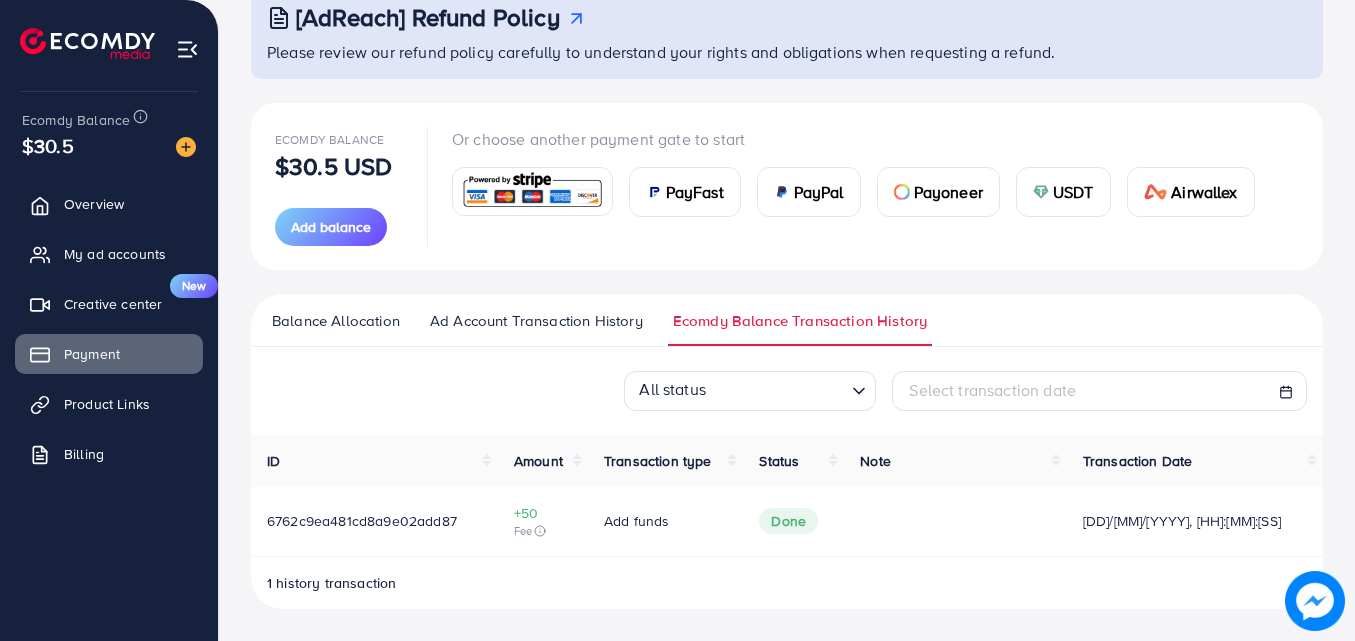 click on "Ad Account Transaction History" at bounding box center [536, 321] 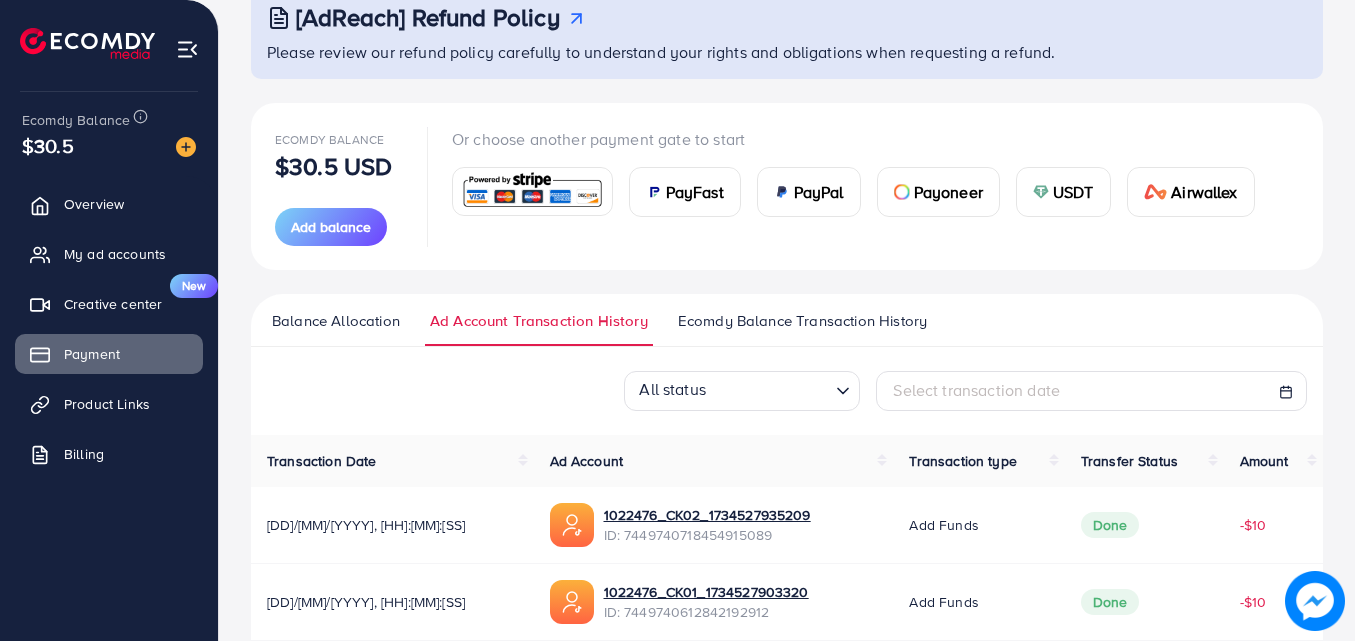 scroll, scrollTop: 0, scrollLeft: 0, axis: both 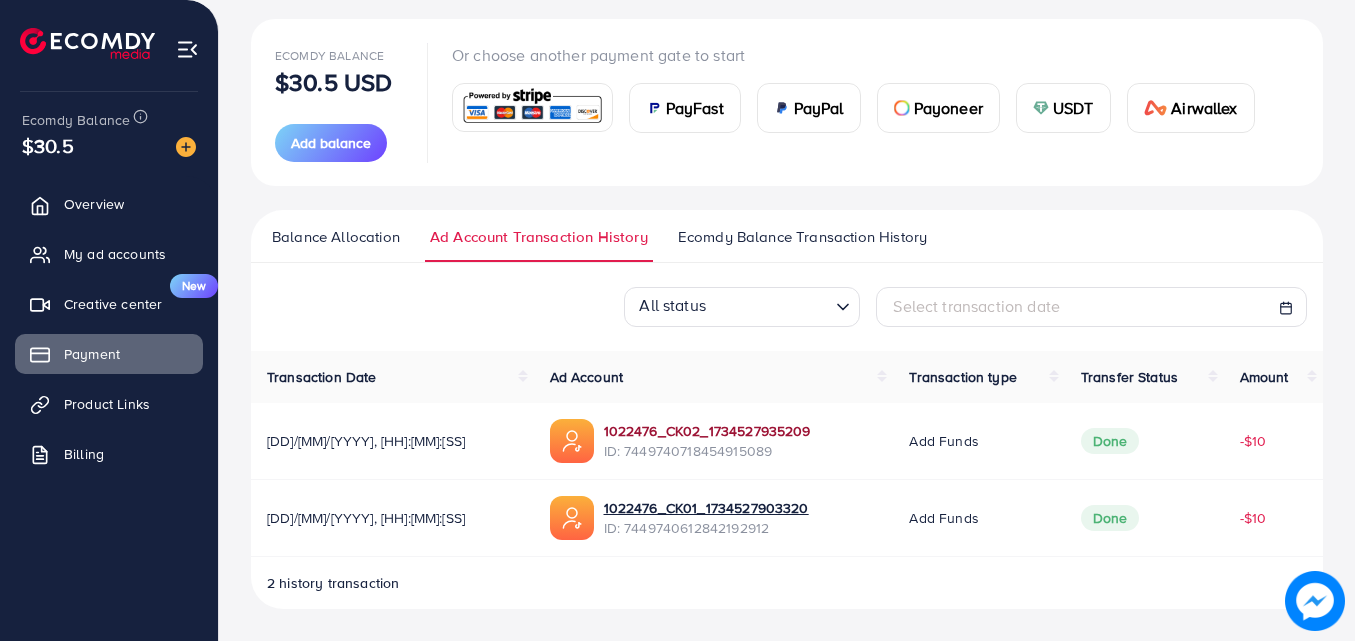 click on "1022476_CK02_1734527935209" at bounding box center [707, 431] 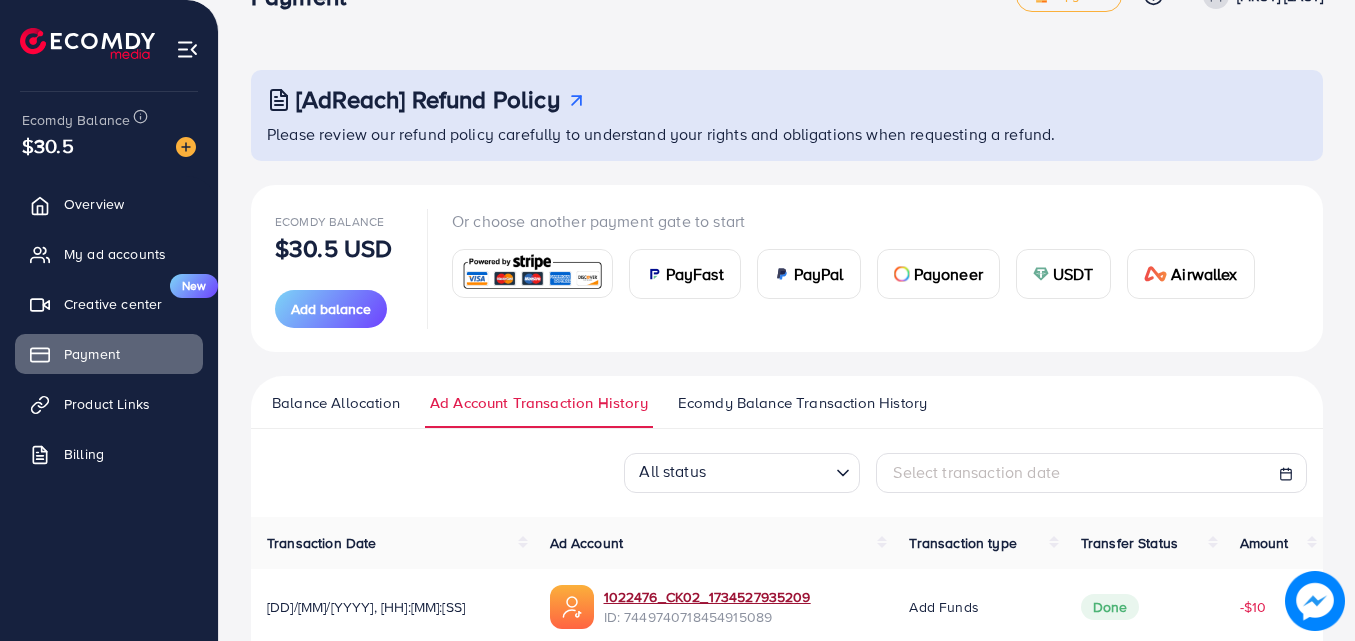 scroll, scrollTop: 20, scrollLeft: 0, axis: vertical 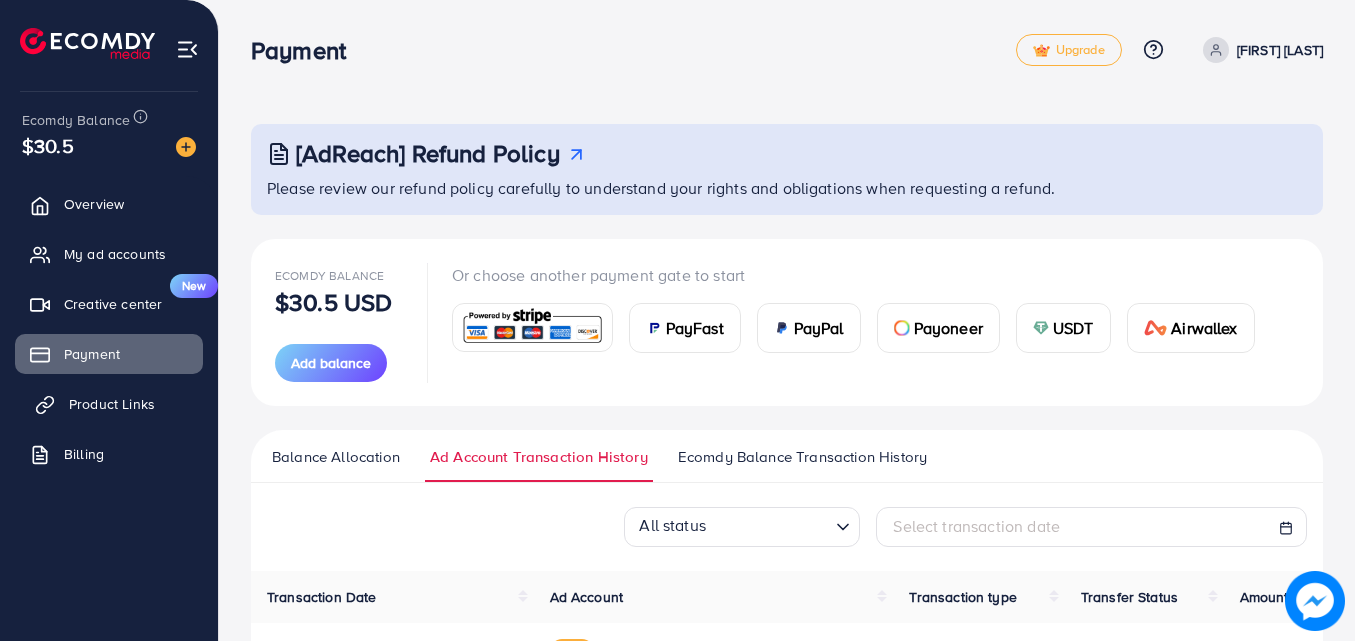 click on "Product Links" at bounding box center [109, 404] 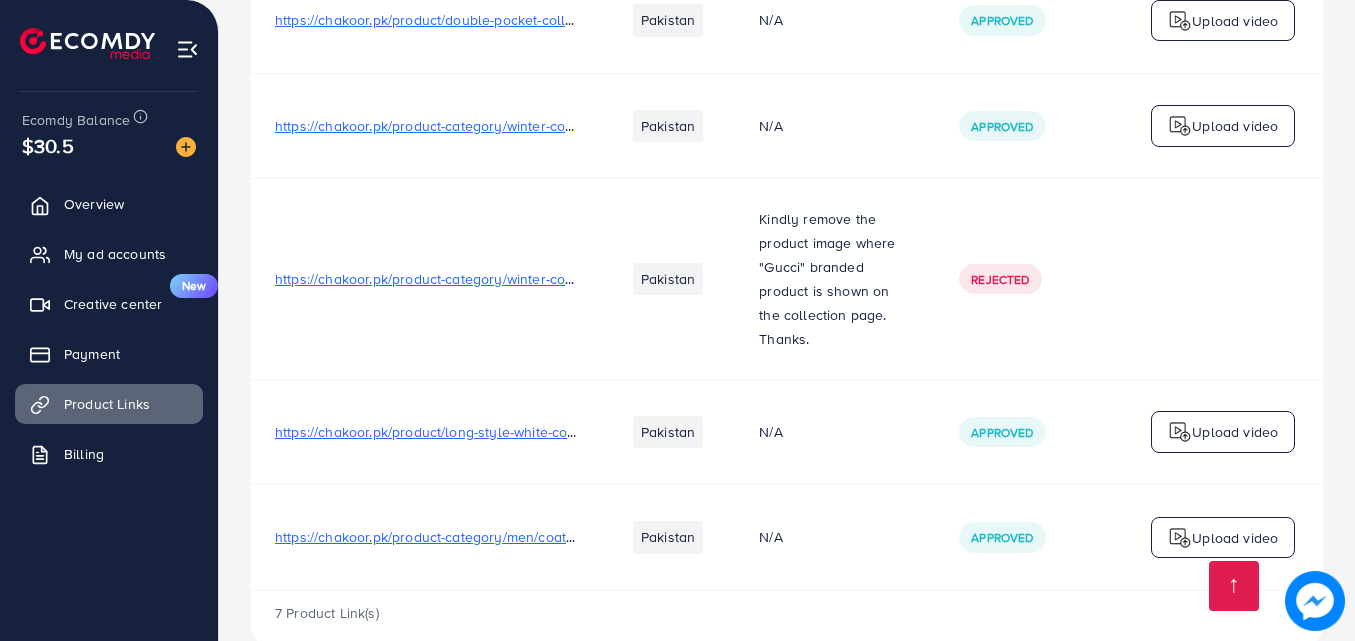 scroll, scrollTop: 610, scrollLeft: 0, axis: vertical 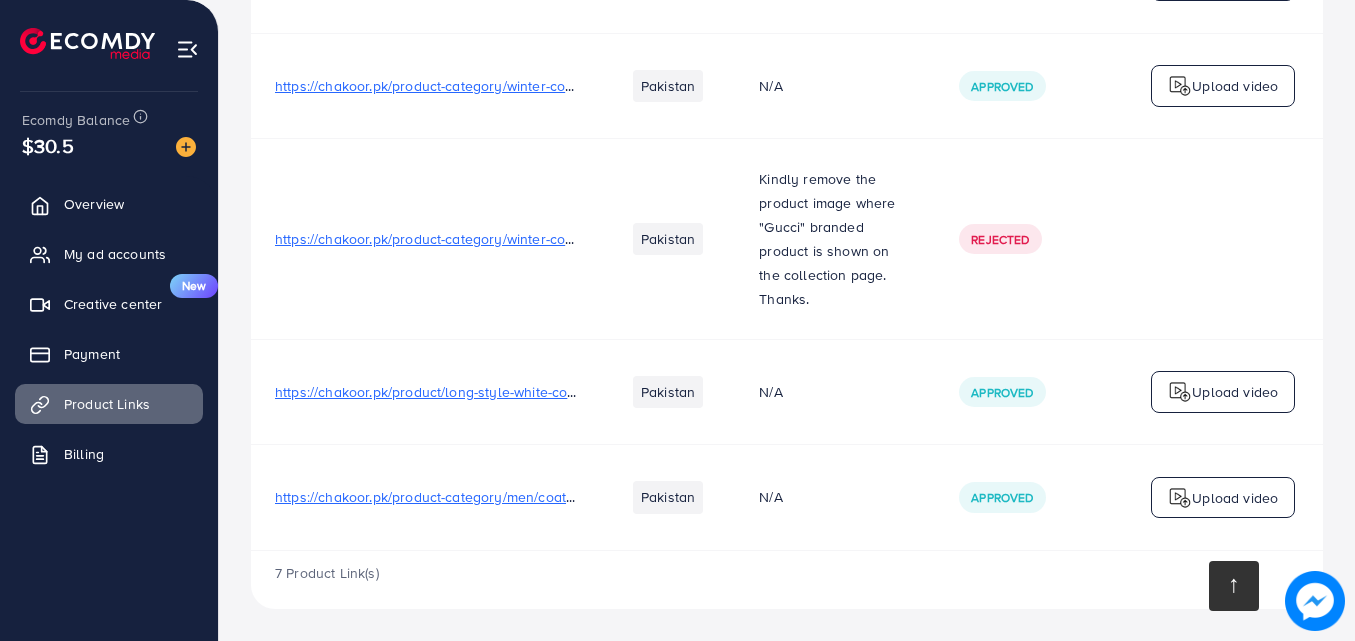 click at bounding box center (1234, 586) 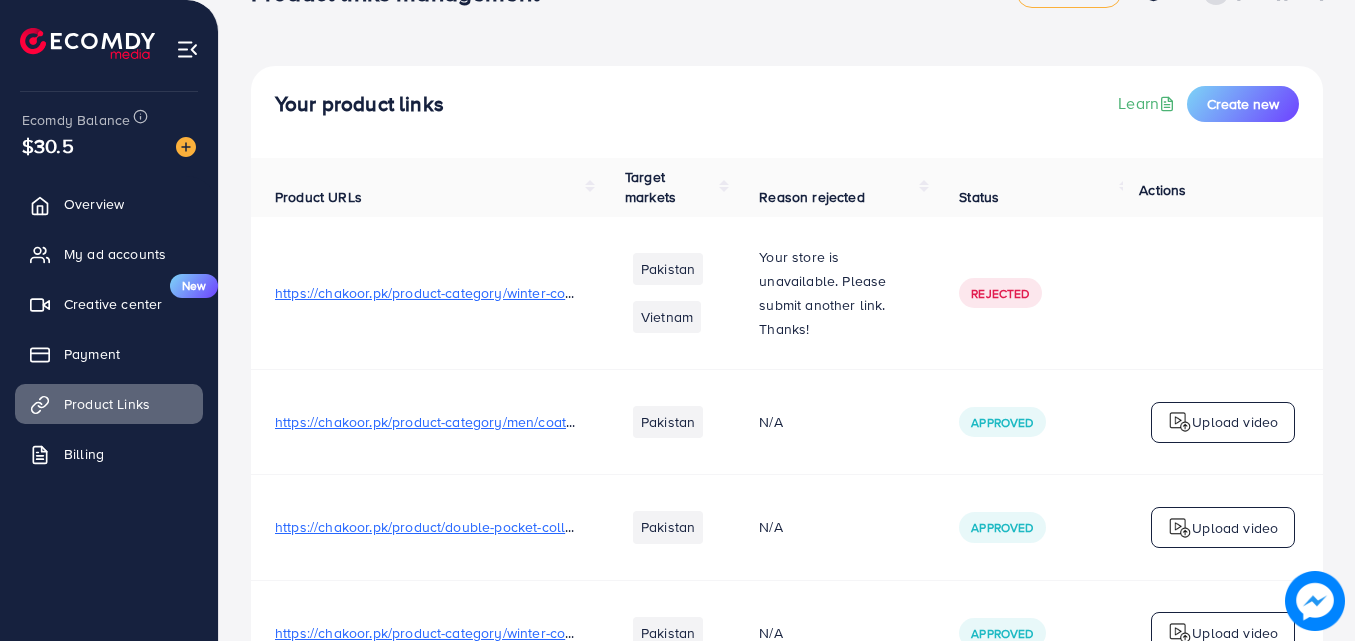 scroll, scrollTop: 0, scrollLeft: 0, axis: both 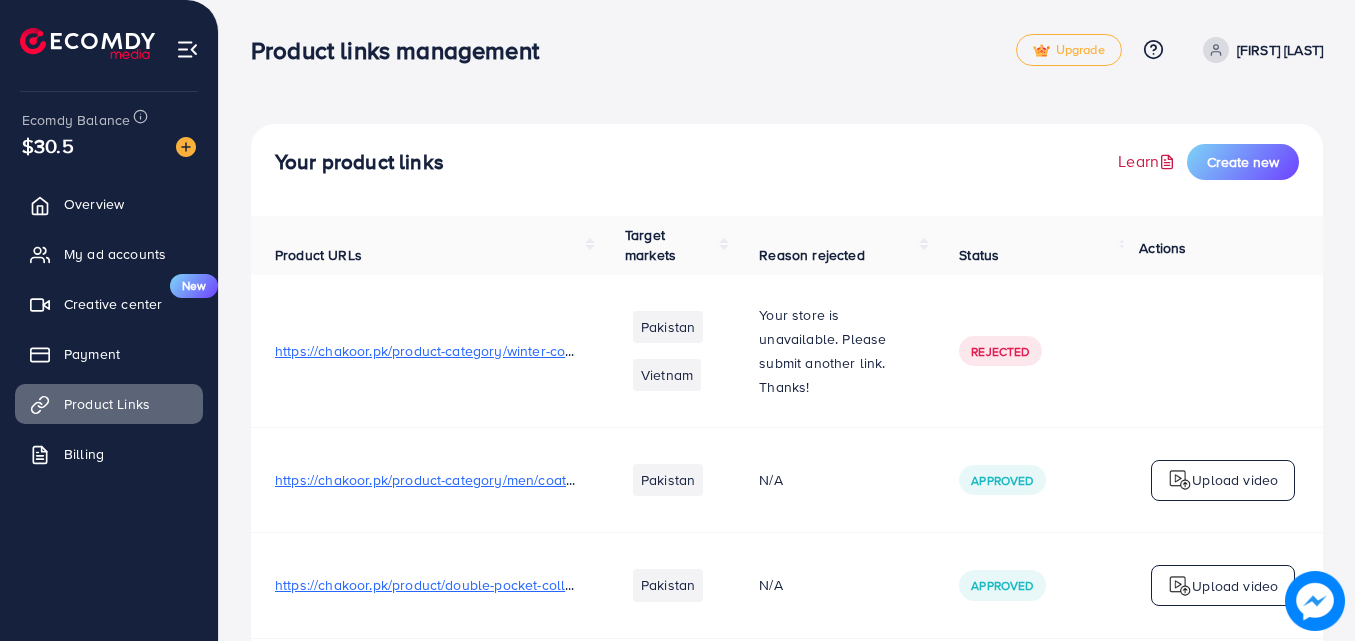 click on "Learn" at bounding box center [1148, 161] 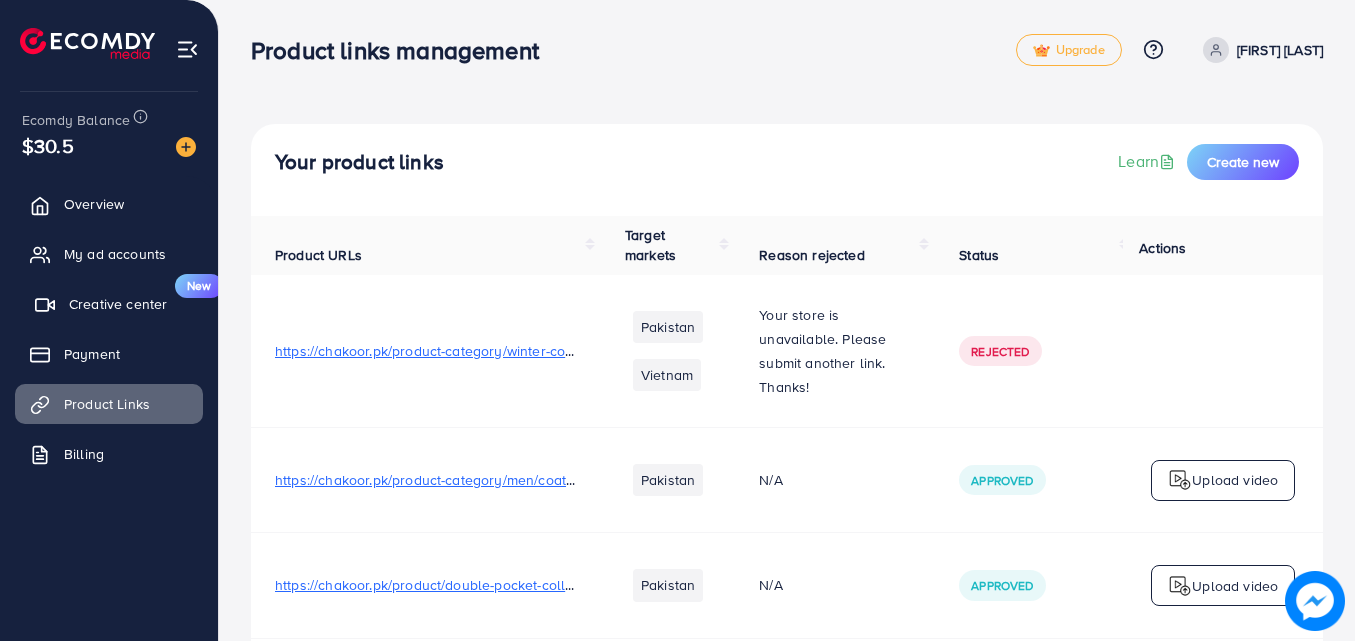click on "Creative center" at bounding box center (118, 304) 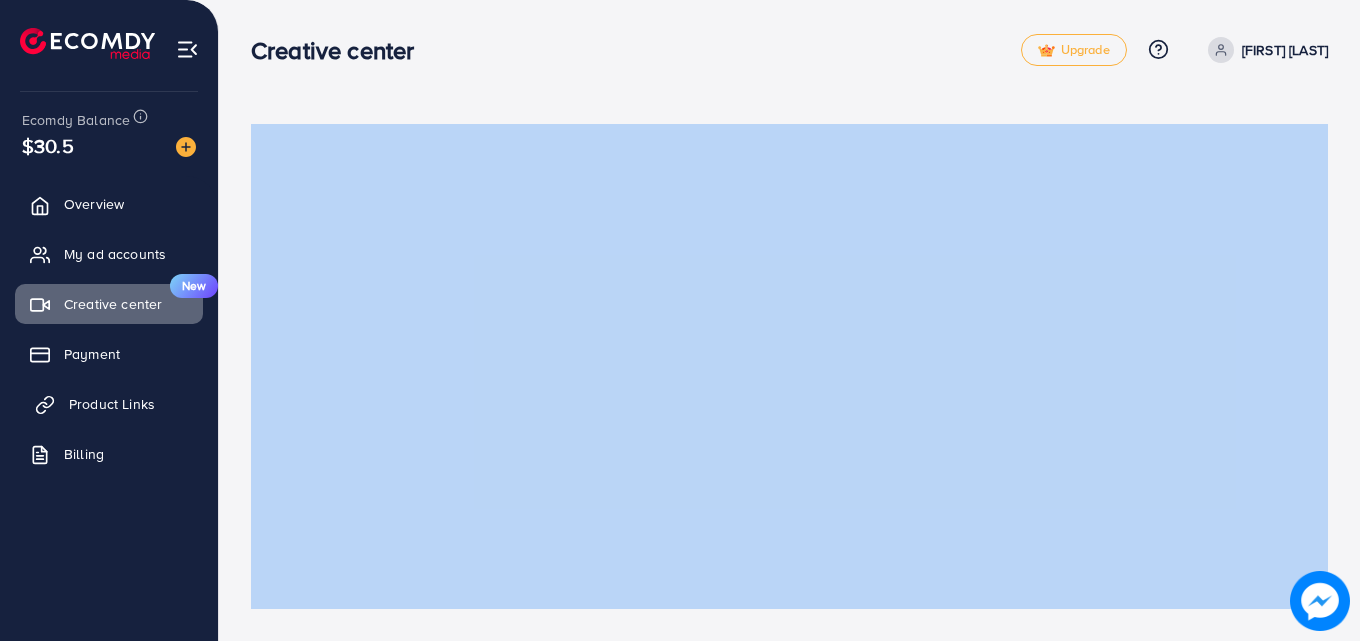 click on "Product Links" at bounding box center (112, 404) 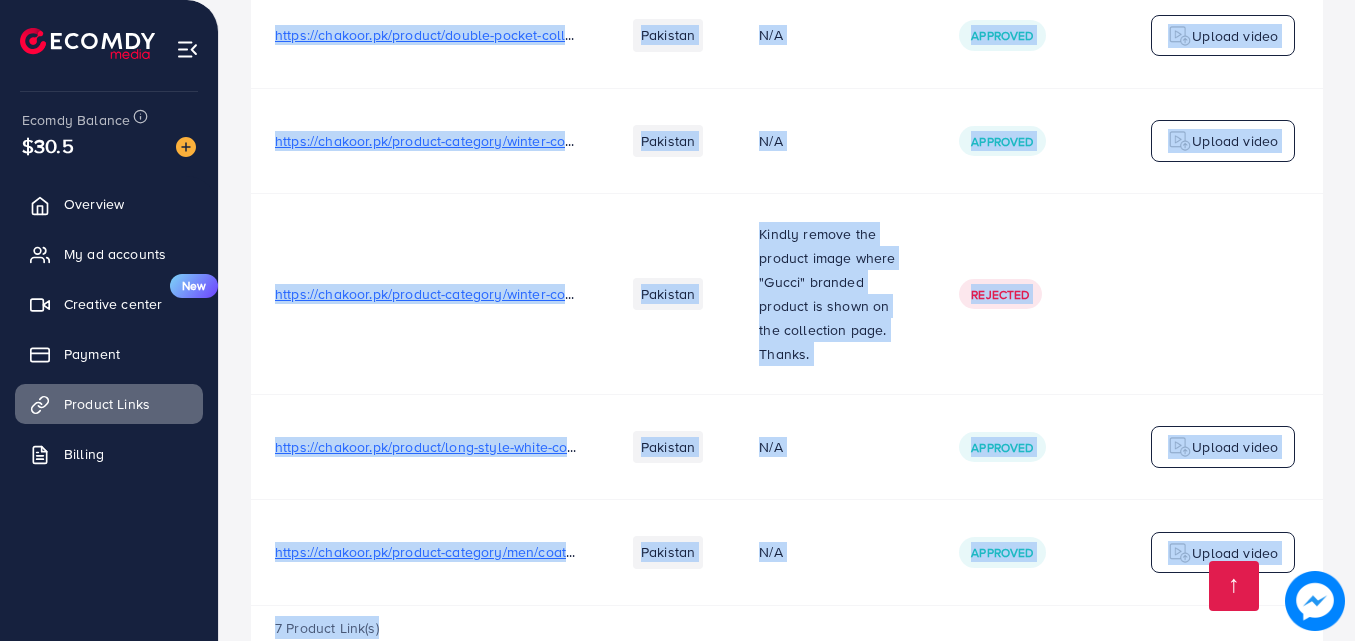 scroll, scrollTop: 610, scrollLeft: 0, axis: vertical 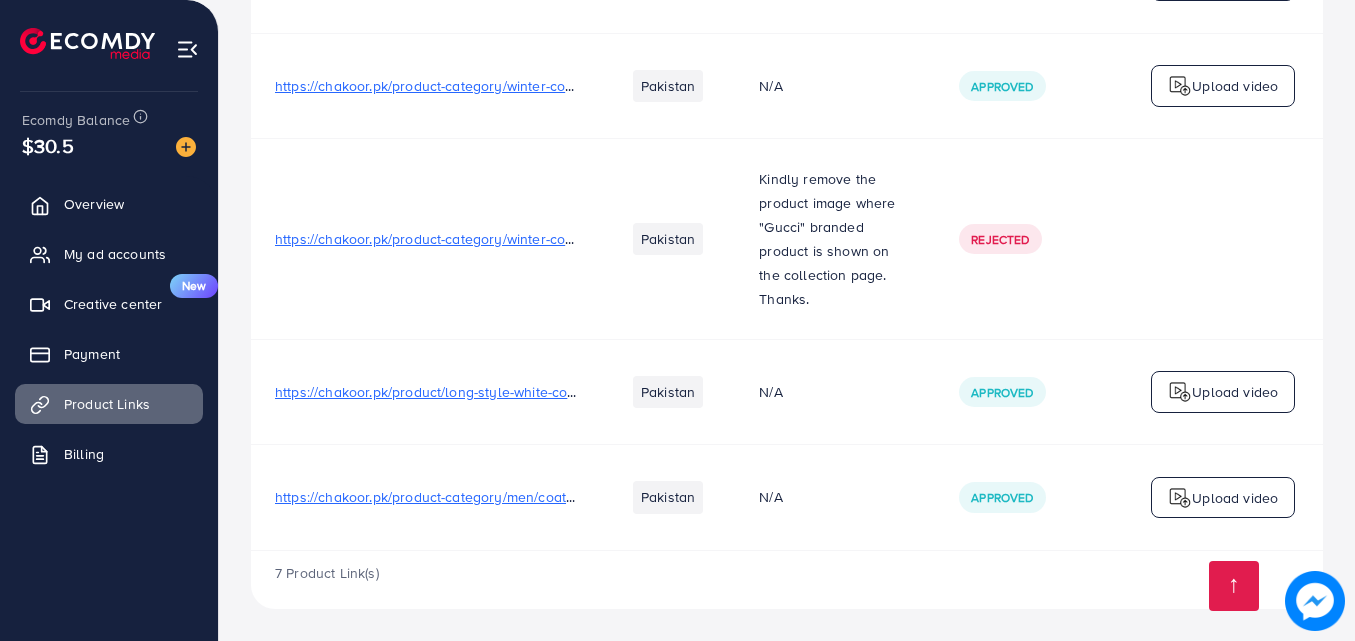 click on "Pakistan" at bounding box center (668, 239) 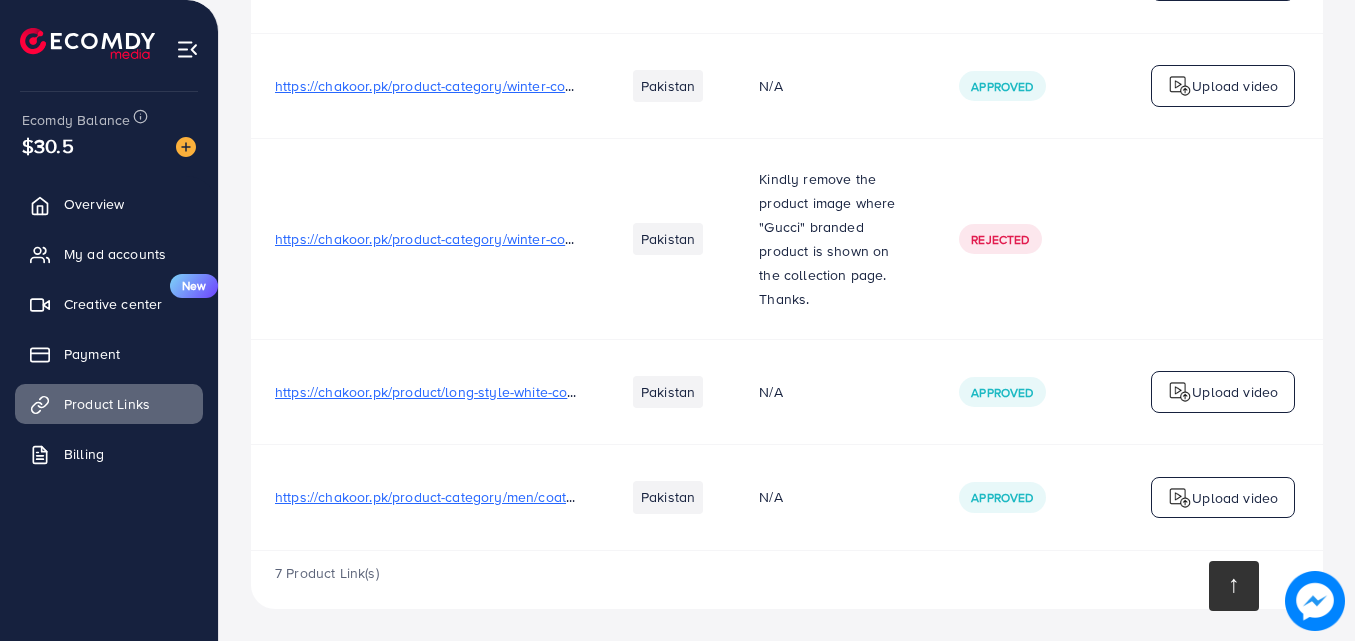 click at bounding box center (1234, 586) 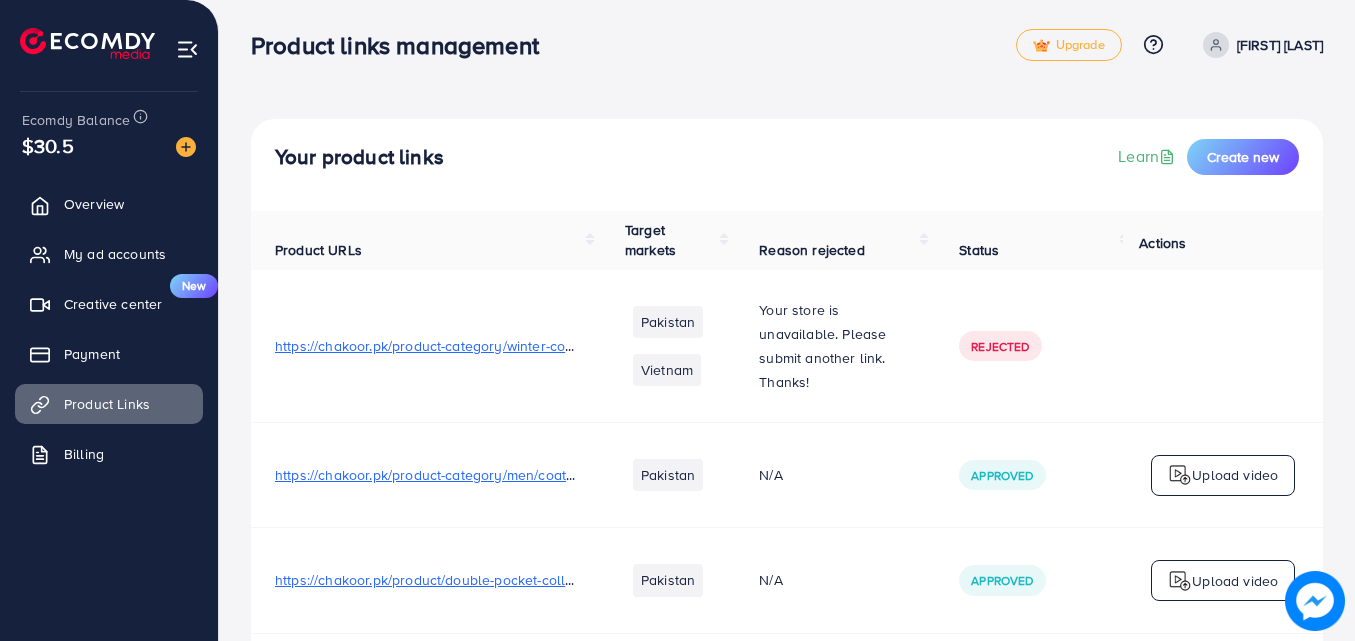 scroll, scrollTop: 0, scrollLeft: 0, axis: both 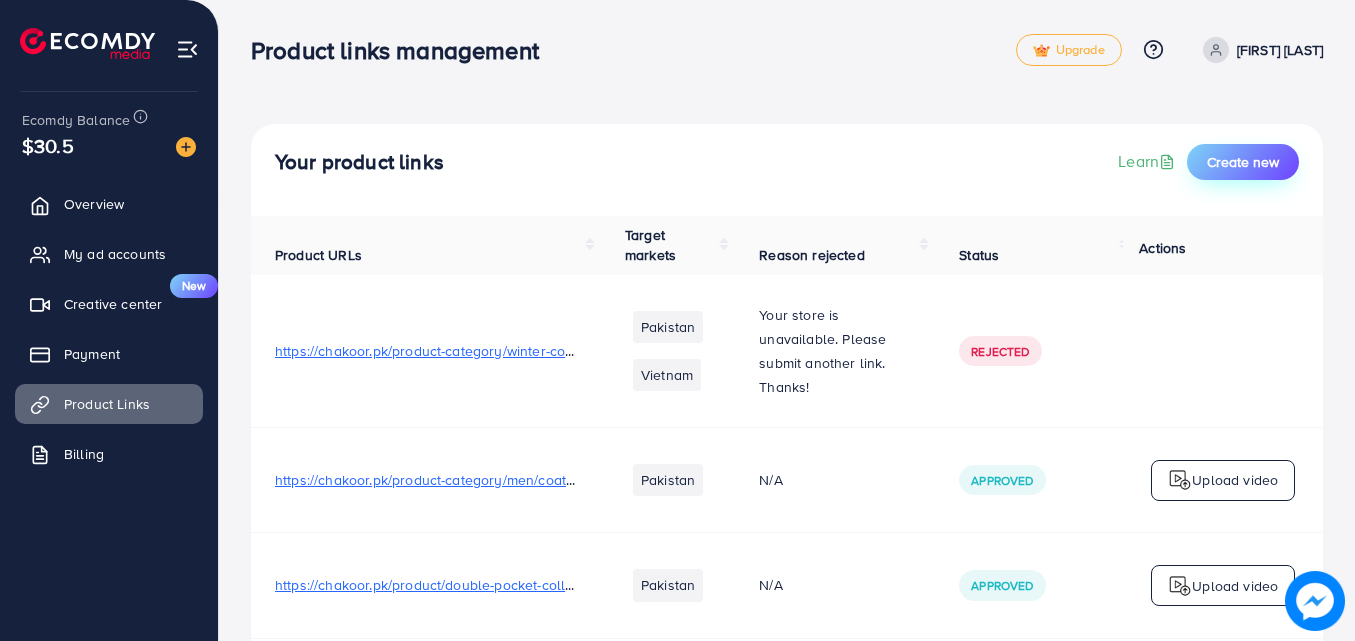 click on "Create new" at bounding box center (1243, 162) 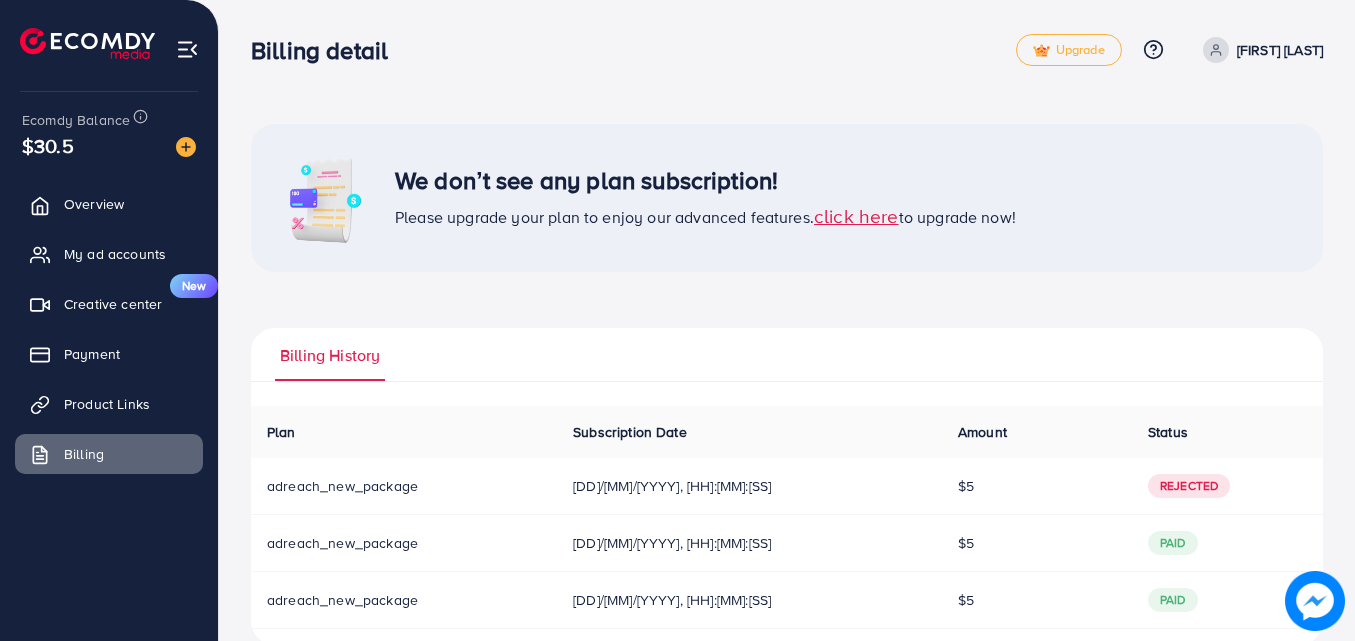 click on "click here" at bounding box center (856, 215) 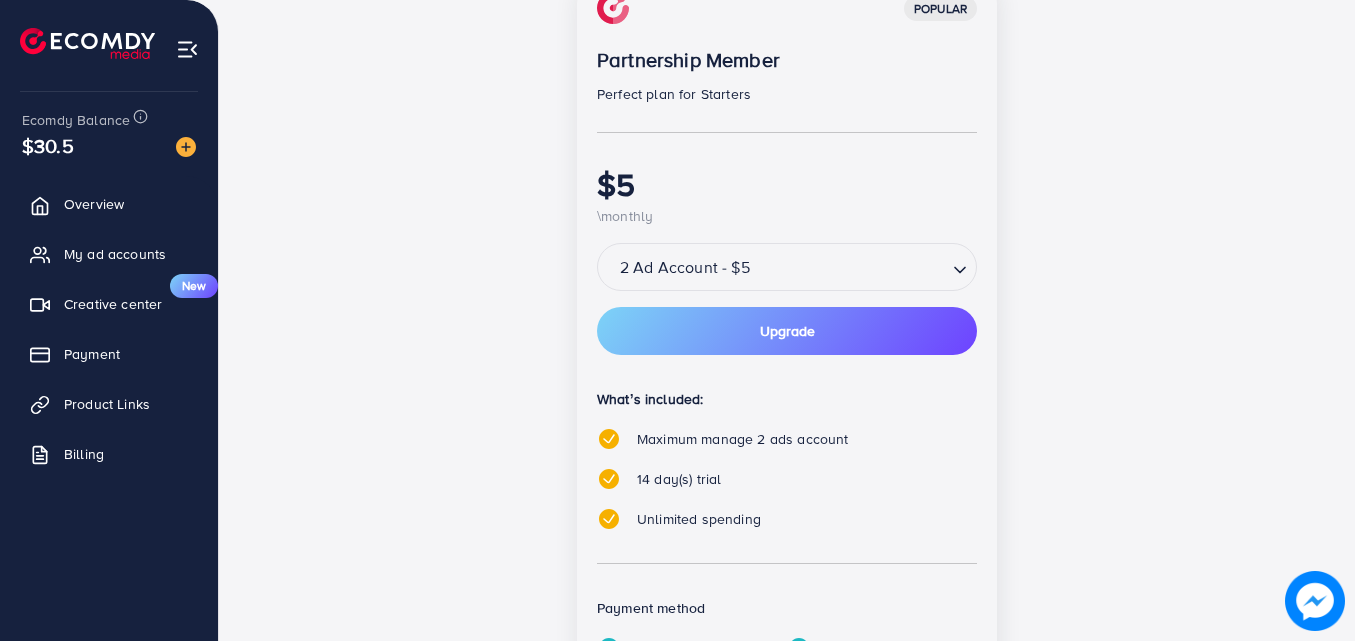 scroll, scrollTop: 449, scrollLeft: 0, axis: vertical 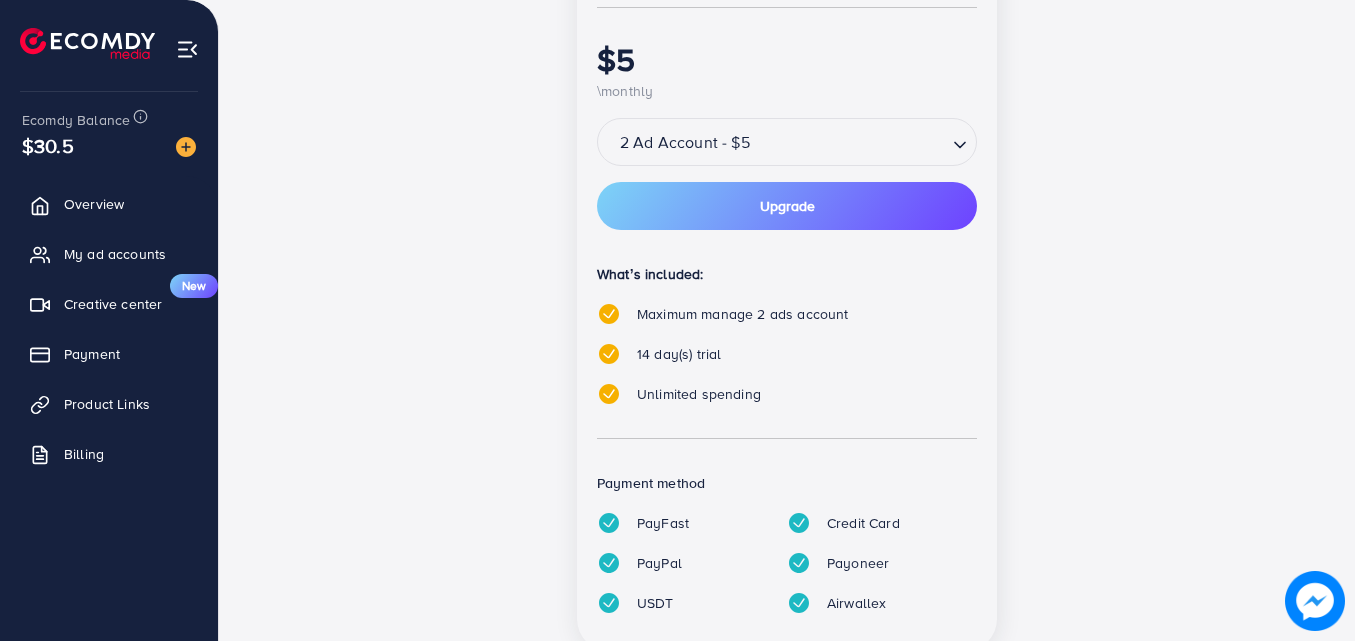 click at bounding box center (850, 144) 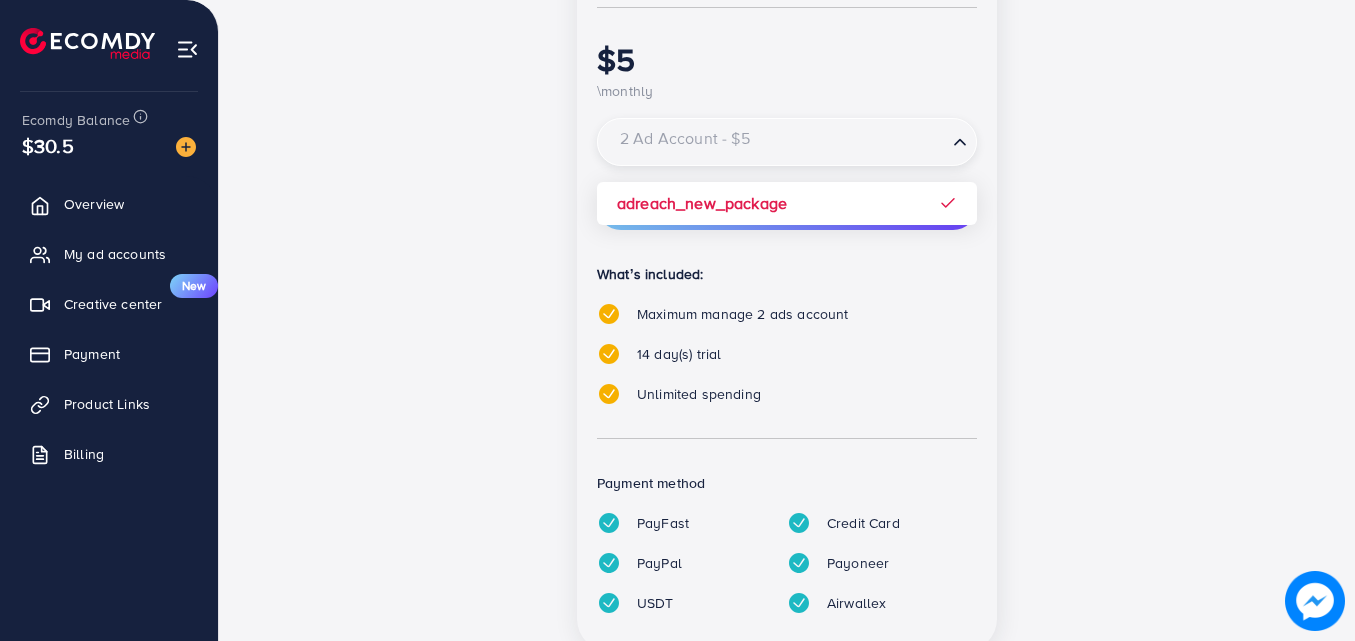click at bounding box center (775, 144) 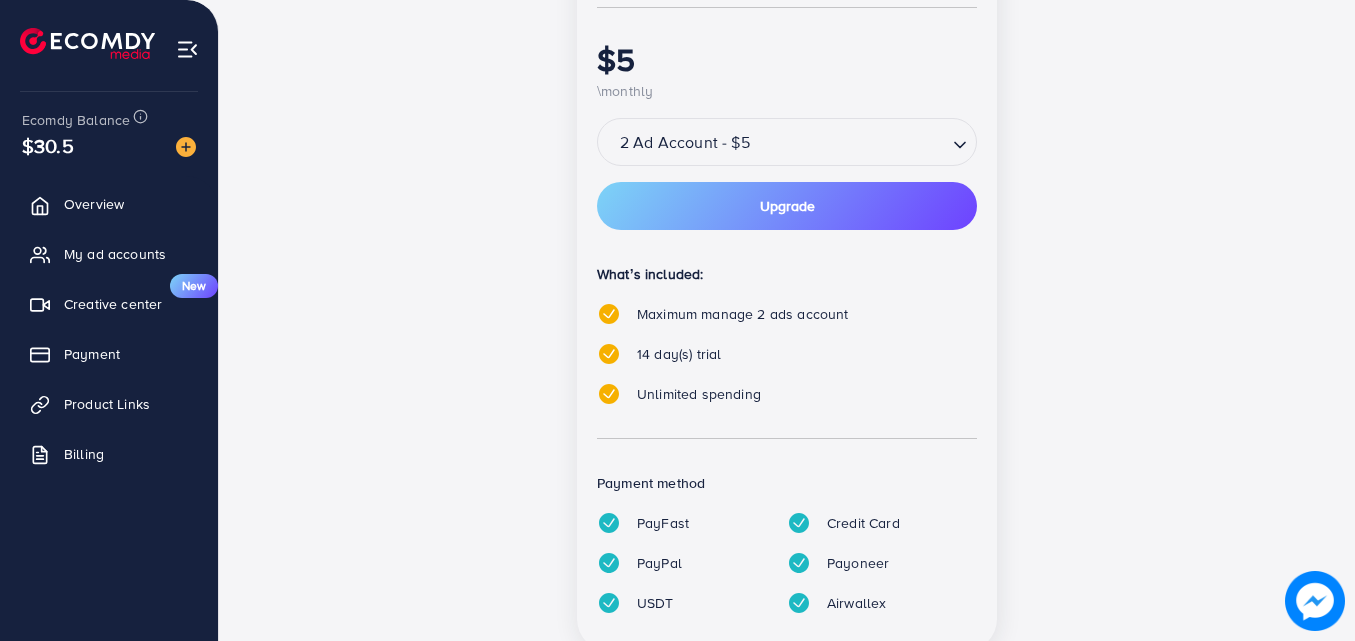 click on "What’s included:" at bounding box center [787, 274] 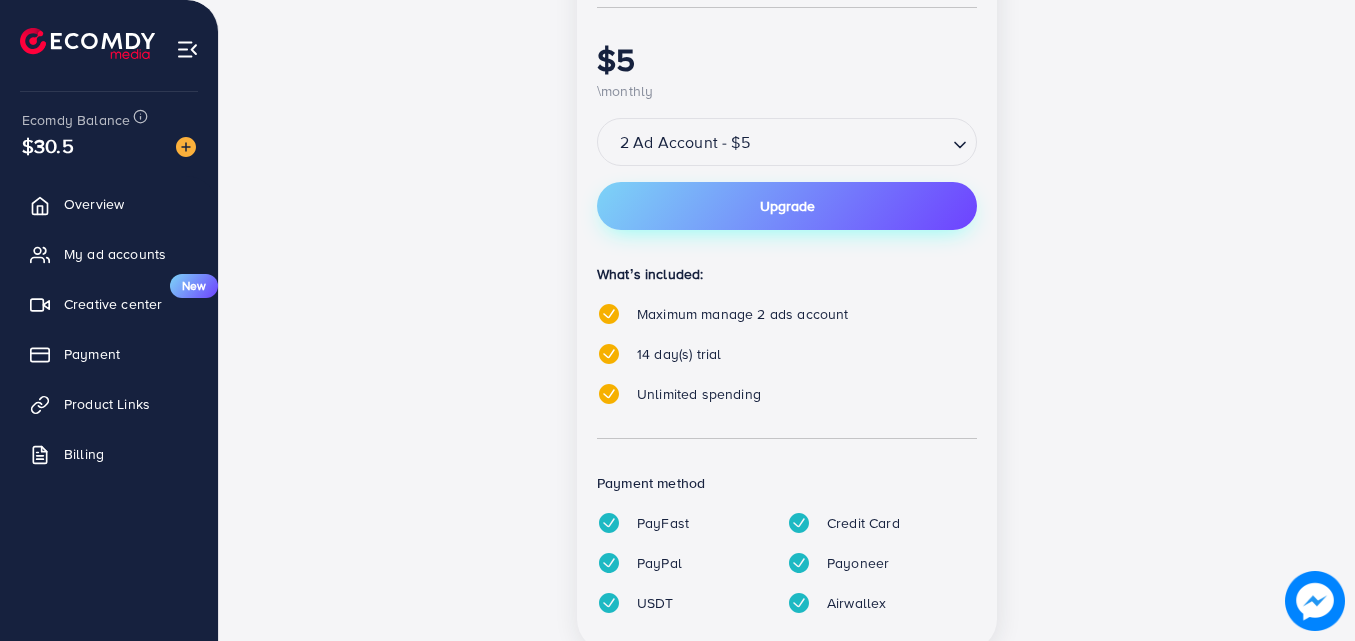 click on "Upgrade" at bounding box center (787, 206) 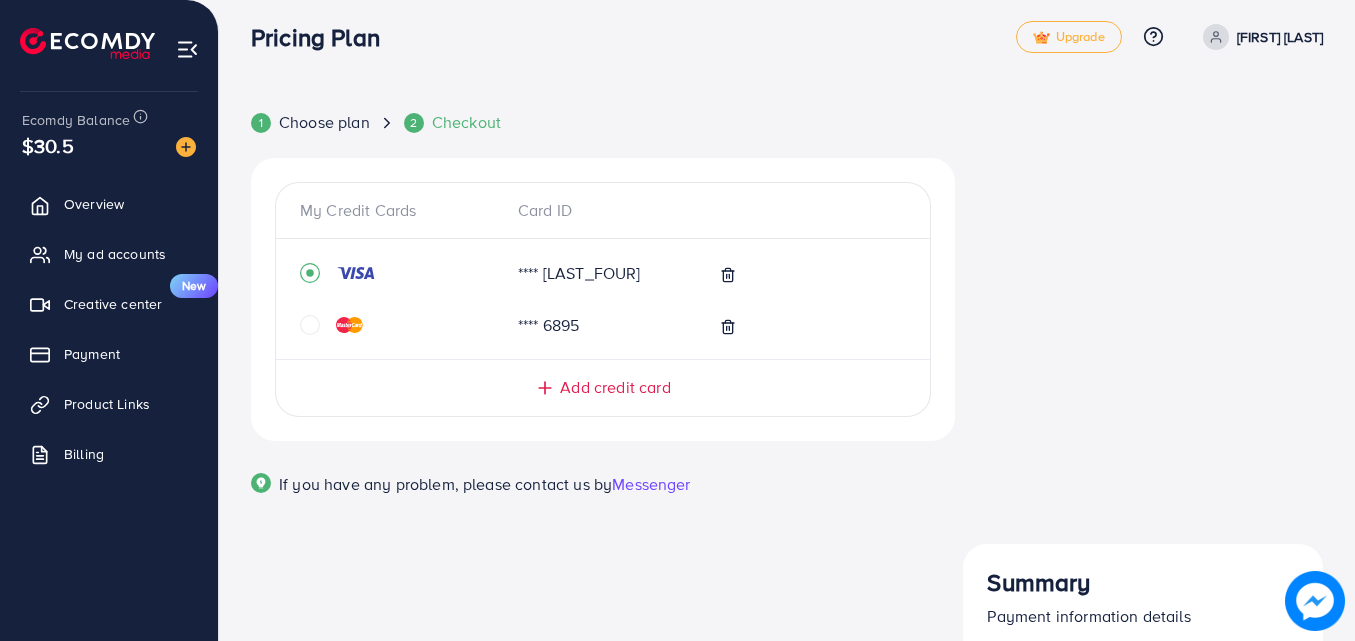 scroll, scrollTop: 0, scrollLeft: 0, axis: both 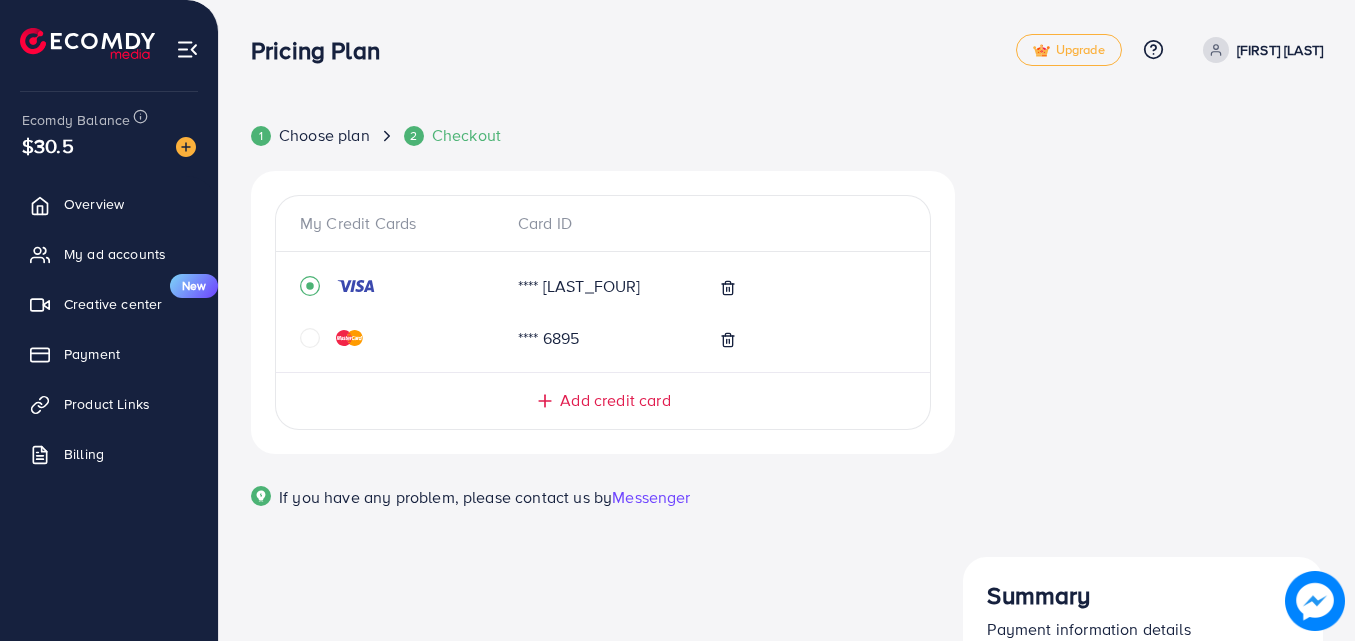 click on "Start Plan" at bounding box center [1143, 880] 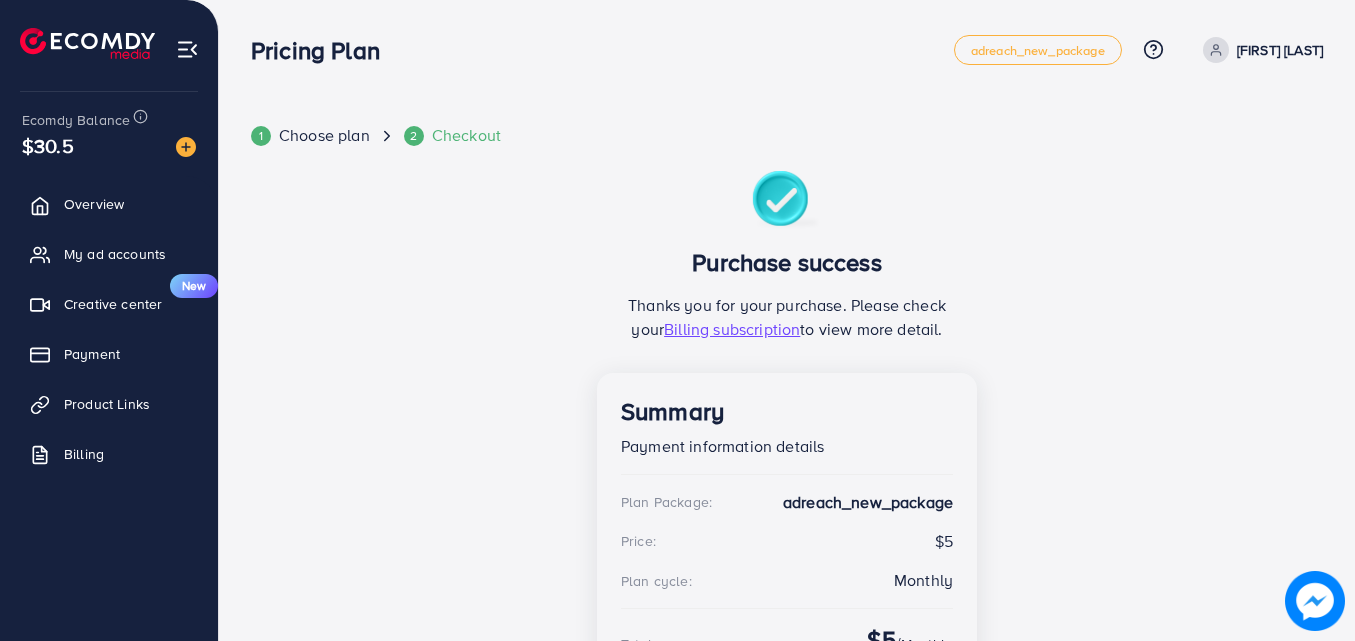 scroll, scrollTop: 153, scrollLeft: 0, axis: vertical 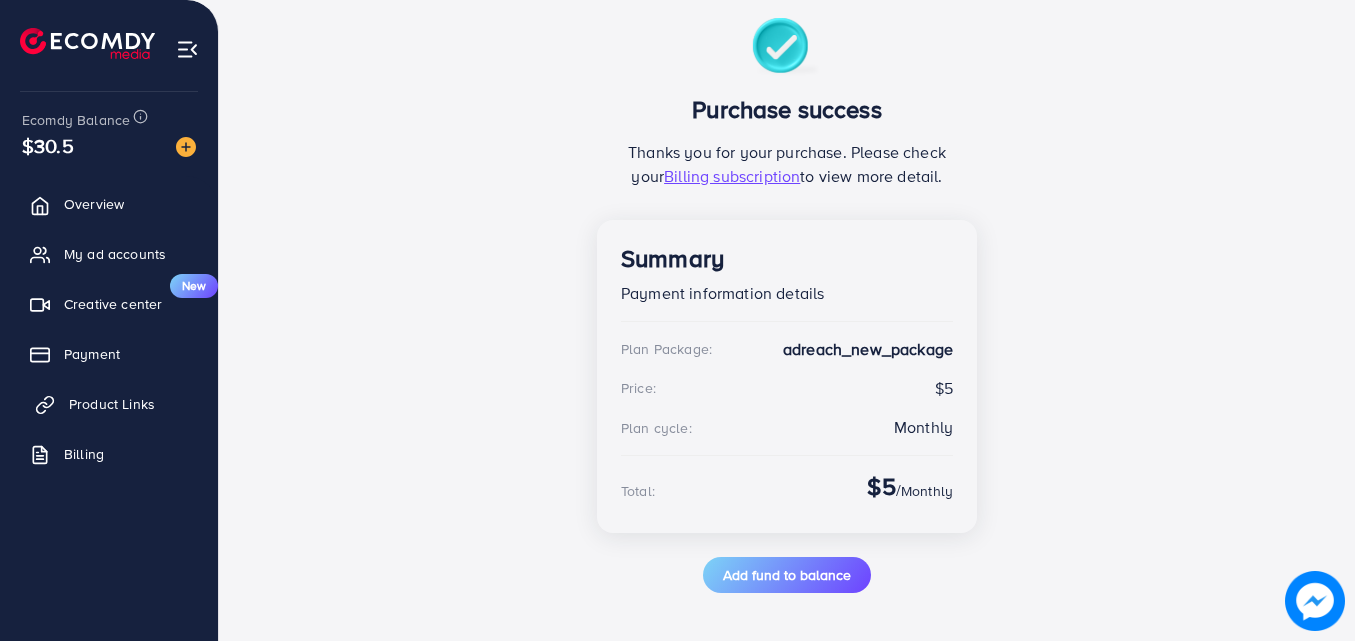 click on "Product Links" at bounding box center [109, 404] 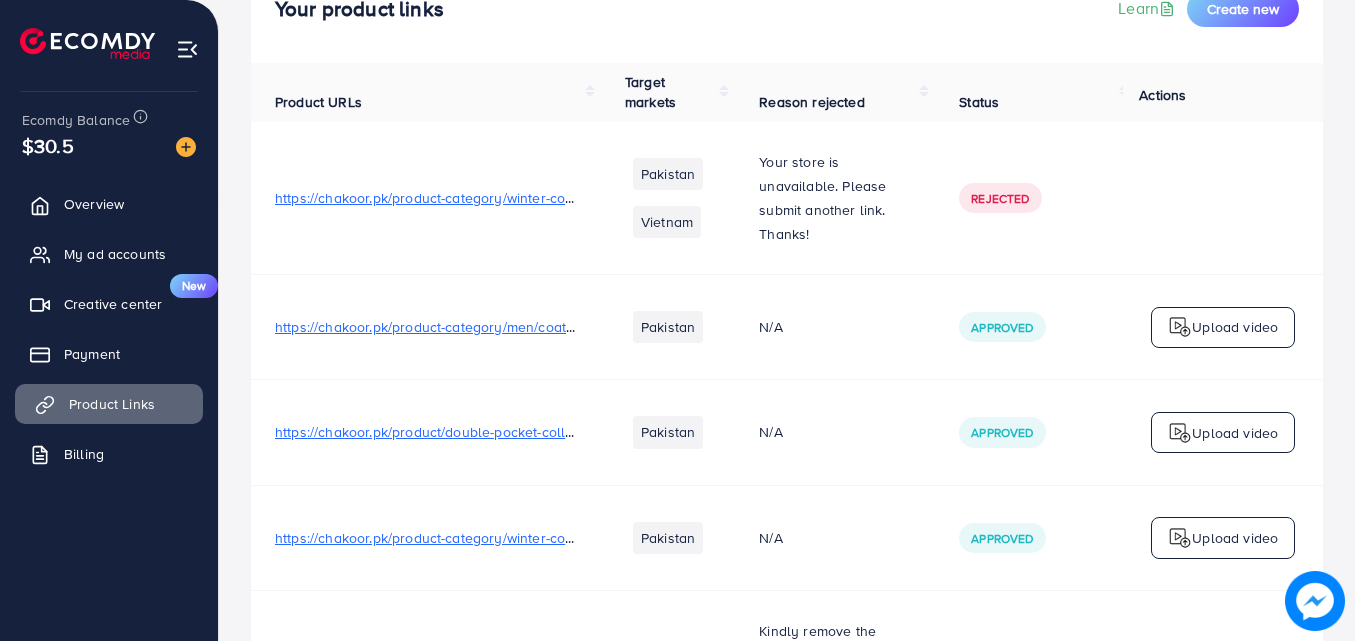 scroll, scrollTop: 0, scrollLeft: 0, axis: both 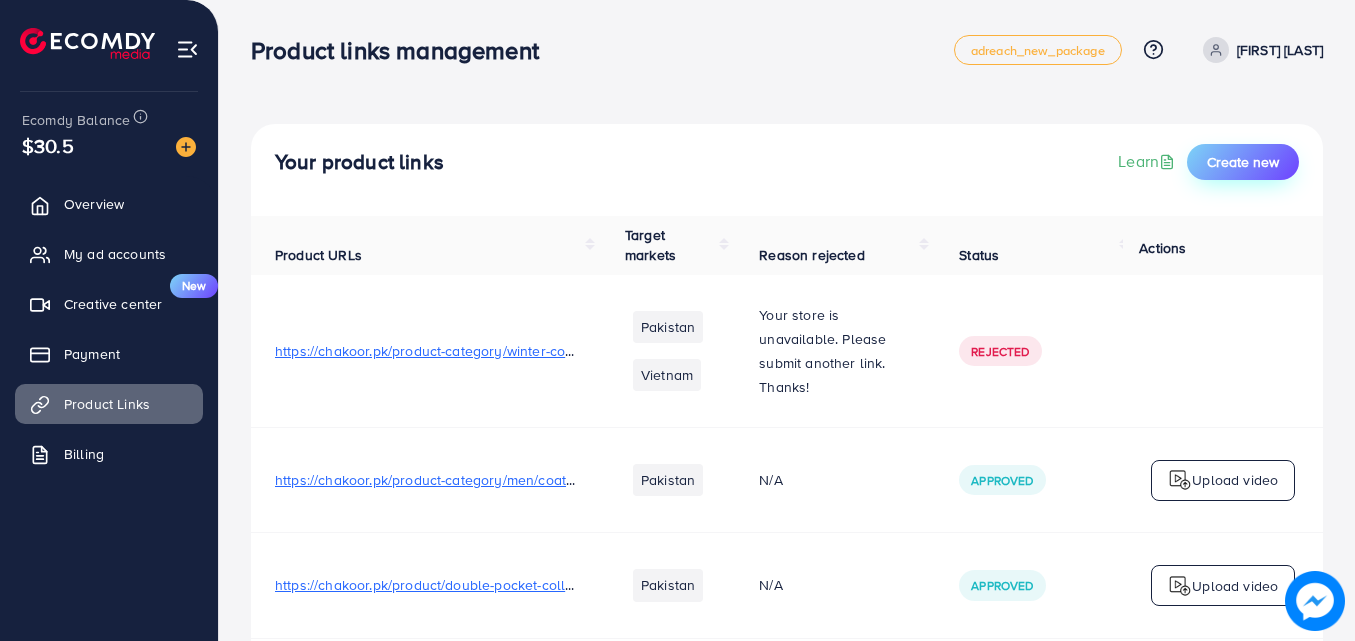 click on "Create new" at bounding box center [1243, 162] 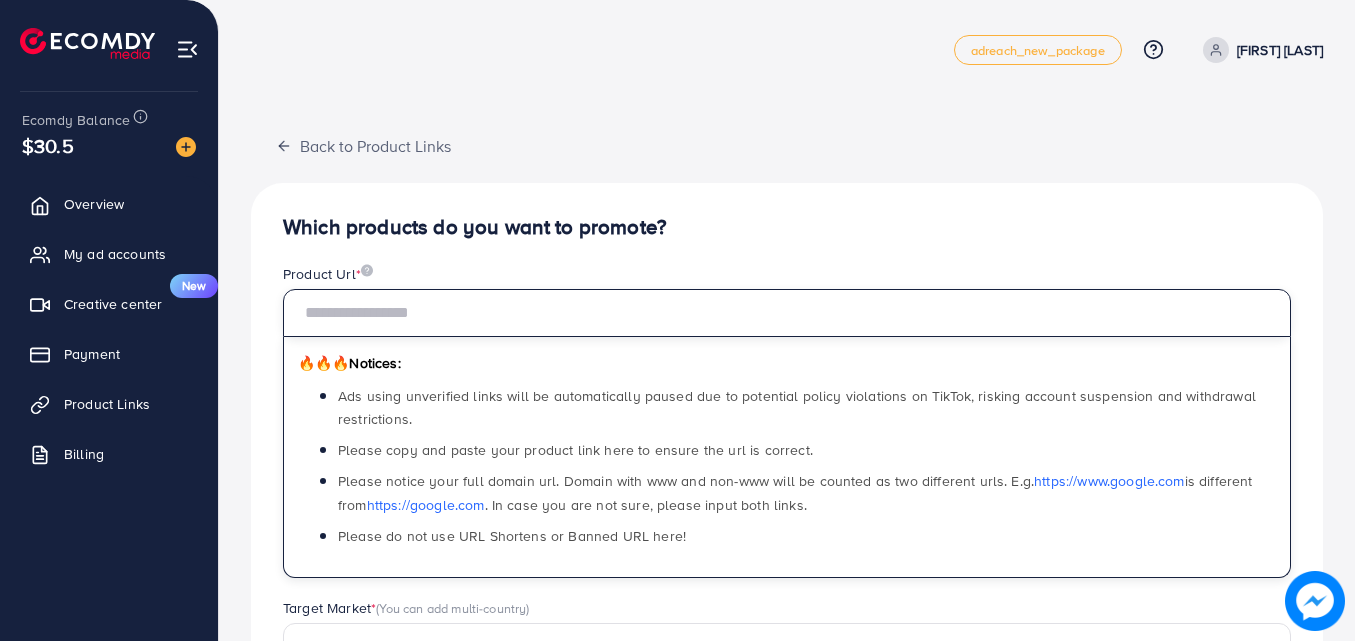 click at bounding box center [787, 313] 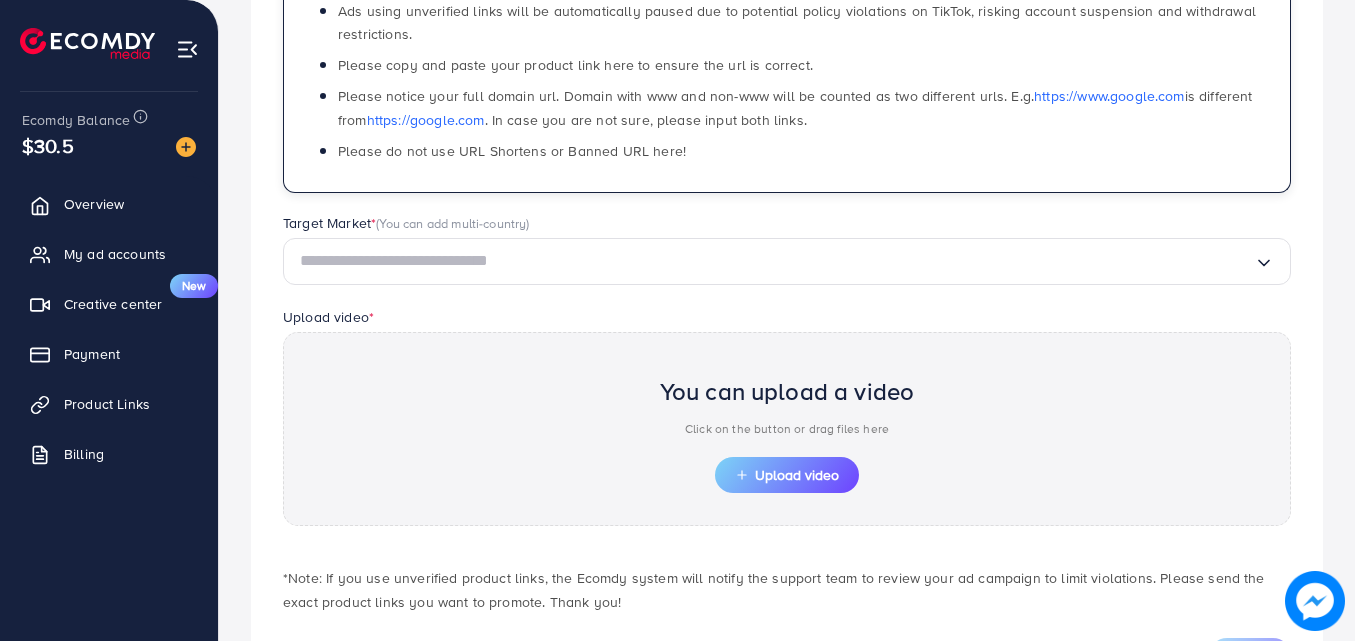 scroll, scrollTop: 435, scrollLeft: 0, axis: vertical 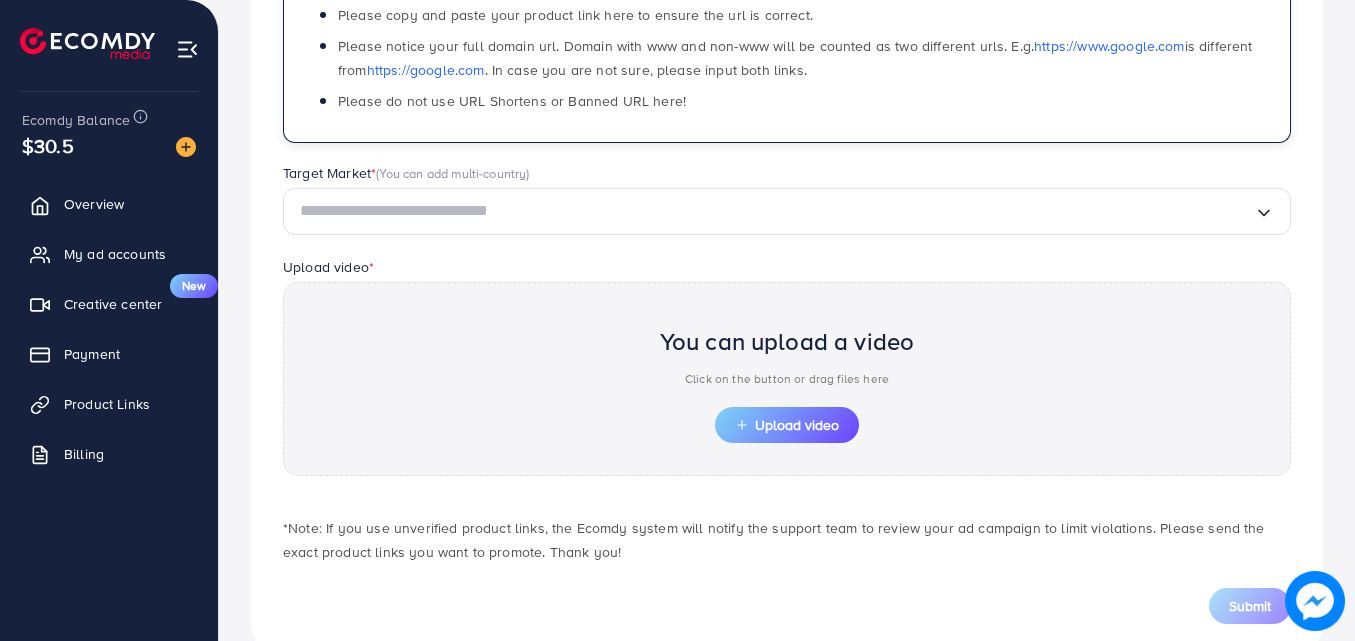 type on "**********" 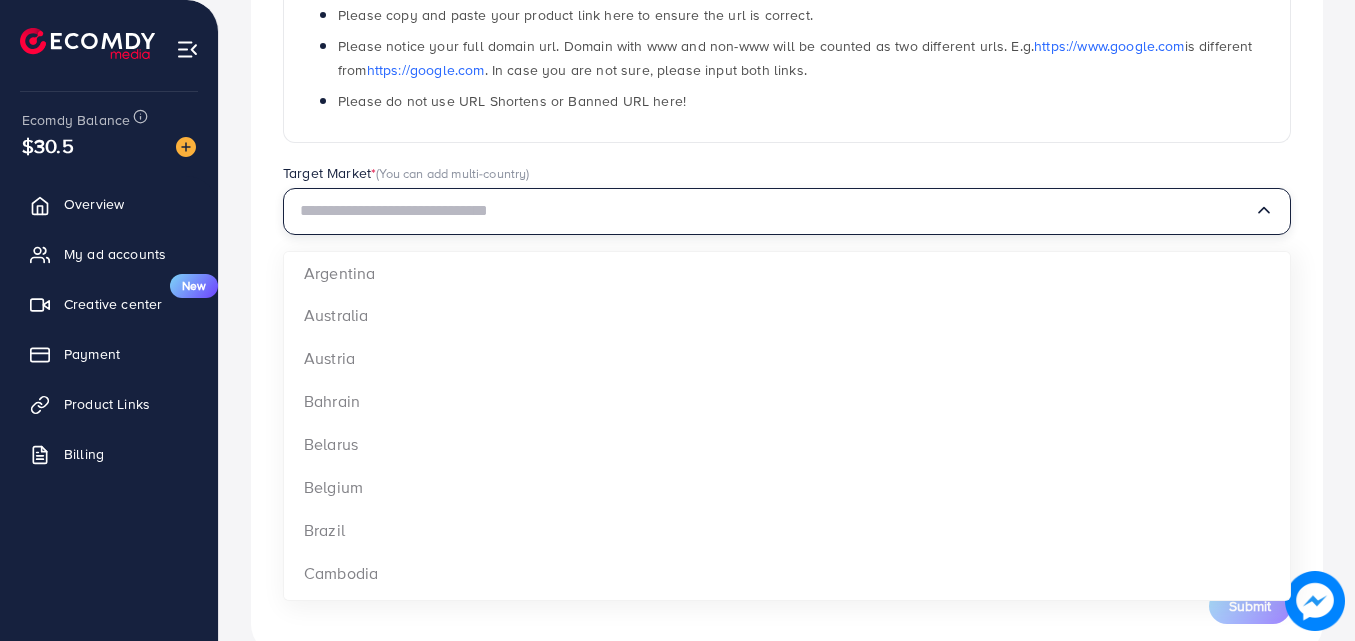 click on "Loading..." at bounding box center [787, 211] 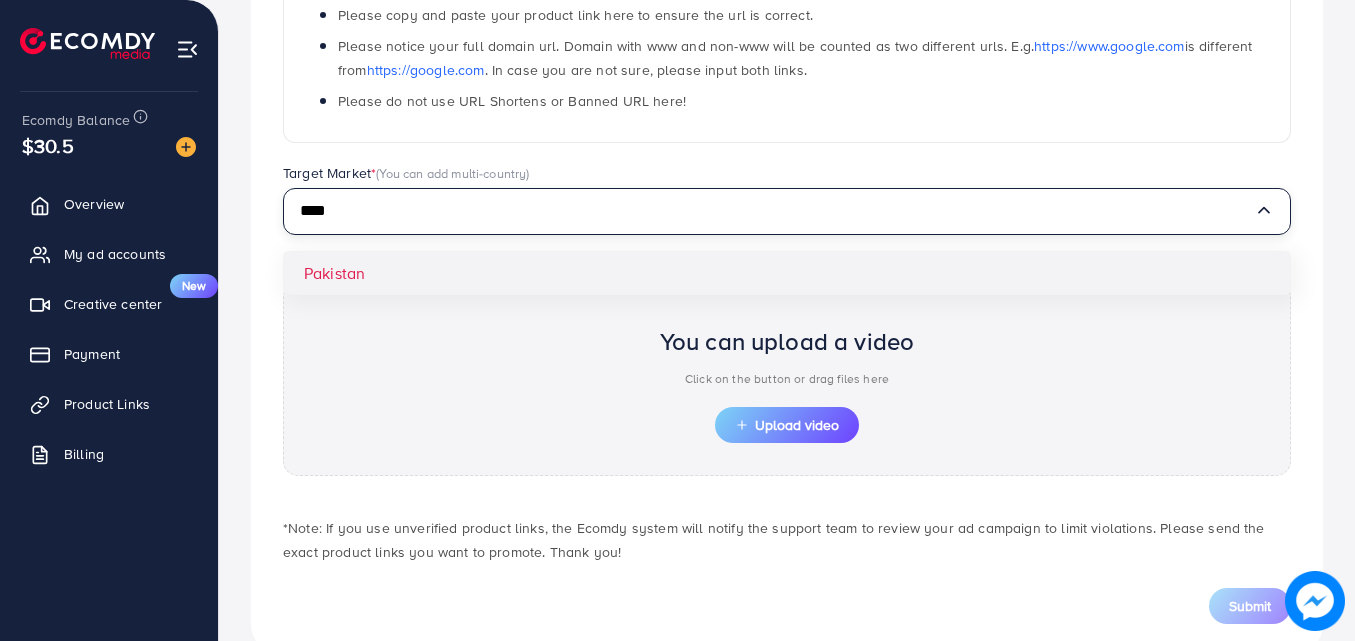 type on "****" 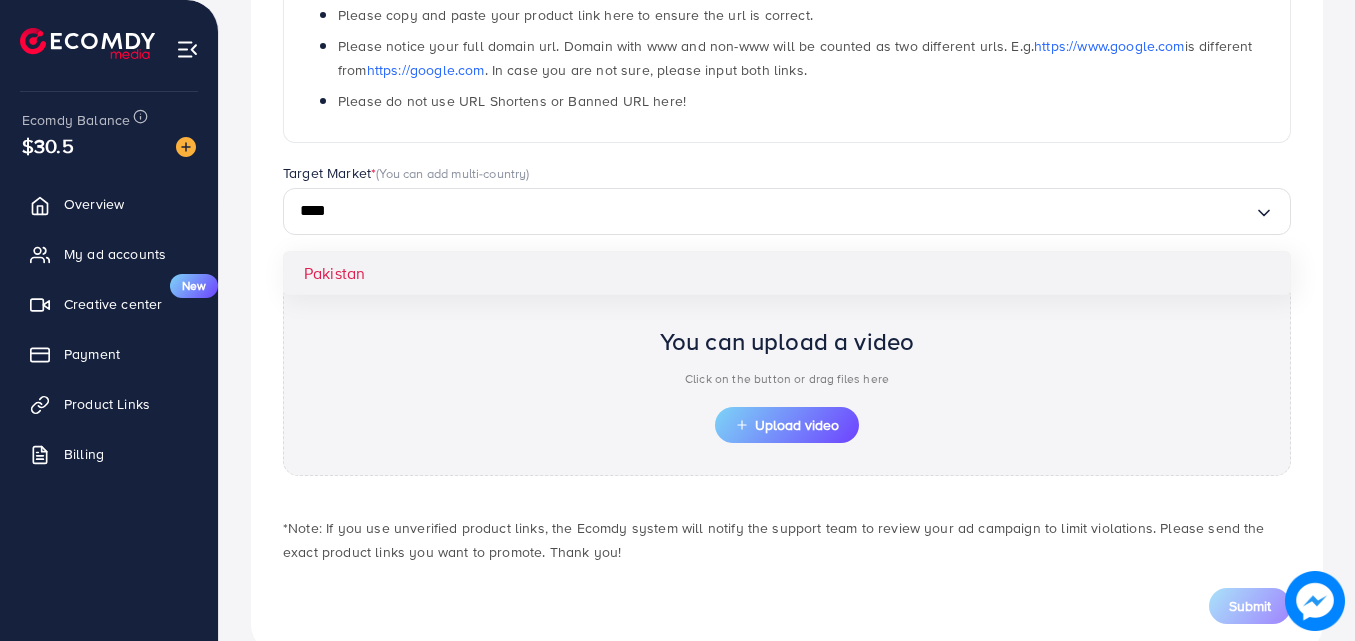 click on "****       Loading..." at bounding box center (787, 211) 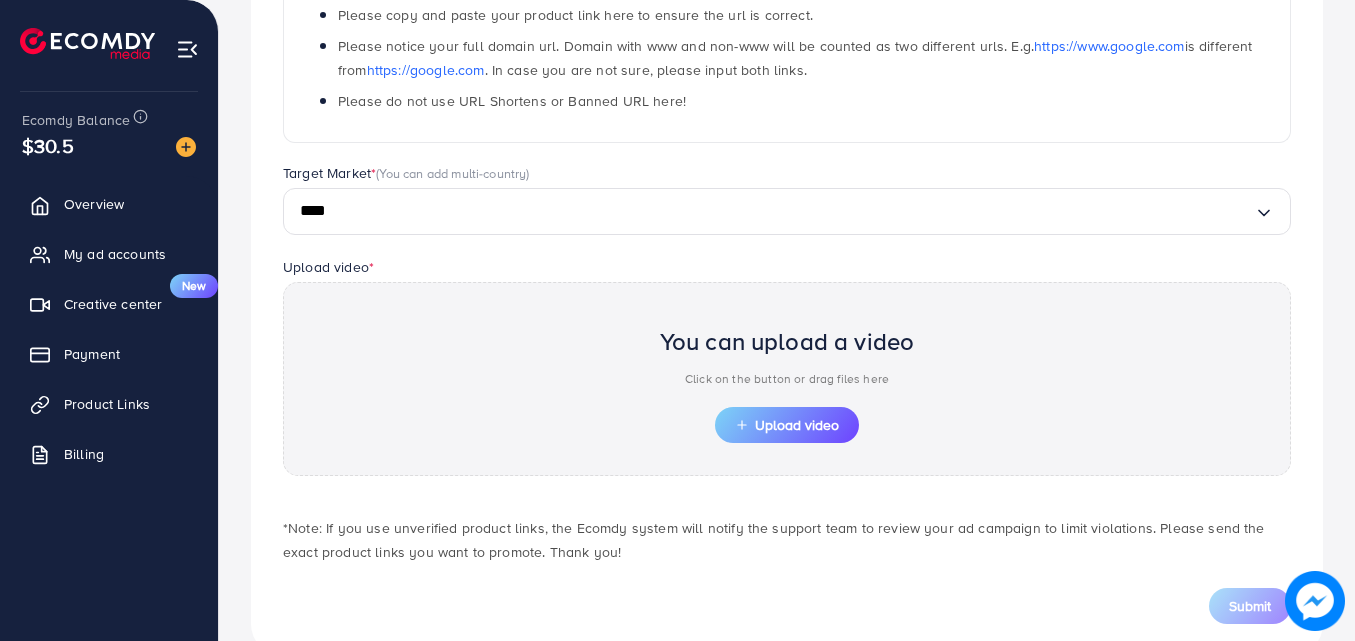 click on "****" at bounding box center [777, 211] 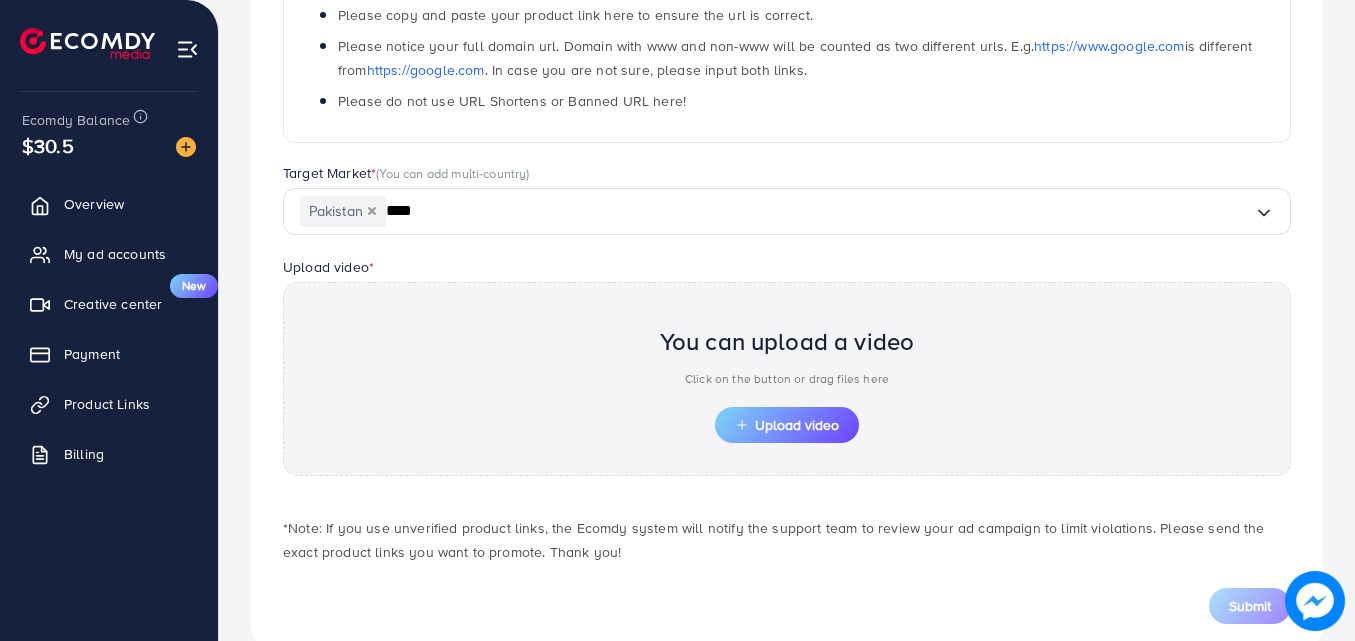 type 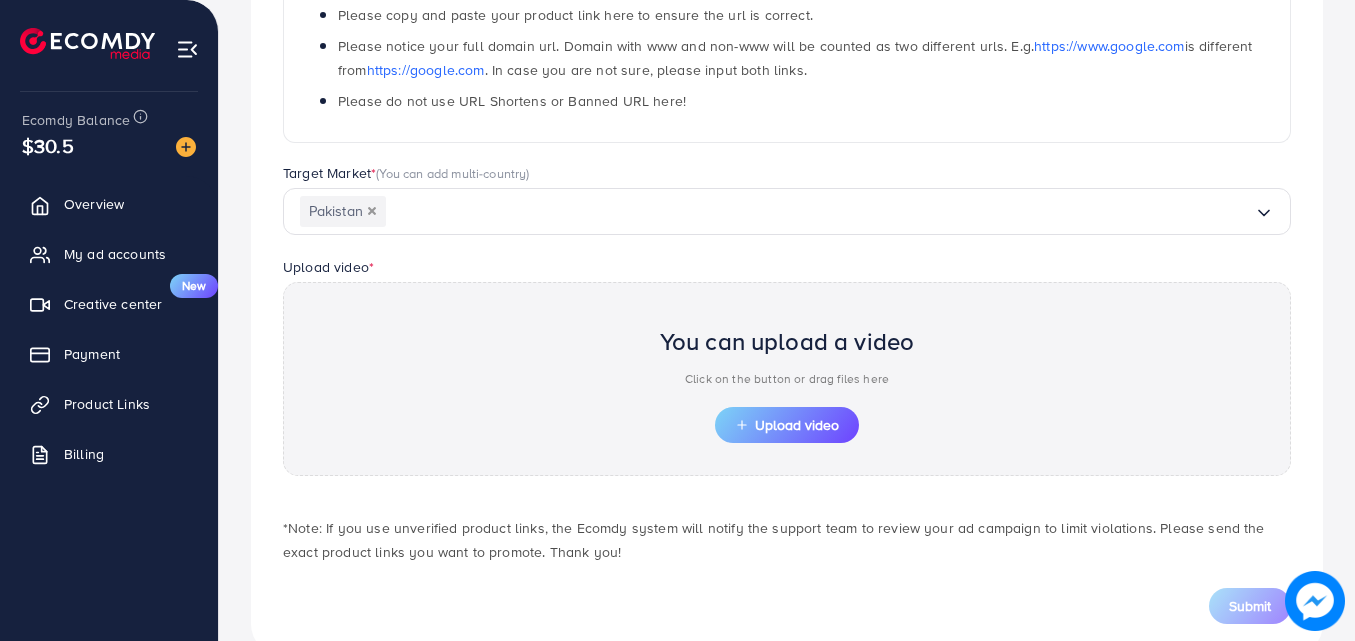 click on "**********" at bounding box center (787, 202) 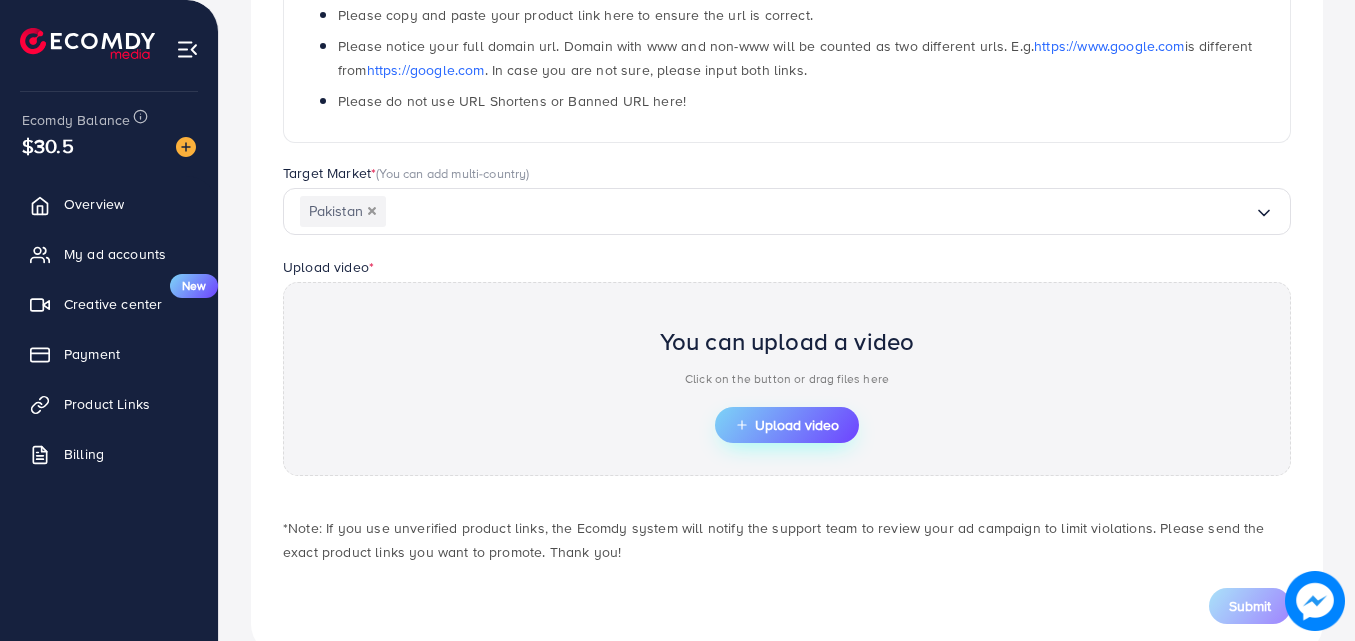click on "Upload video" at bounding box center [787, 425] 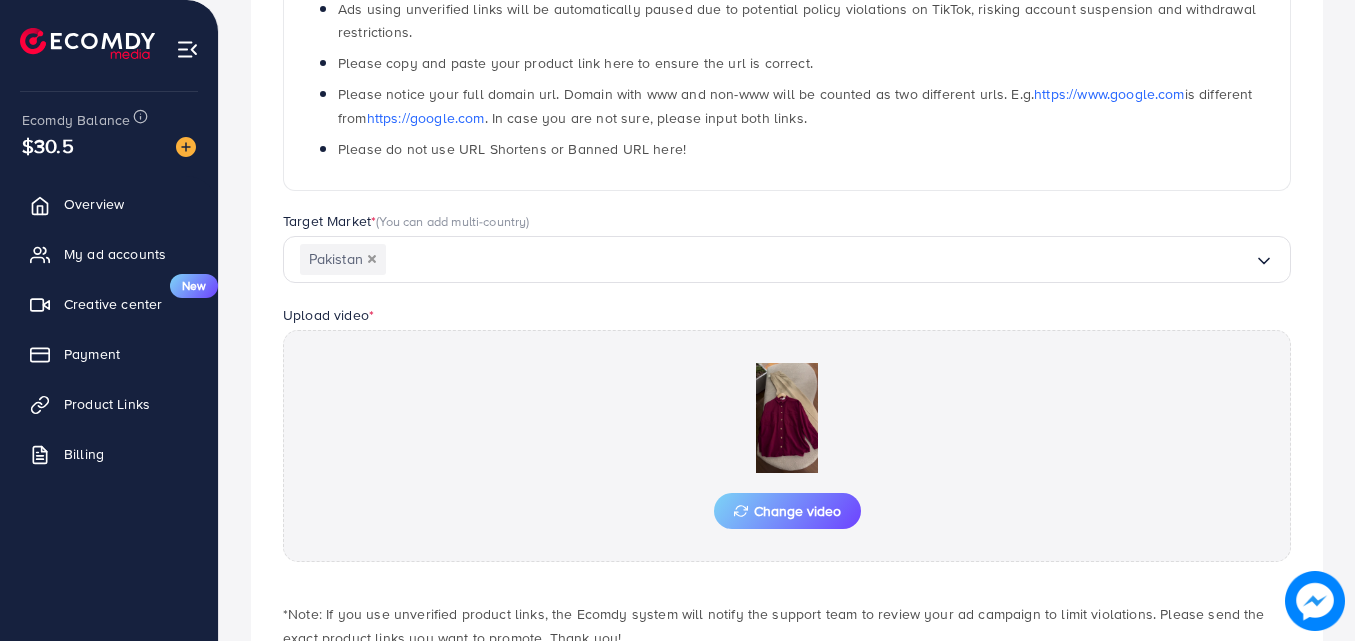 scroll, scrollTop: 435, scrollLeft: 0, axis: vertical 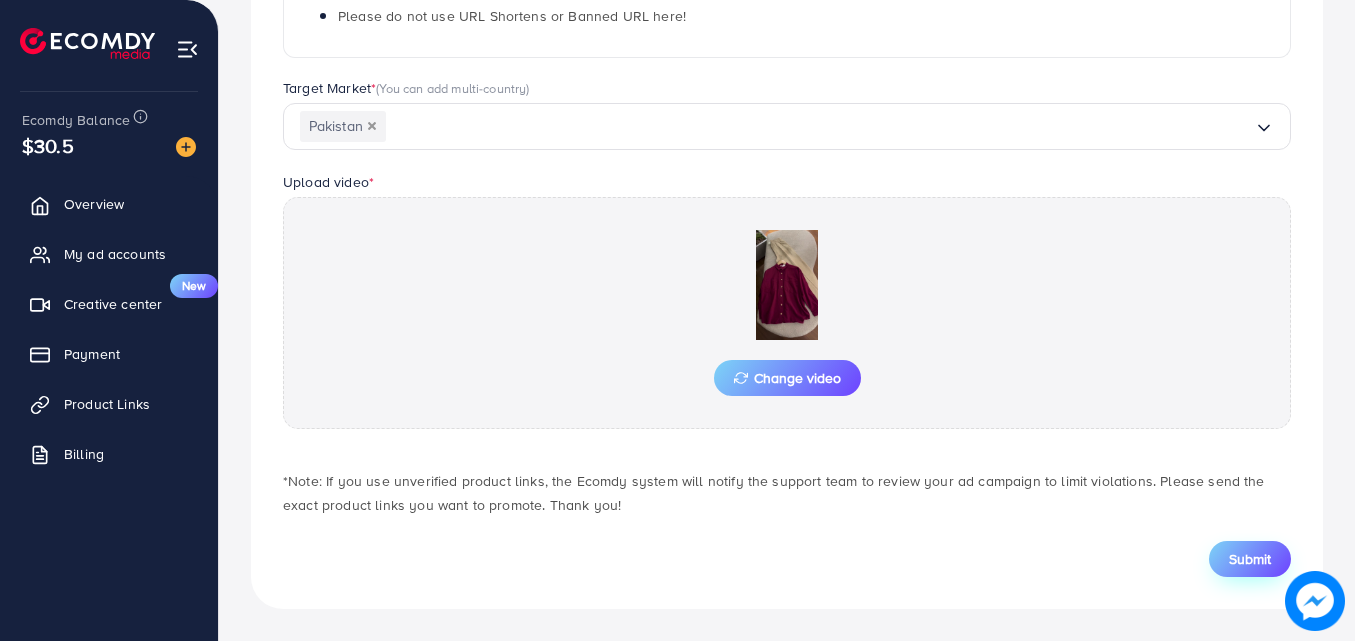click on "Submit" at bounding box center [1250, 559] 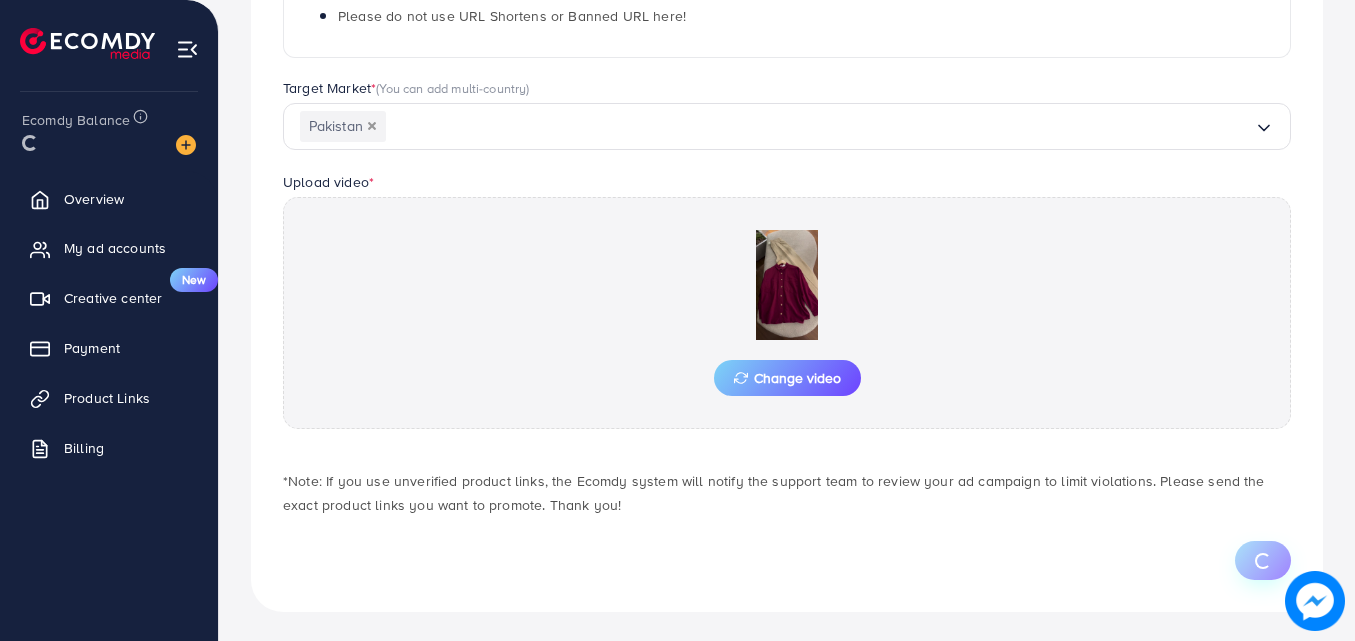 scroll, scrollTop: 0, scrollLeft: 0, axis: both 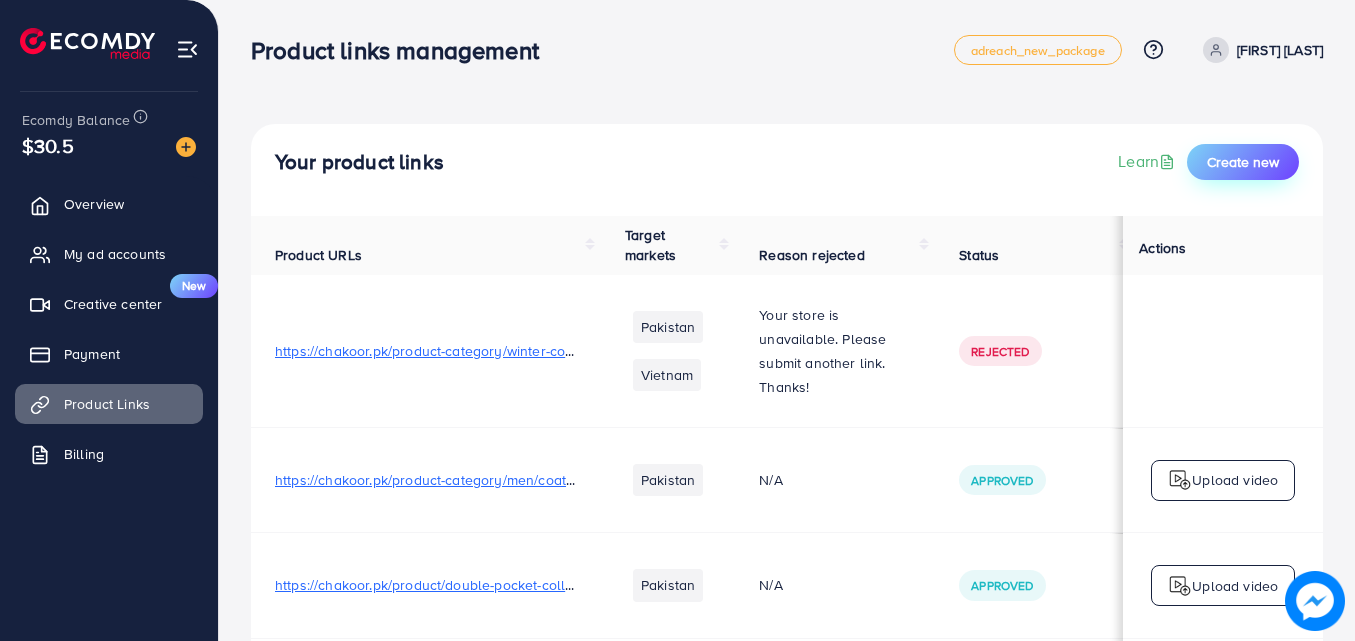 click on "Create new" at bounding box center [1243, 162] 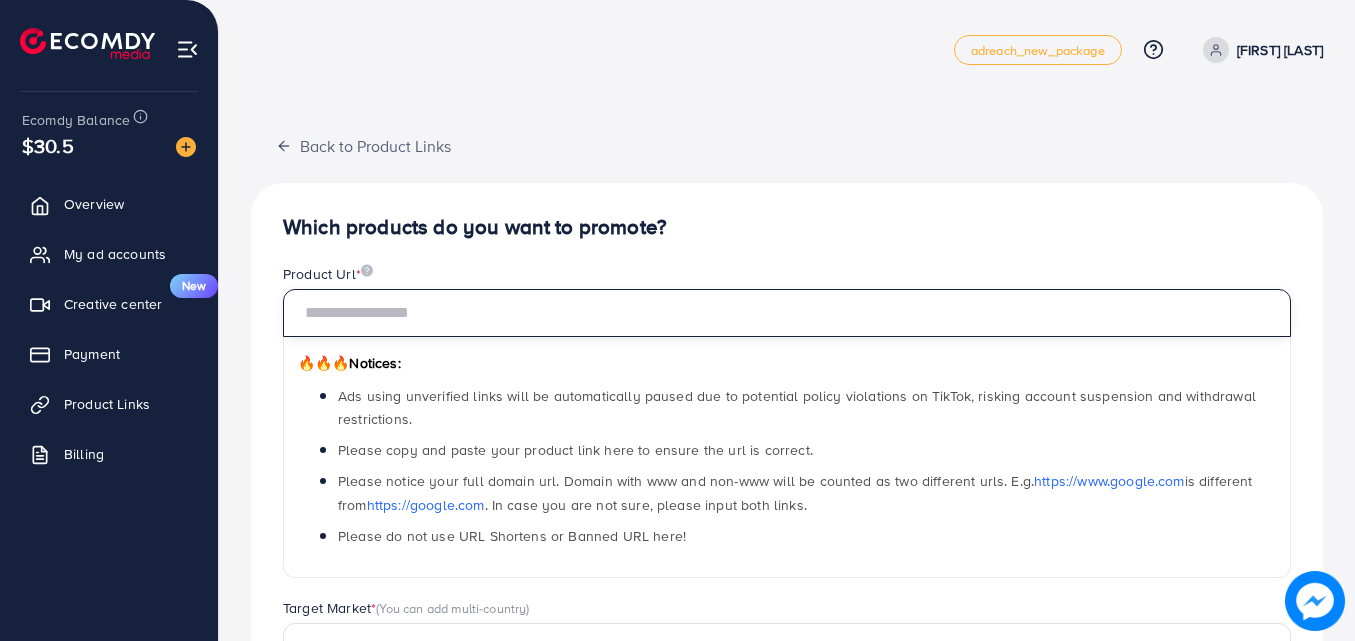 click at bounding box center (787, 313) 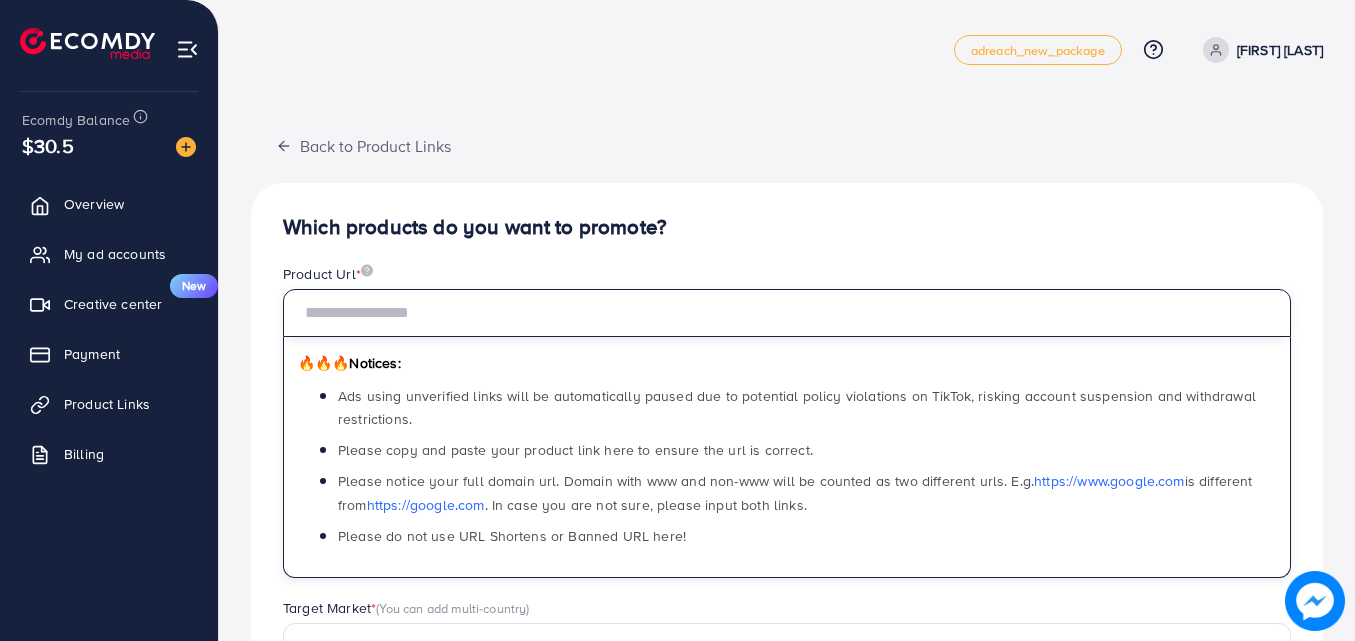 paste on "**********" 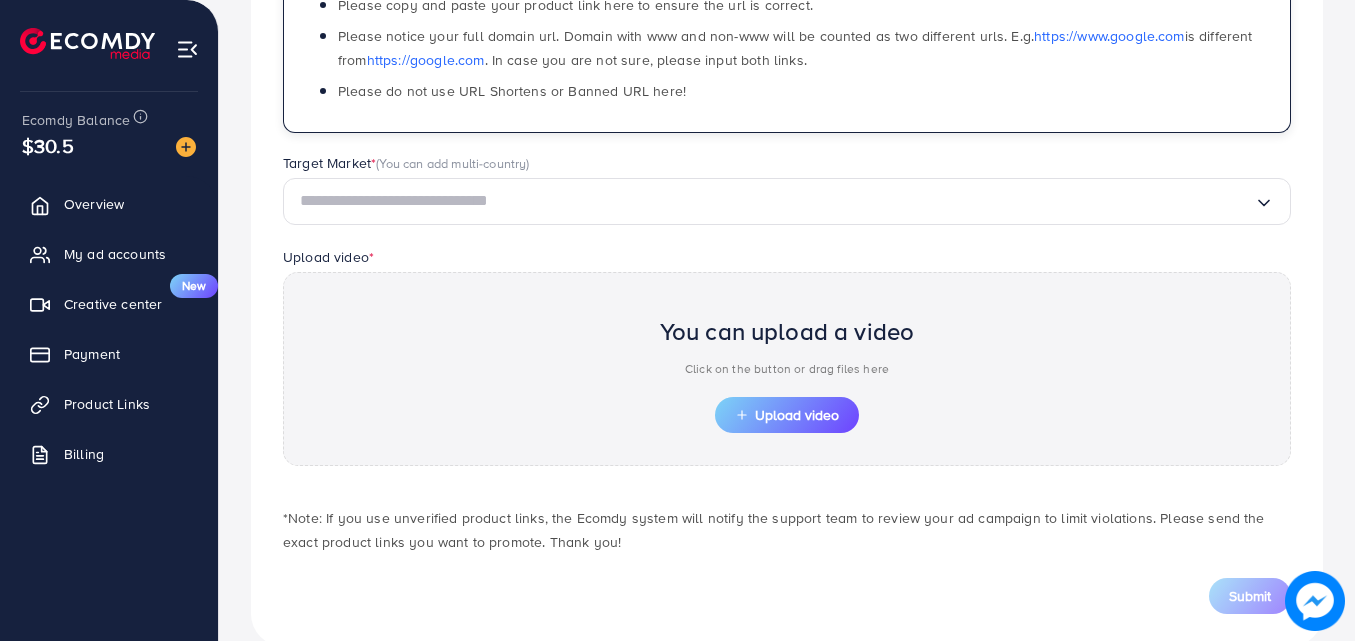 scroll, scrollTop: 482, scrollLeft: 0, axis: vertical 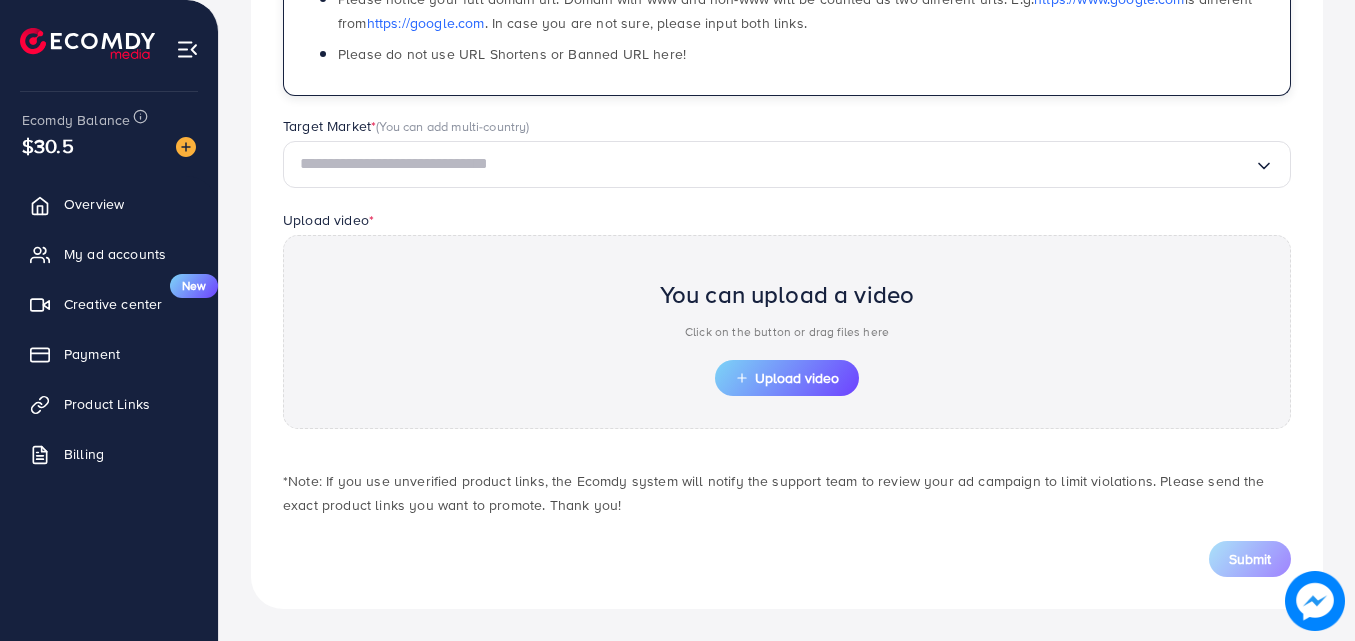 type on "**********" 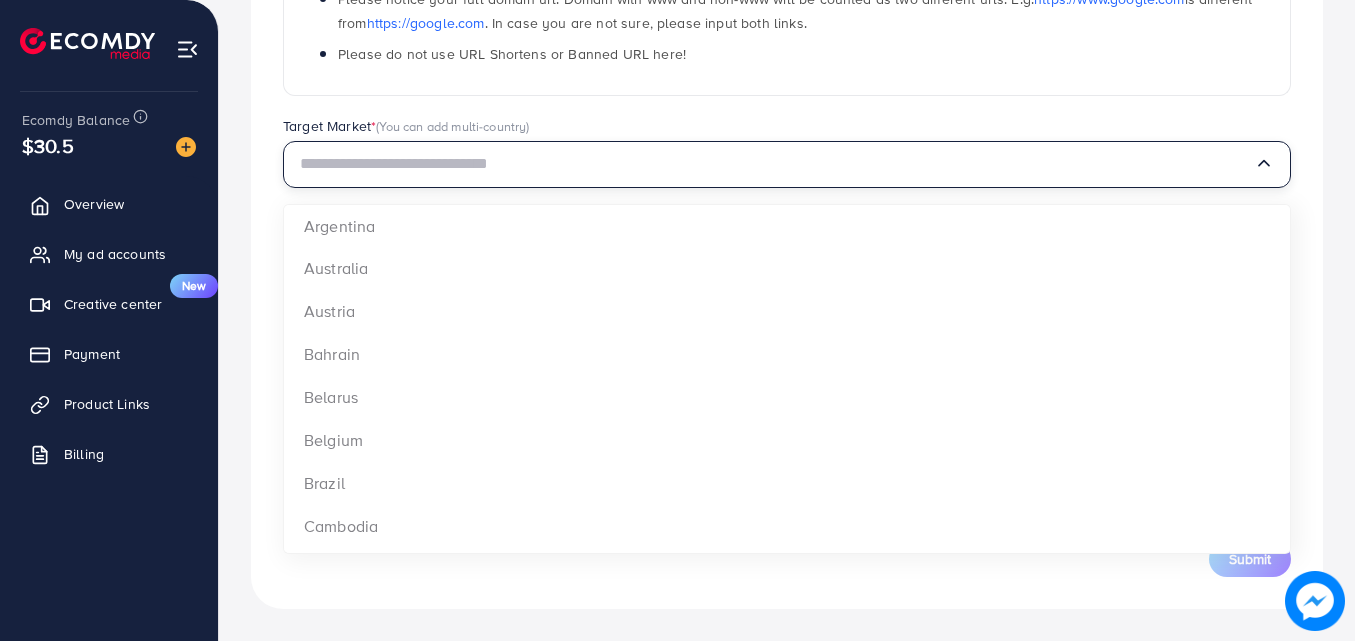 click at bounding box center [777, 164] 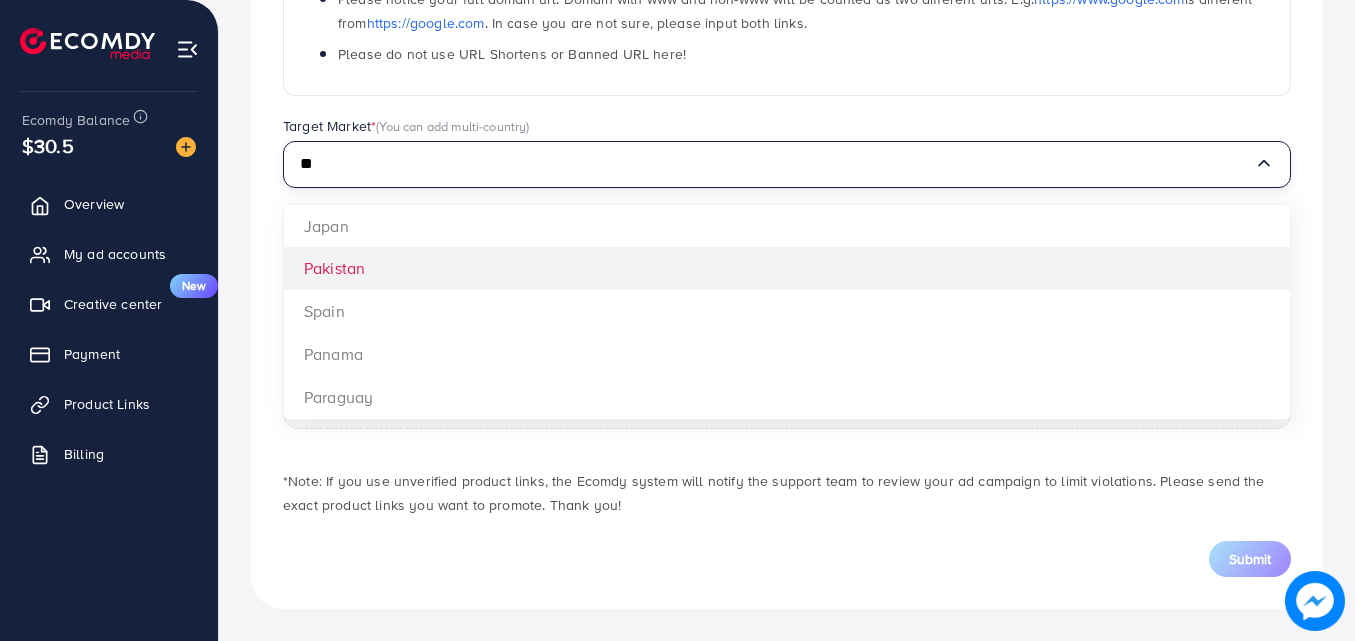 type on "**" 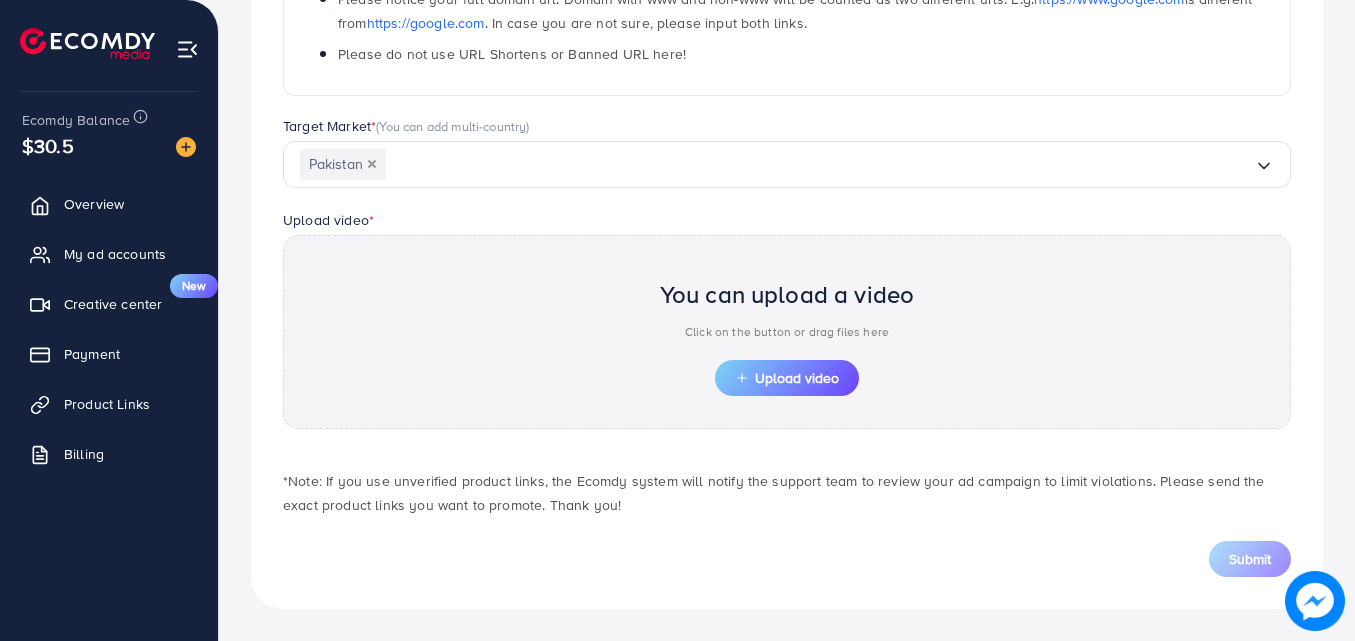 click on "**********" at bounding box center [787, 155] 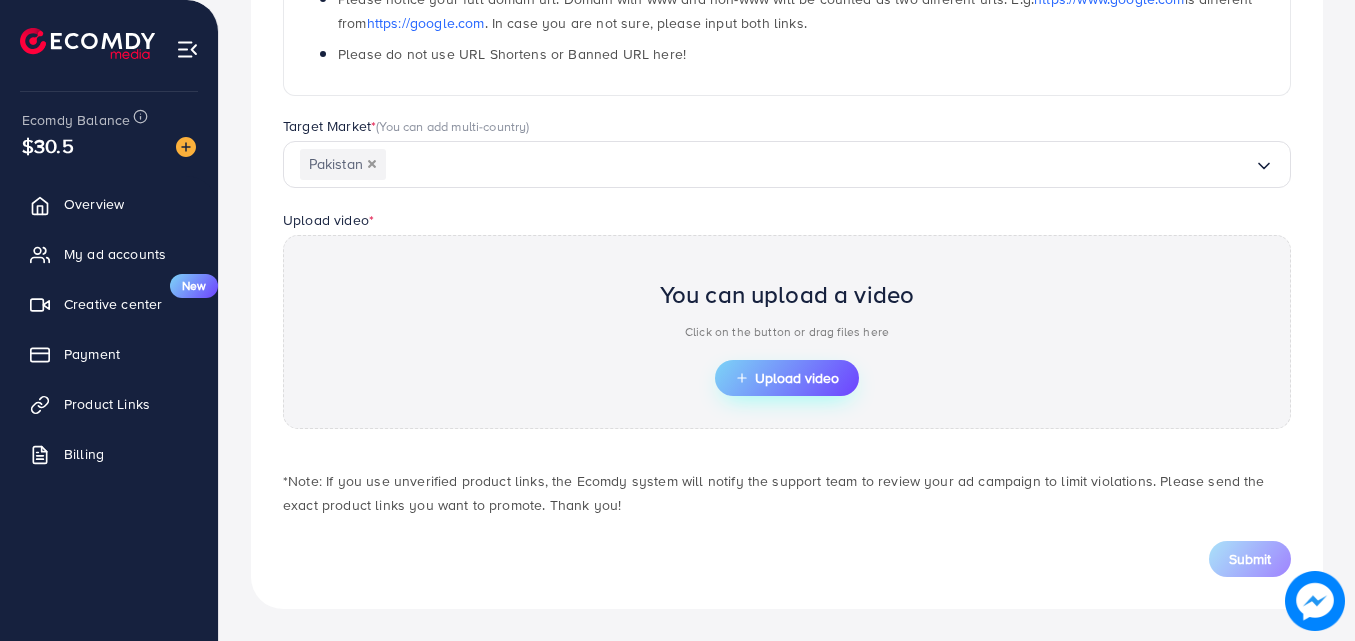 click on "Upload video" at bounding box center [787, 378] 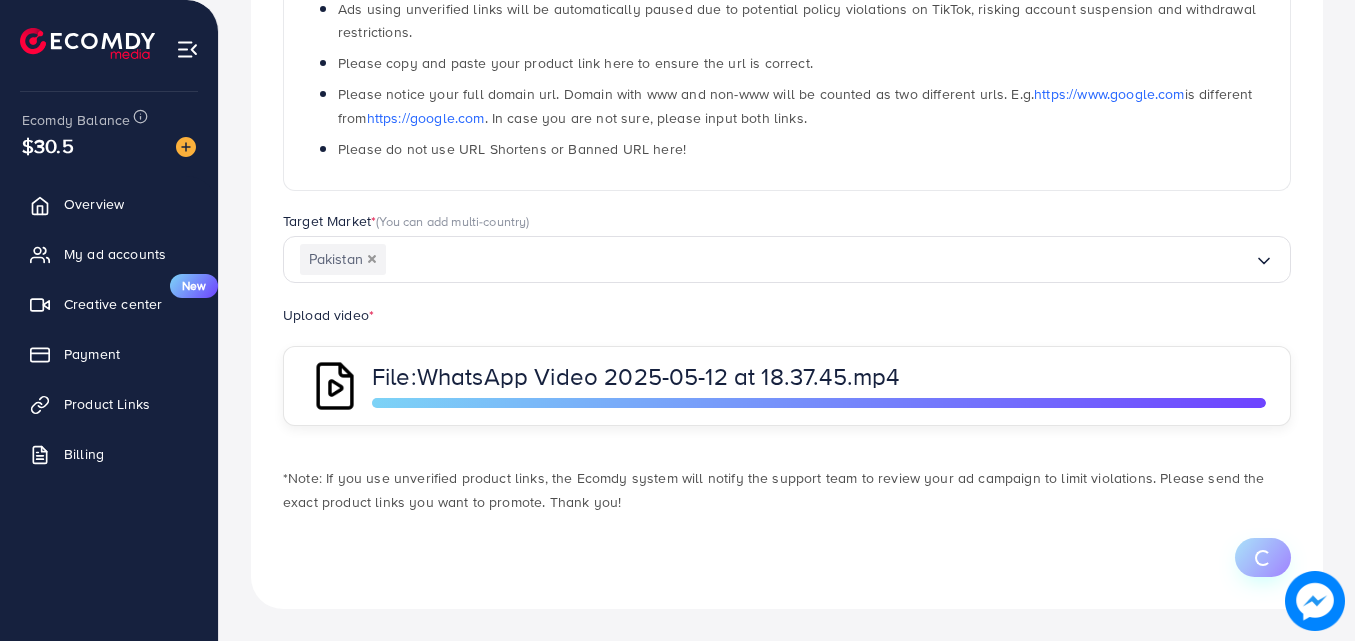 scroll, scrollTop: 482, scrollLeft: 0, axis: vertical 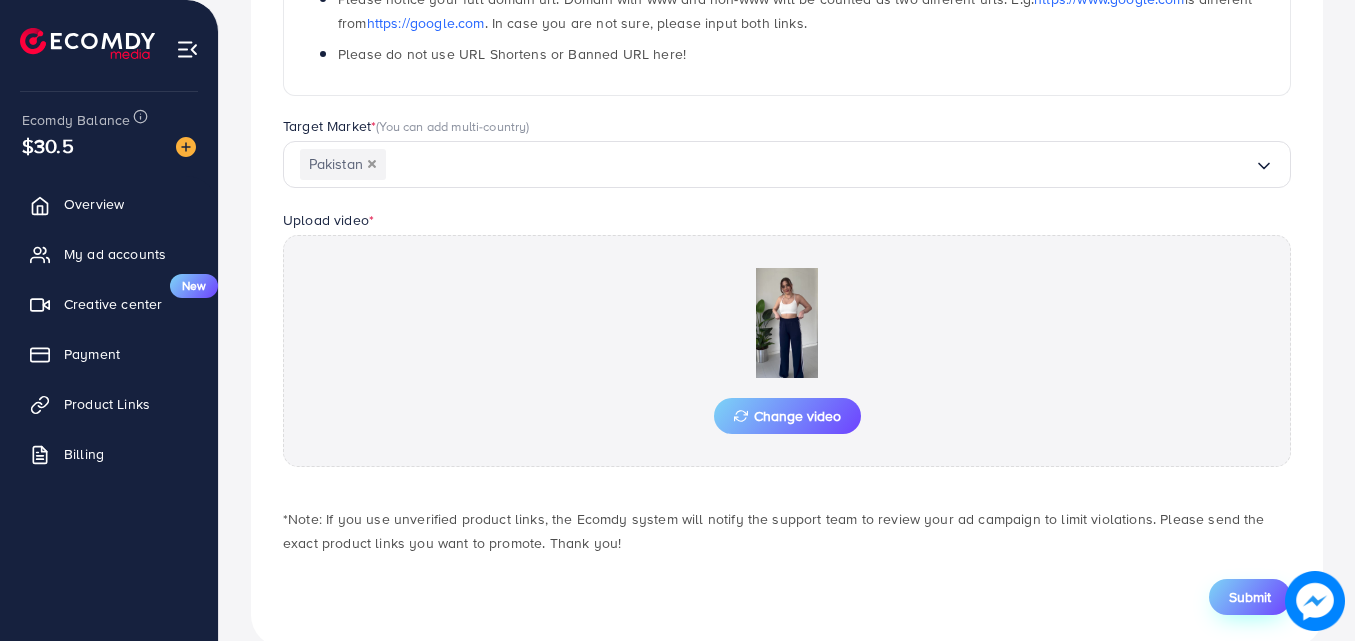 click on "Submit" at bounding box center [1250, 597] 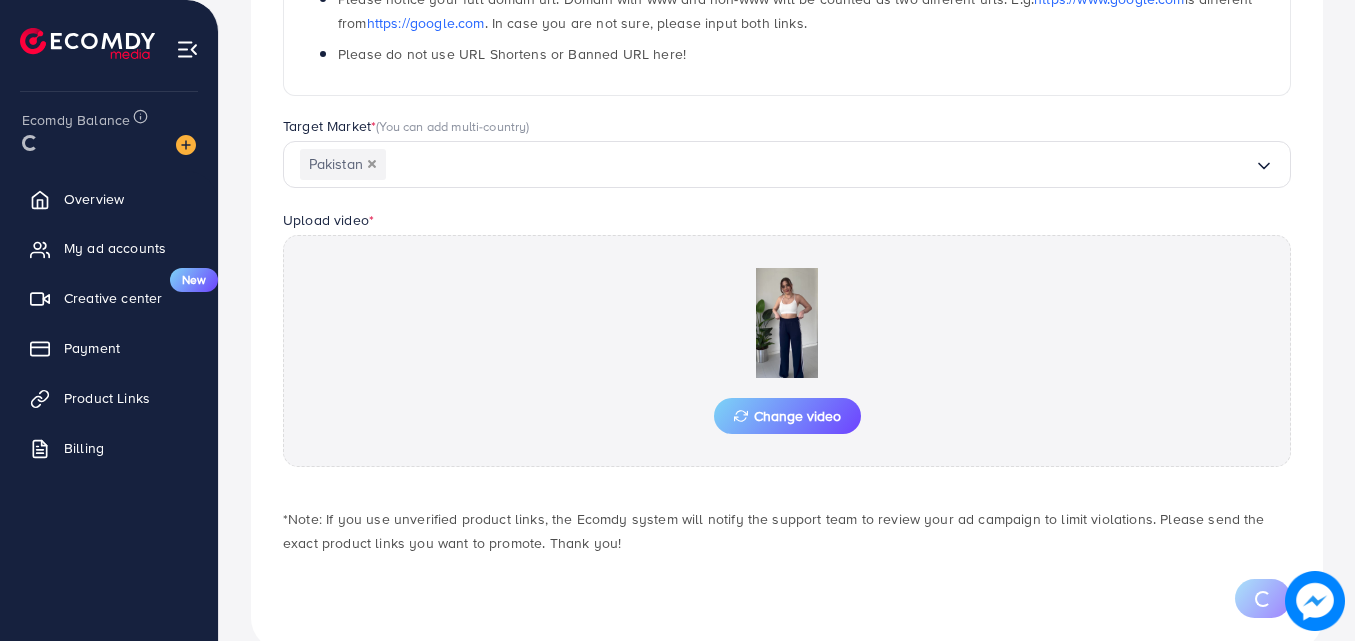 scroll, scrollTop: 0, scrollLeft: 0, axis: both 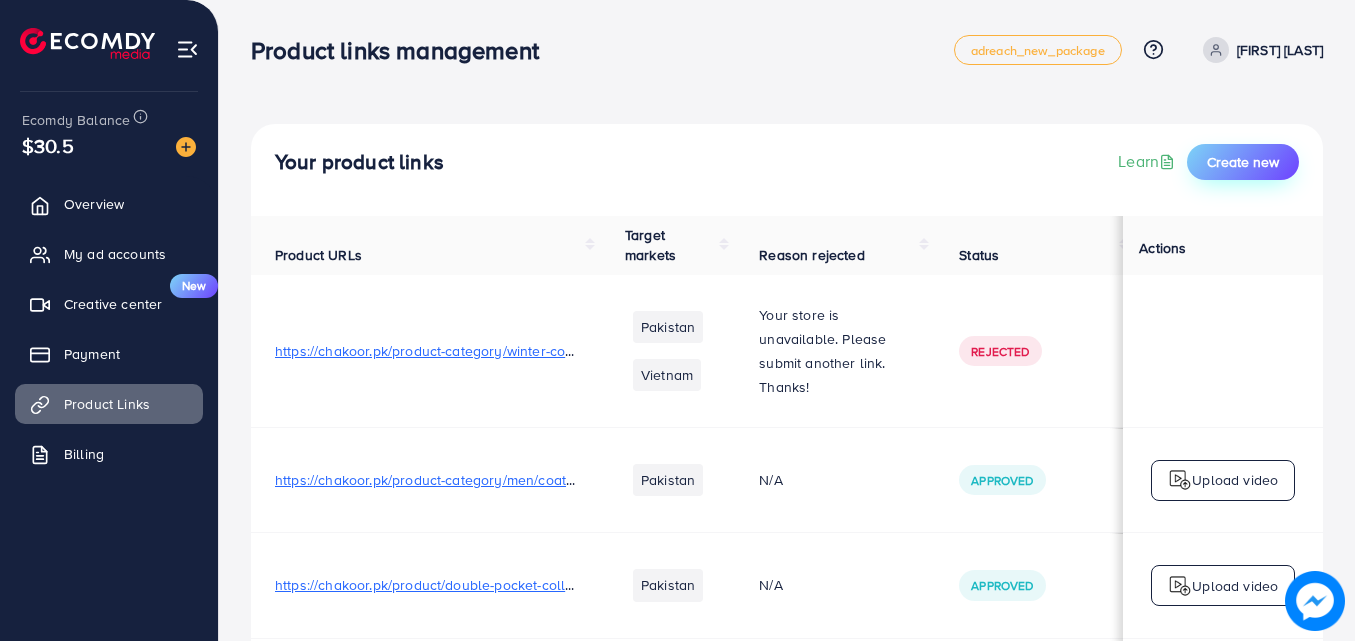 click on "Create new" at bounding box center (1243, 162) 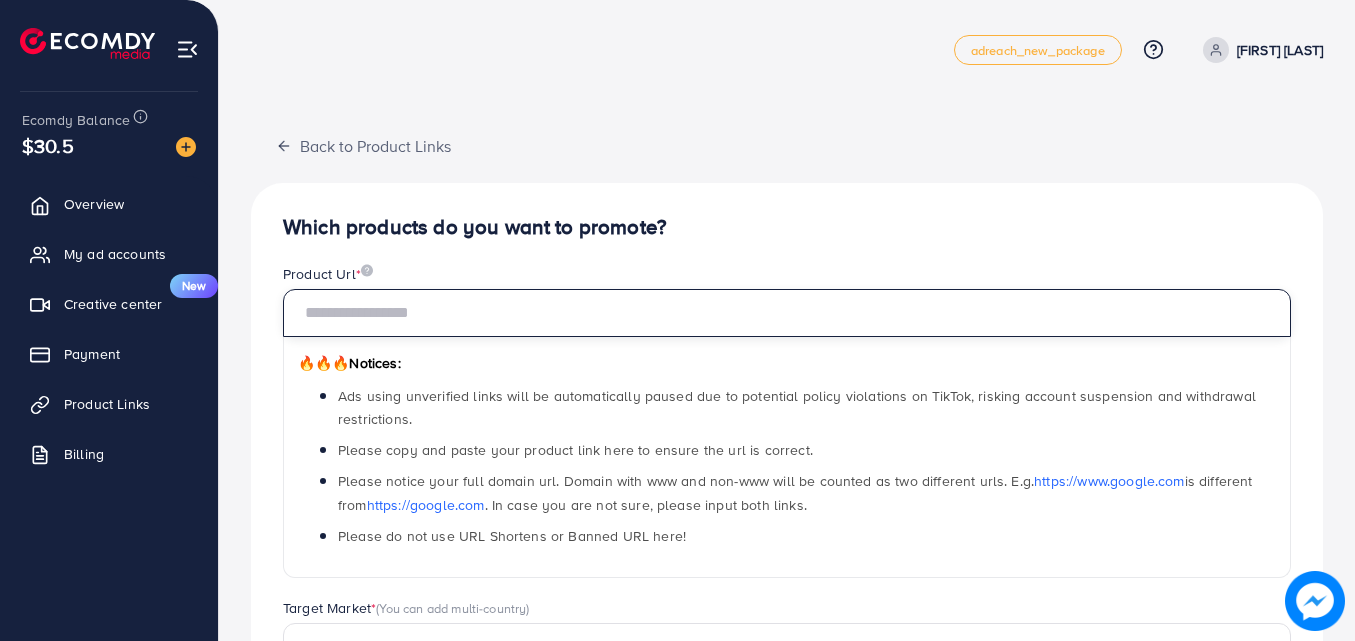 click at bounding box center [787, 313] 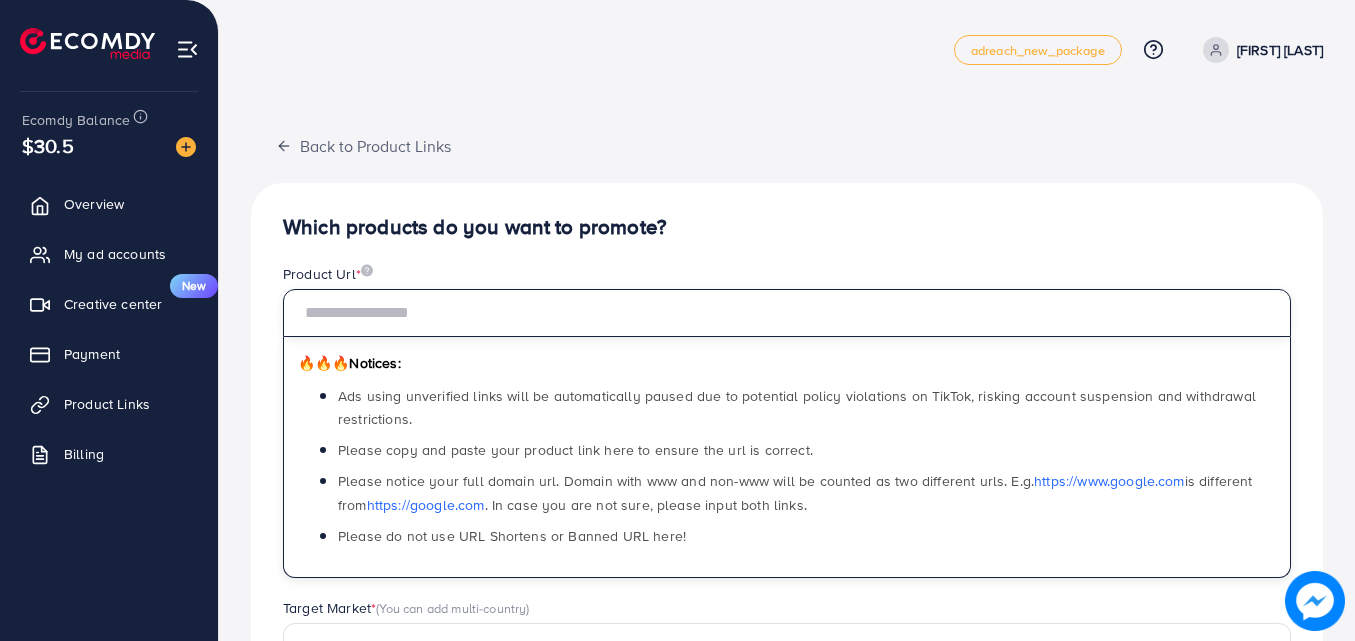 paste on "**********" 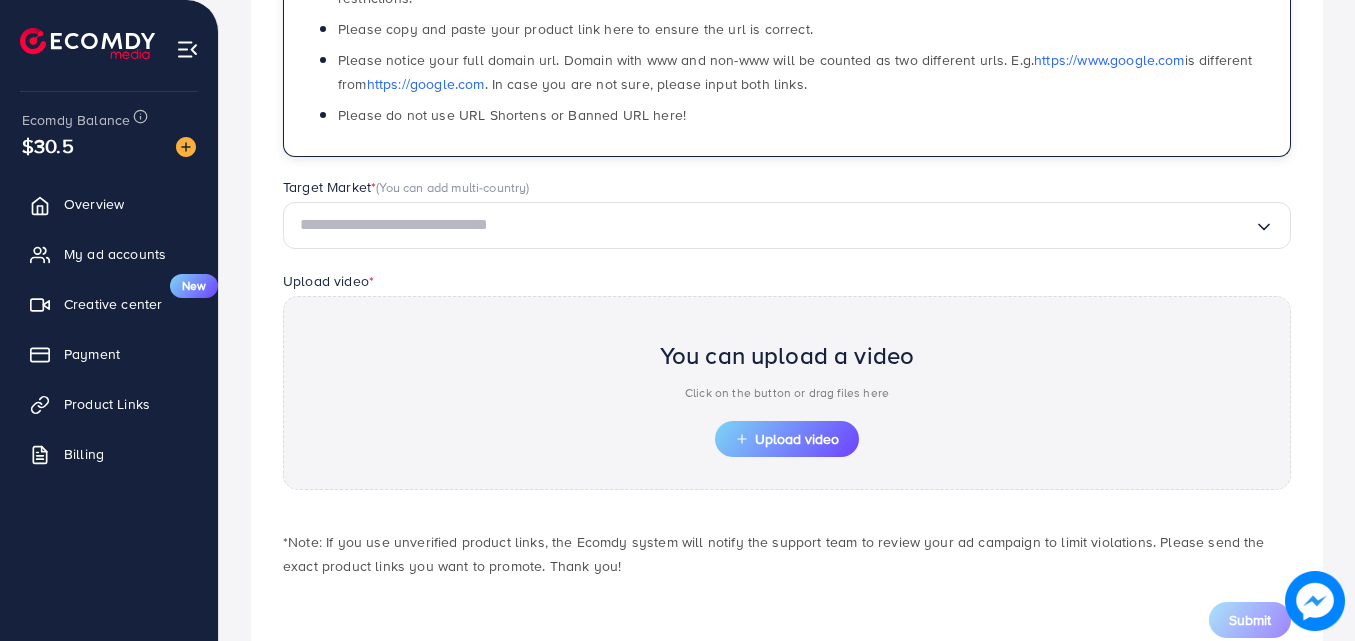 scroll, scrollTop: 440, scrollLeft: 0, axis: vertical 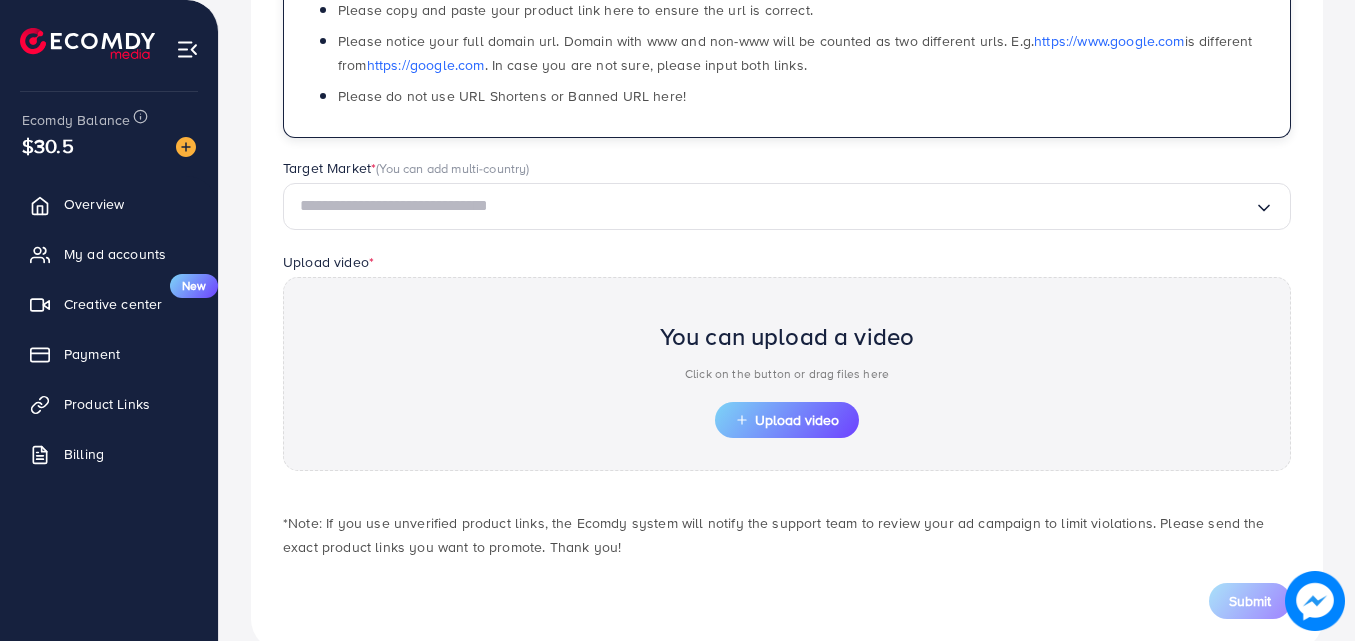 type on "**********" 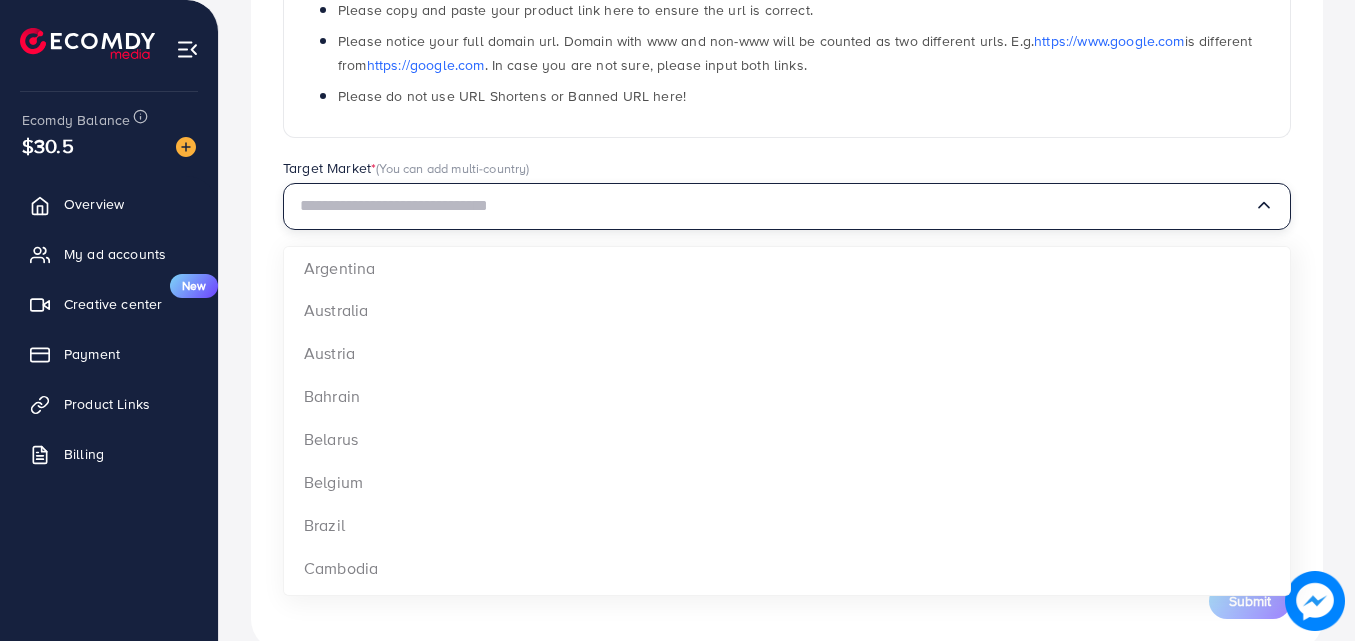 click at bounding box center (777, 206) 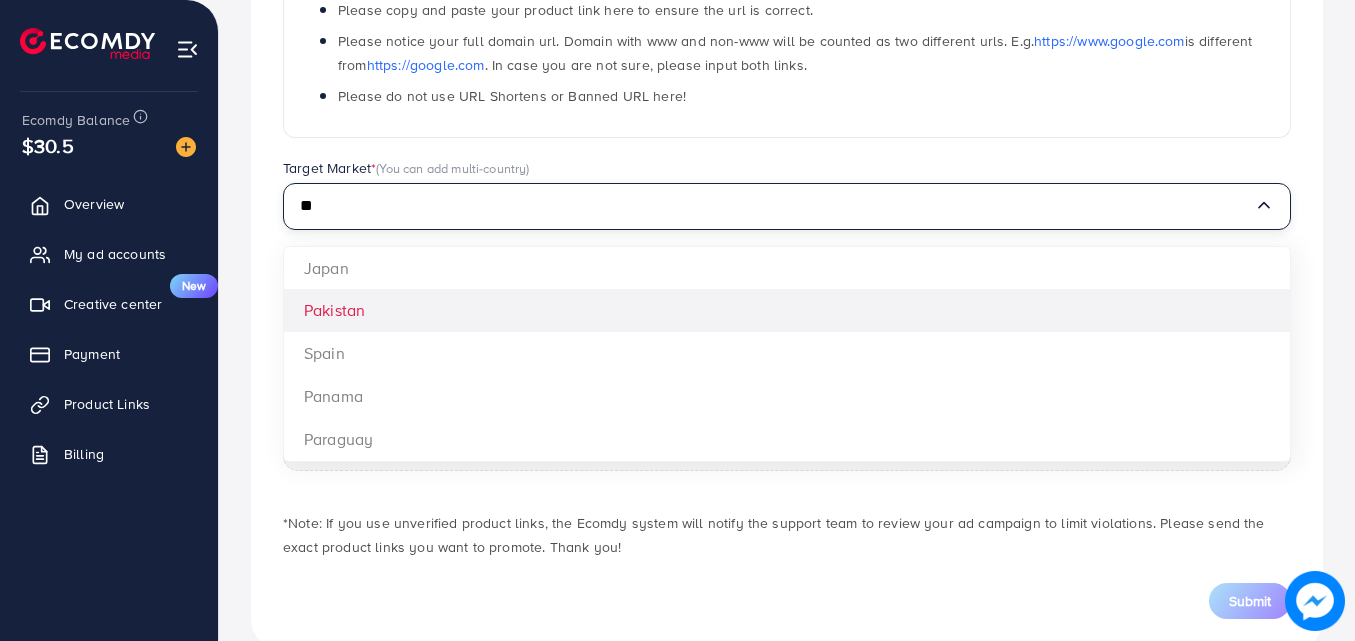 type on "**" 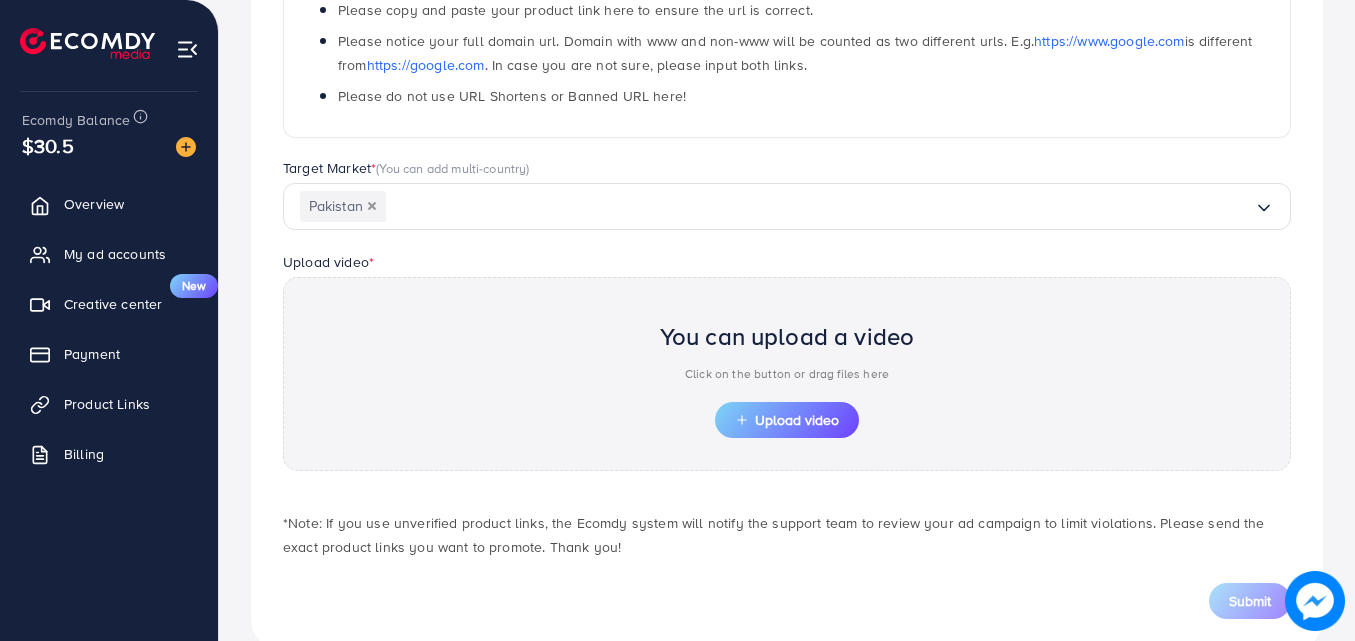 click on "**********" at bounding box center [787, 197] 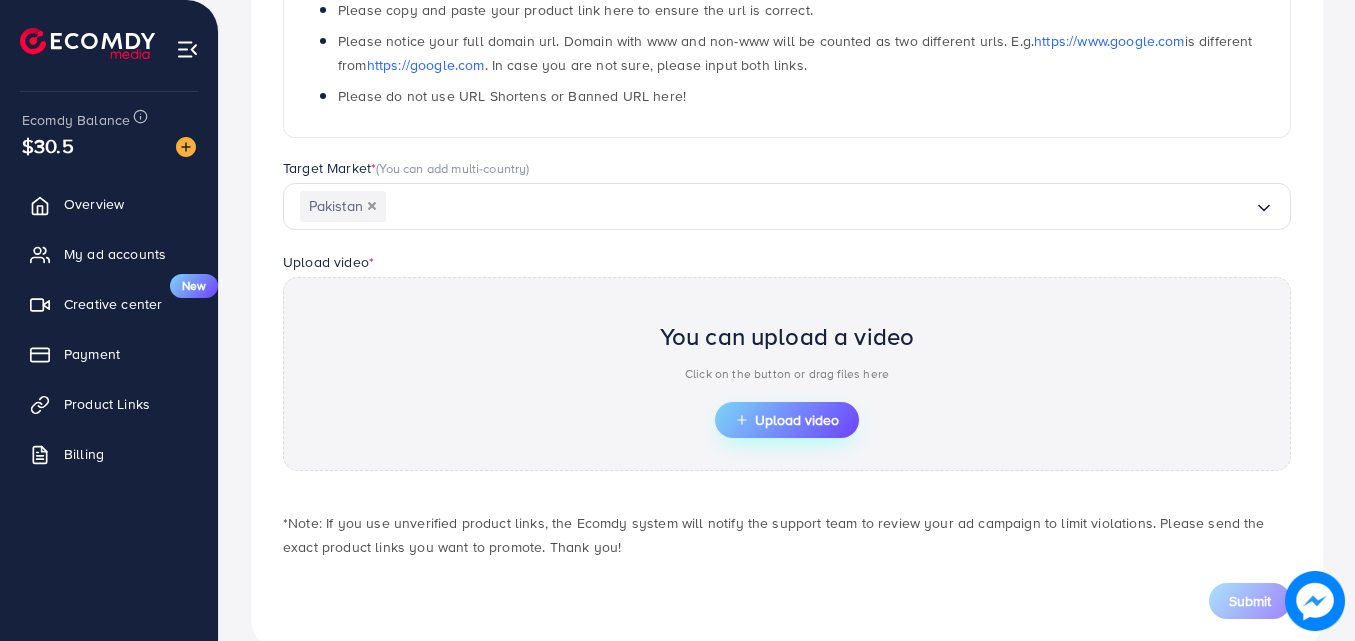 click on "Upload video" at bounding box center [787, 420] 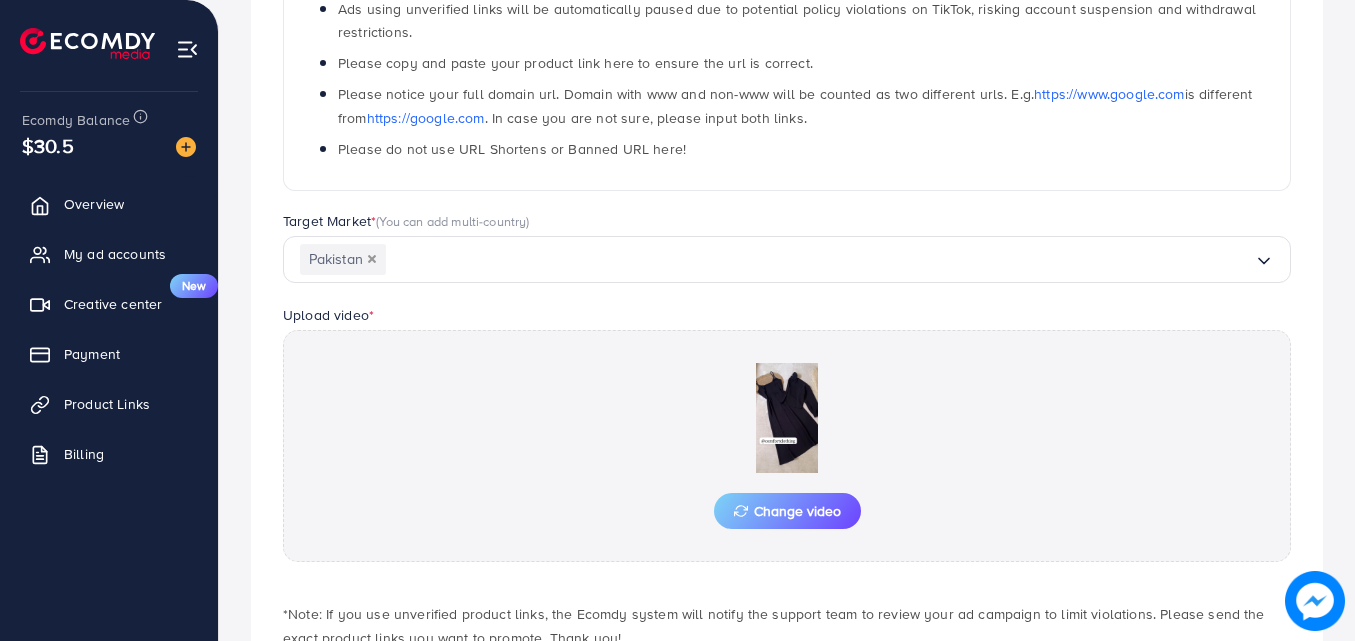 scroll, scrollTop: 440, scrollLeft: 0, axis: vertical 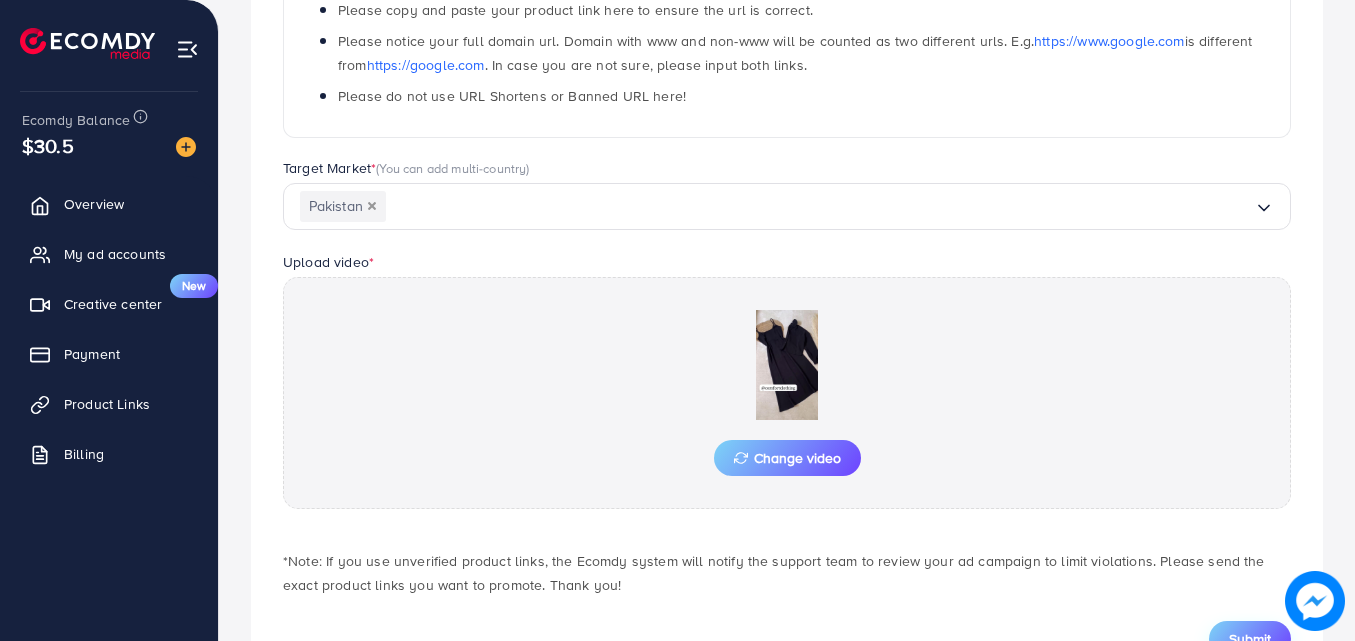 click on "Submit" at bounding box center (1250, 639) 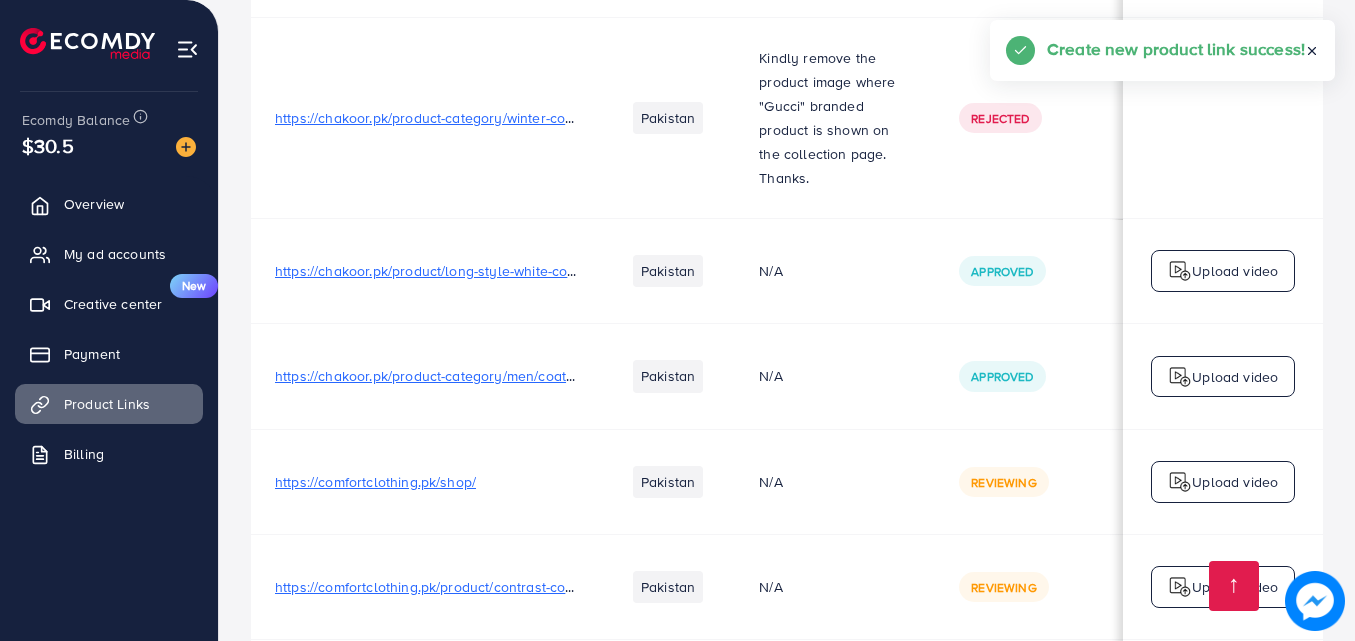 scroll, scrollTop: 926, scrollLeft: 0, axis: vertical 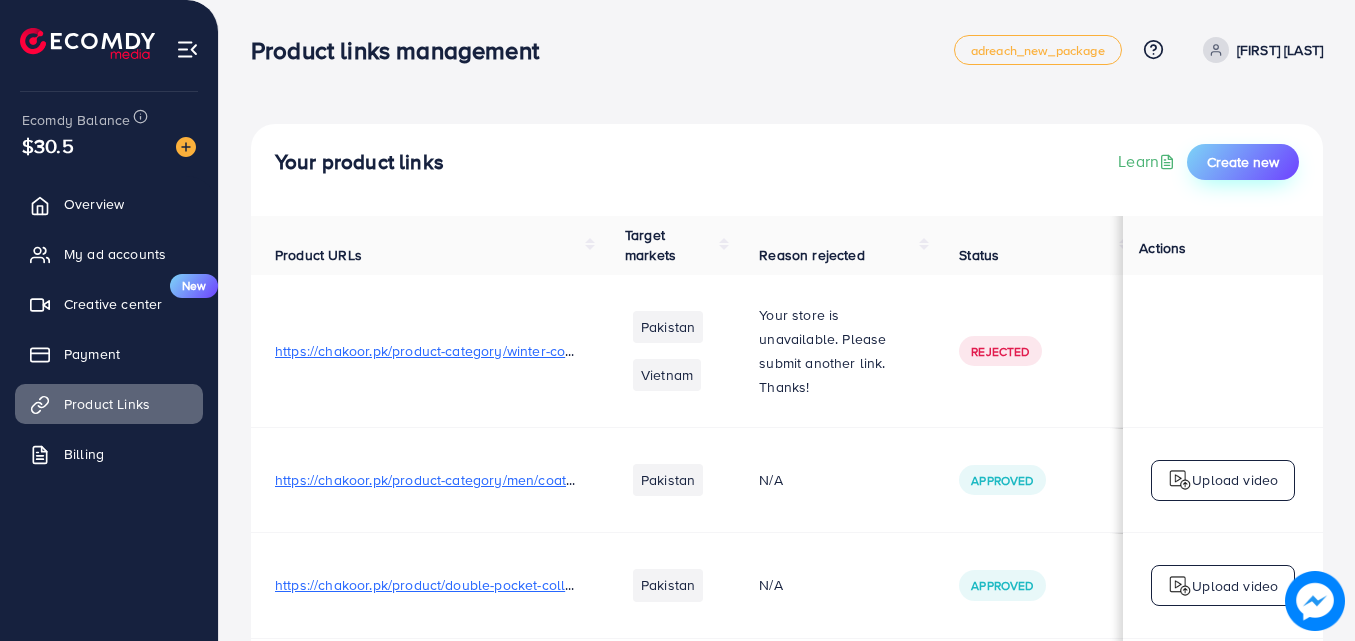 click on "Create new" at bounding box center [1243, 162] 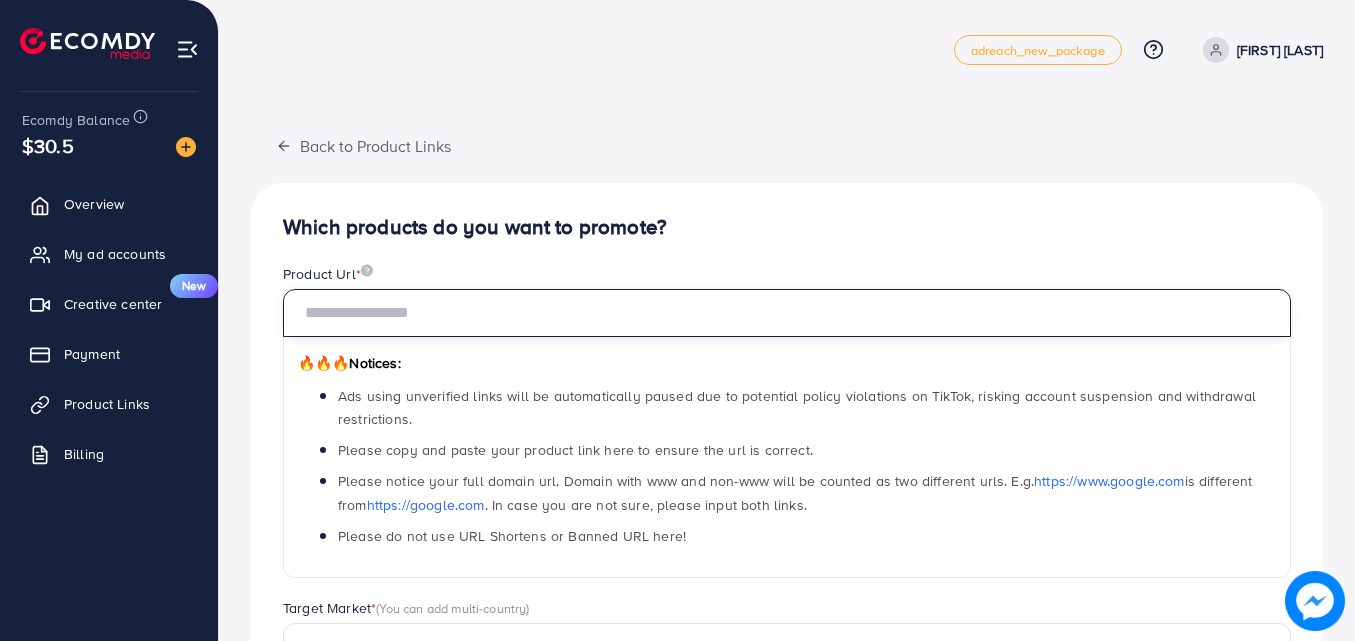 click at bounding box center [787, 313] 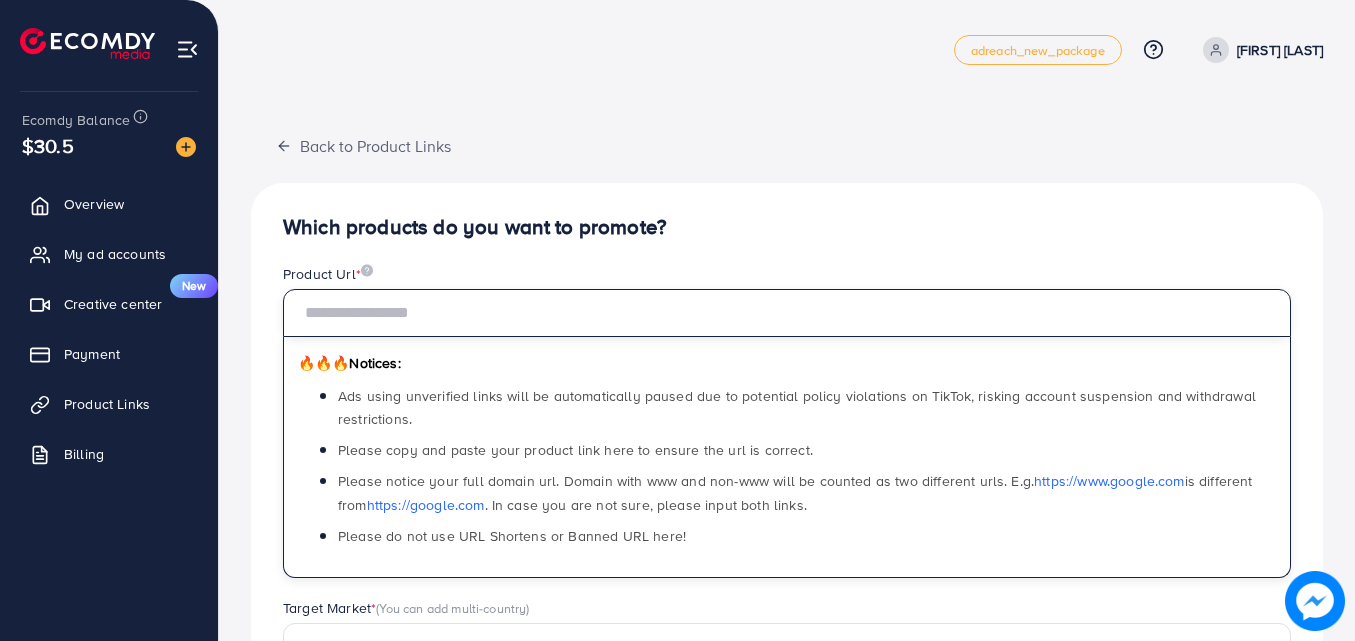 paste on "**********" 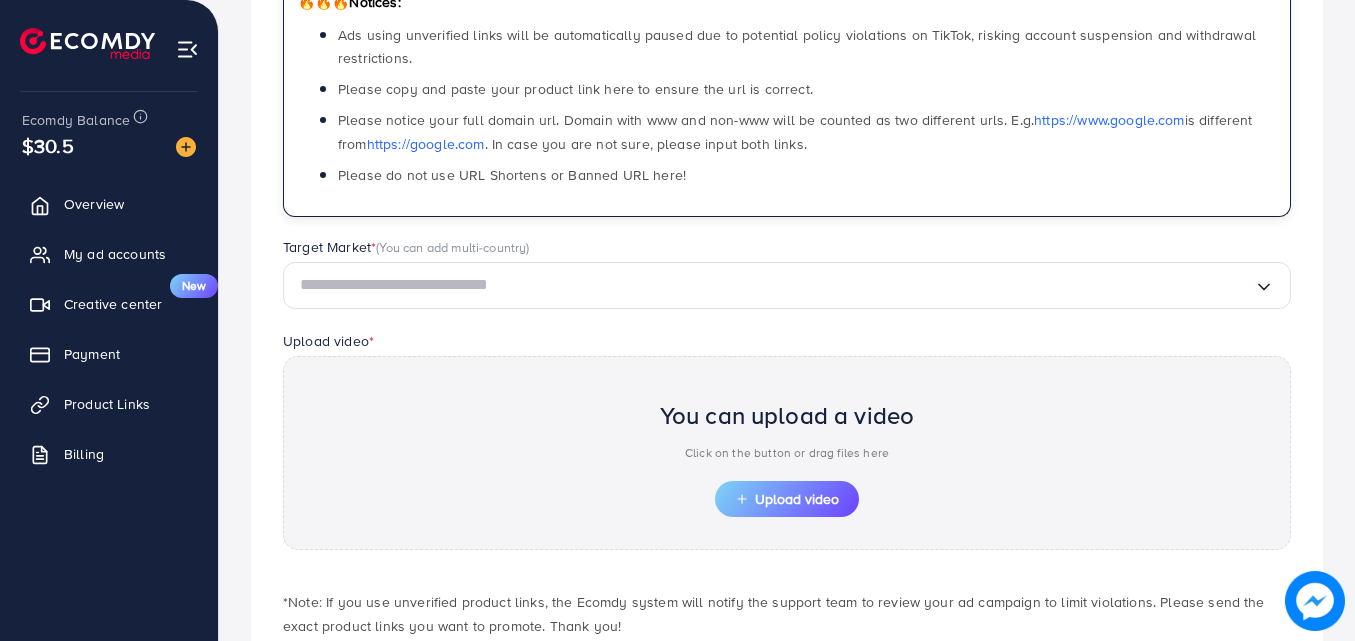 scroll, scrollTop: 447, scrollLeft: 0, axis: vertical 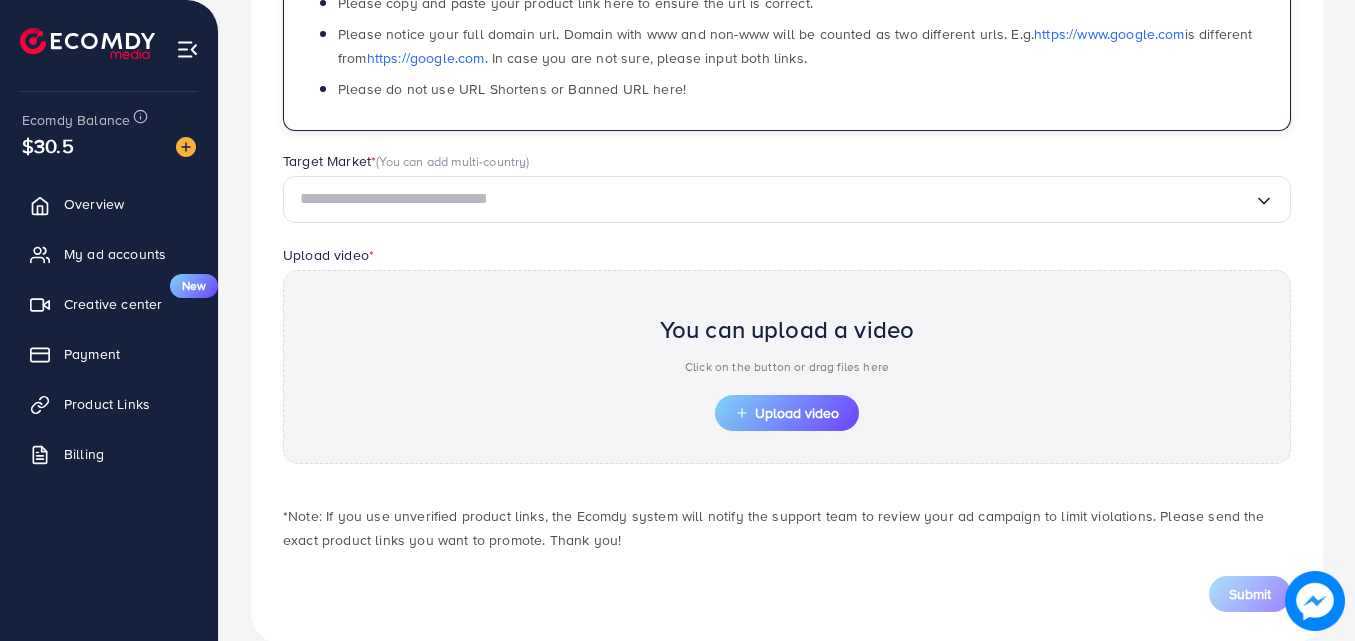 type on "**********" 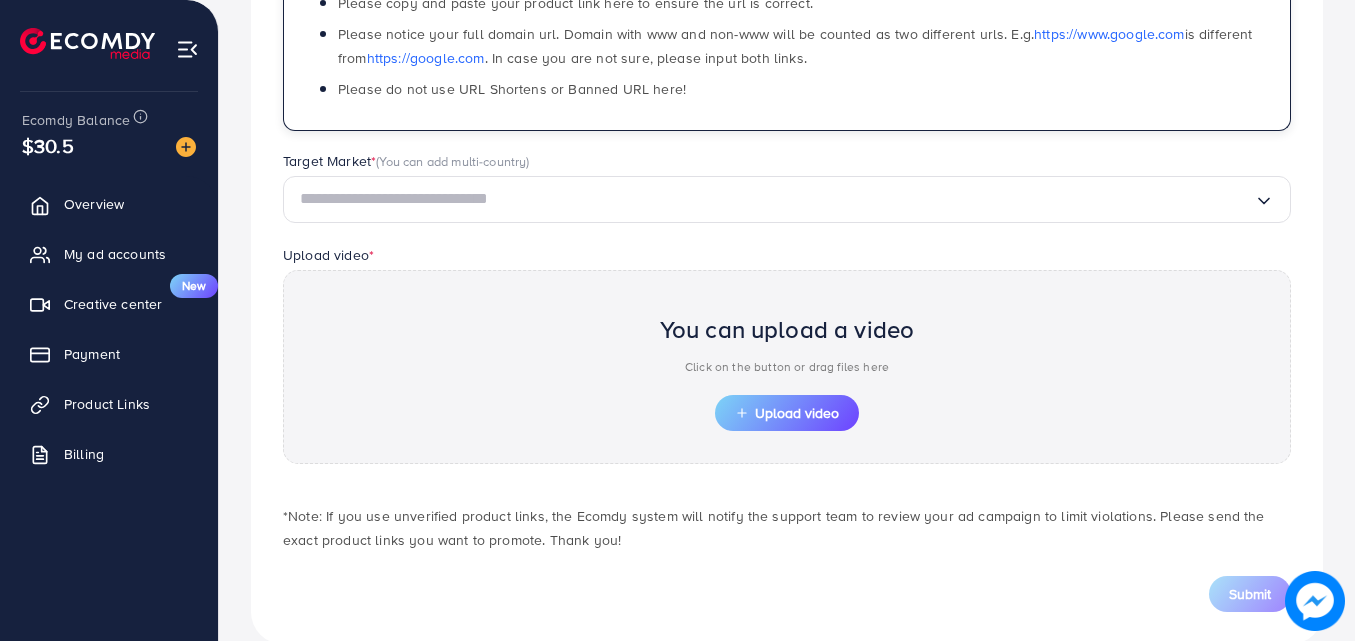 click at bounding box center [777, 199] 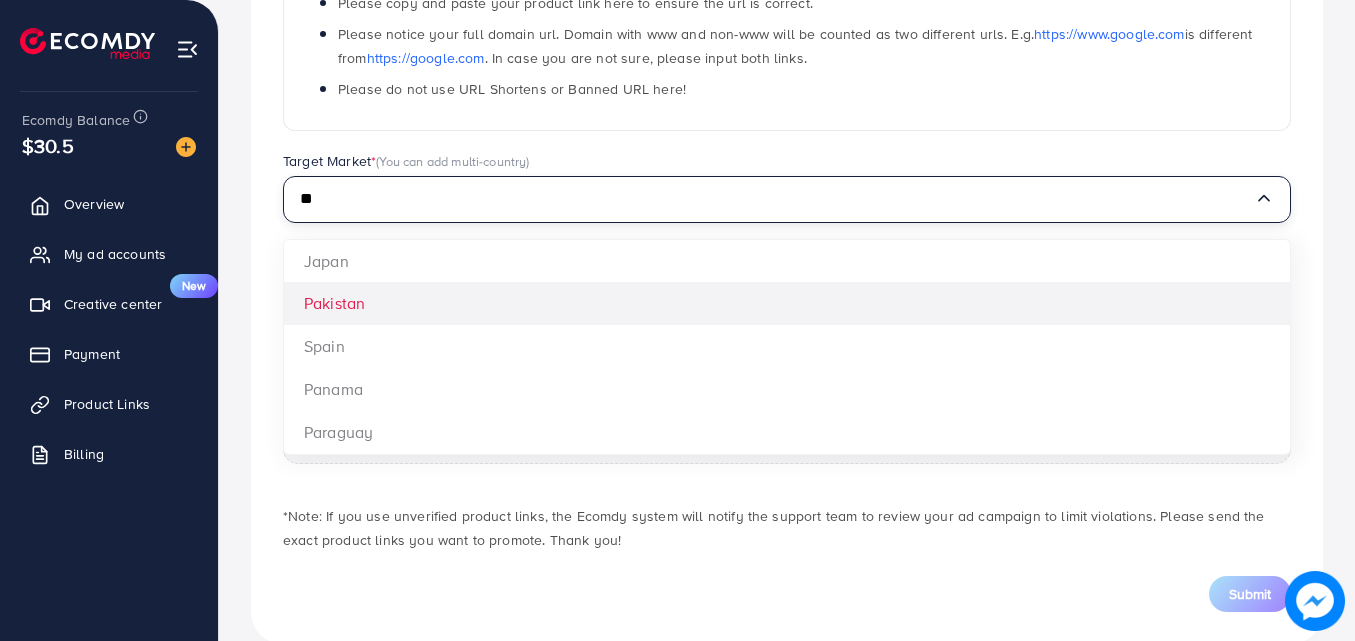 type on "**" 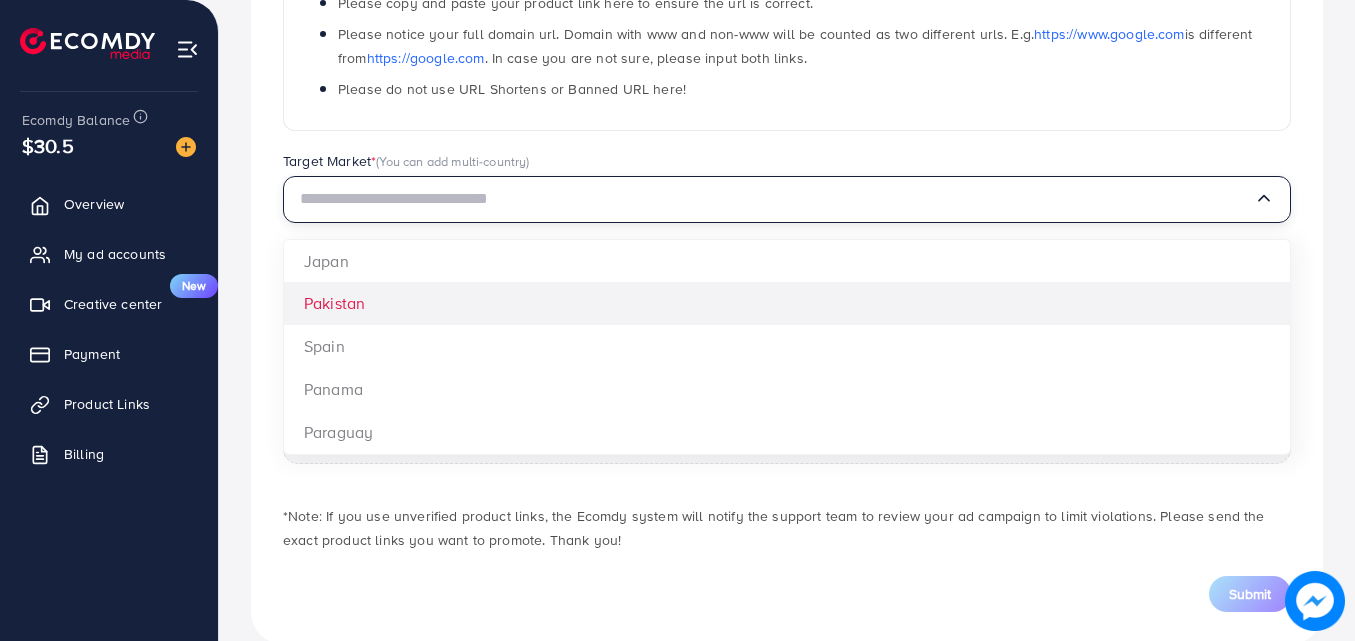 click on "**********" at bounding box center [787, 190] 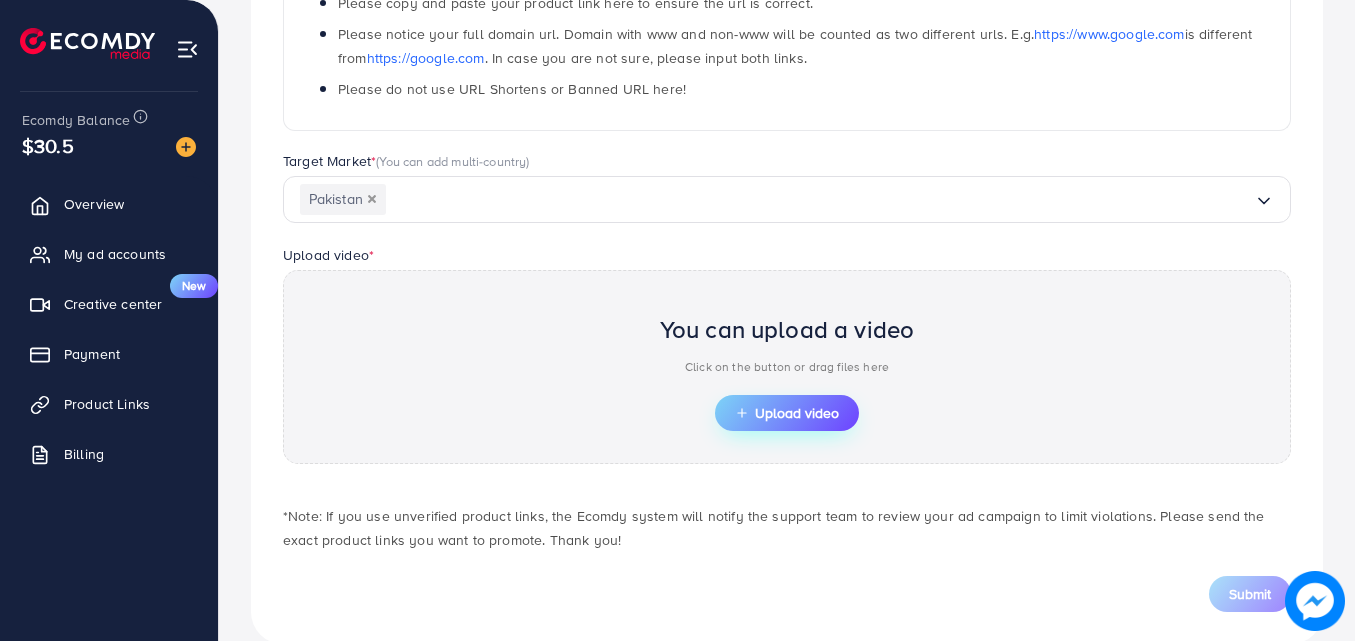 click on "Upload video" at bounding box center (787, 413) 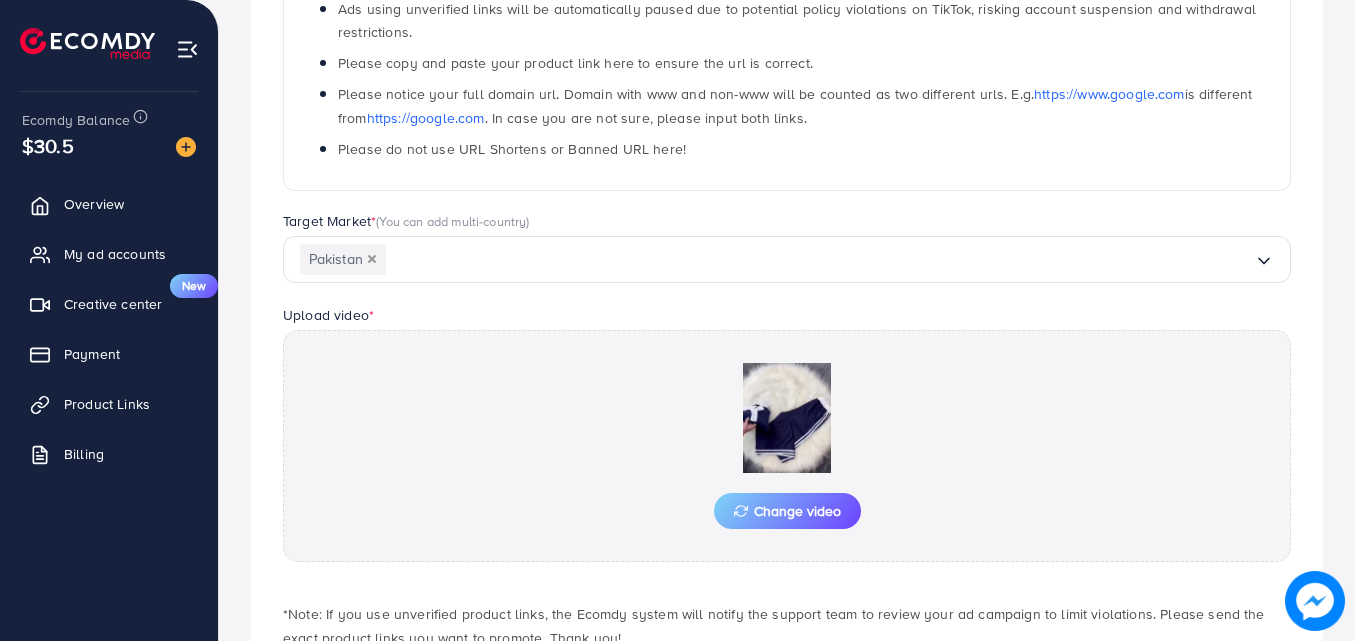 scroll, scrollTop: 447, scrollLeft: 0, axis: vertical 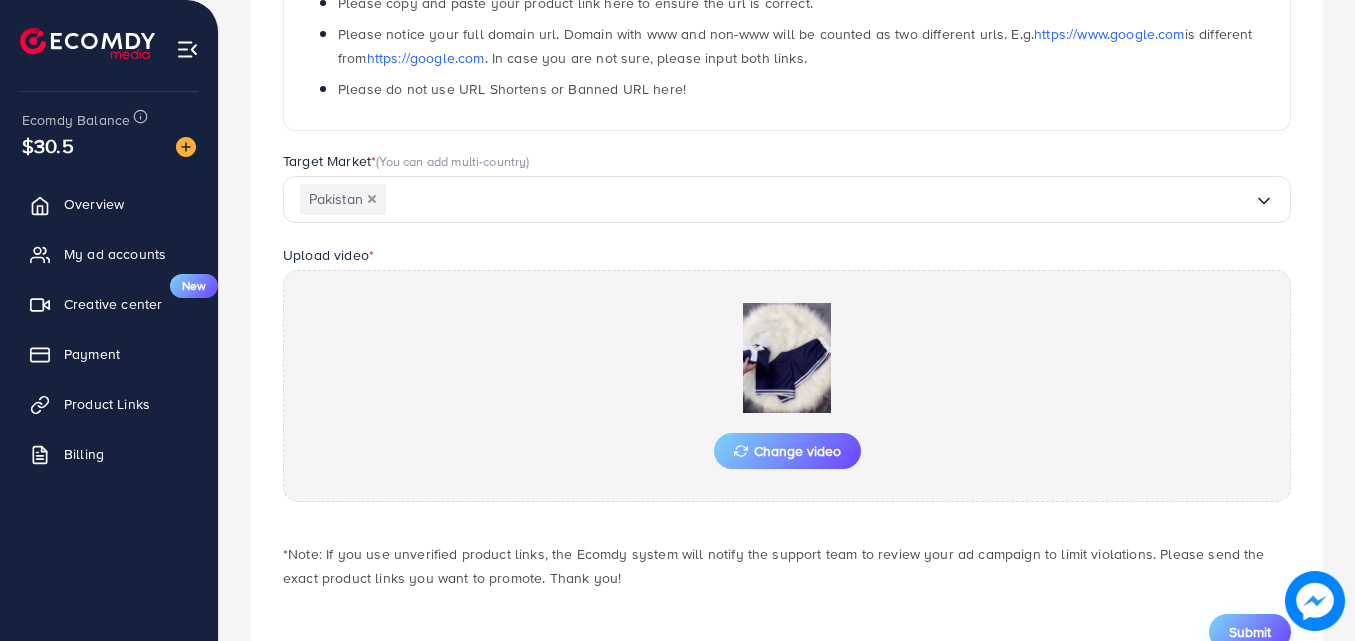 click on "Submit" at bounding box center [1250, 632] 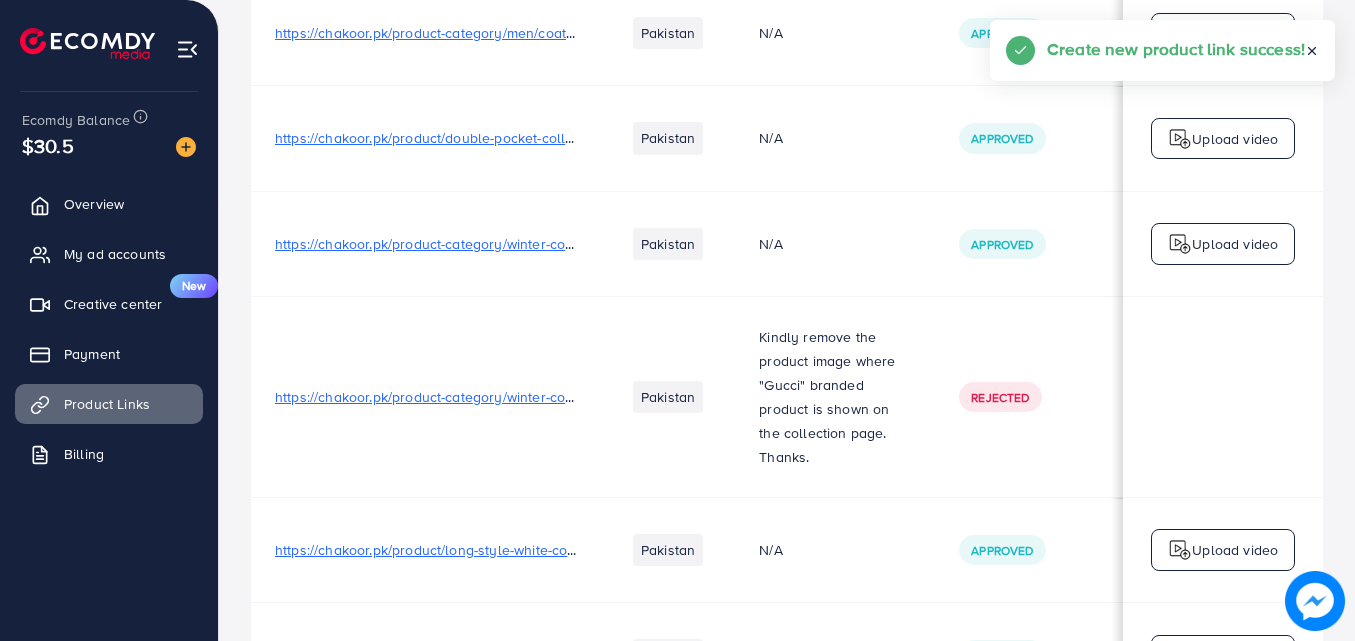 scroll, scrollTop: 0, scrollLeft: 0, axis: both 